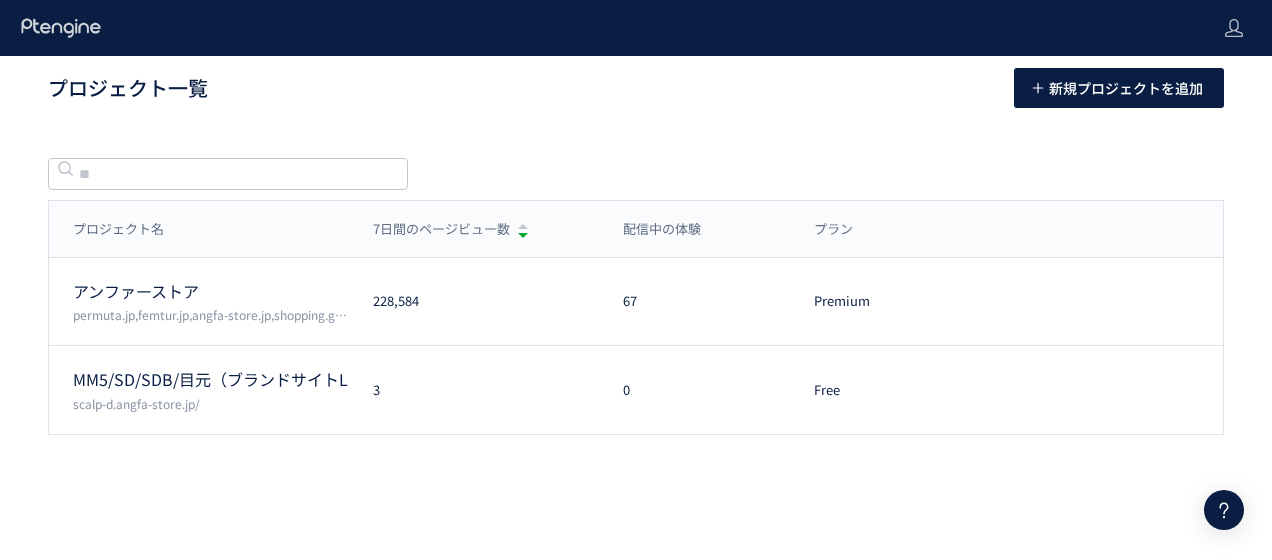 scroll, scrollTop: 0, scrollLeft: 0, axis: both 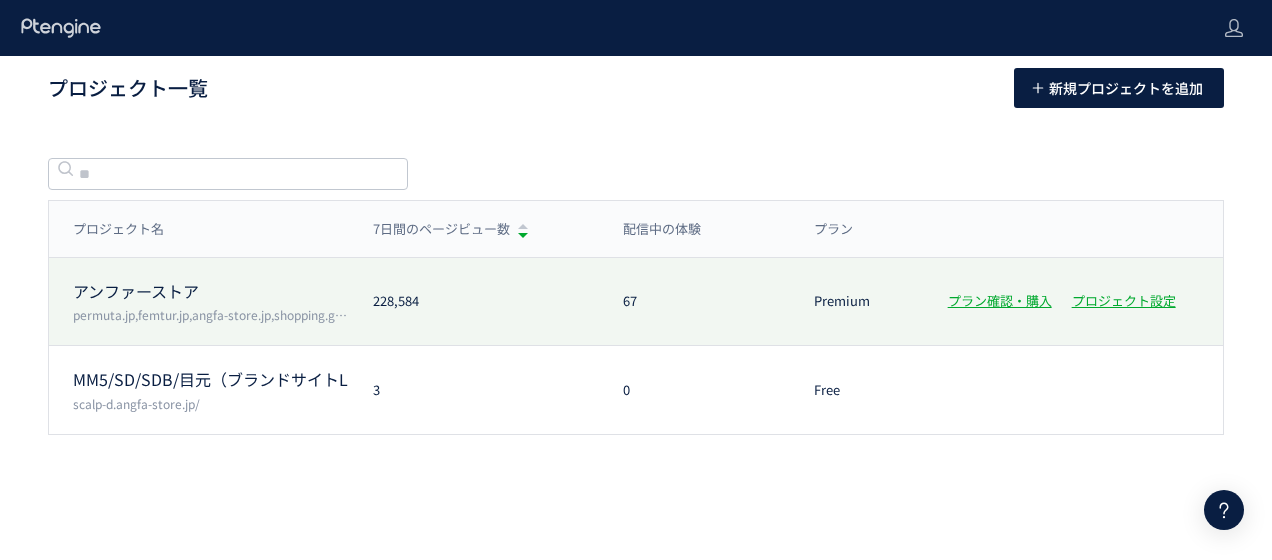 click on "アンファーストア  permuta.jp,femtur.jp,angfa-store.jp,shopping.geocities.jp" 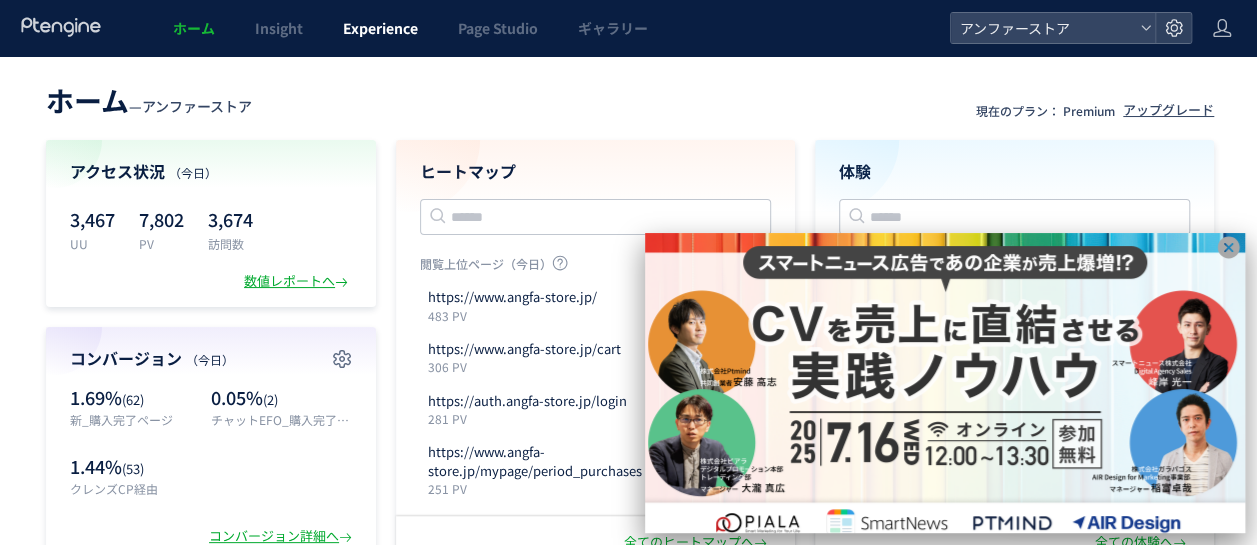 click on "Experience" at bounding box center [380, 28] 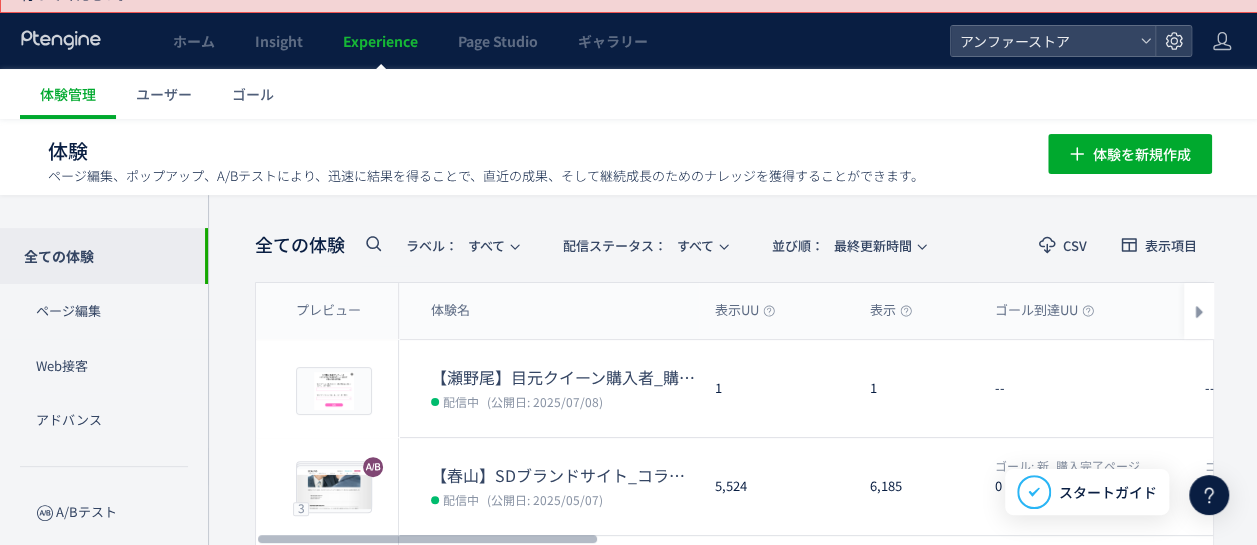 scroll, scrollTop: 0, scrollLeft: 0, axis: both 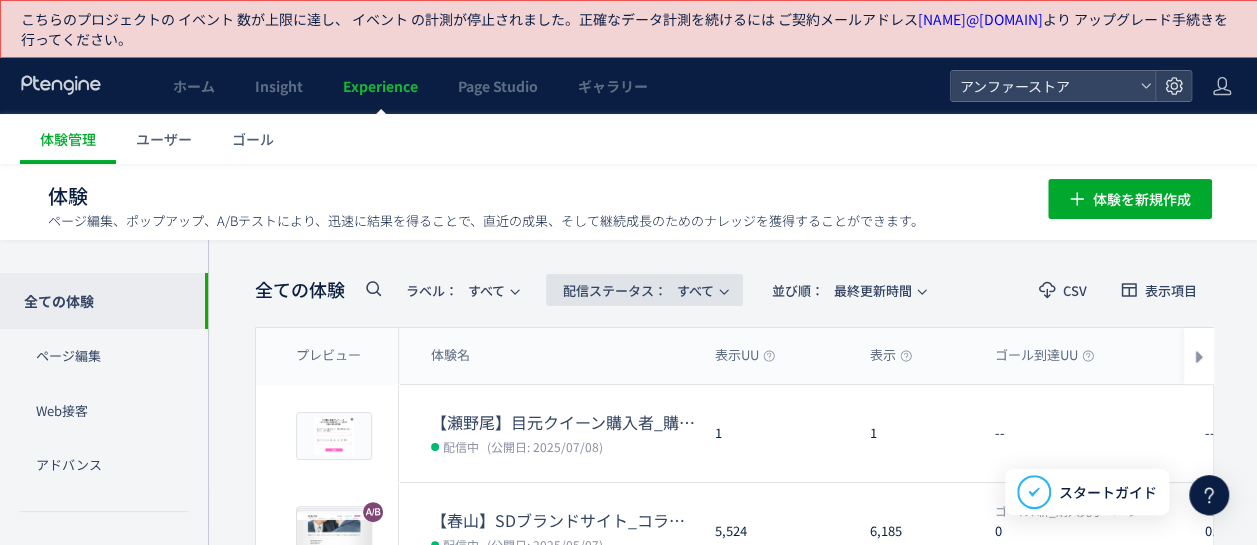click on "配信ステータス​：" at bounding box center [615, 290] 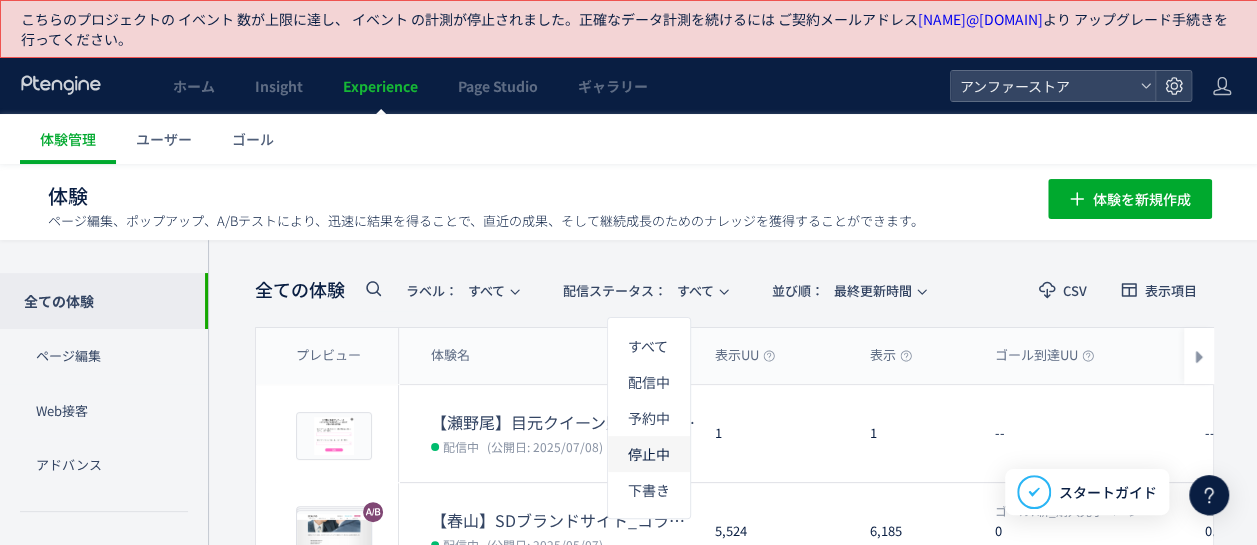 click on "停止中" 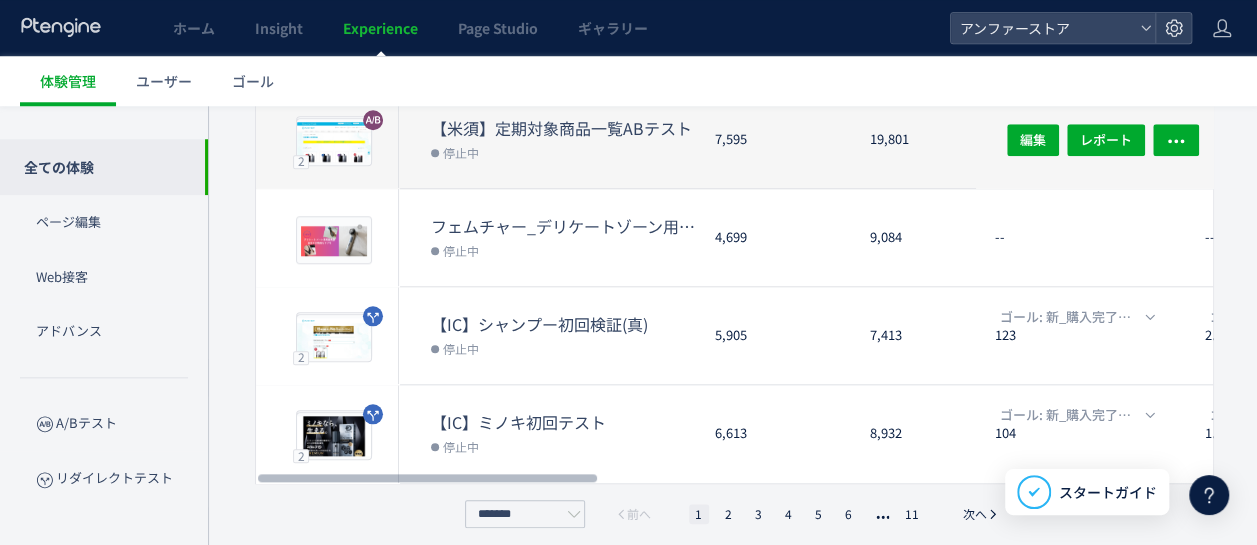 scroll, scrollTop: 892, scrollLeft: 0, axis: vertical 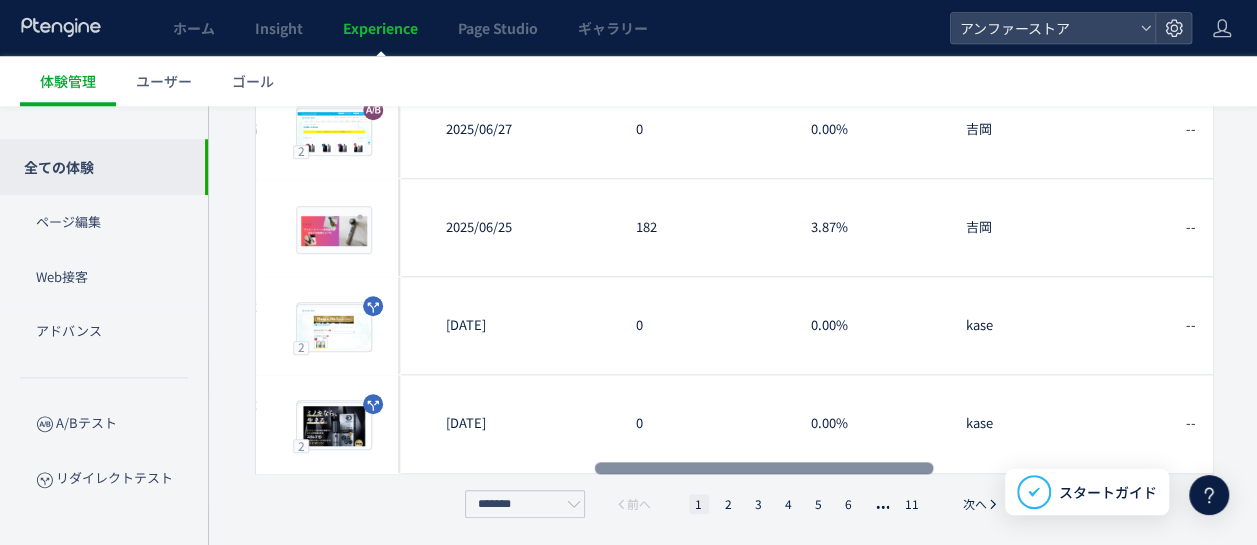 drag, startPoint x: 720, startPoint y: 468, endPoint x: 610, endPoint y: 400, distance: 129.3213 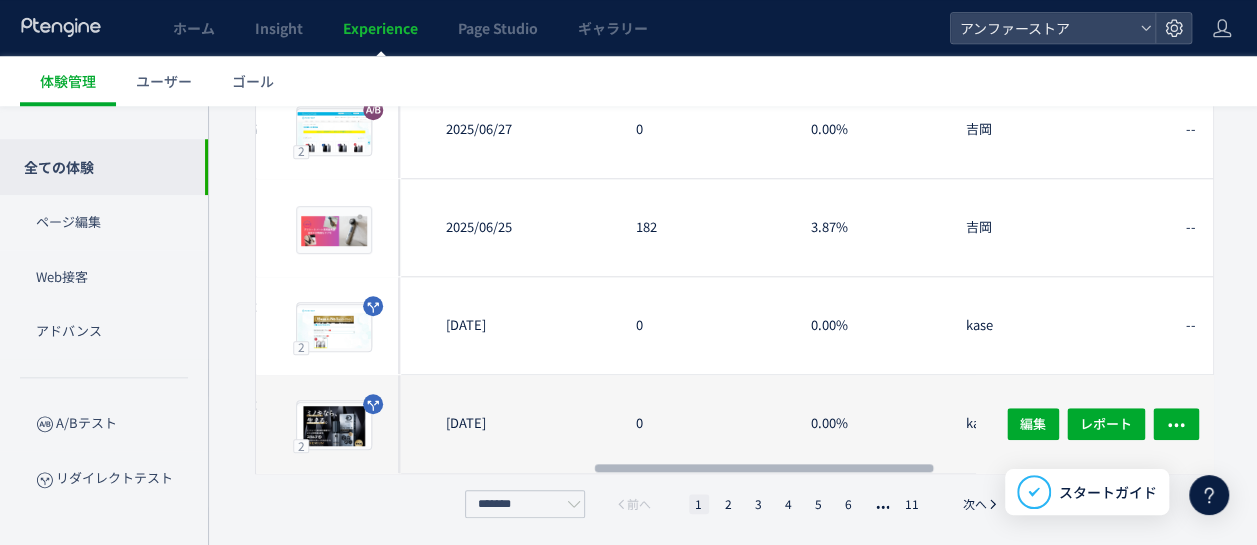 click 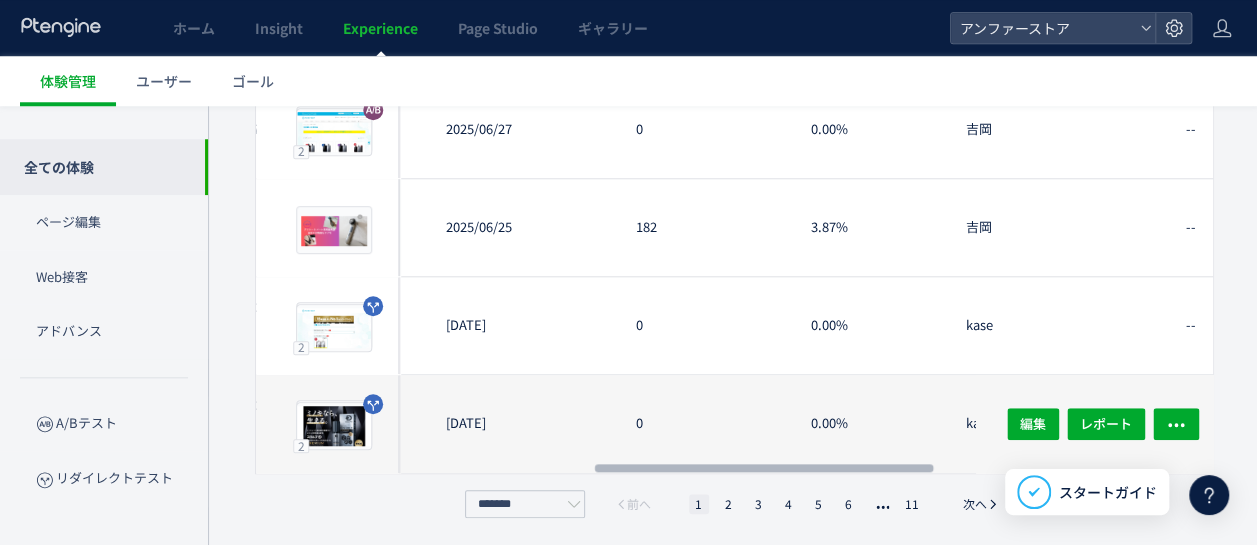scroll, scrollTop: 0, scrollLeft: 937, axis: horizontal 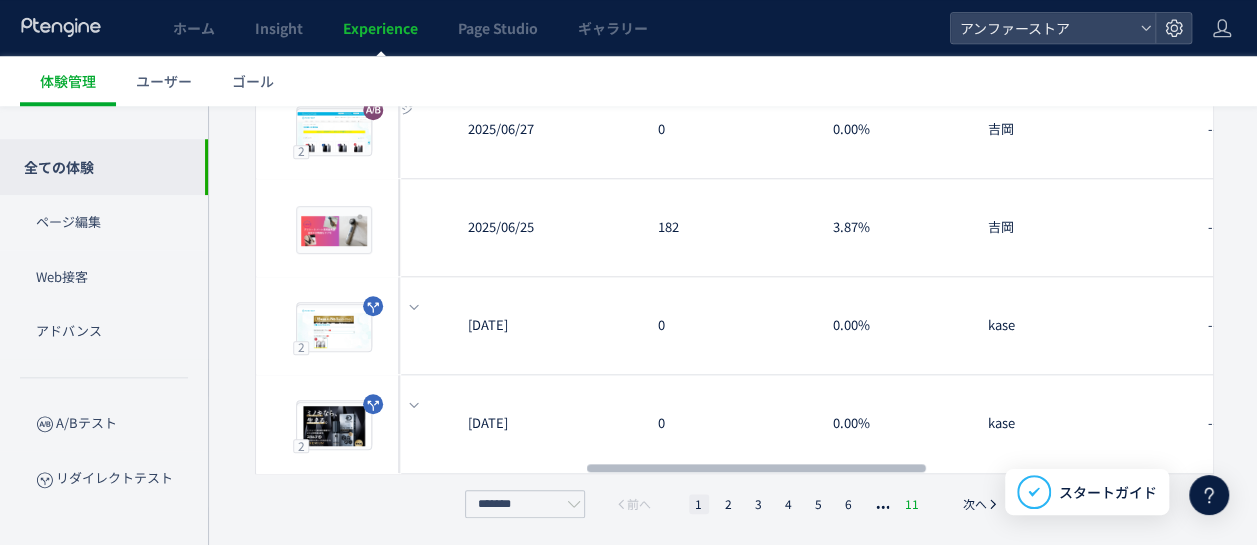 click on "11" 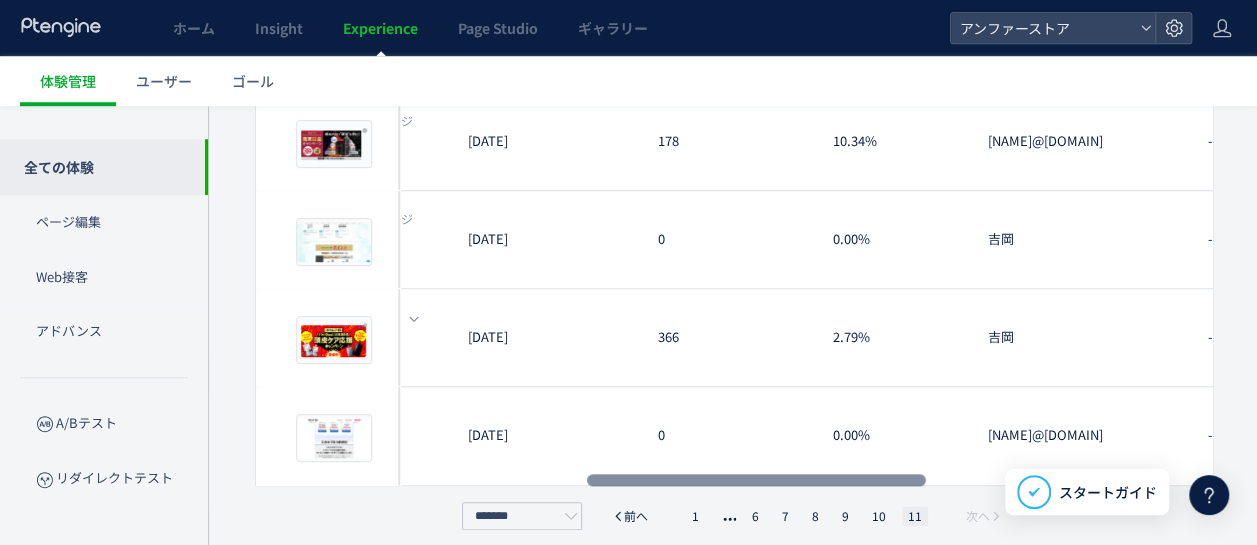 scroll, scrollTop: 794, scrollLeft: 0, axis: vertical 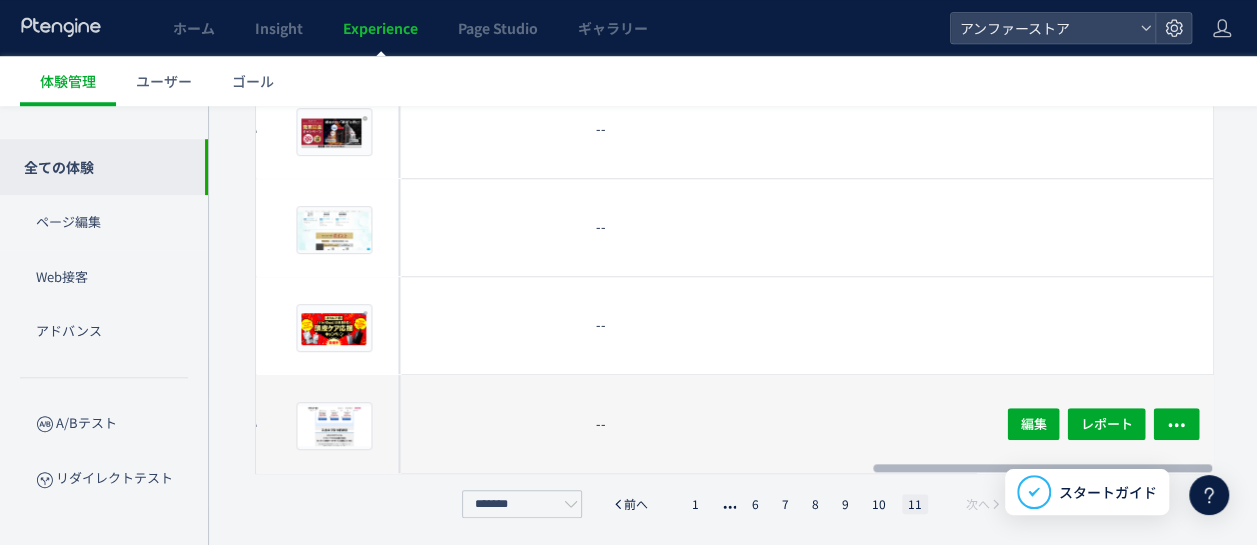 drag, startPoint x: 696, startPoint y: 458, endPoint x: 1136, endPoint y: 451, distance: 440.05566 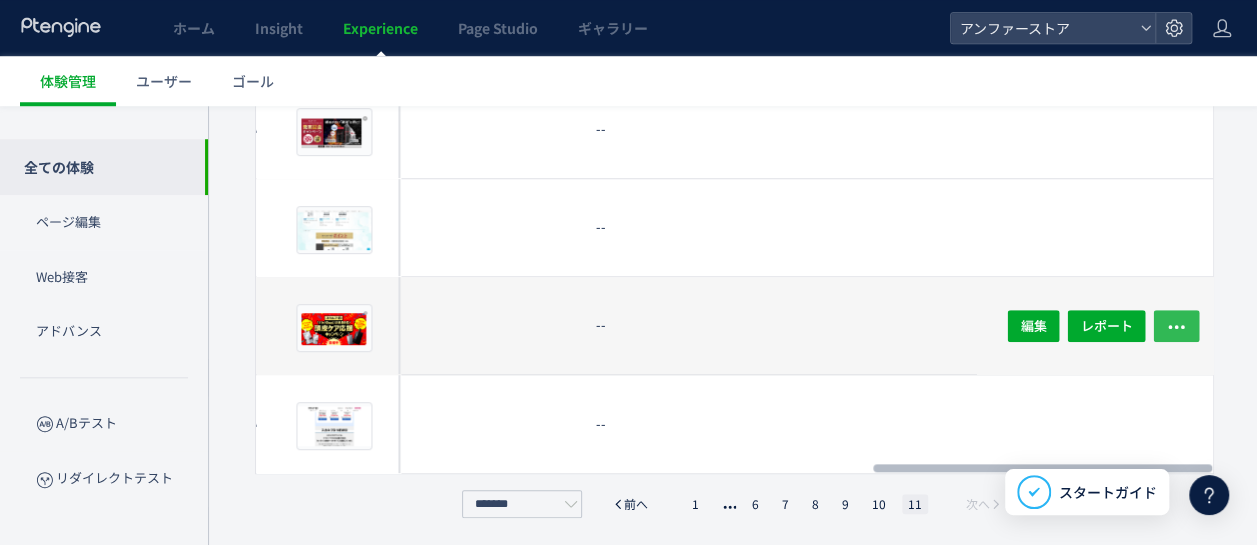 click 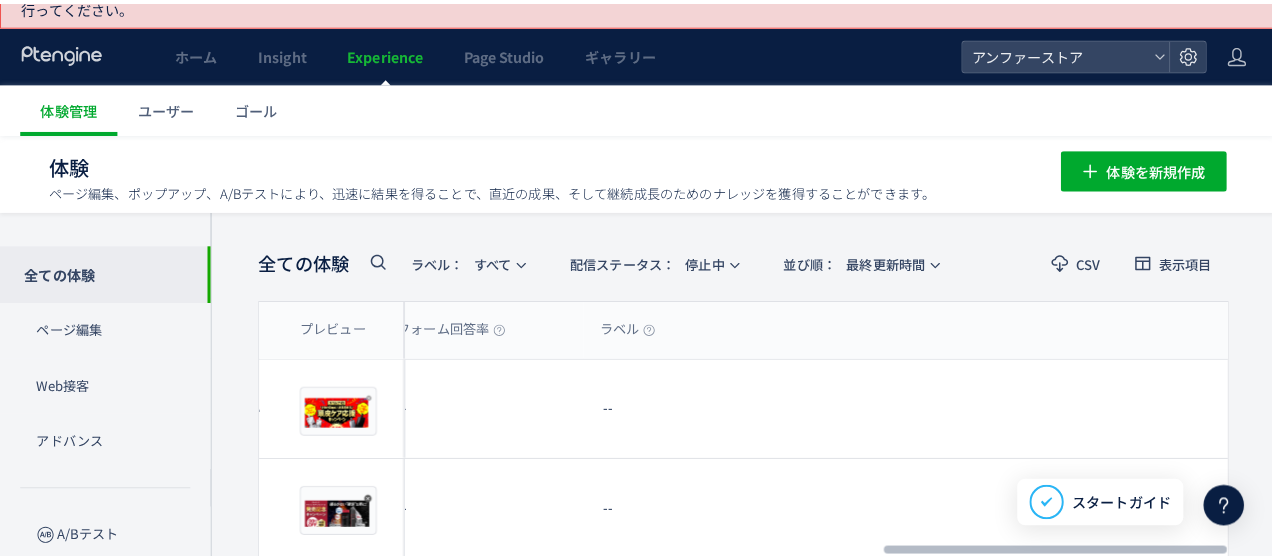 scroll, scrollTop: 0, scrollLeft: 0, axis: both 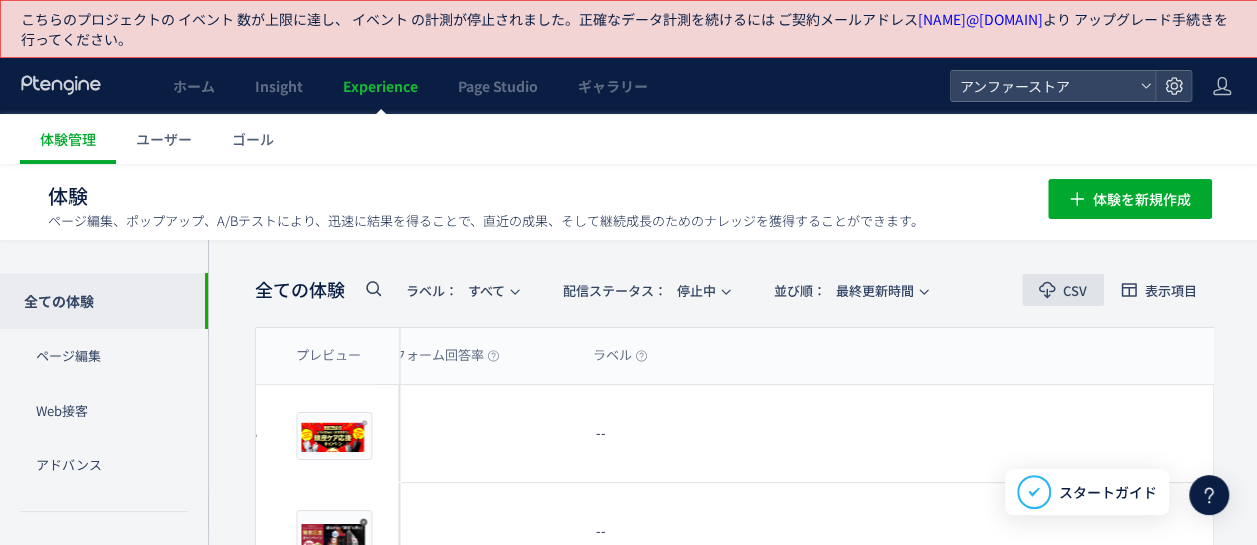 click on "CSV" at bounding box center (1063, 290) 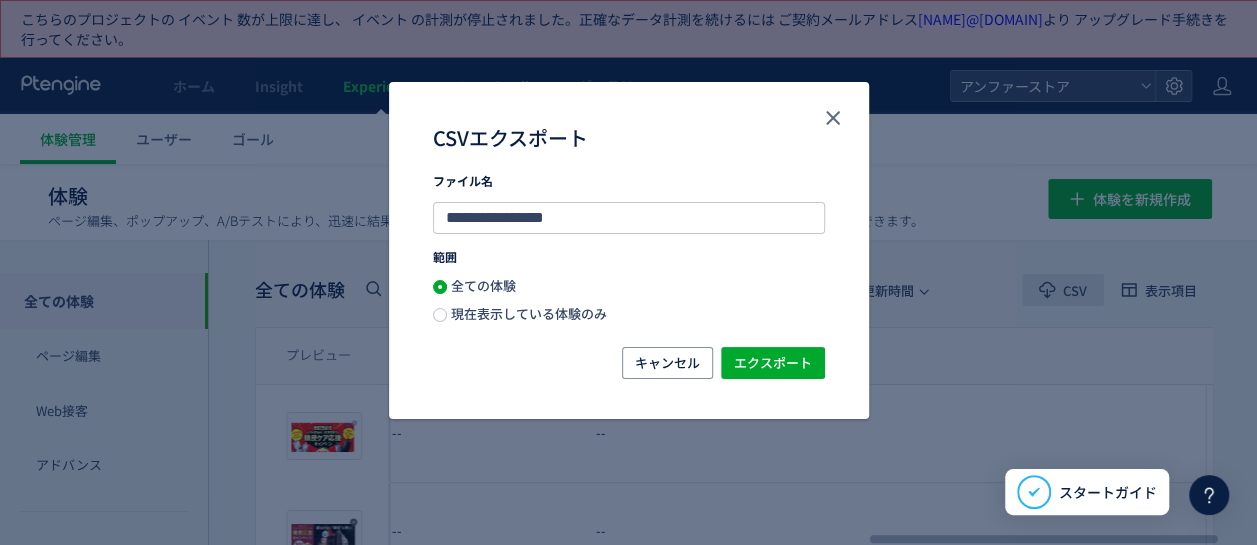 scroll, scrollTop: 0, scrollLeft: 1743, axis: horizontal 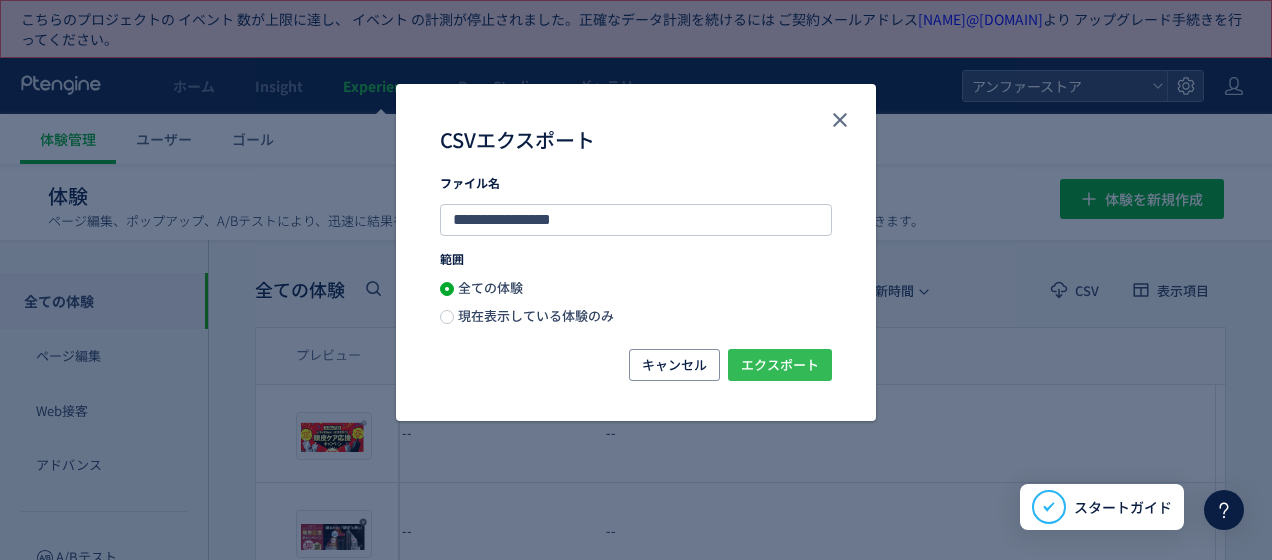 click on "エクスポート" at bounding box center (780, 365) 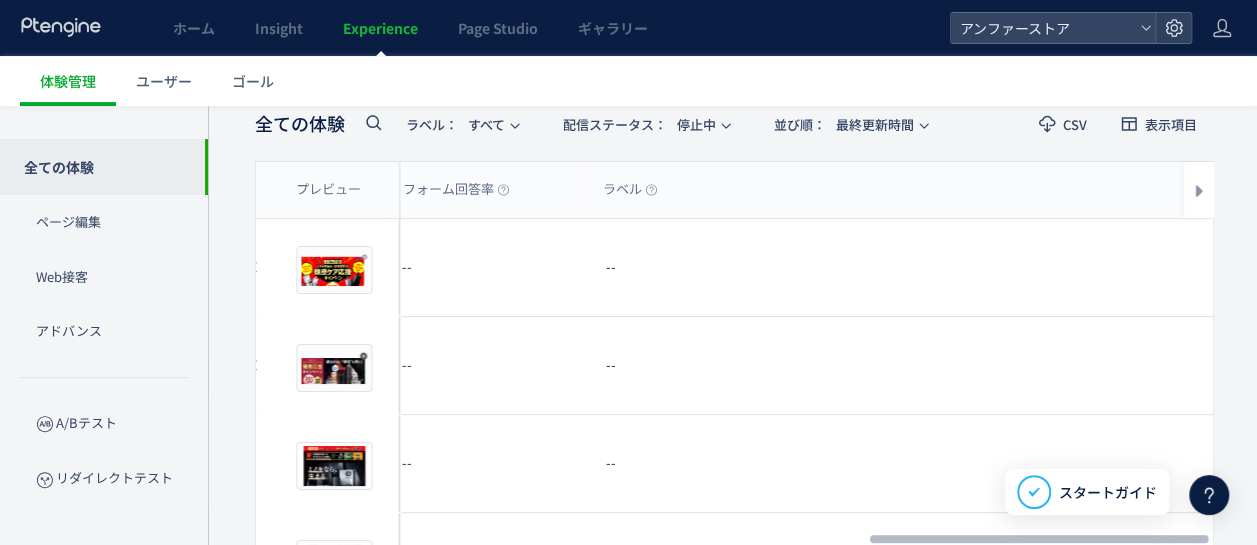 scroll, scrollTop: 200, scrollLeft: 0, axis: vertical 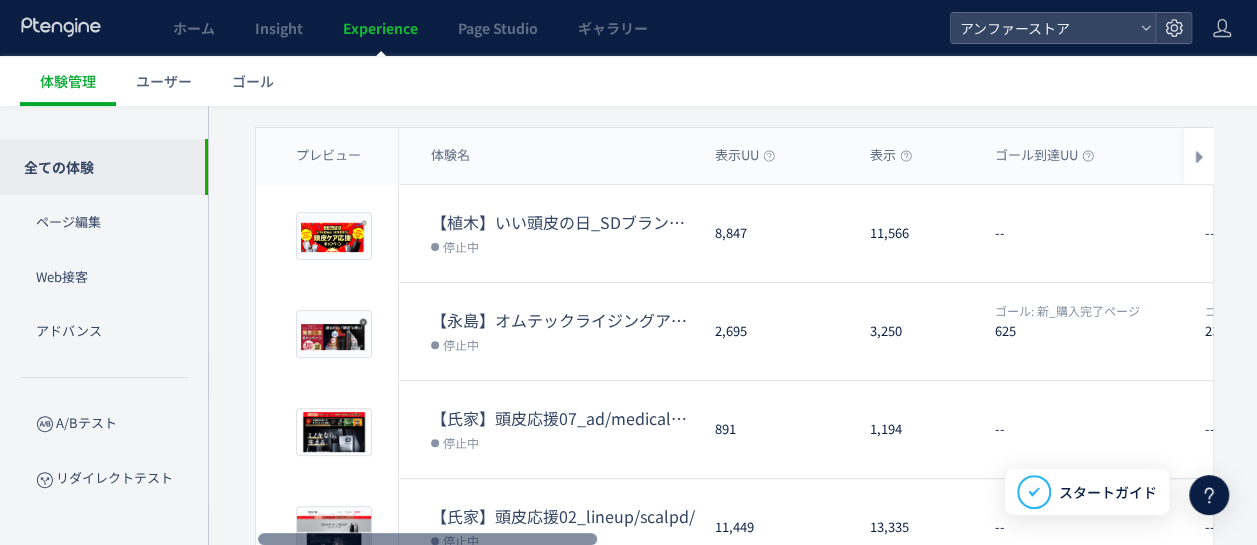drag, startPoint x: 896, startPoint y: 543, endPoint x: 280, endPoint y: 526, distance: 616.23456 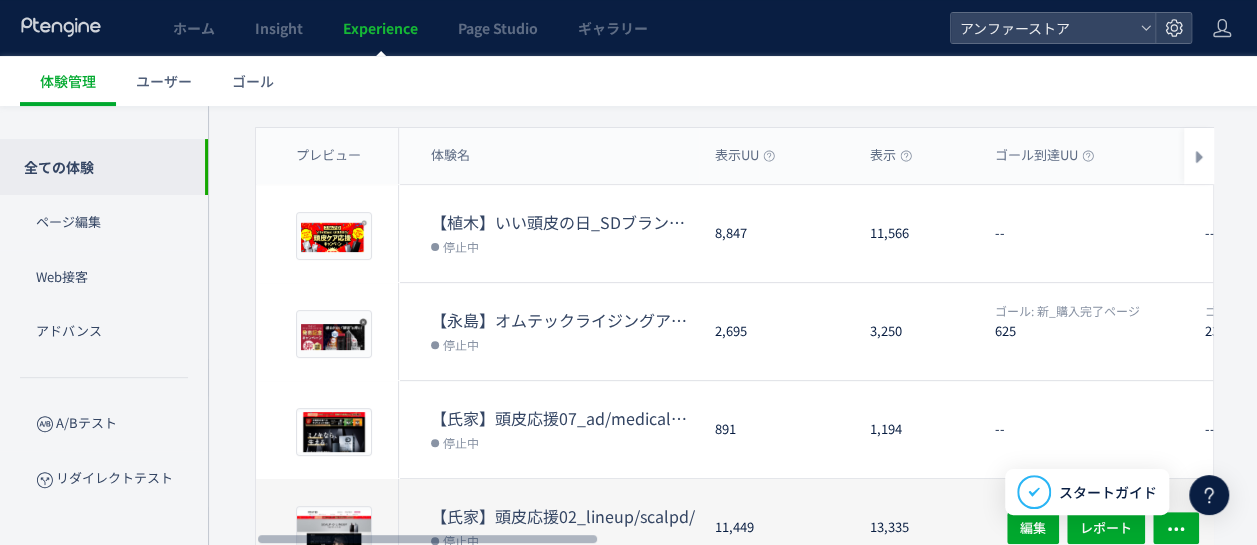 click 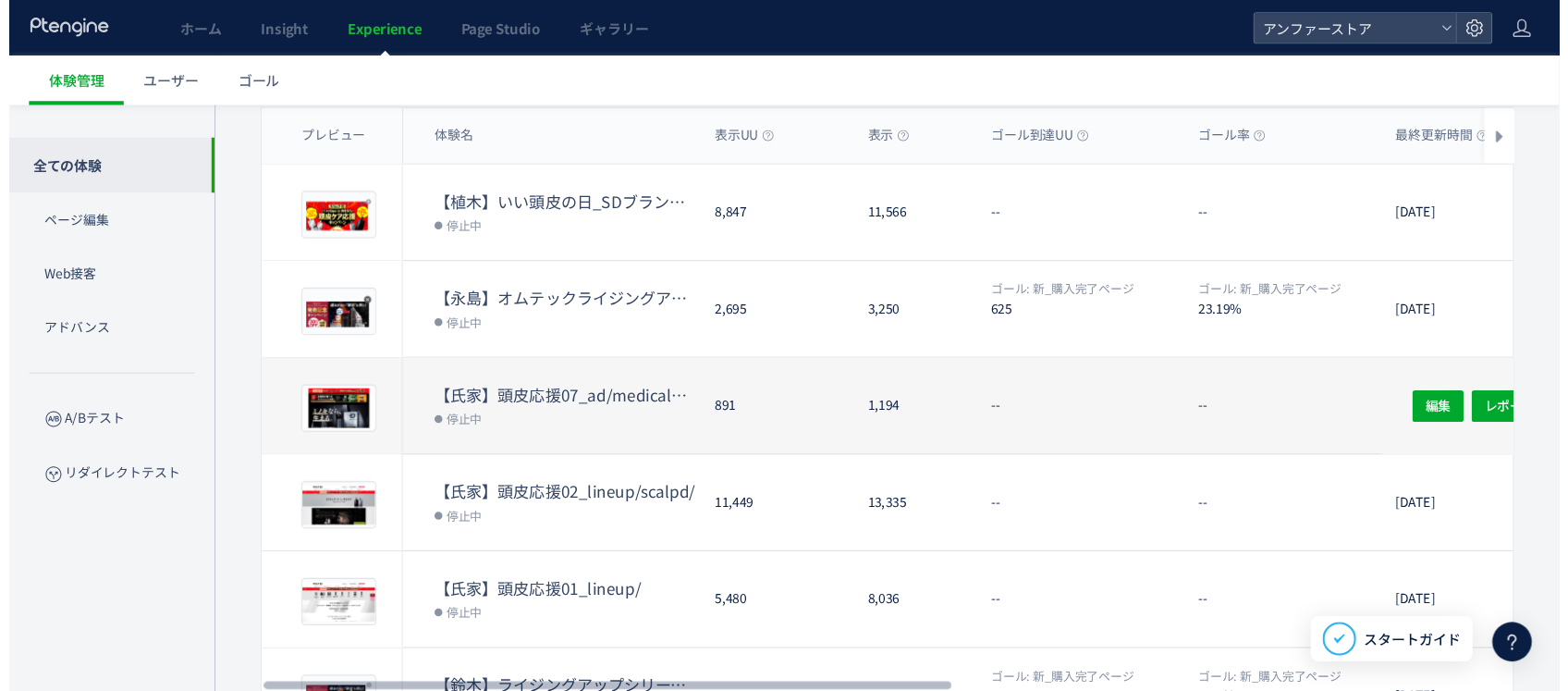 scroll, scrollTop: 185, scrollLeft: 0, axis: vertical 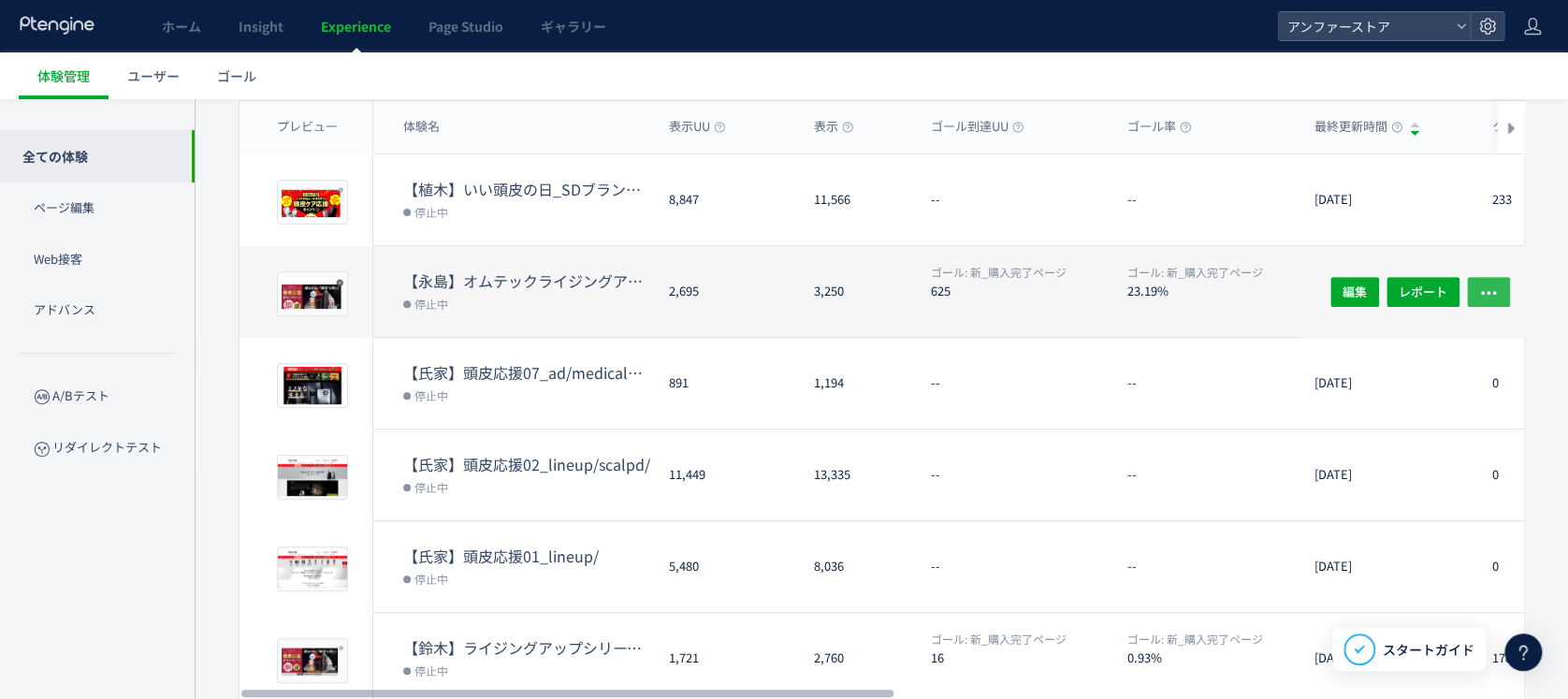 click 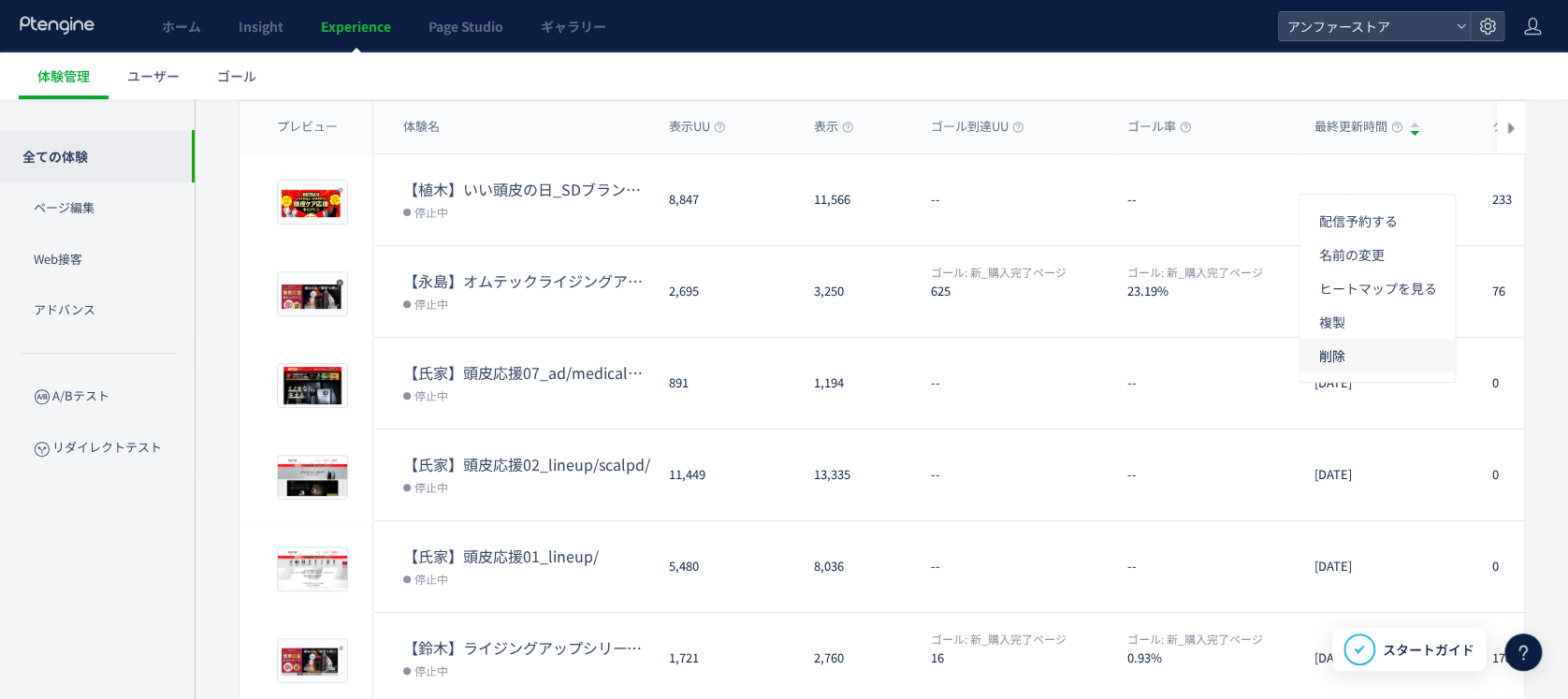 click on "削除" 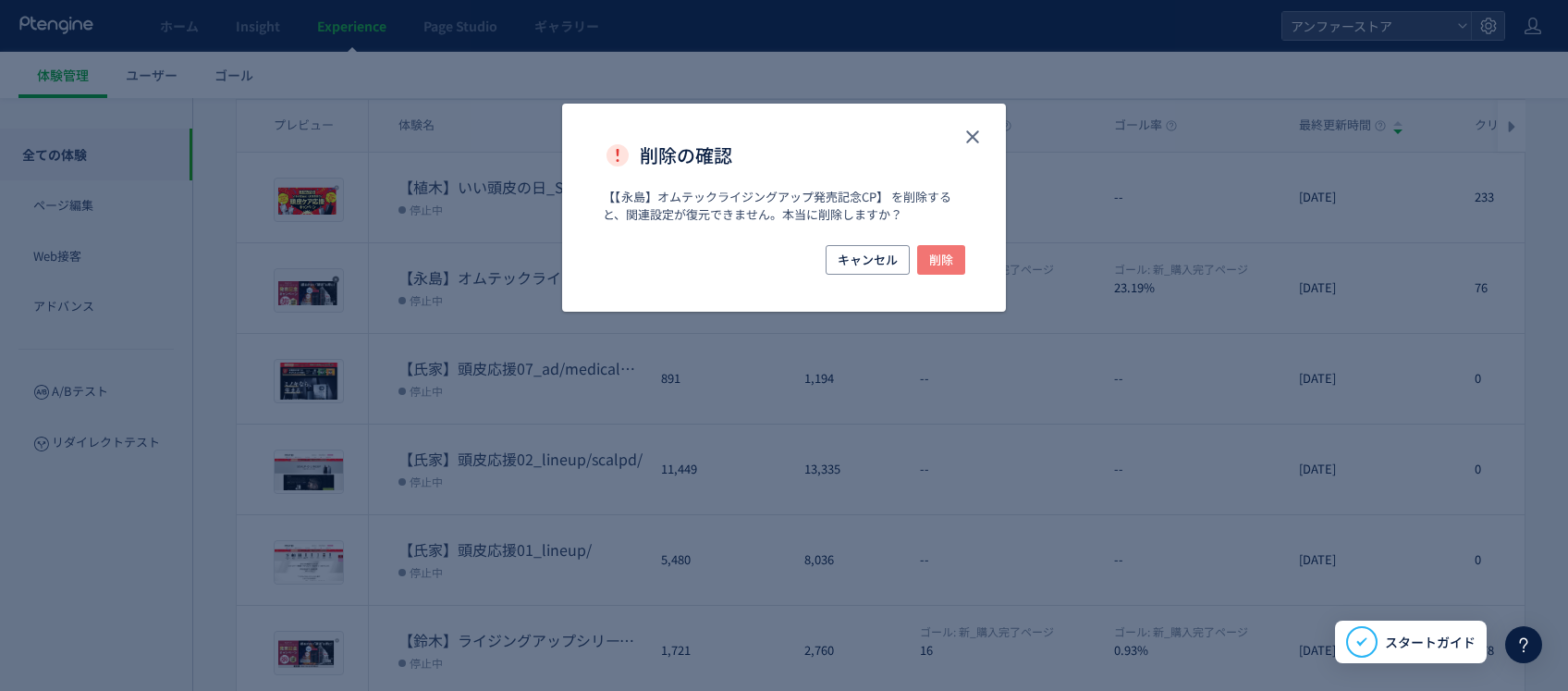 click on "削除" at bounding box center (941, 260) 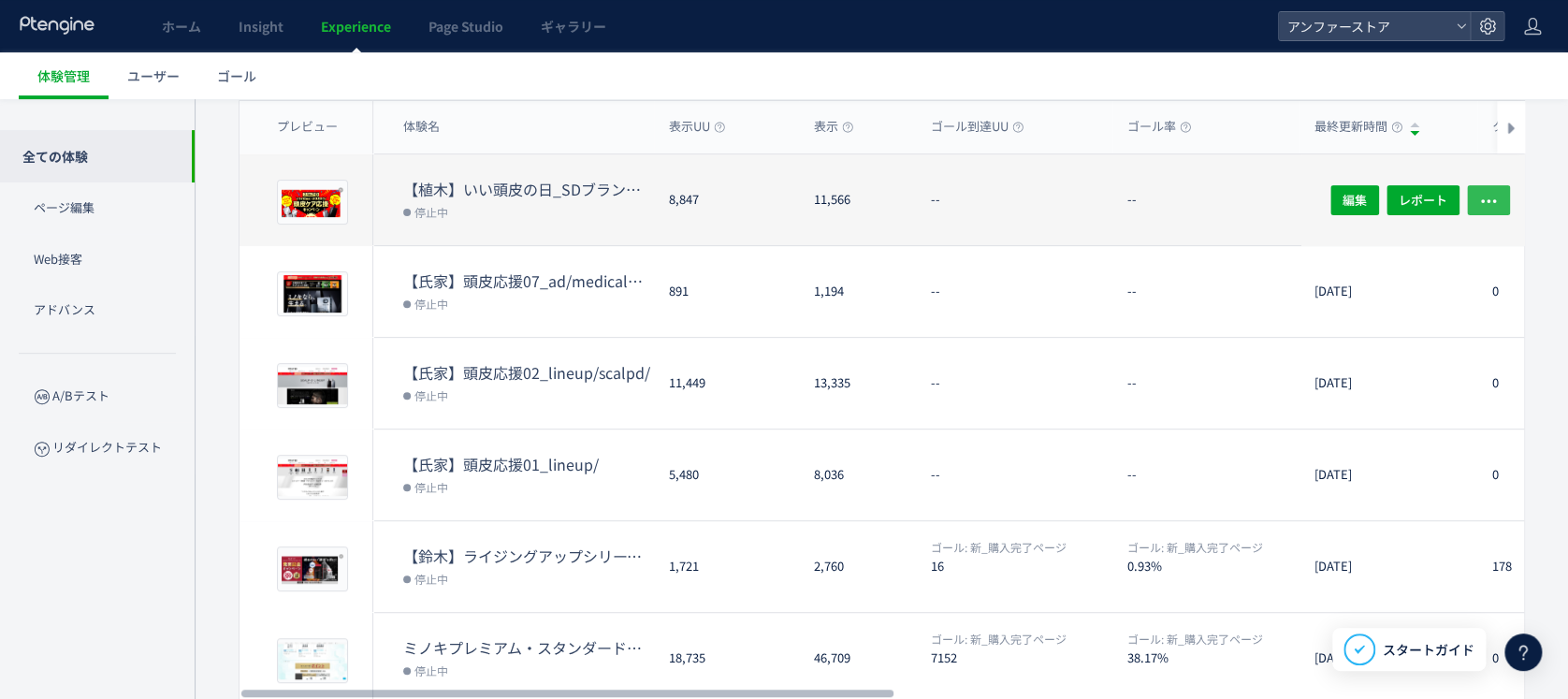 click 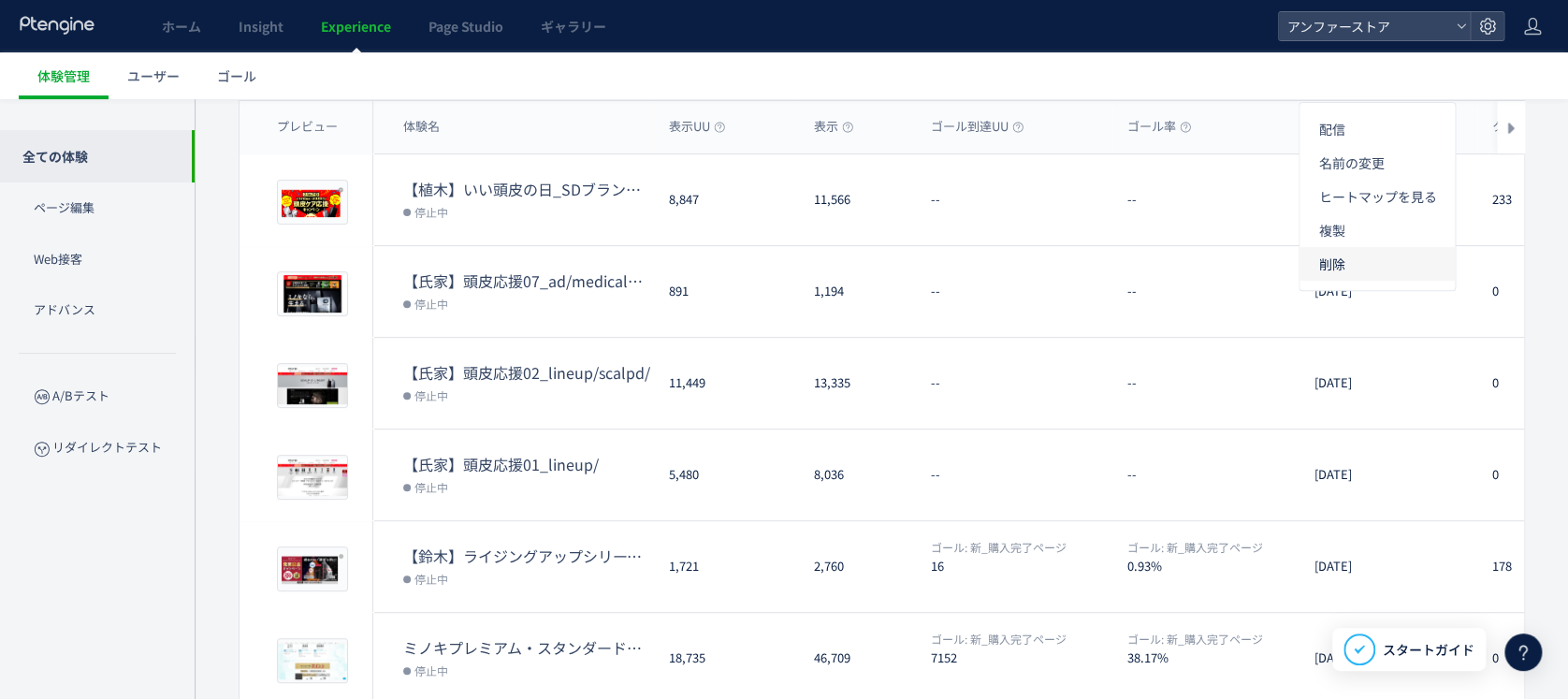 click on "削除" 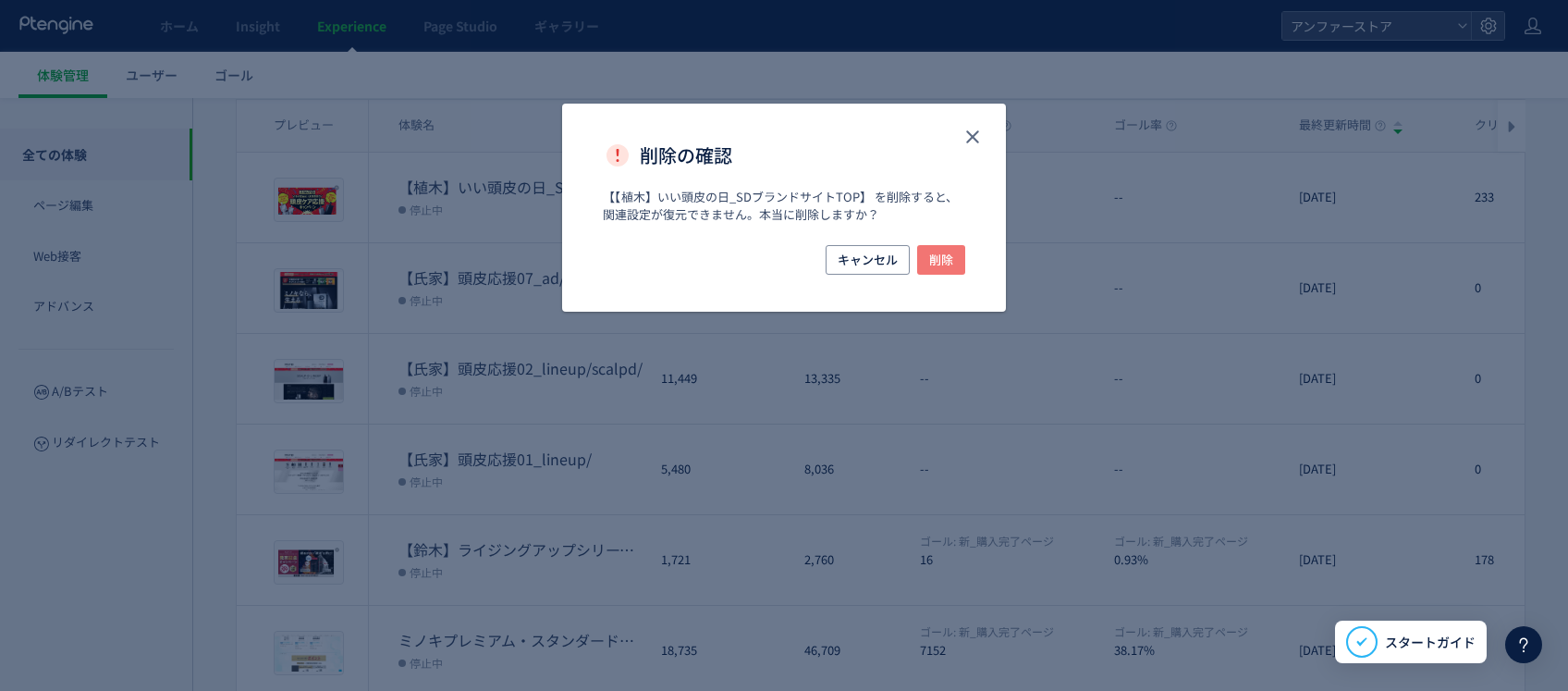 click on "削除" at bounding box center (941, 260) 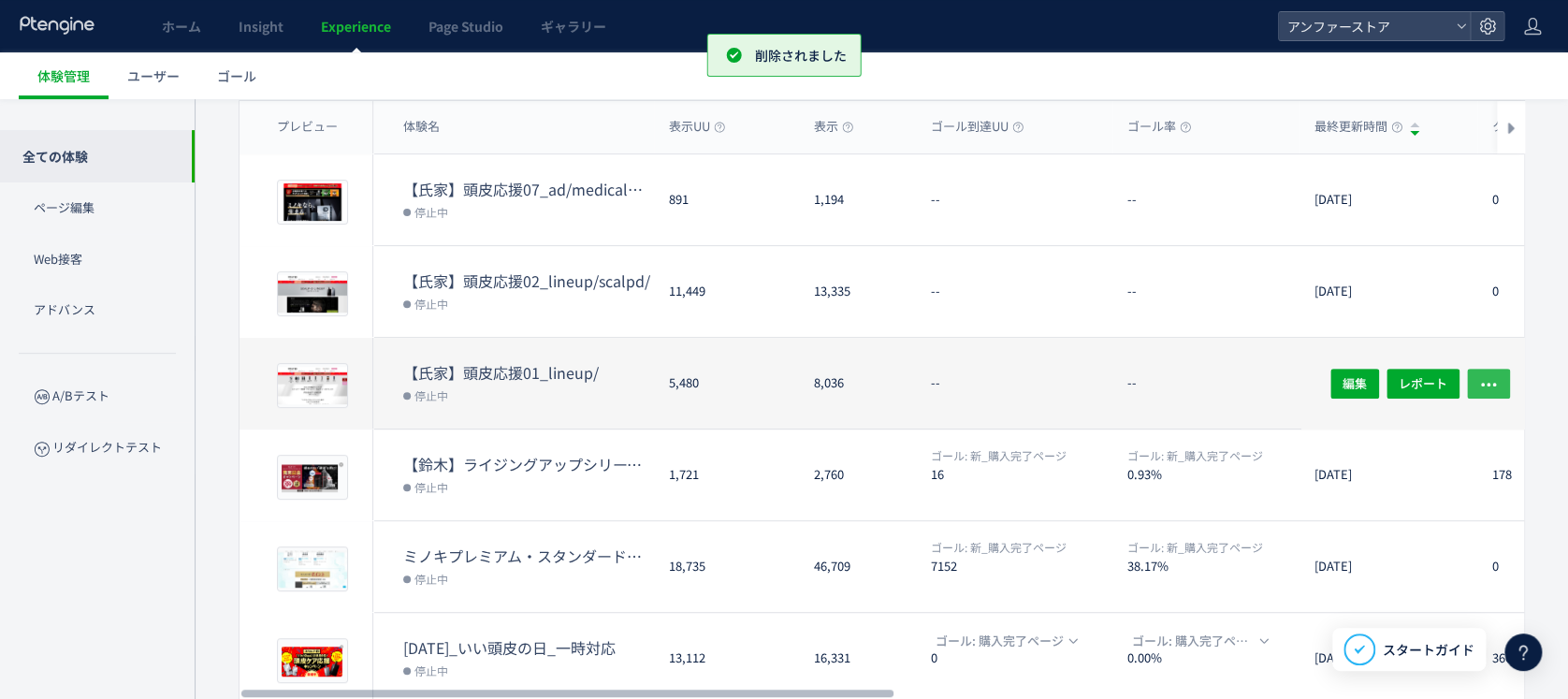 click 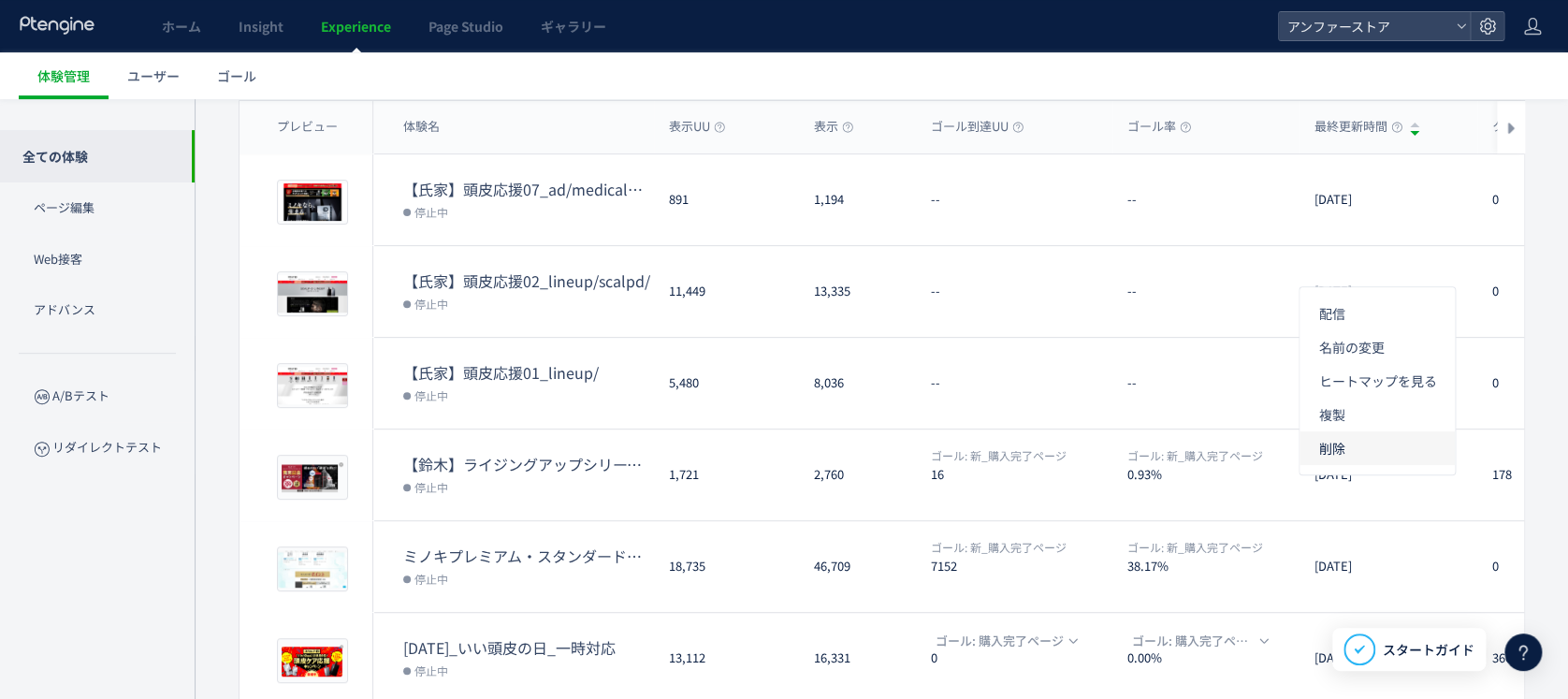 click on "削除" 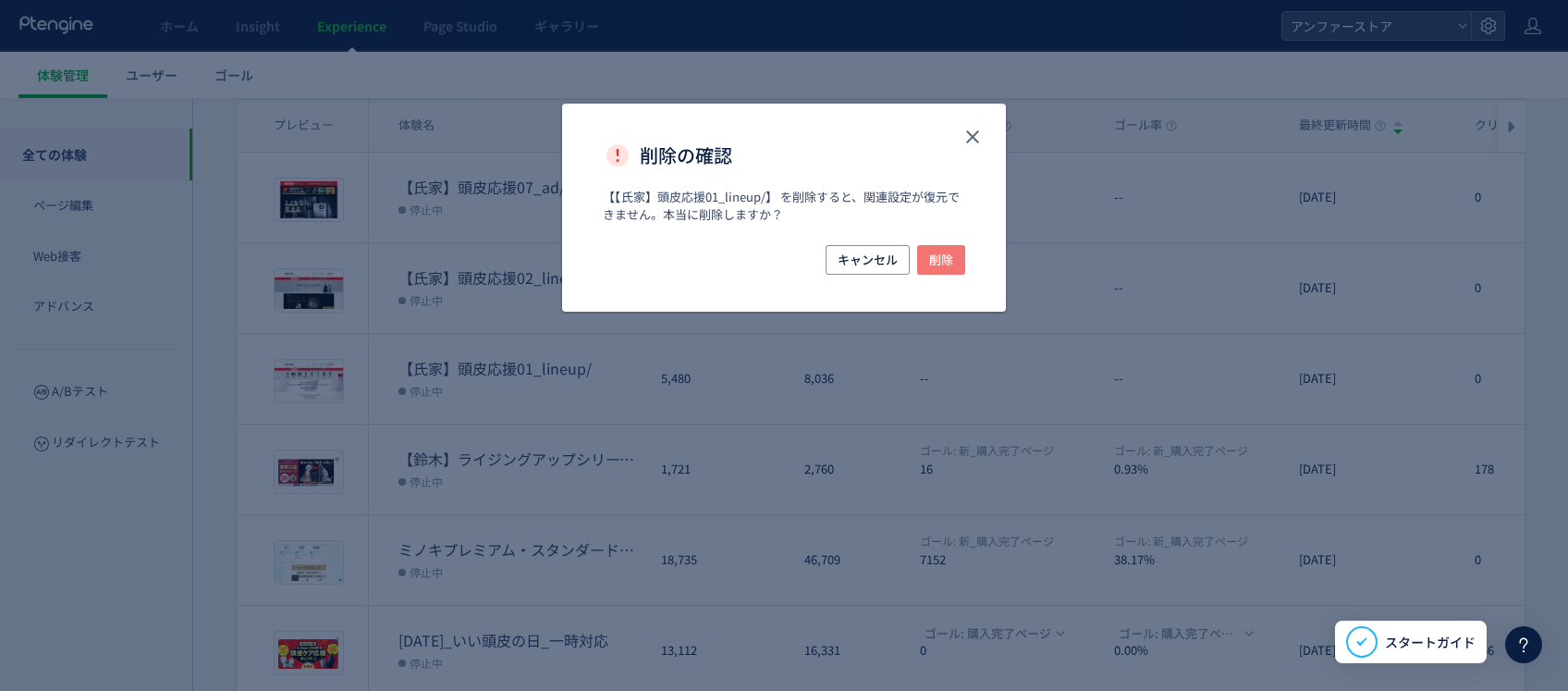 click on "削除" at bounding box center [941, 260] 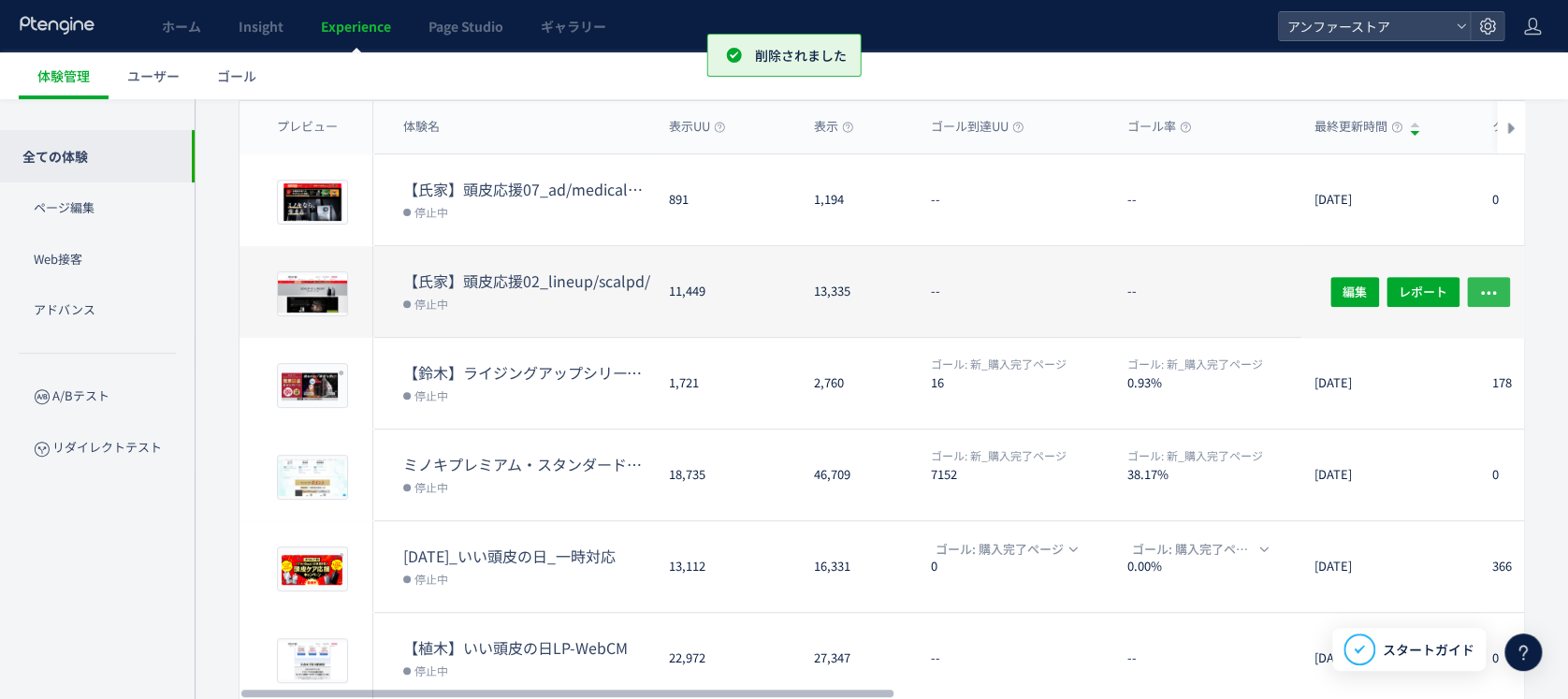 click 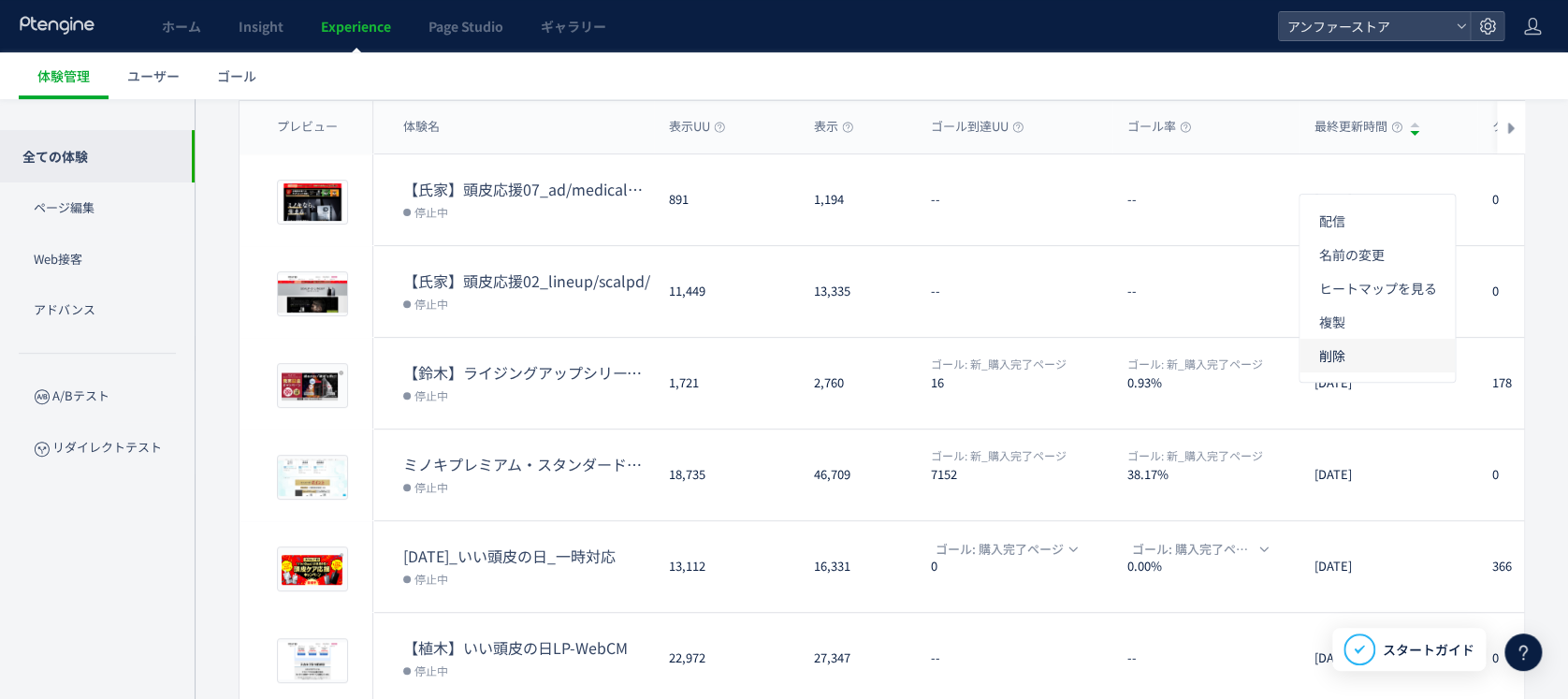 click on "削除" 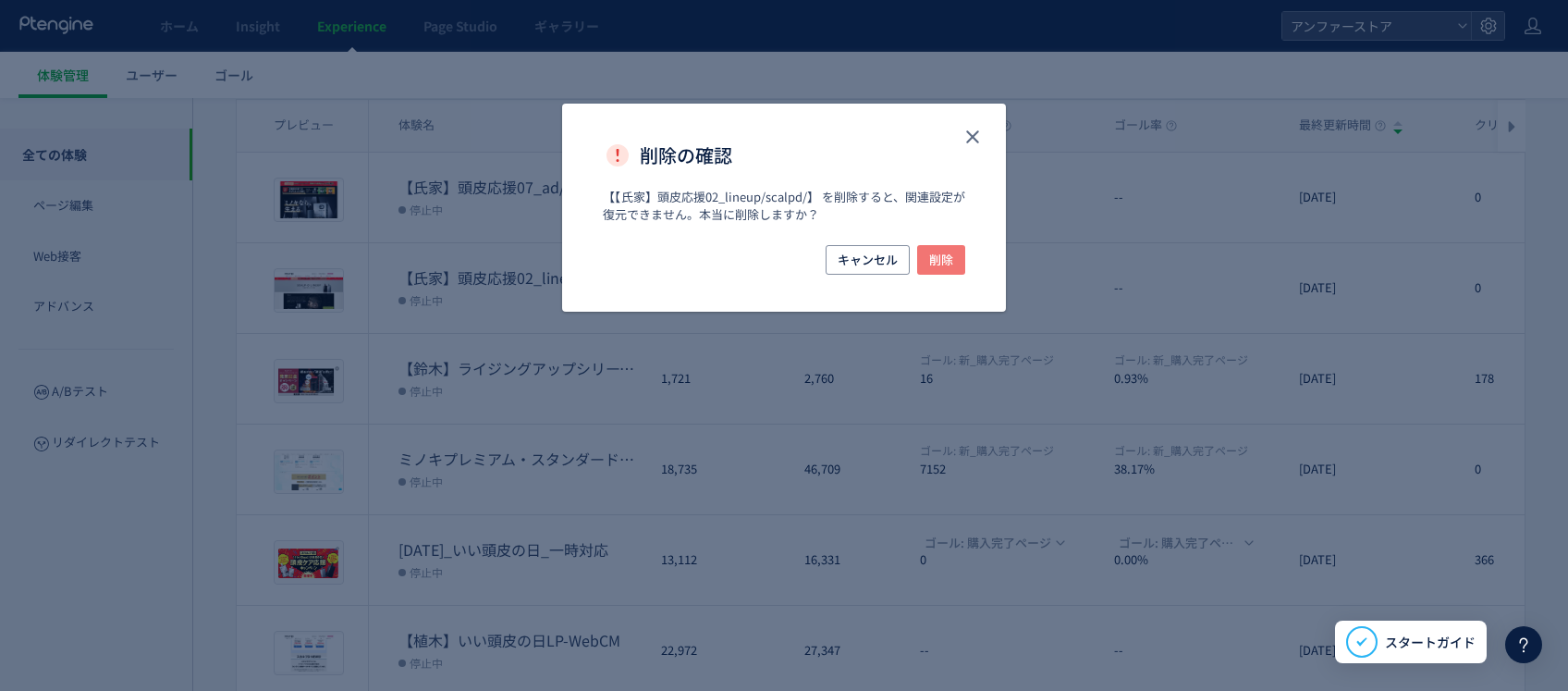 click on "削除" at bounding box center (941, 260) 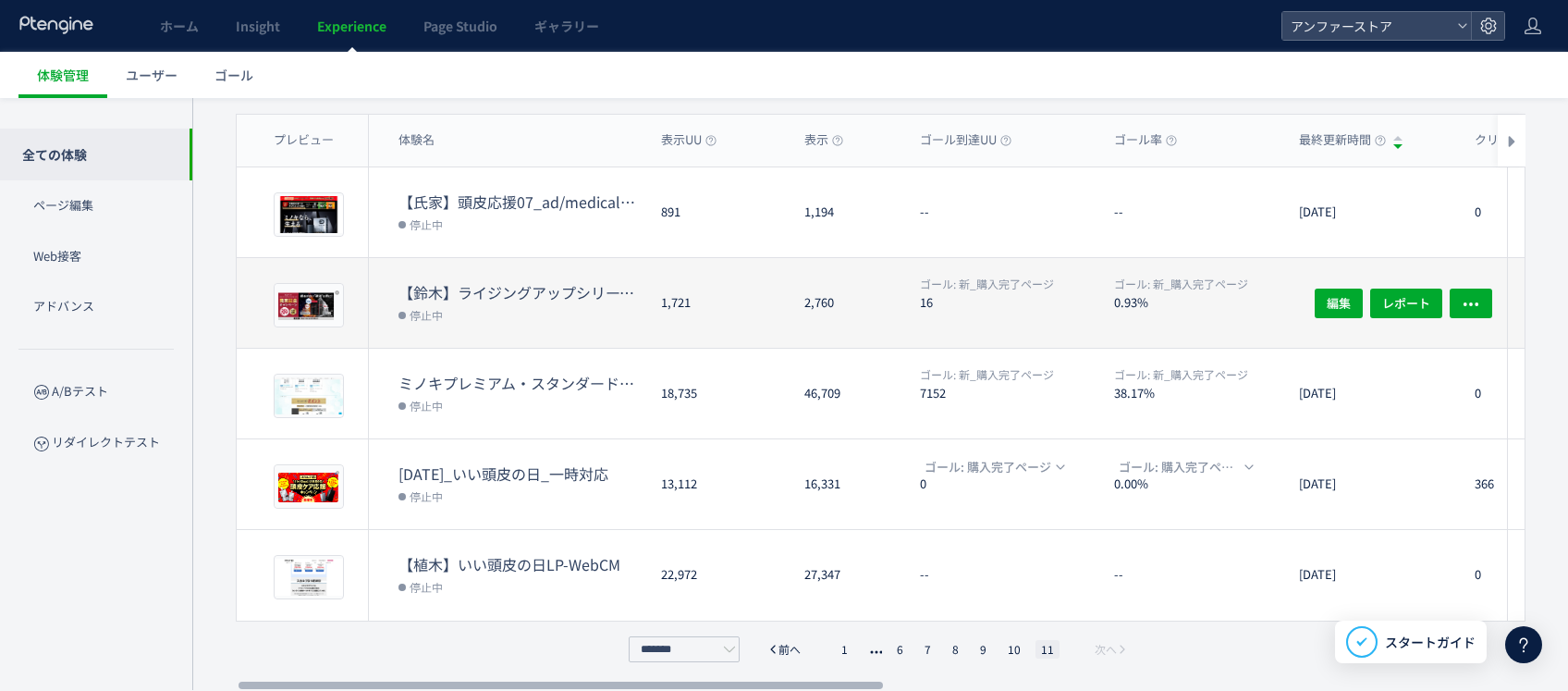 scroll, scrollTop: 167, scrollLeft: 0, axis: vertical 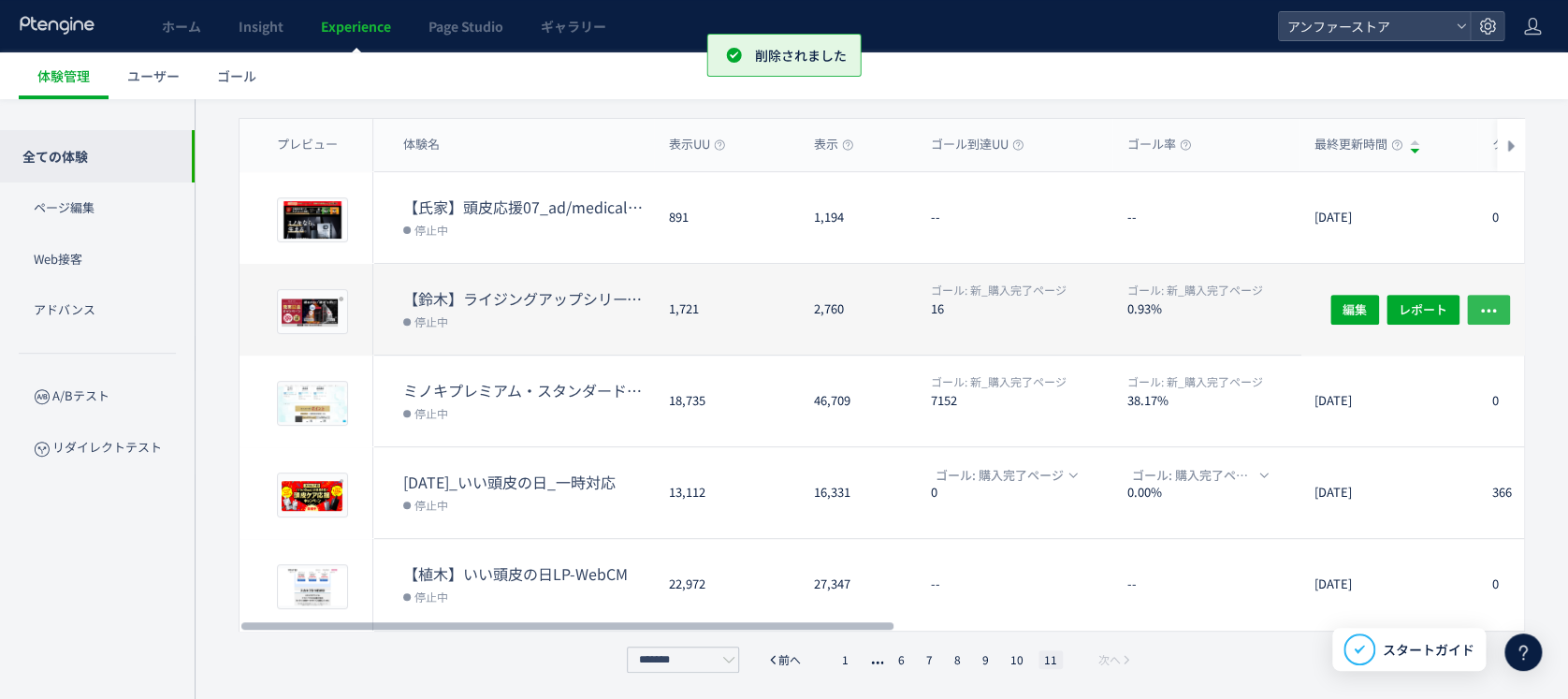 click 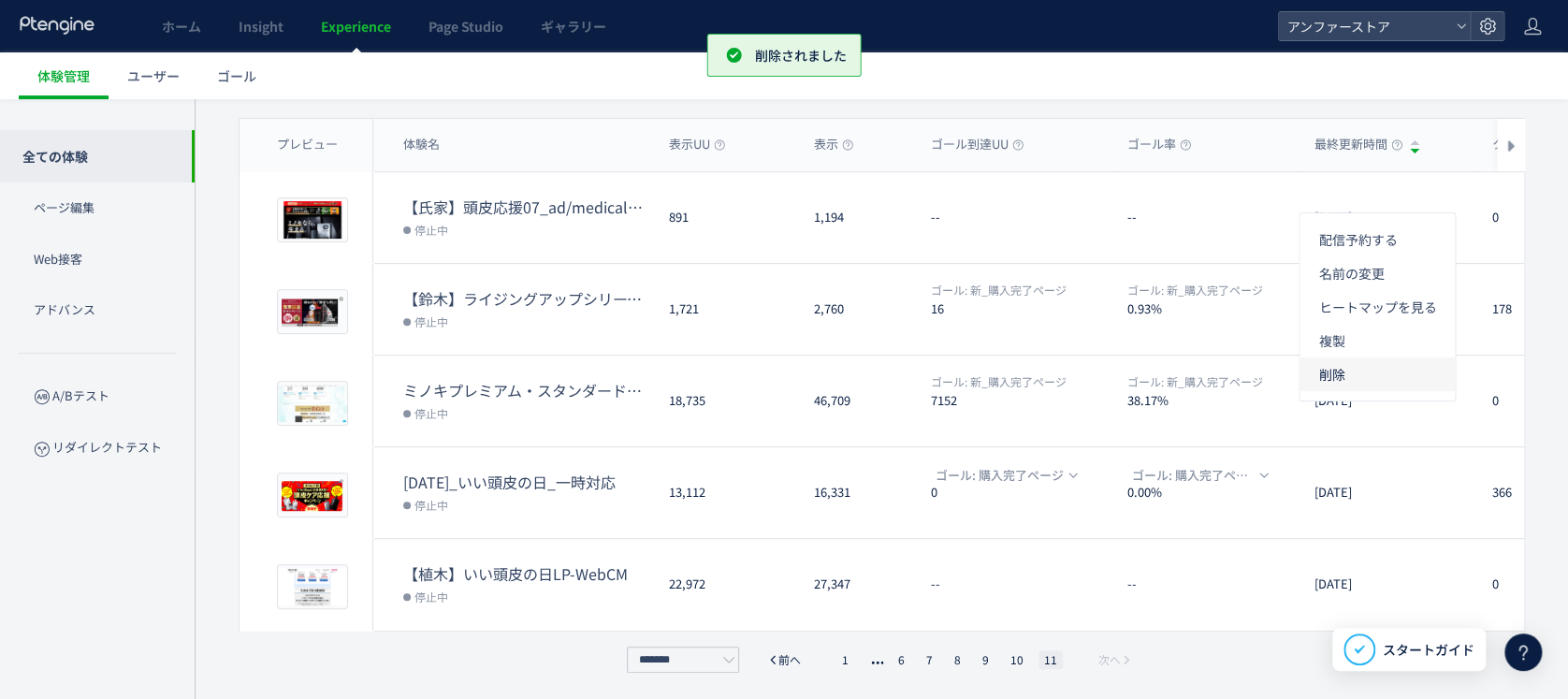 click on "削除" 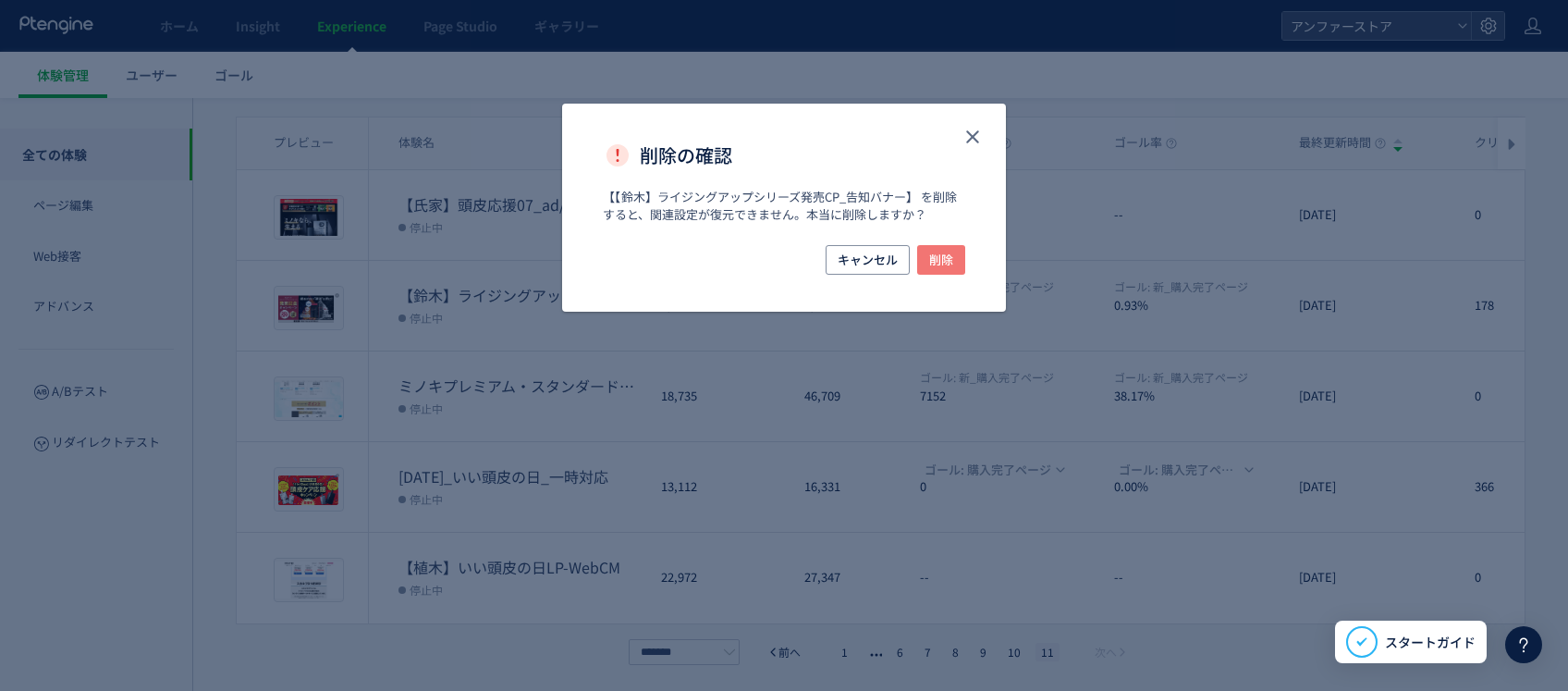 click on "削除" at bounding box center [941, 260] 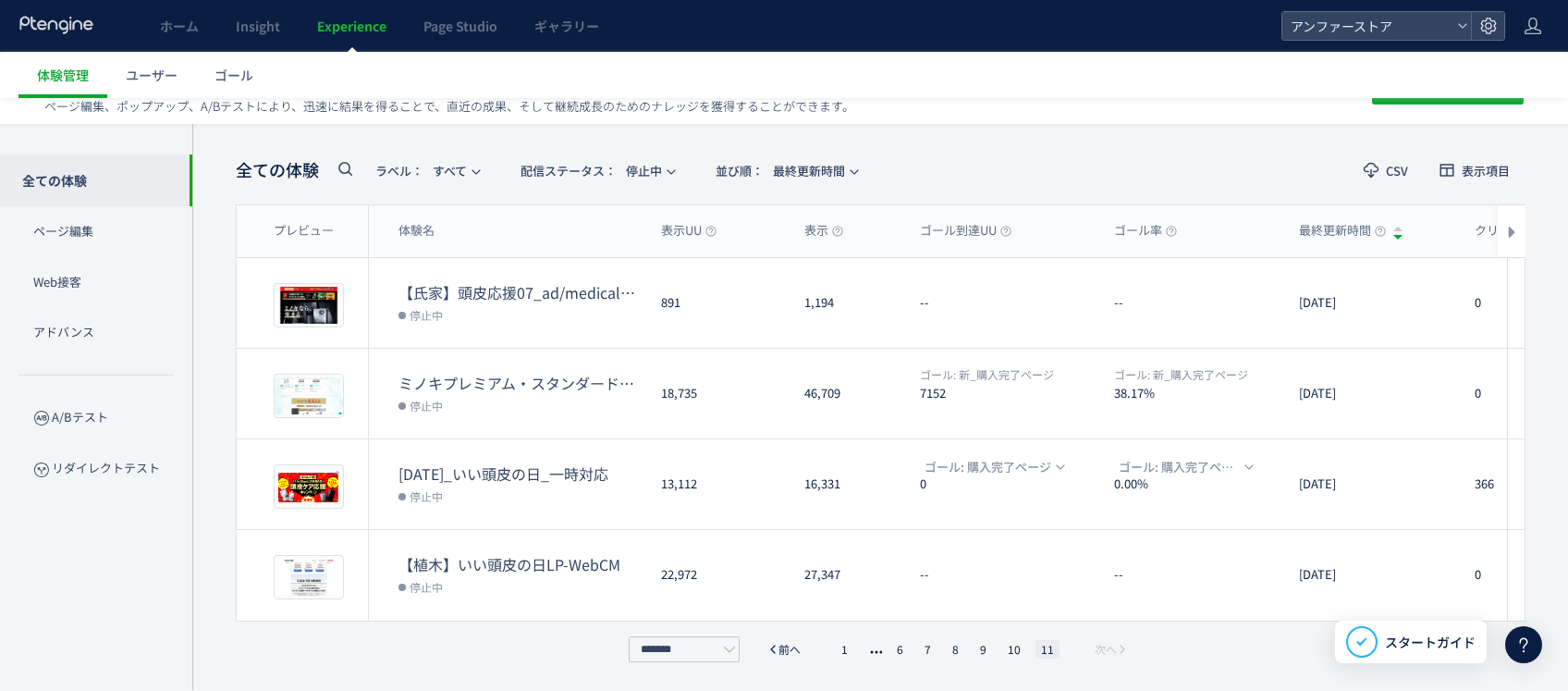 scroll, scrollTop: 77, scrollLeft: 0, axis: vertical 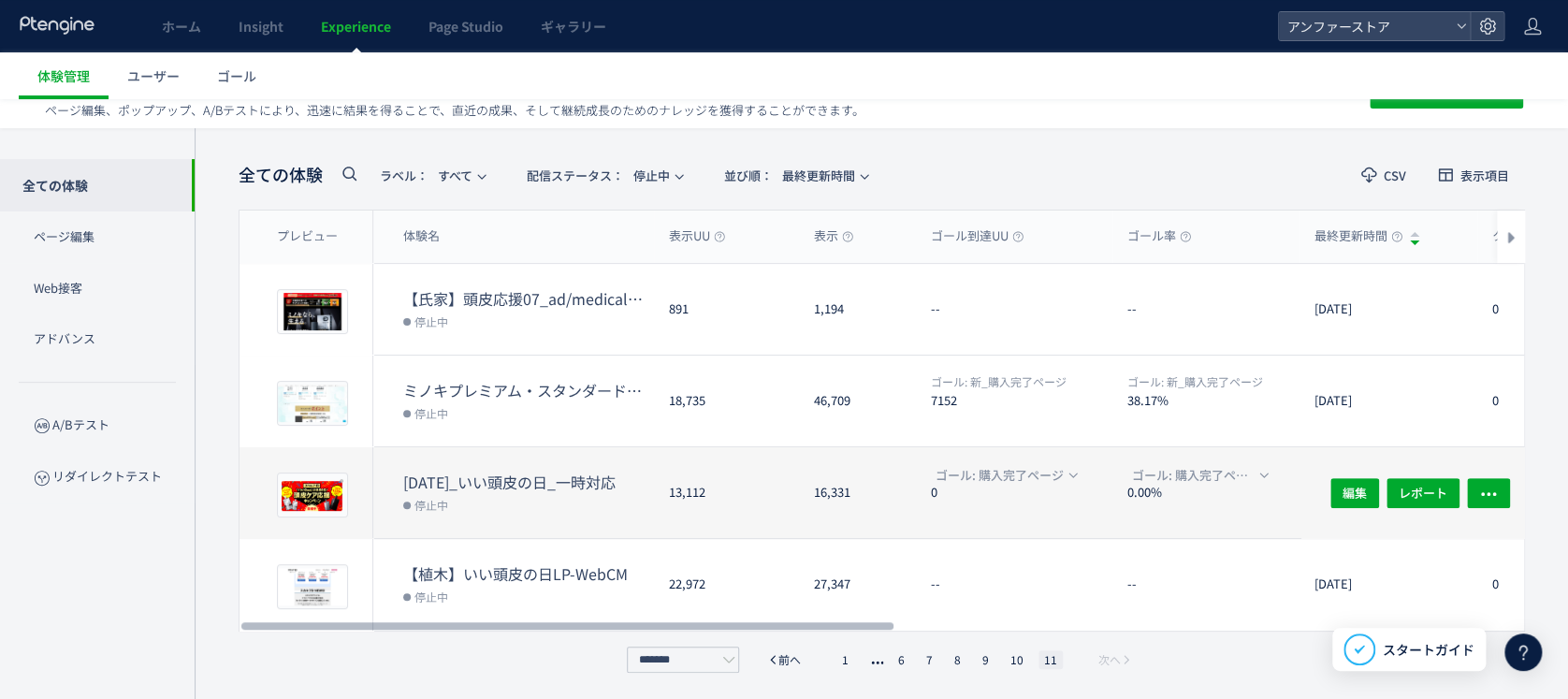 click 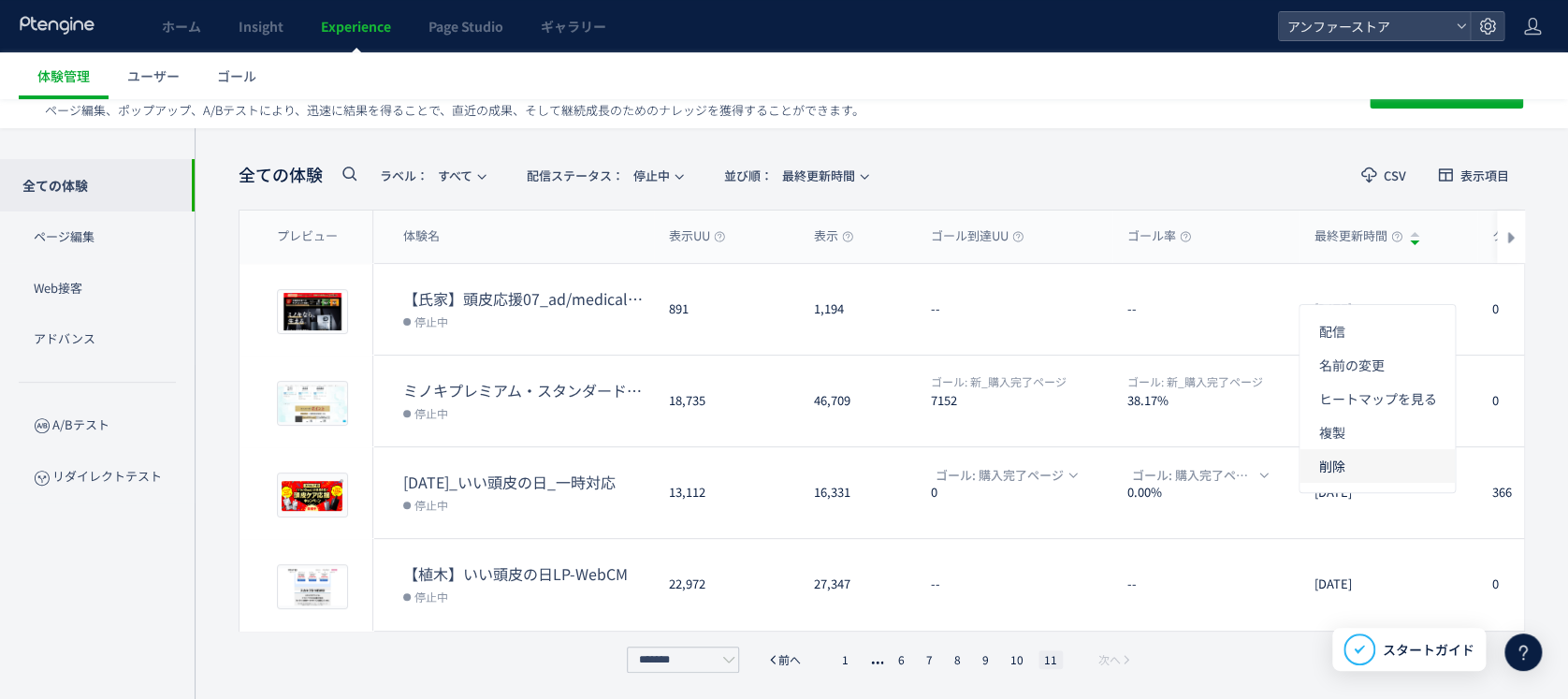 click on "削除" 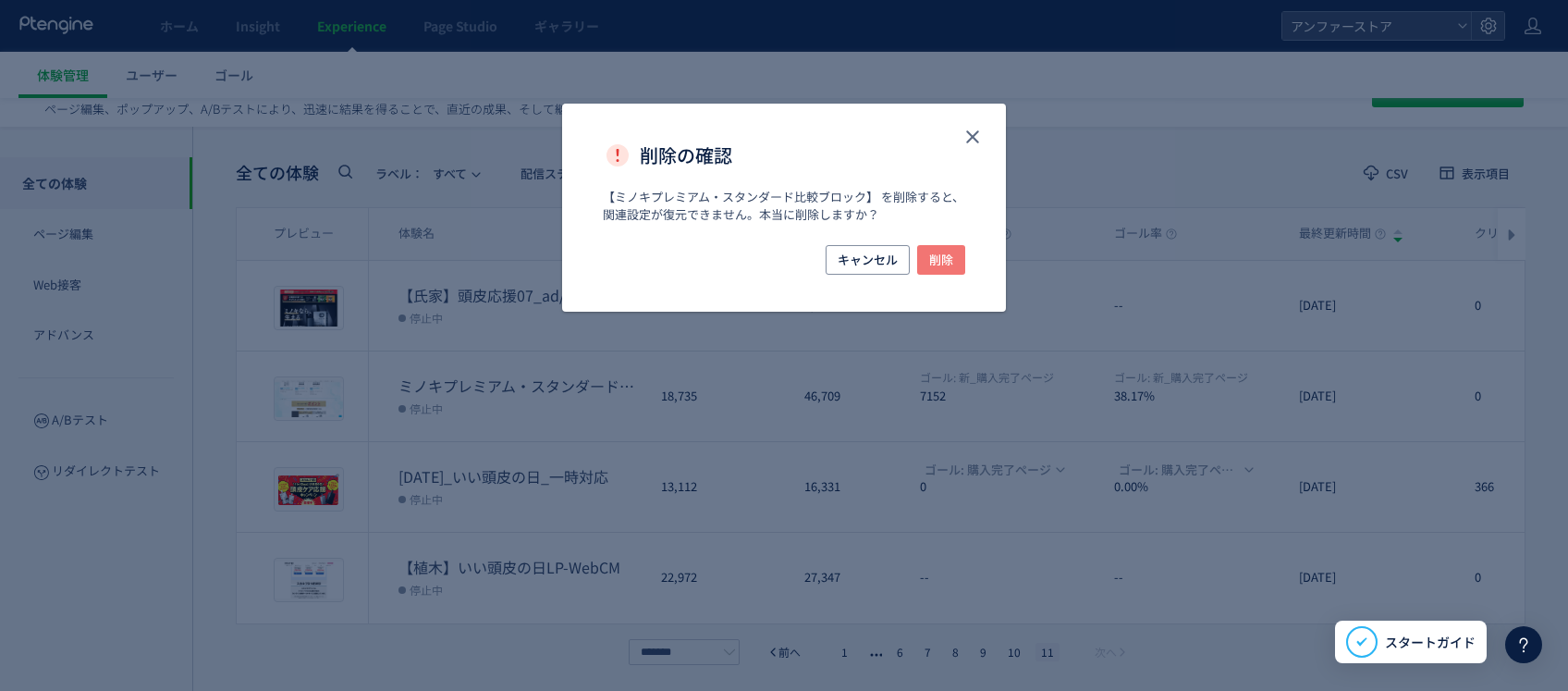 click on "削除" at bounding box center [941, 260] 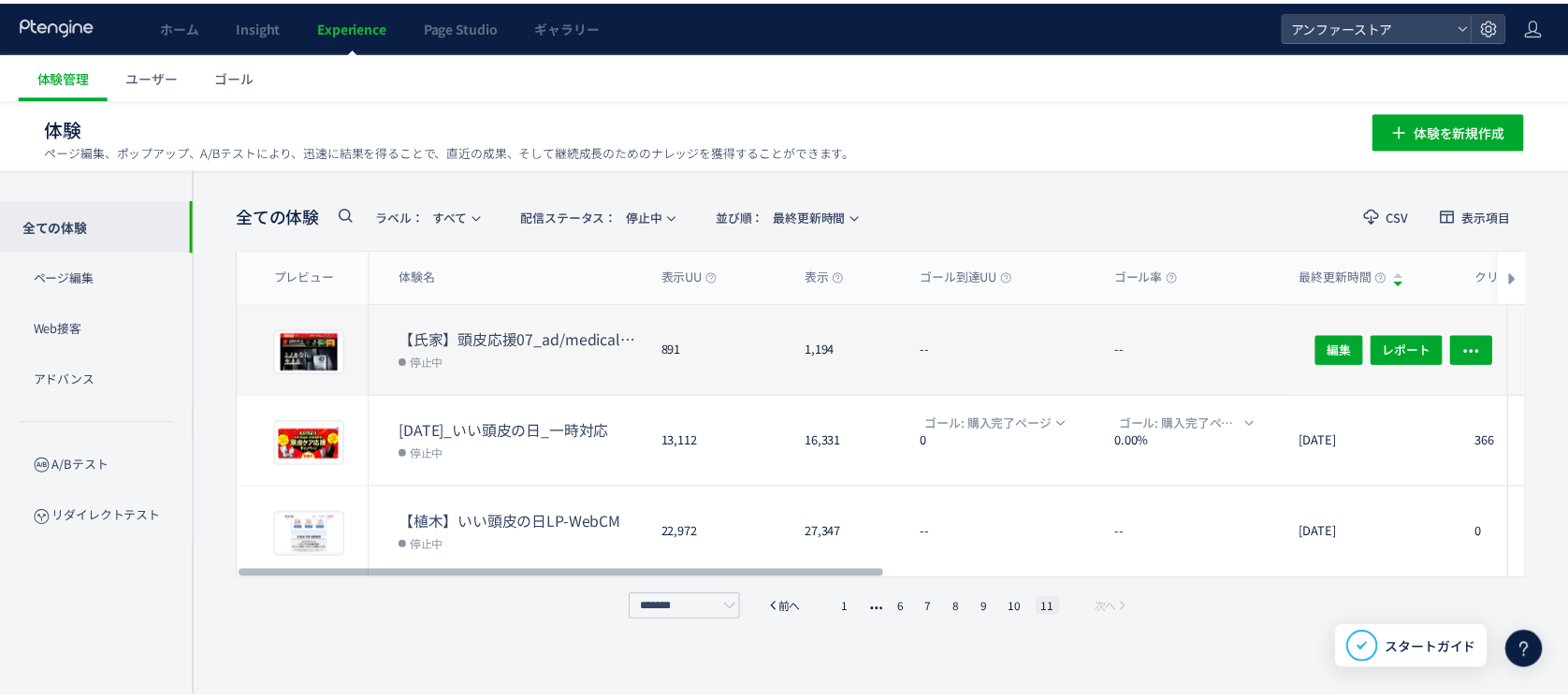 scroll, scrollTop: 36, scrollLeft: 0, axis: vertical 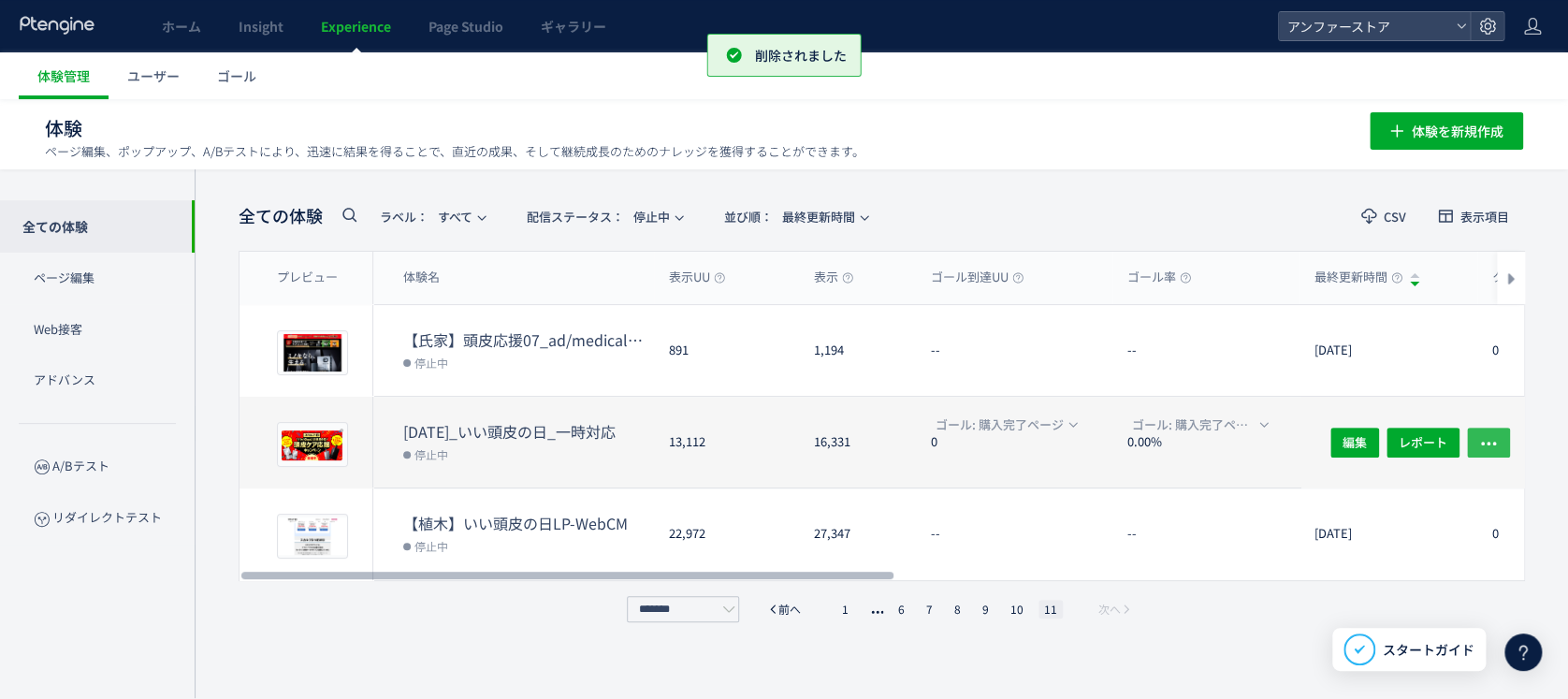 click 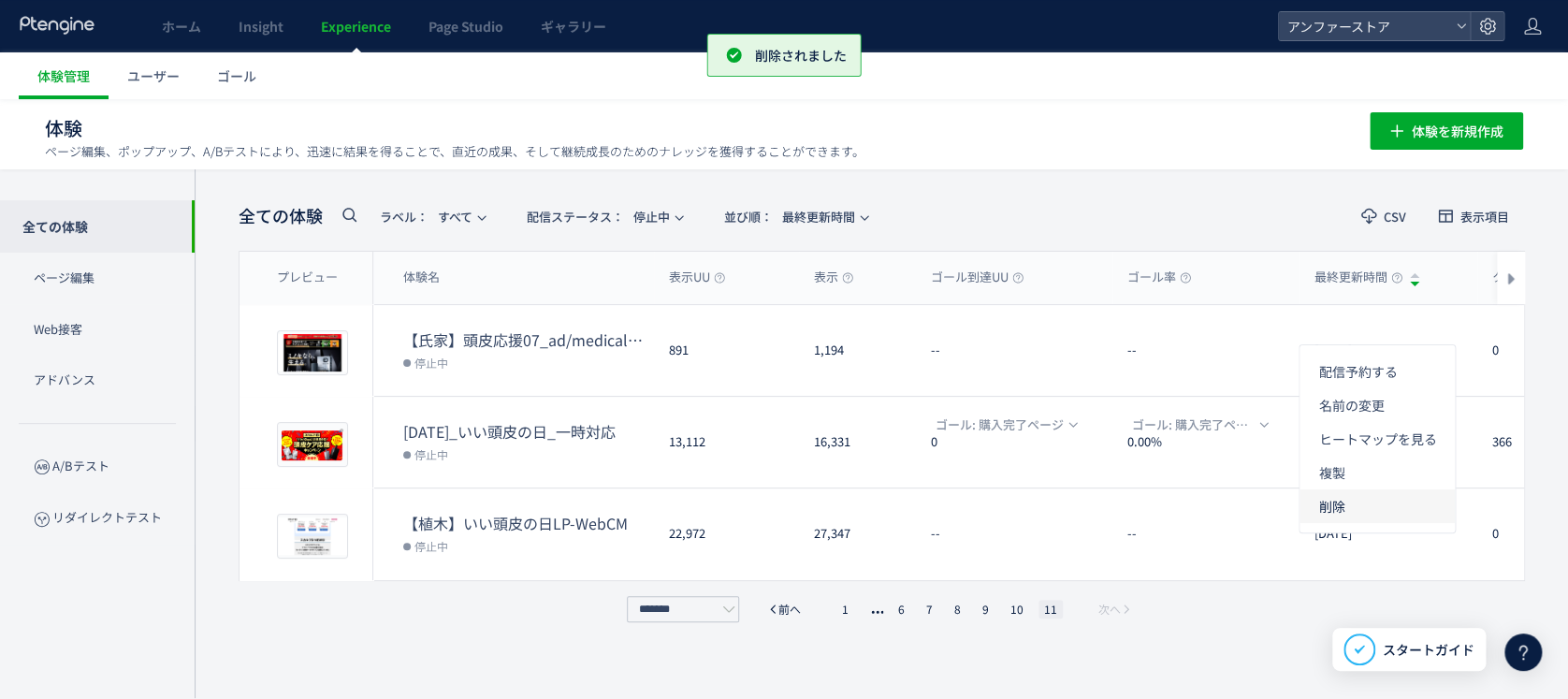 click on "削除" 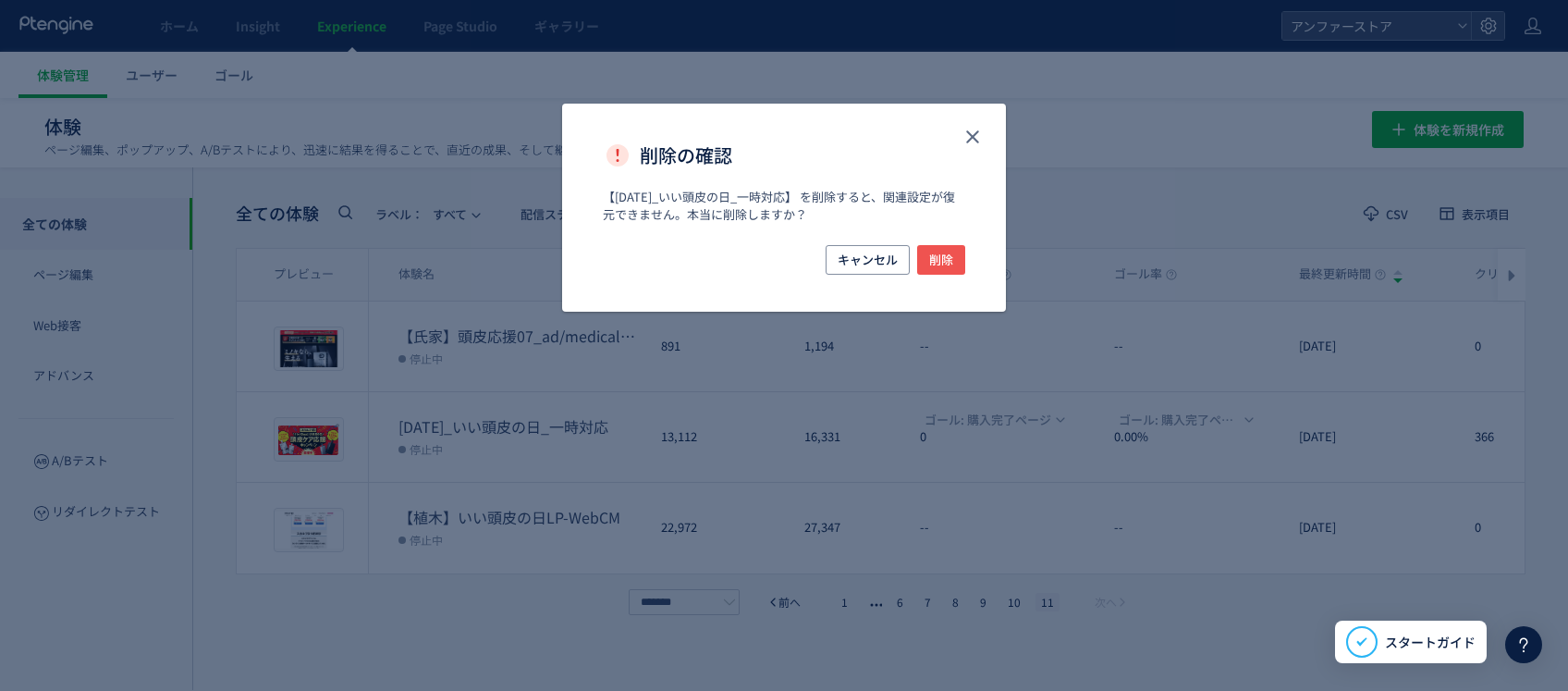 click on "キャンセル 削除" at bounding box center [784, 278] 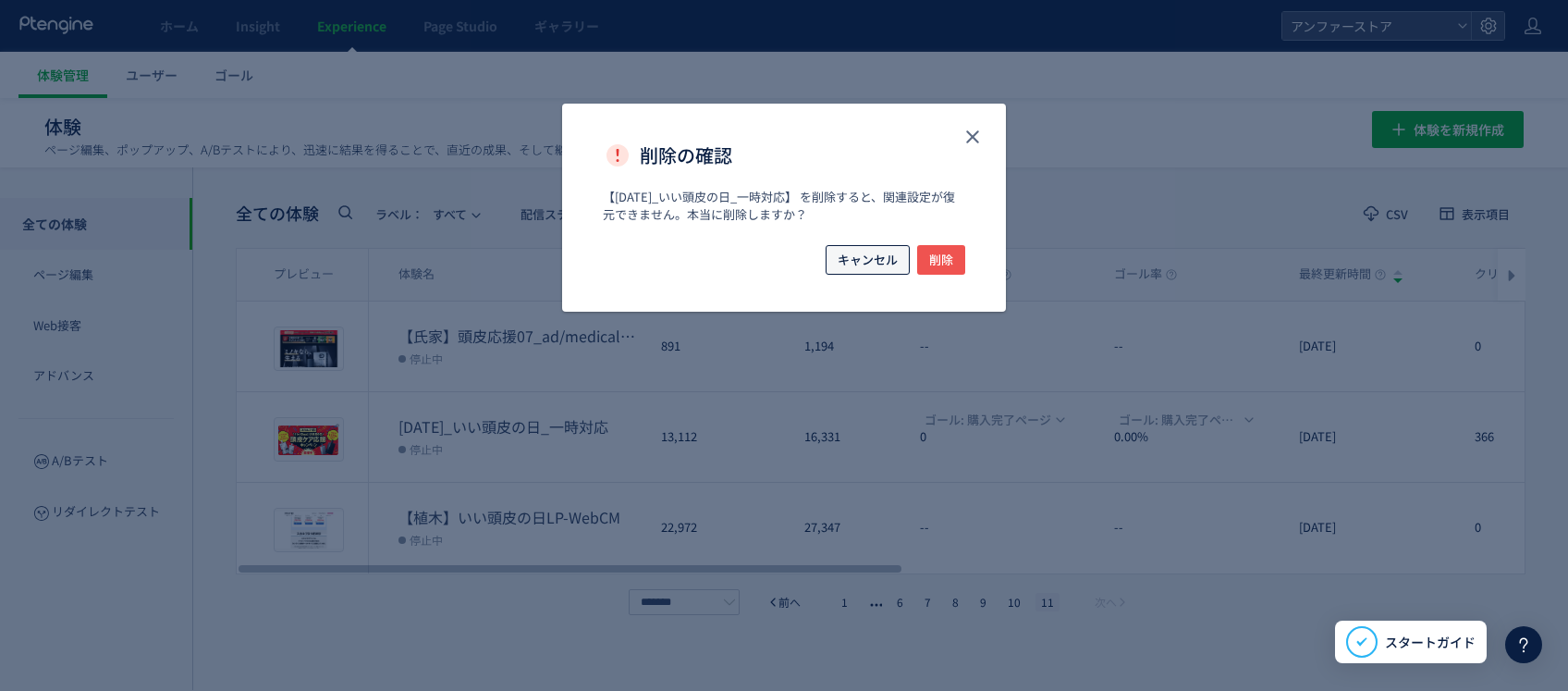 click on "キャンセル" at bounding box center (867, 260) 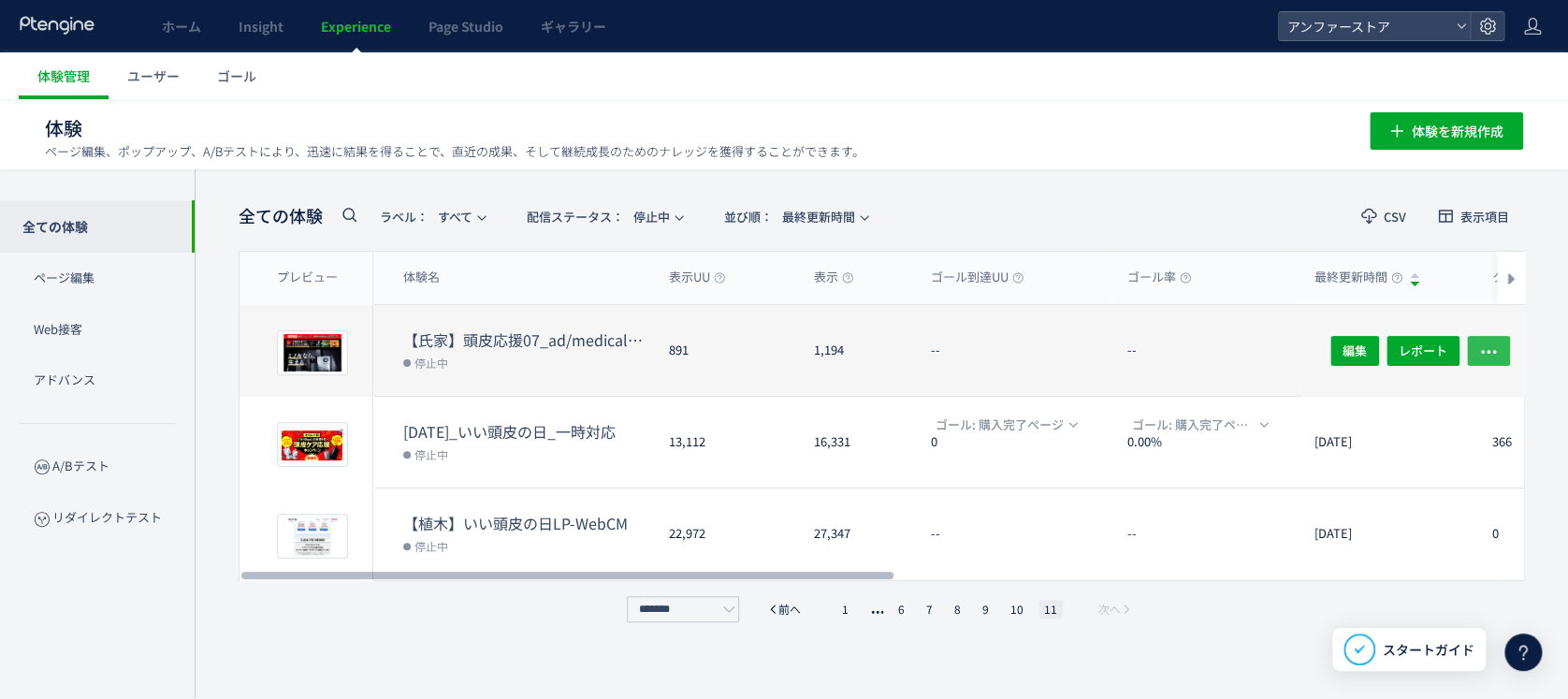 click at bounding box center (1488, 350) 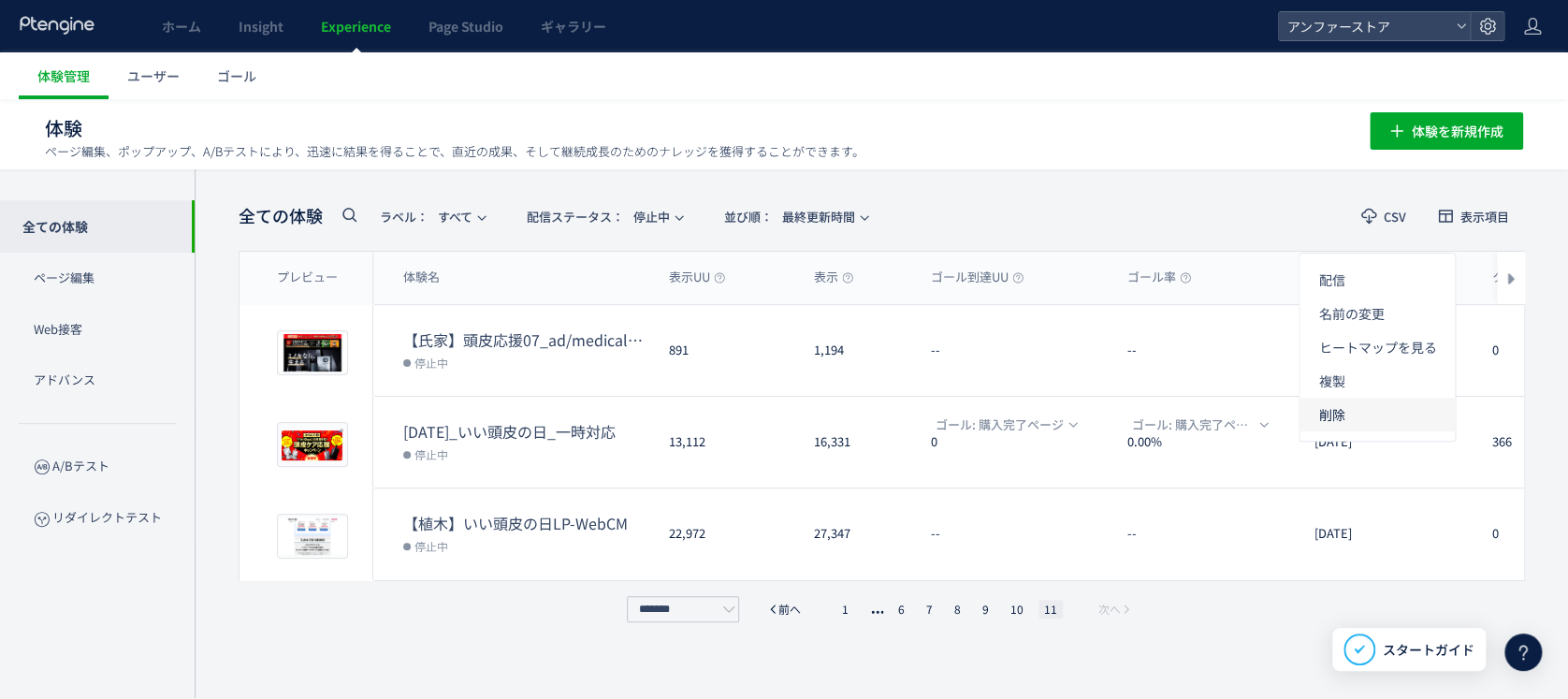 click on "削除" 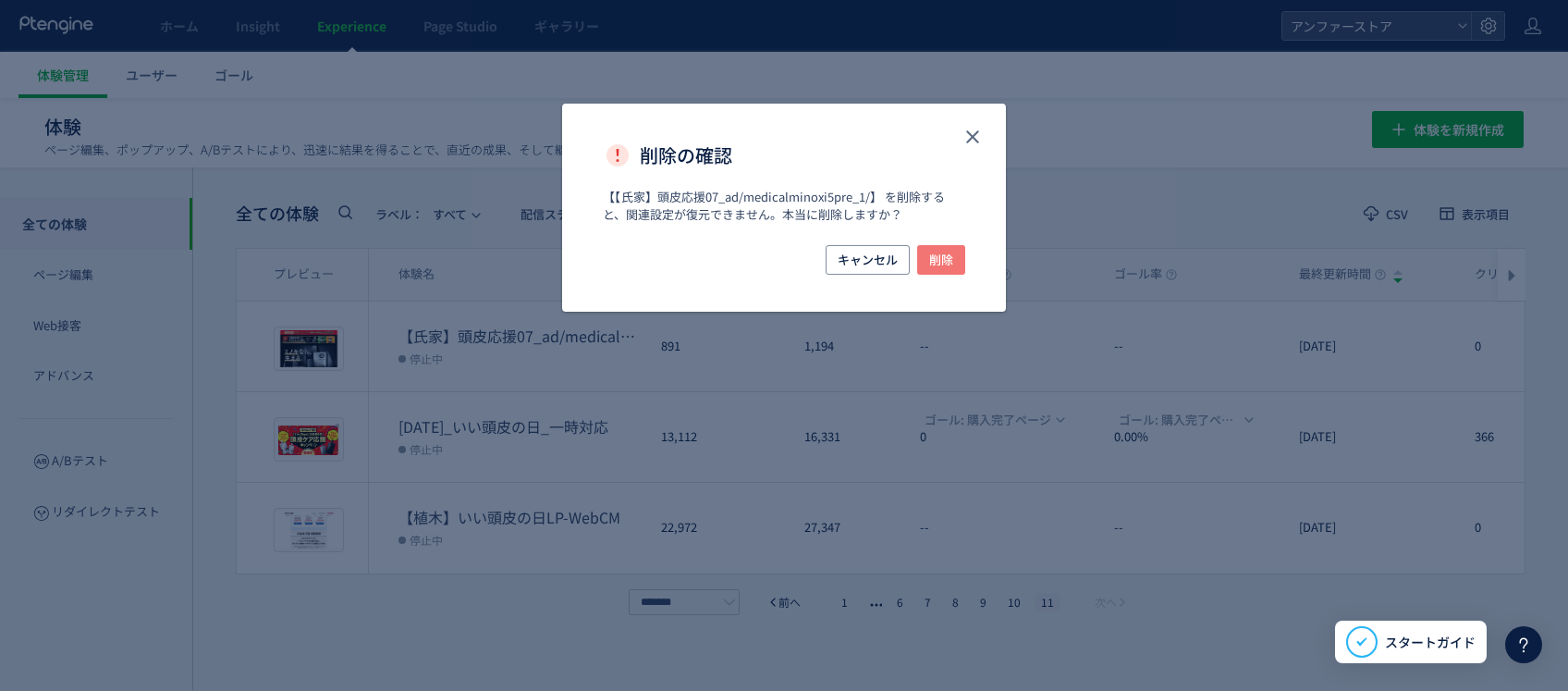 click on "削除" at bounding box center [941, 260] 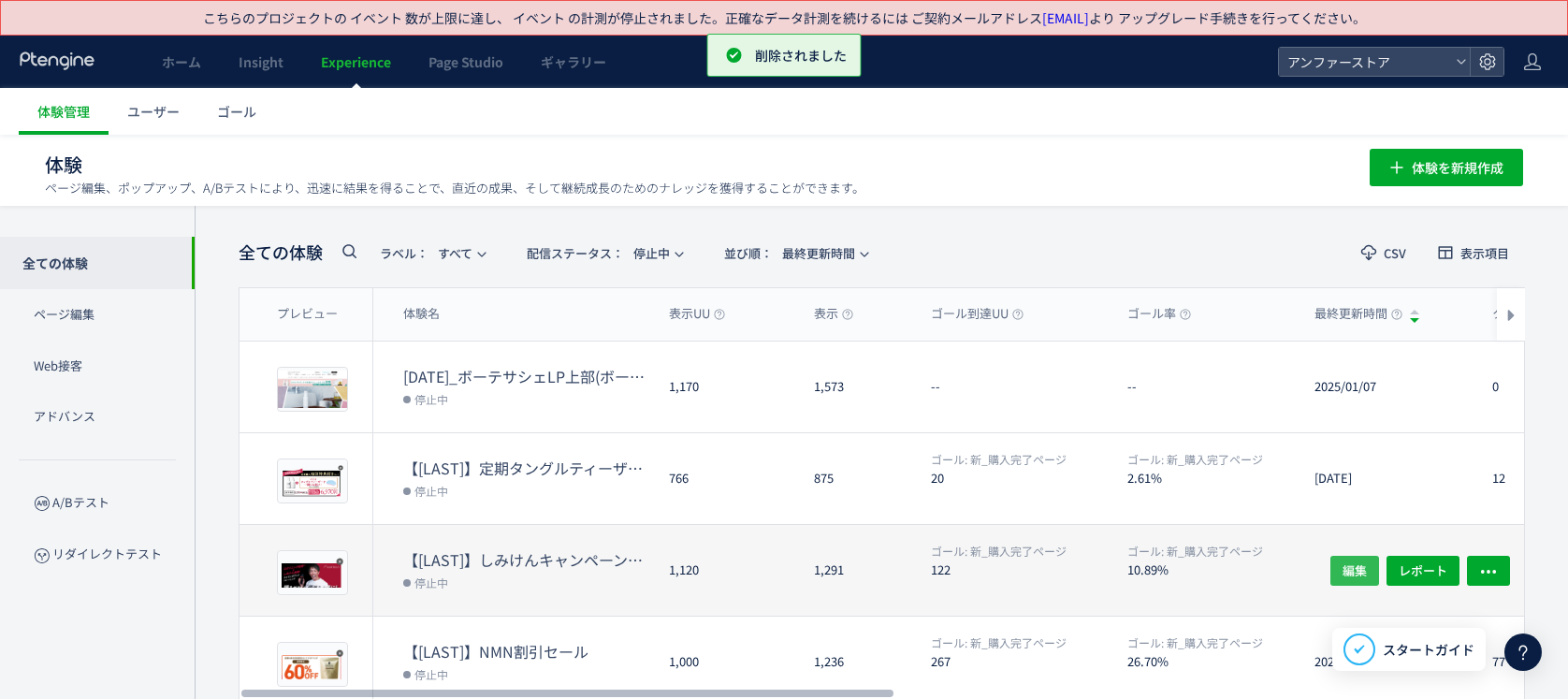 scroll, scrollTop: 161, scrollLeft: 0, axis: vertical 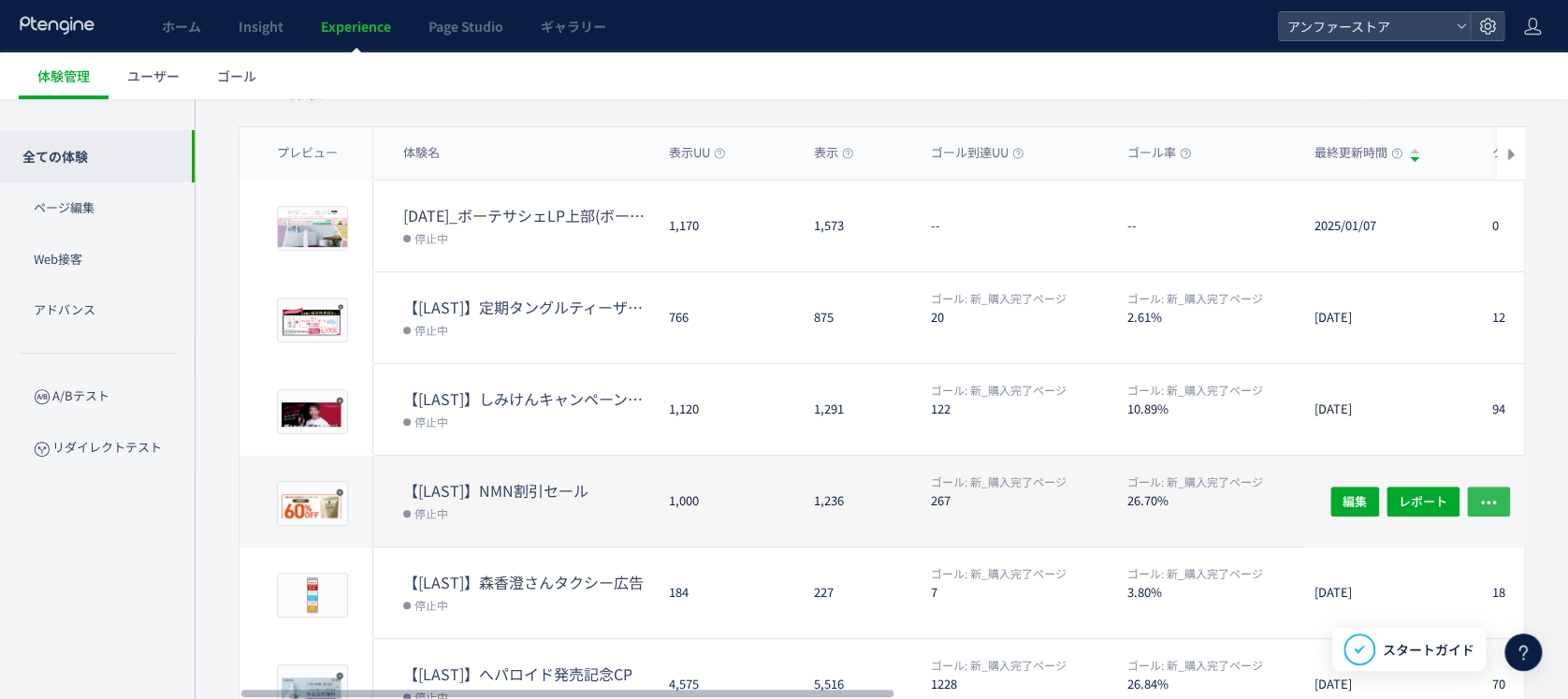 click 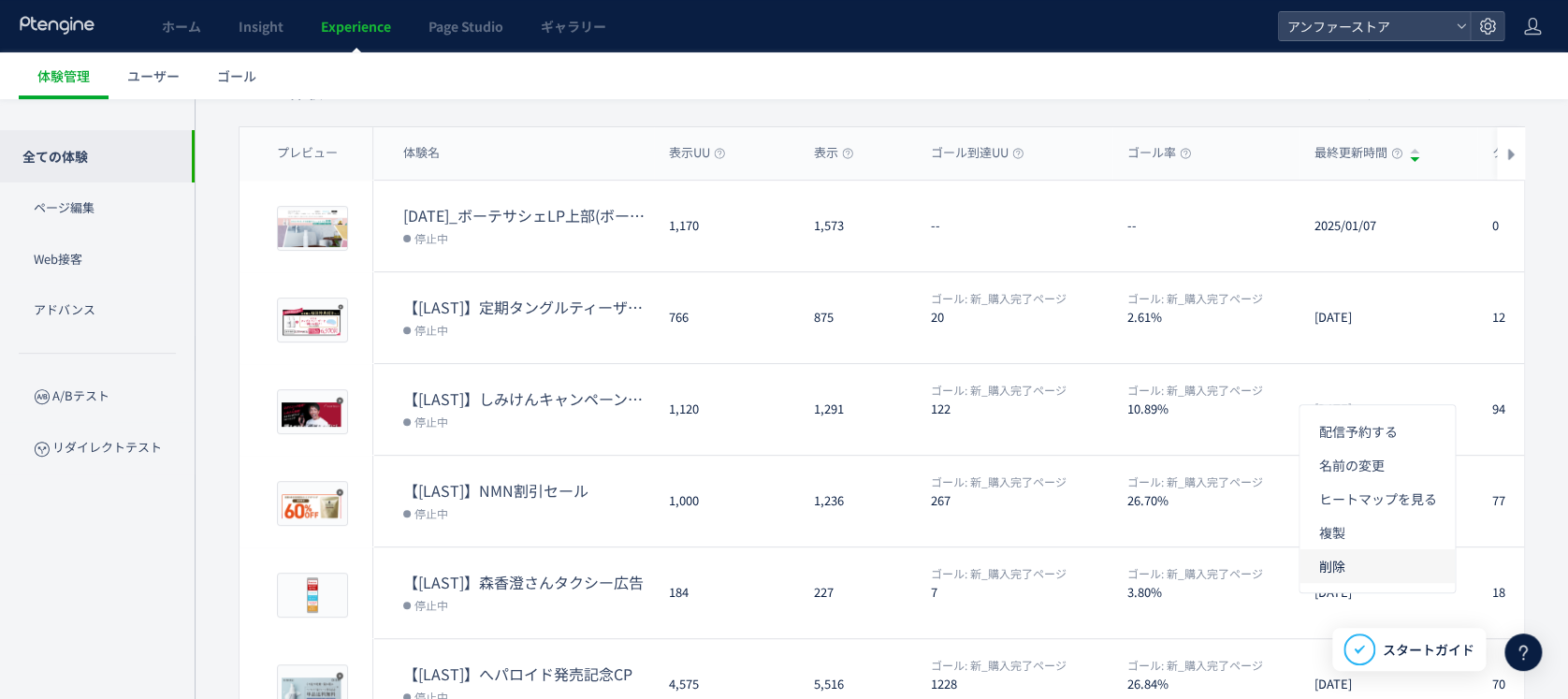 click on "削除" 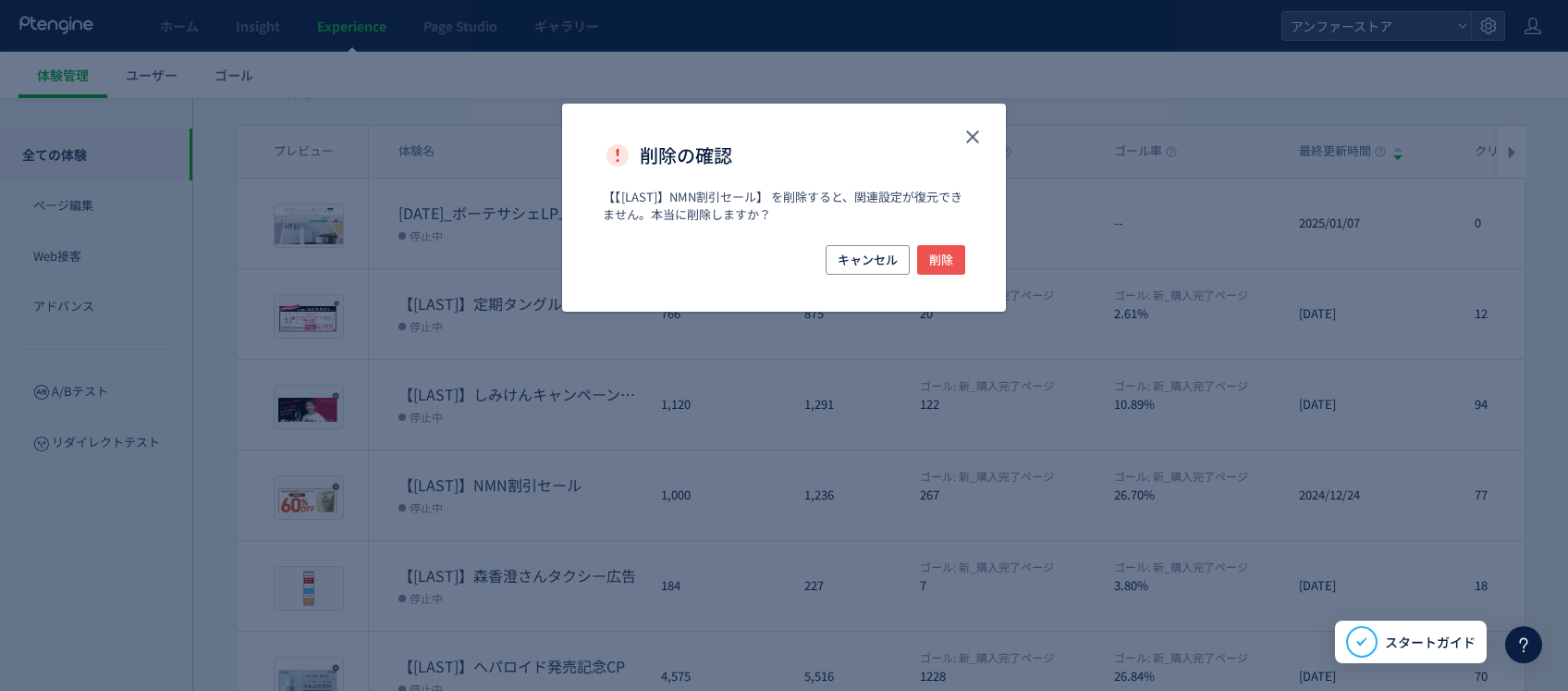 click on "キャンセル 削除" at bounding box center [784, 278] 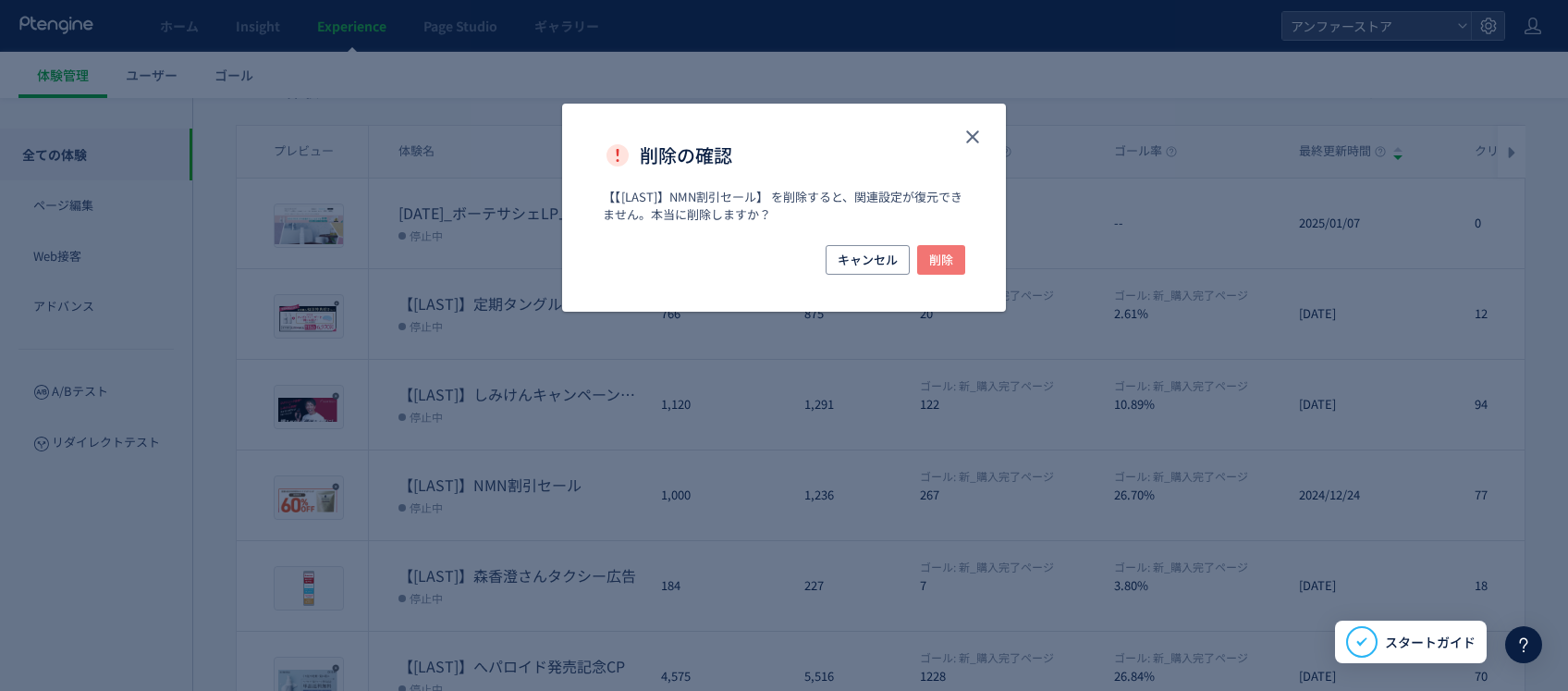 click on "削除" at bounding box center [941, 260] 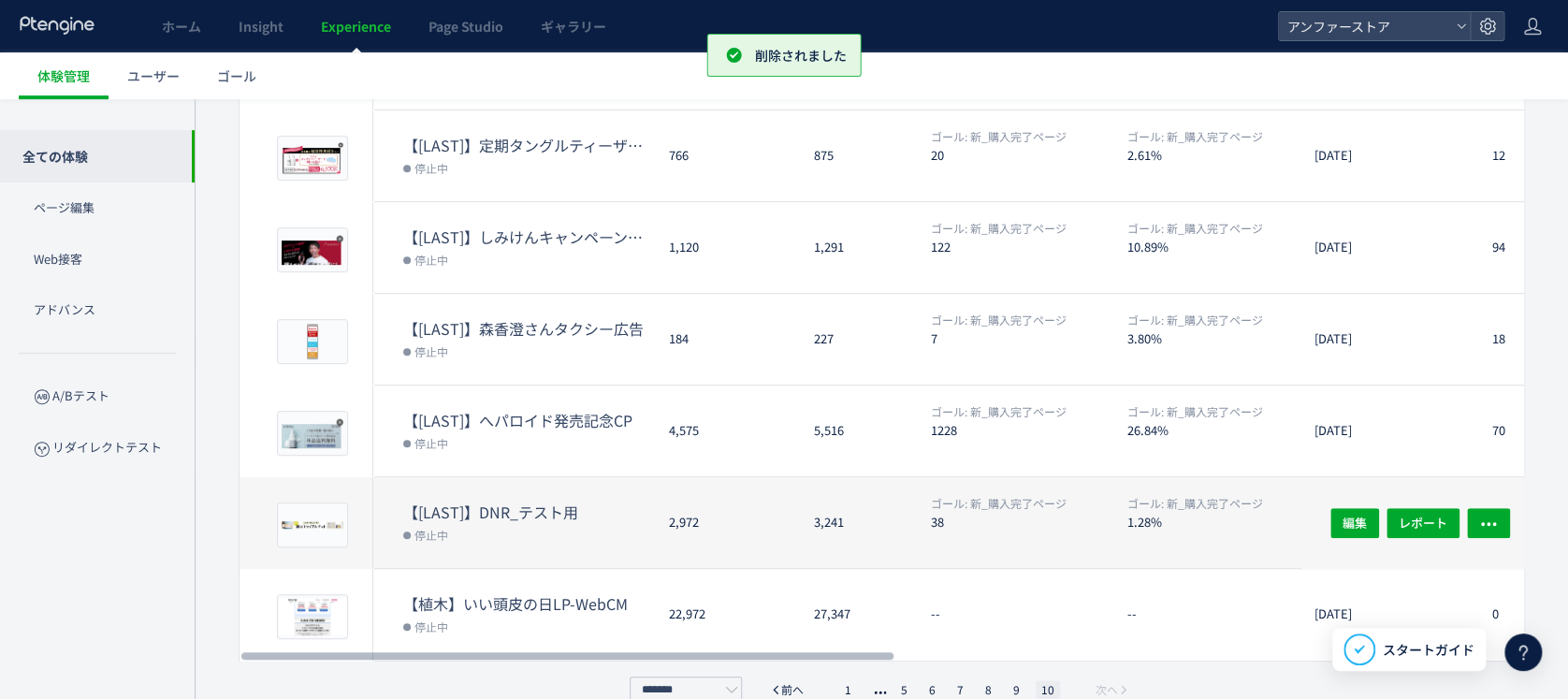 scroll, scrollTop: 352, scrollLeft: 0, axis: vertical 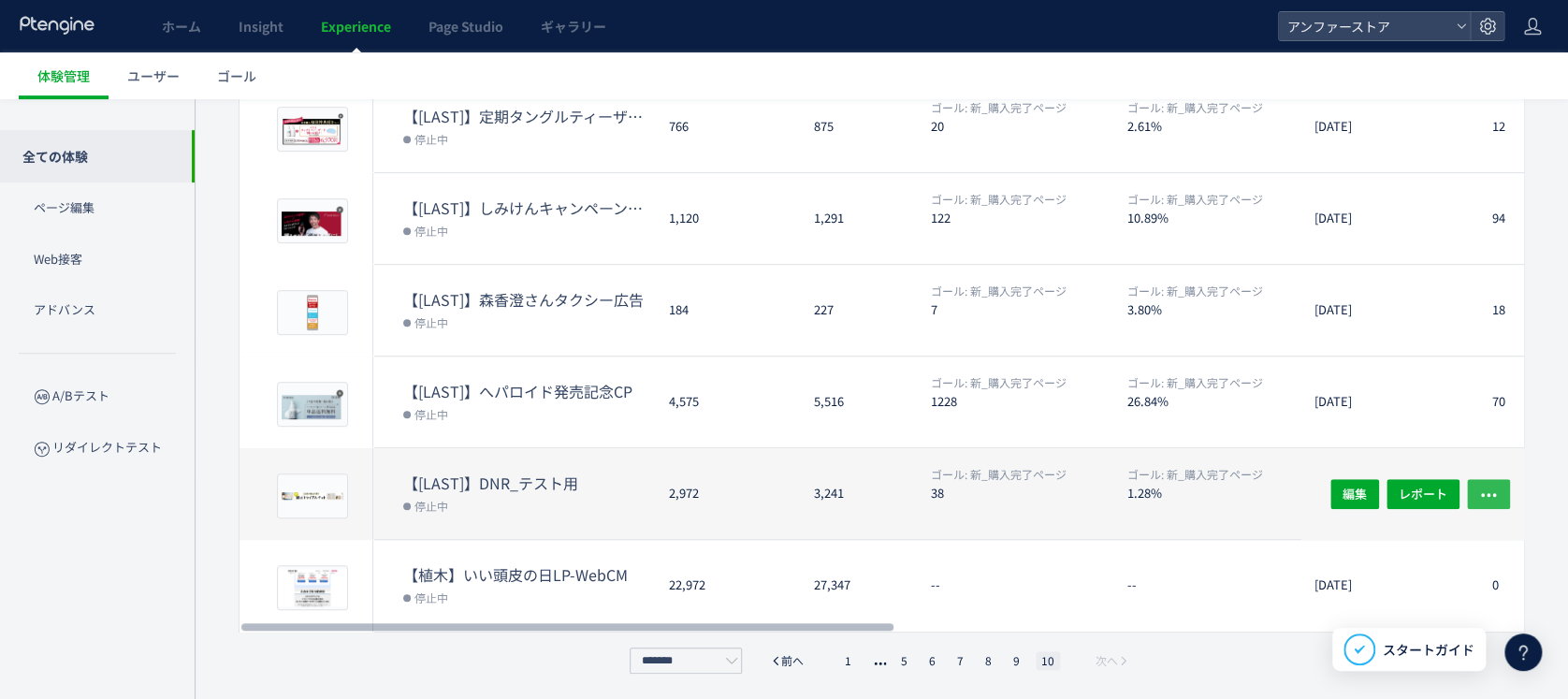 click 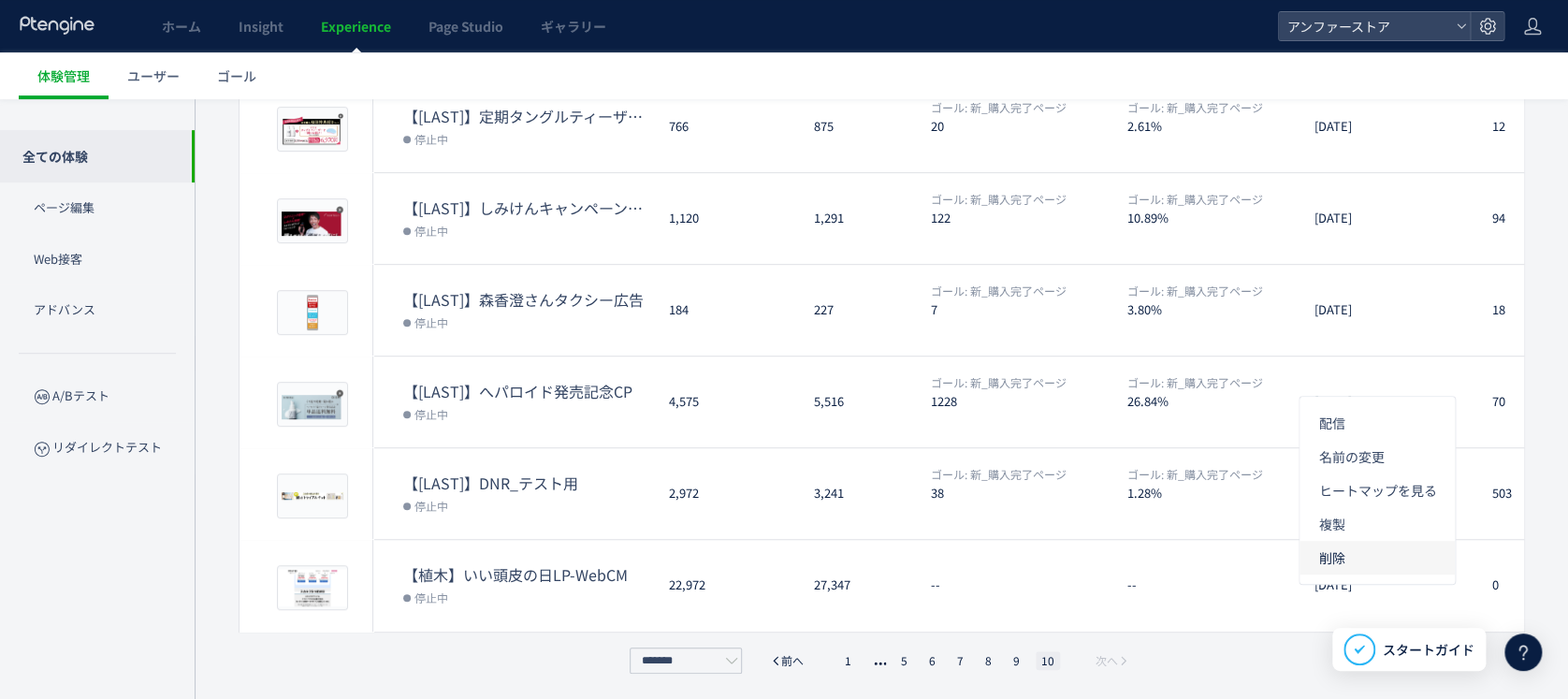 click on "削除" 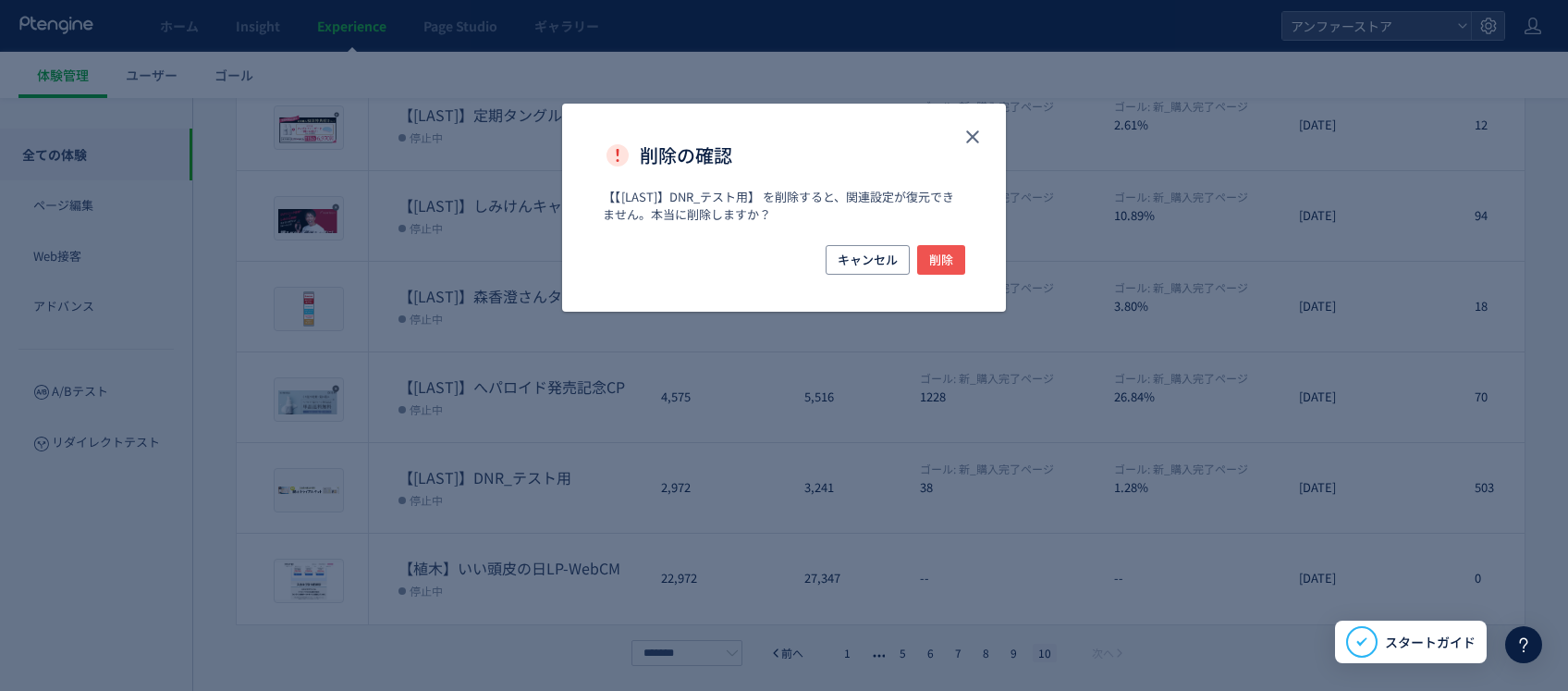 click on "削除の確認 【【[LAST]】DNR_テスト用】 を削除すると、関連設定が復元できません。本当に削除しますか？ キャンセル 削除" 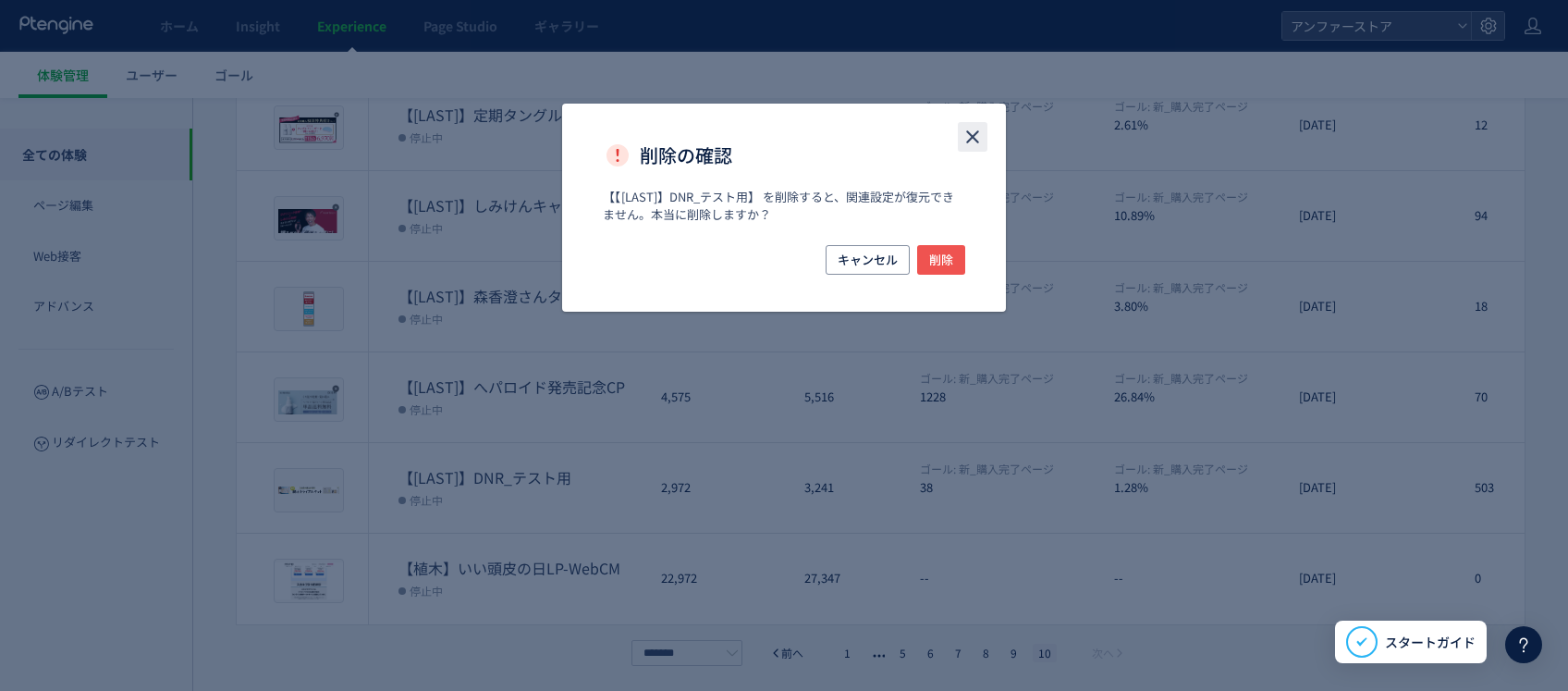 click 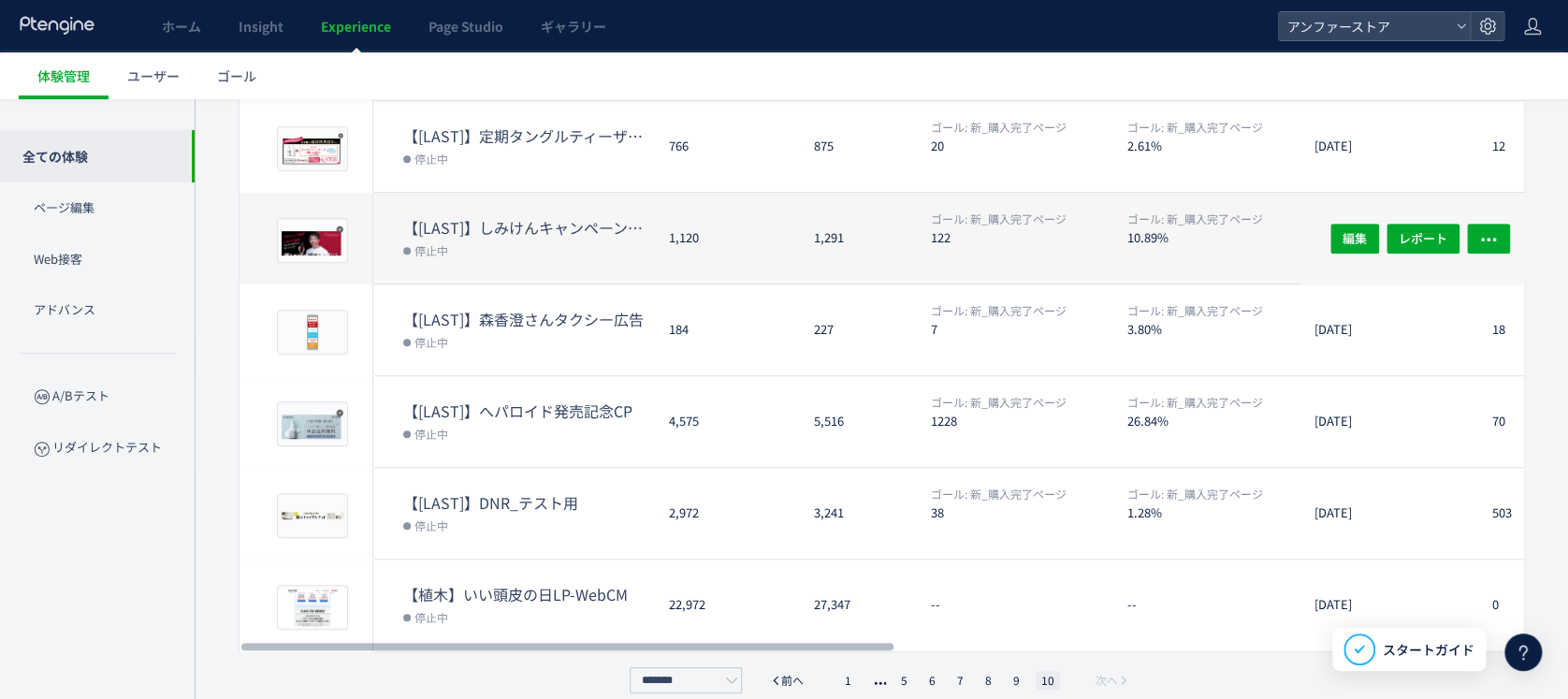 scroll, scrollTop: 352, scrollLeft: 0, axis: vertical 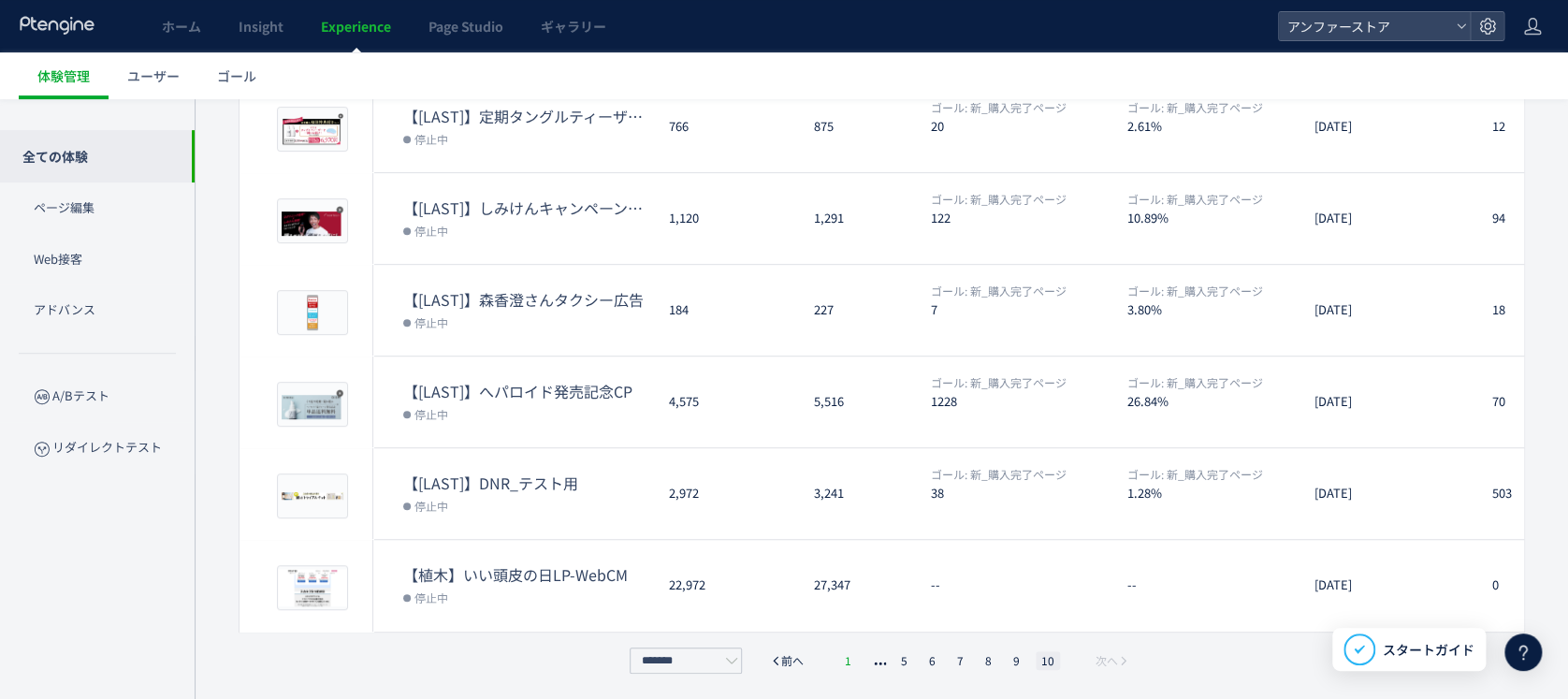 click on "1" at bounding box center [849, 661] 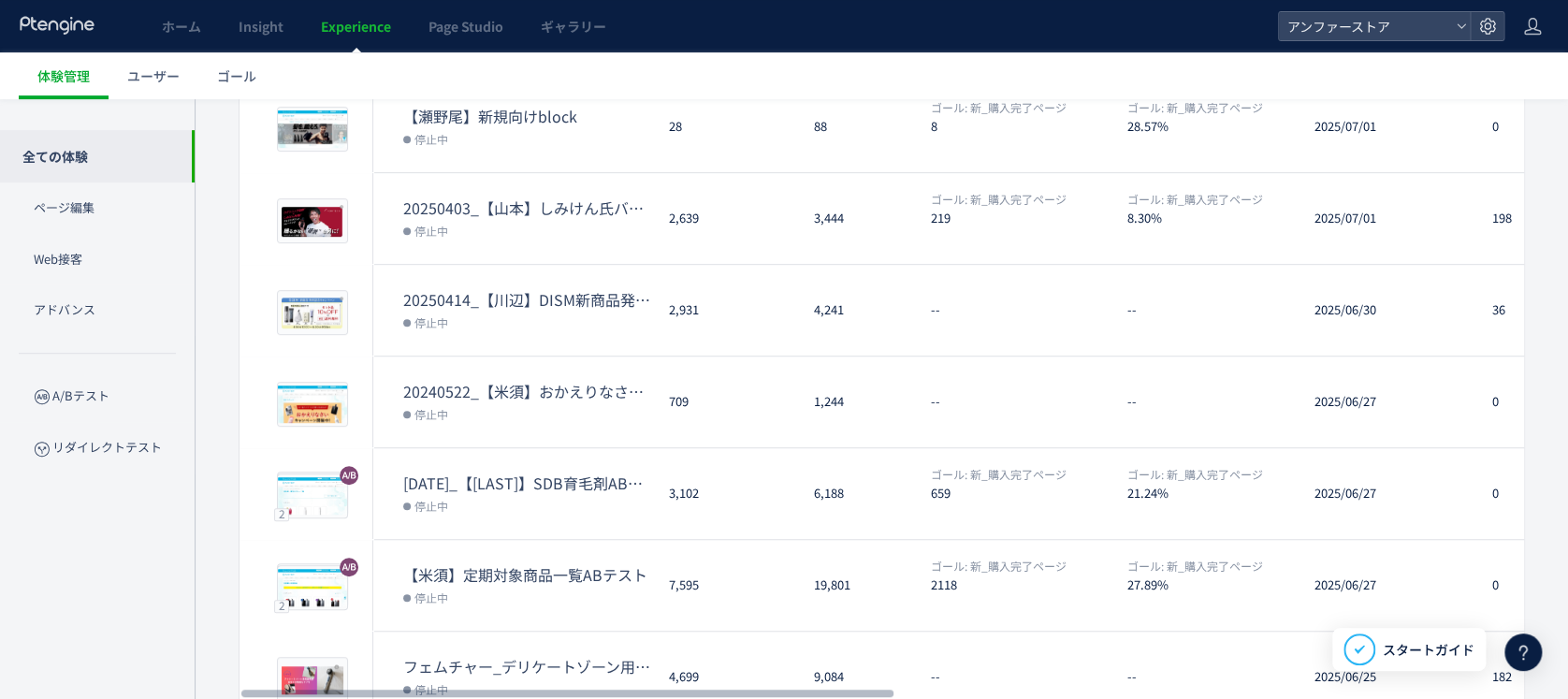 scroll, scrollTop: 0, scrollLeft: 0, axis: both 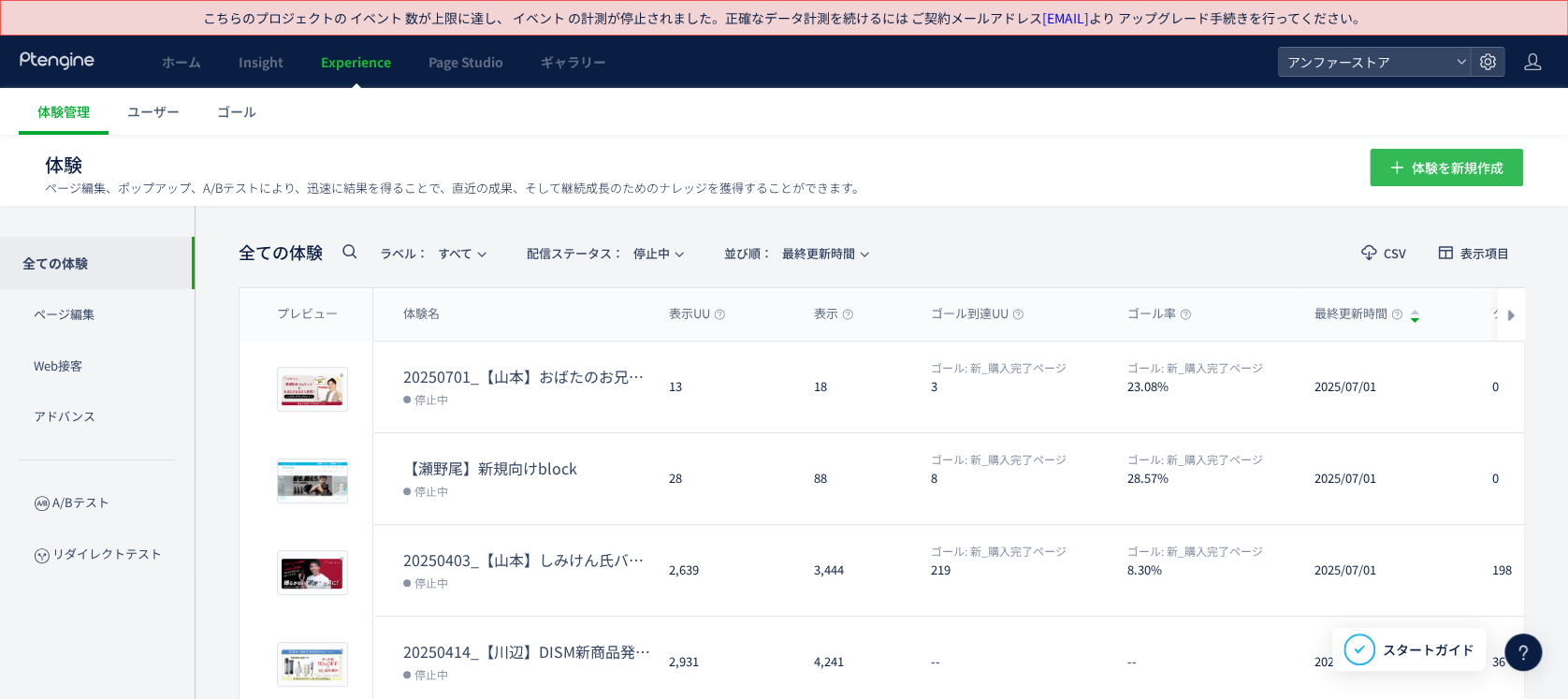 click on "体験を新規作成" at bounding box center [1458, 167] 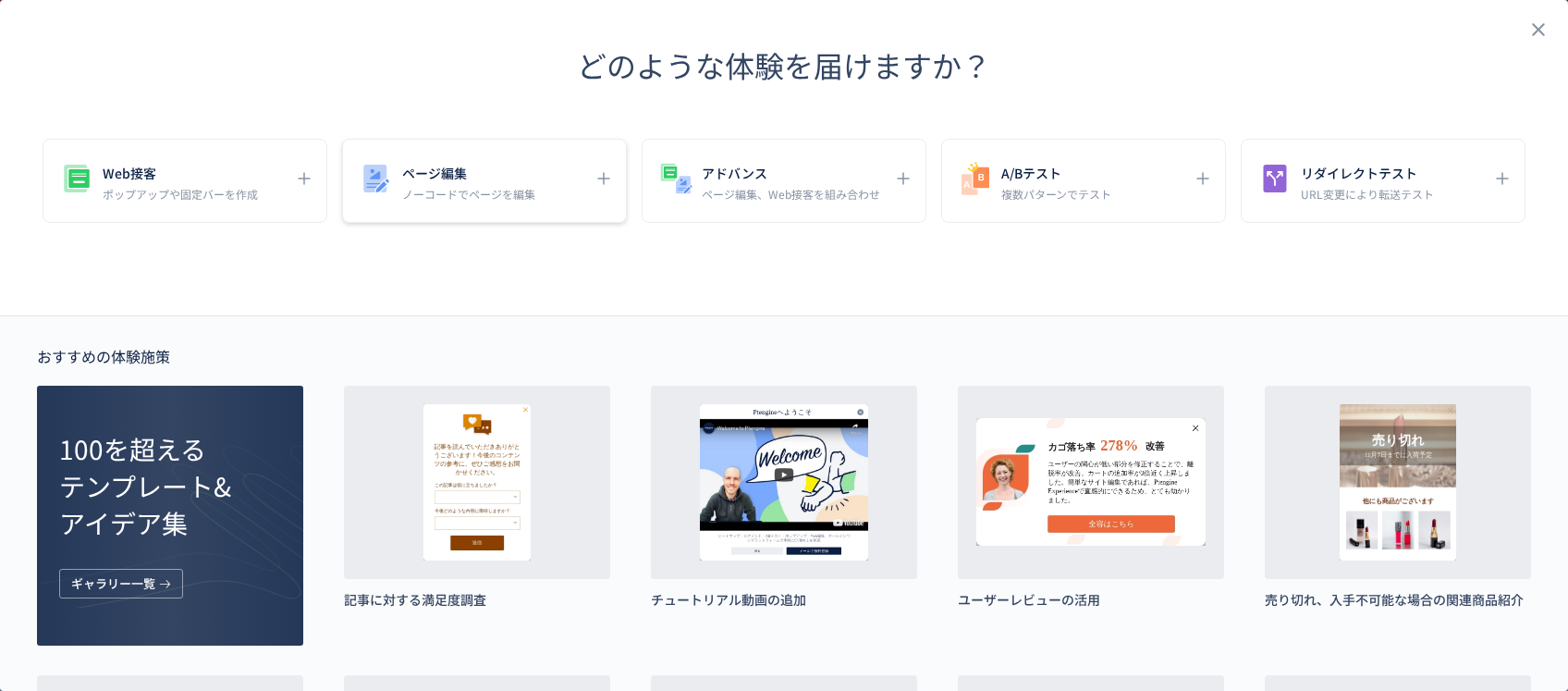 click on "ノーコードでページを編集" at bounding box center (469, 193) 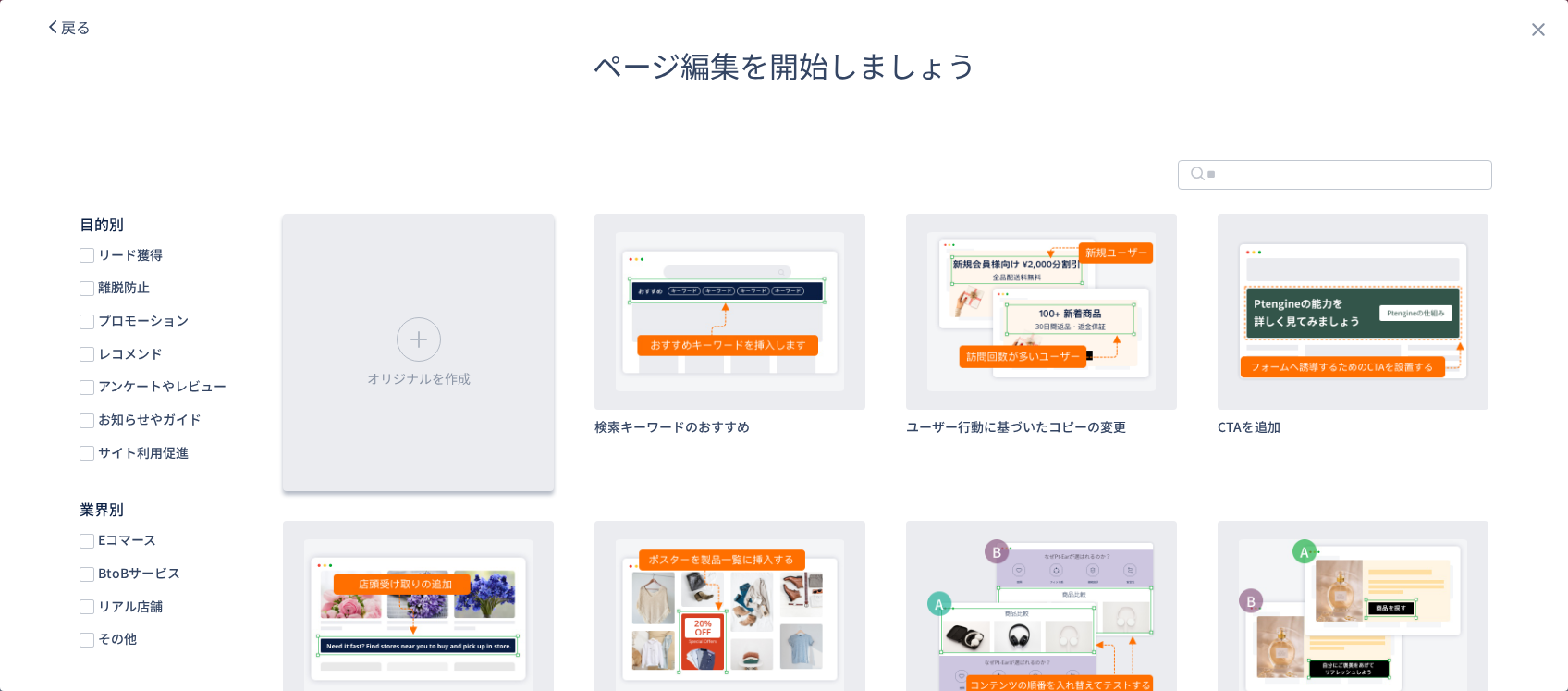 click on "オリジナルを作成" at bounding box center [418, 352] 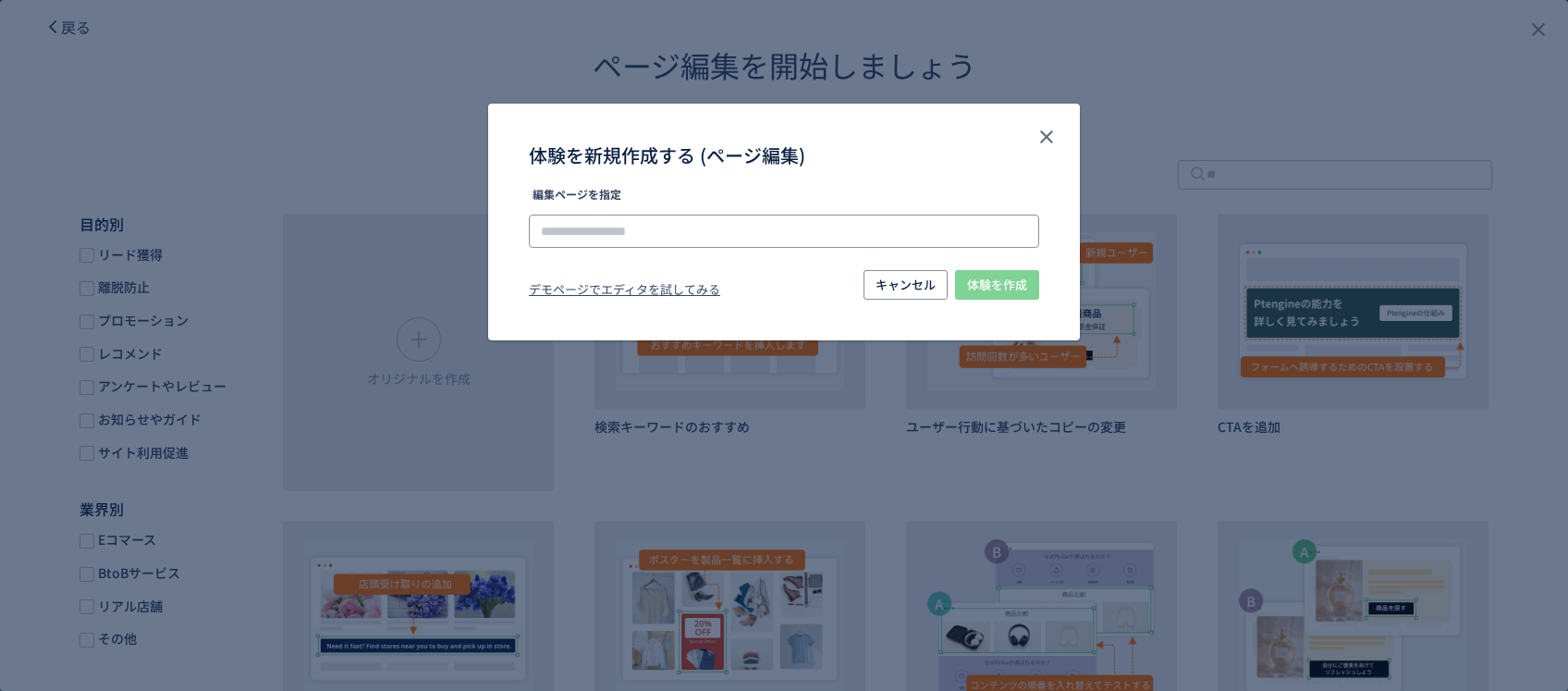 click 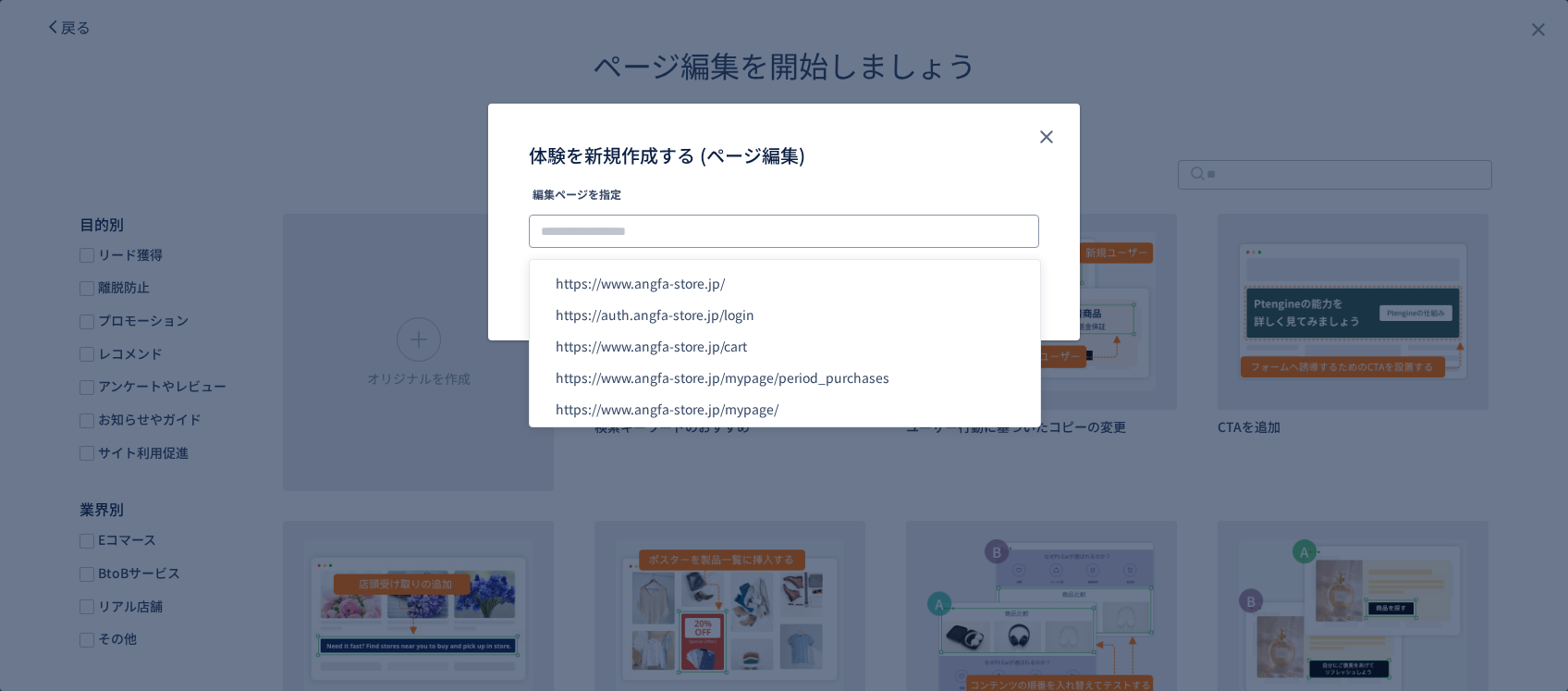 paste on "**********" 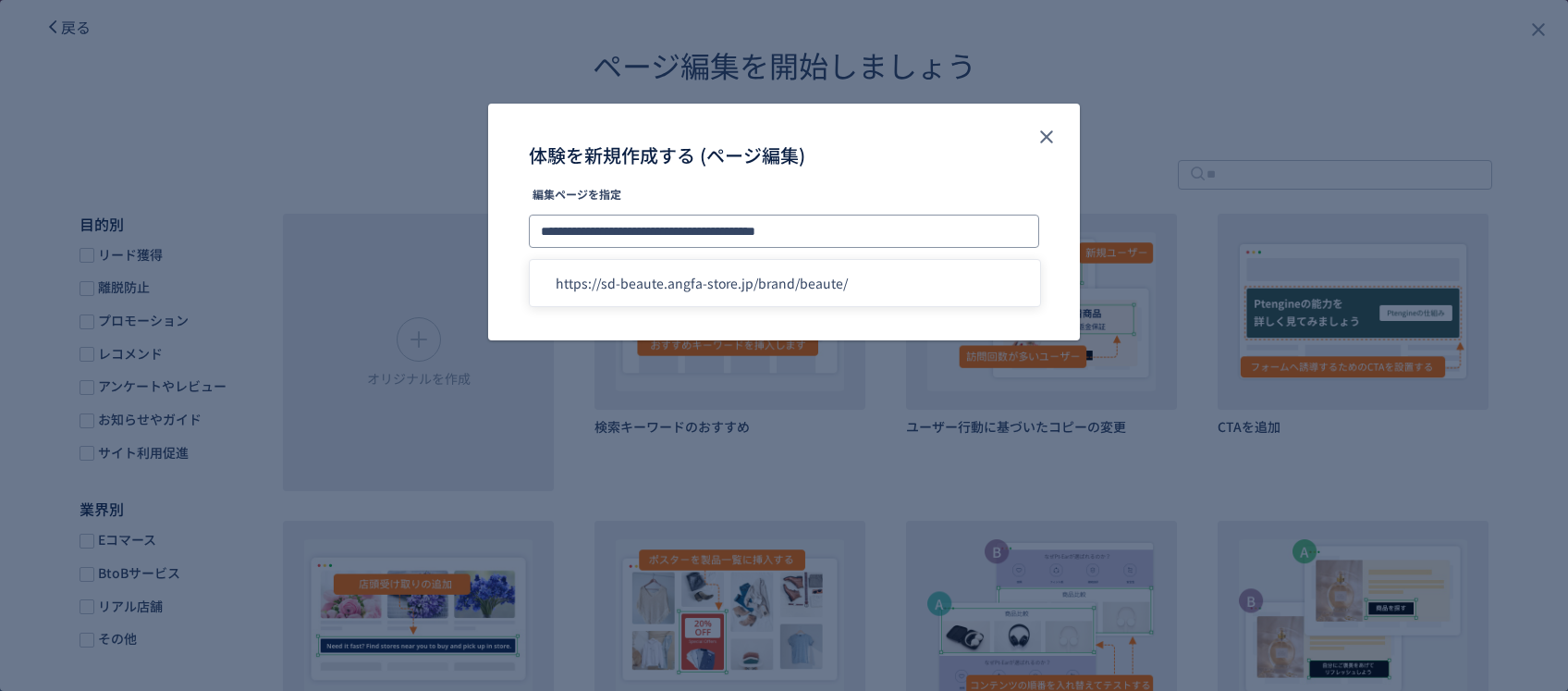 type on "**********" 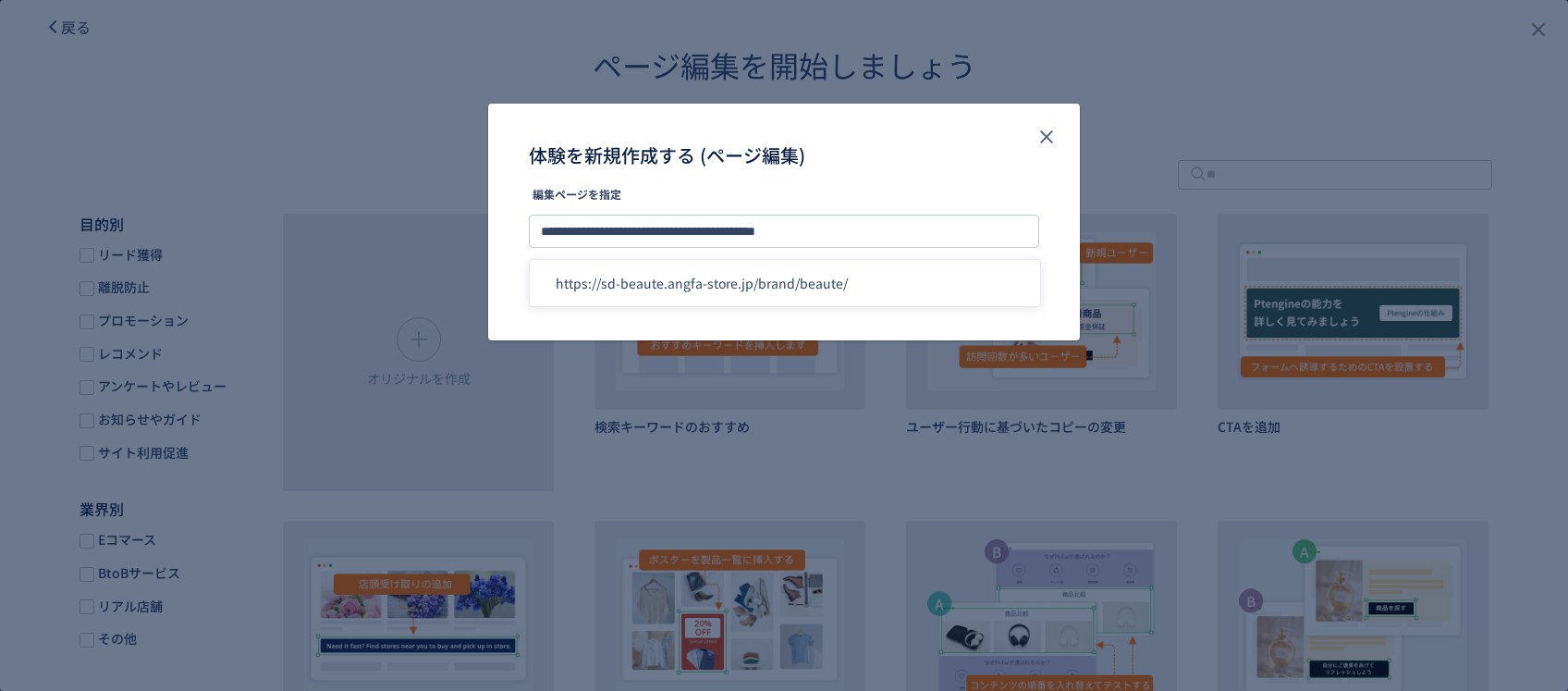 click on "https://sd-beaute.angfa-store.jp/brand/beaute/" at bounding box center [785, 283] 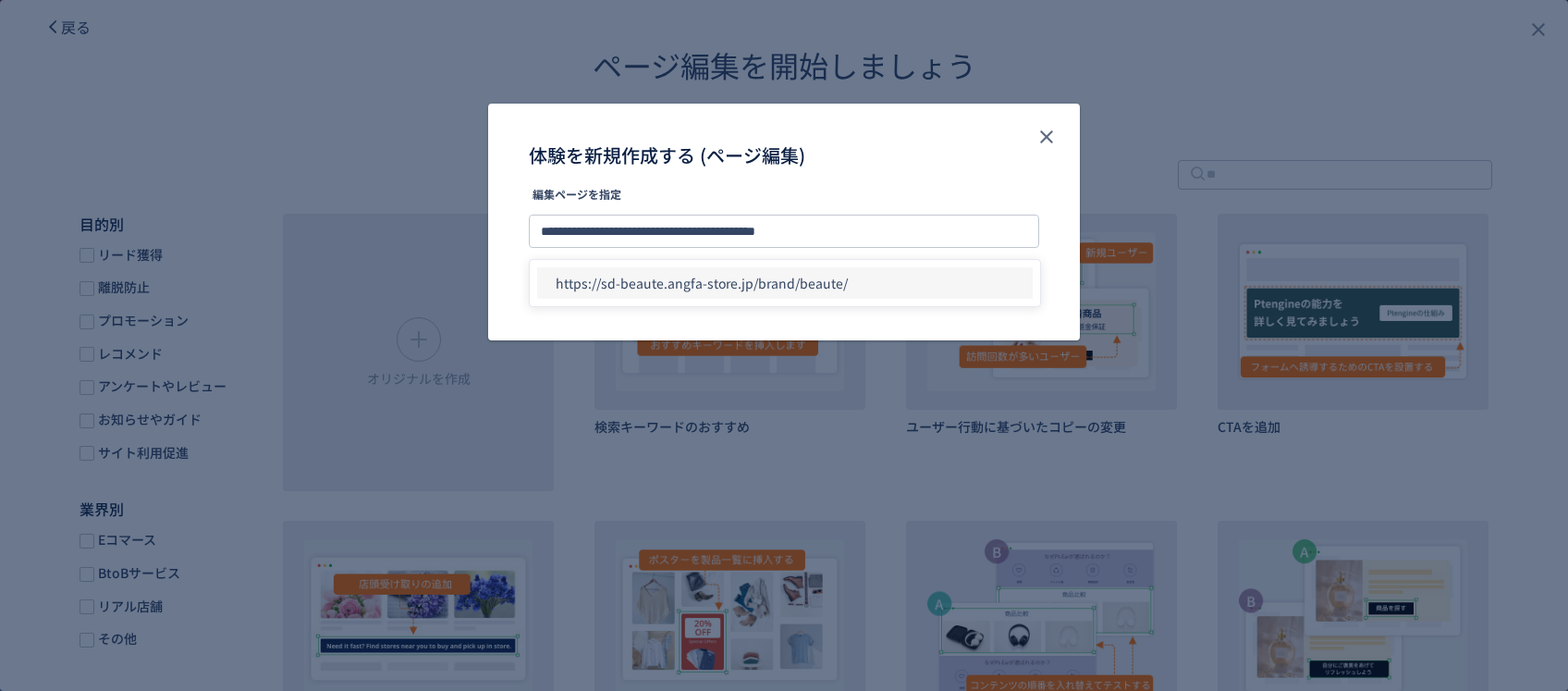 click on "https://sd-beaute.angfa-store.jp/brand/beaute/" 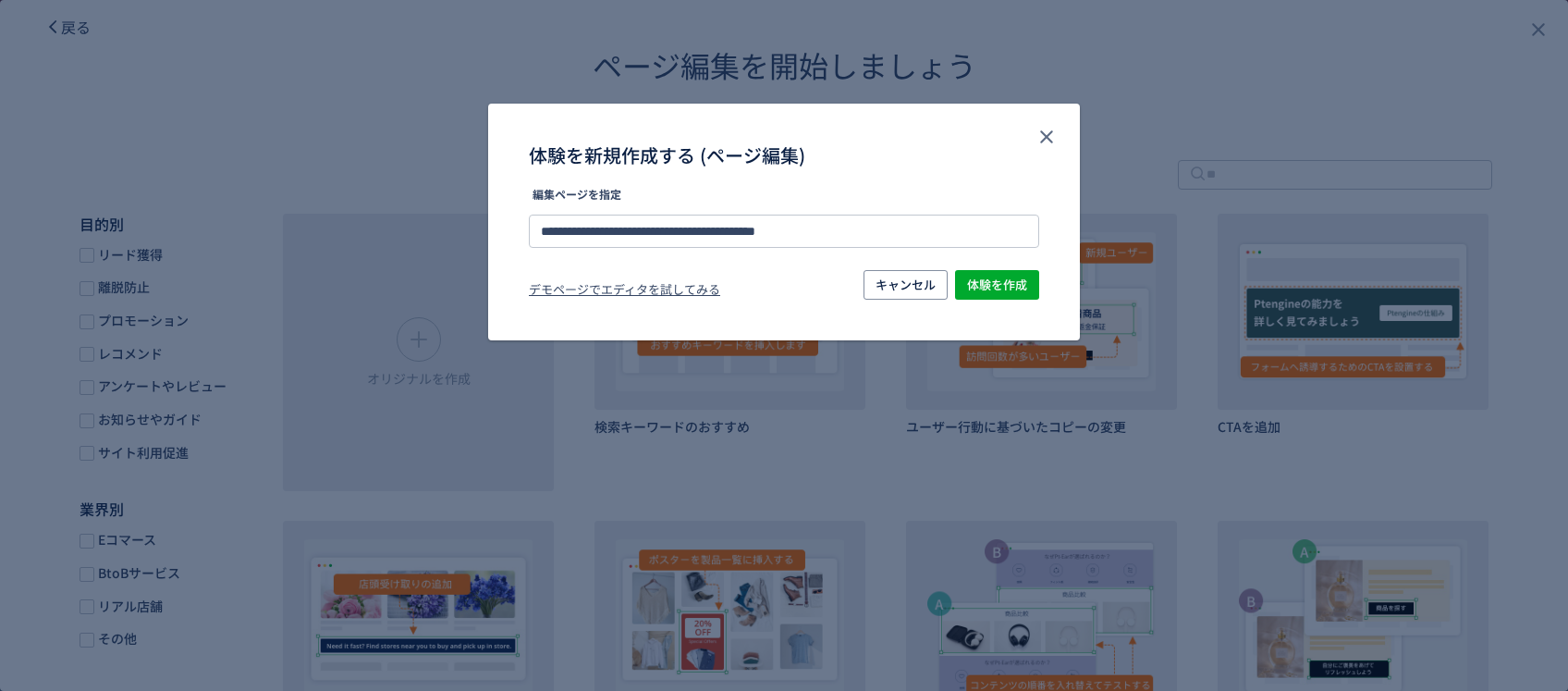 click on "**********" at bounding box center (784, 257) 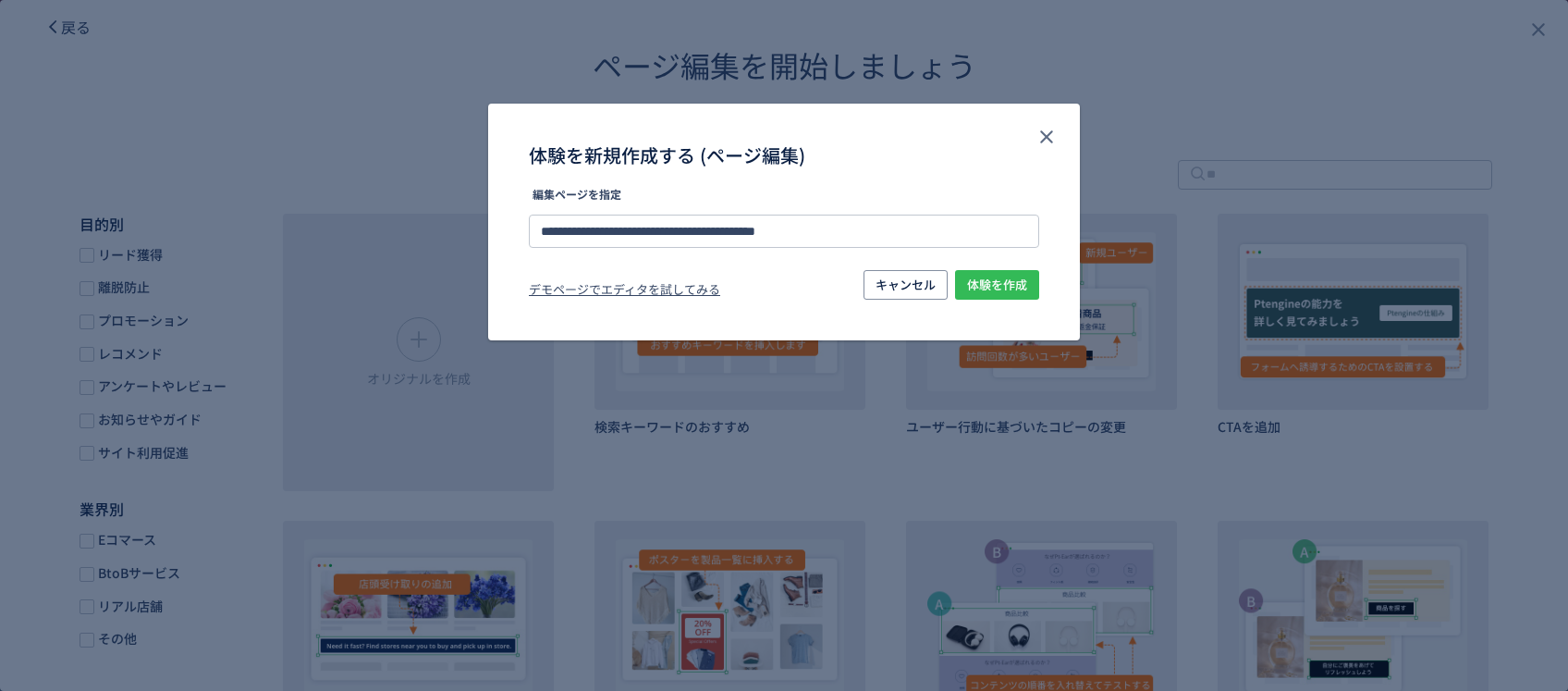 click on "体験を作成" at bounding box center [997, 285] 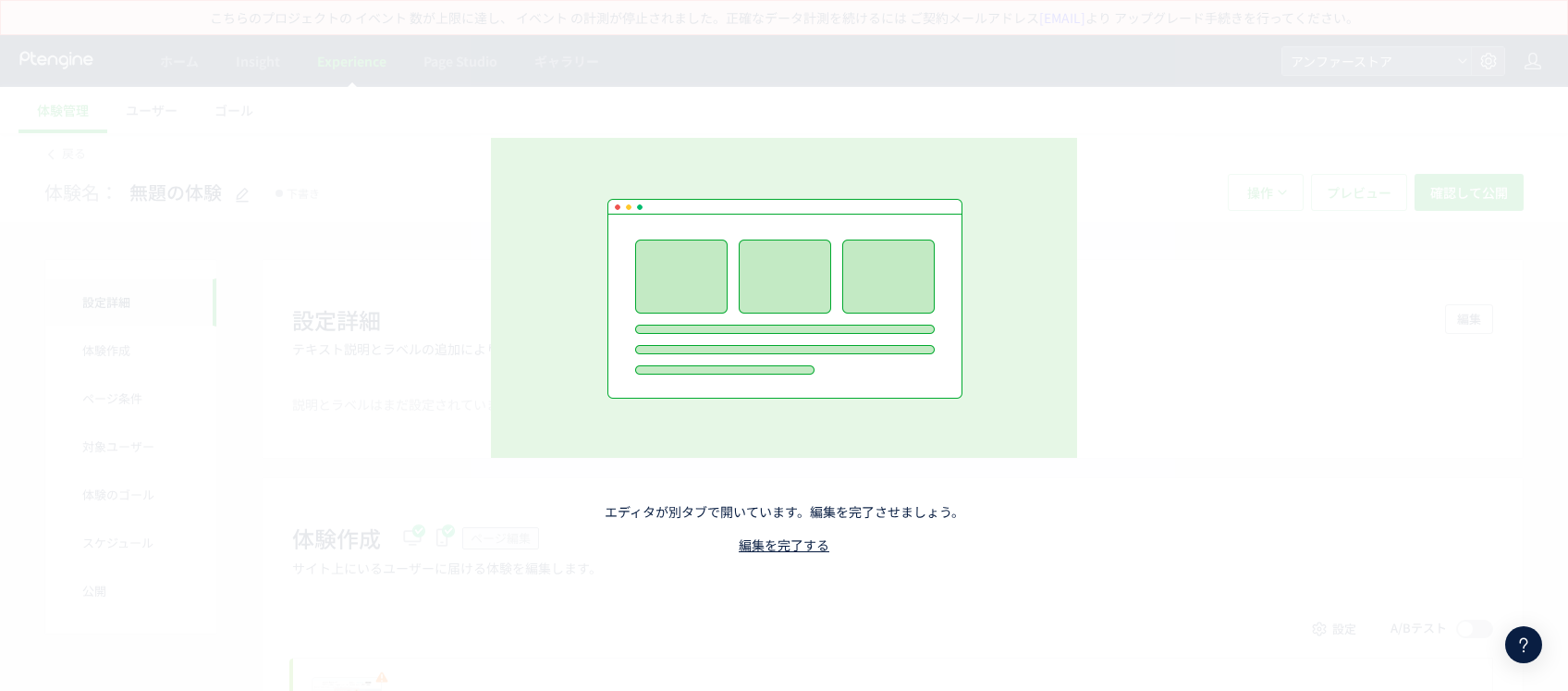click on "エディタが別タブで開いています。編集を完了させましょう。 編集を完了する" 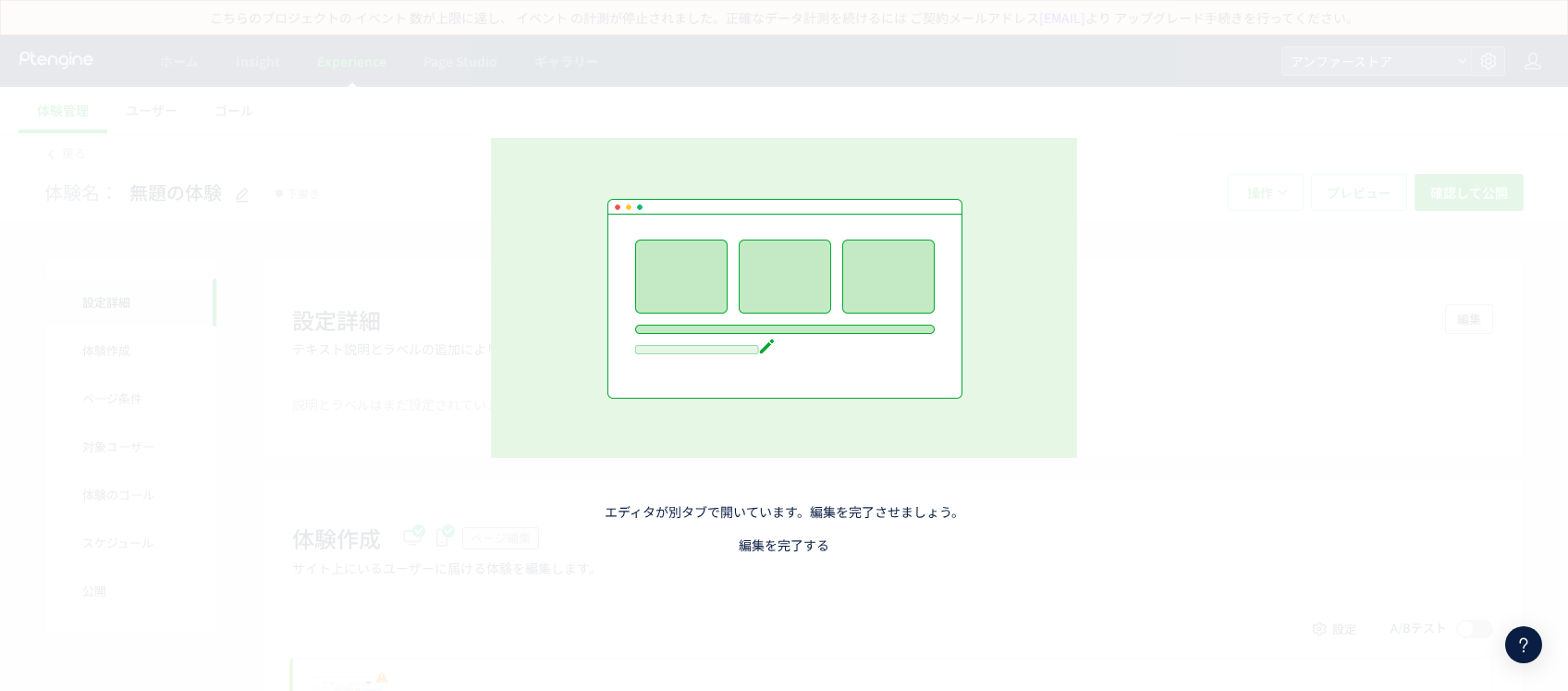 click on "編集を完了する" at bounding box center (784, 545) 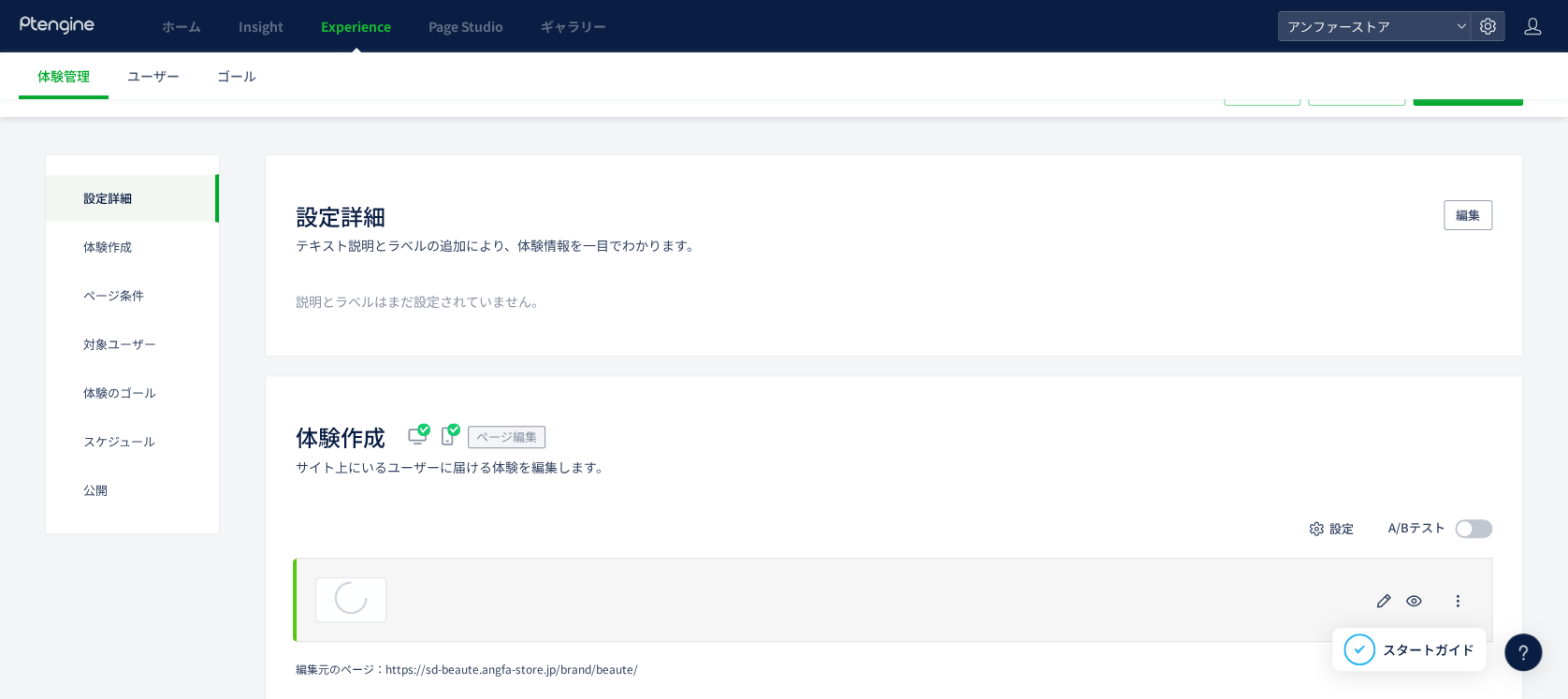scroll, scrollTop: 374, scrollLeft: 0, axis: vertical 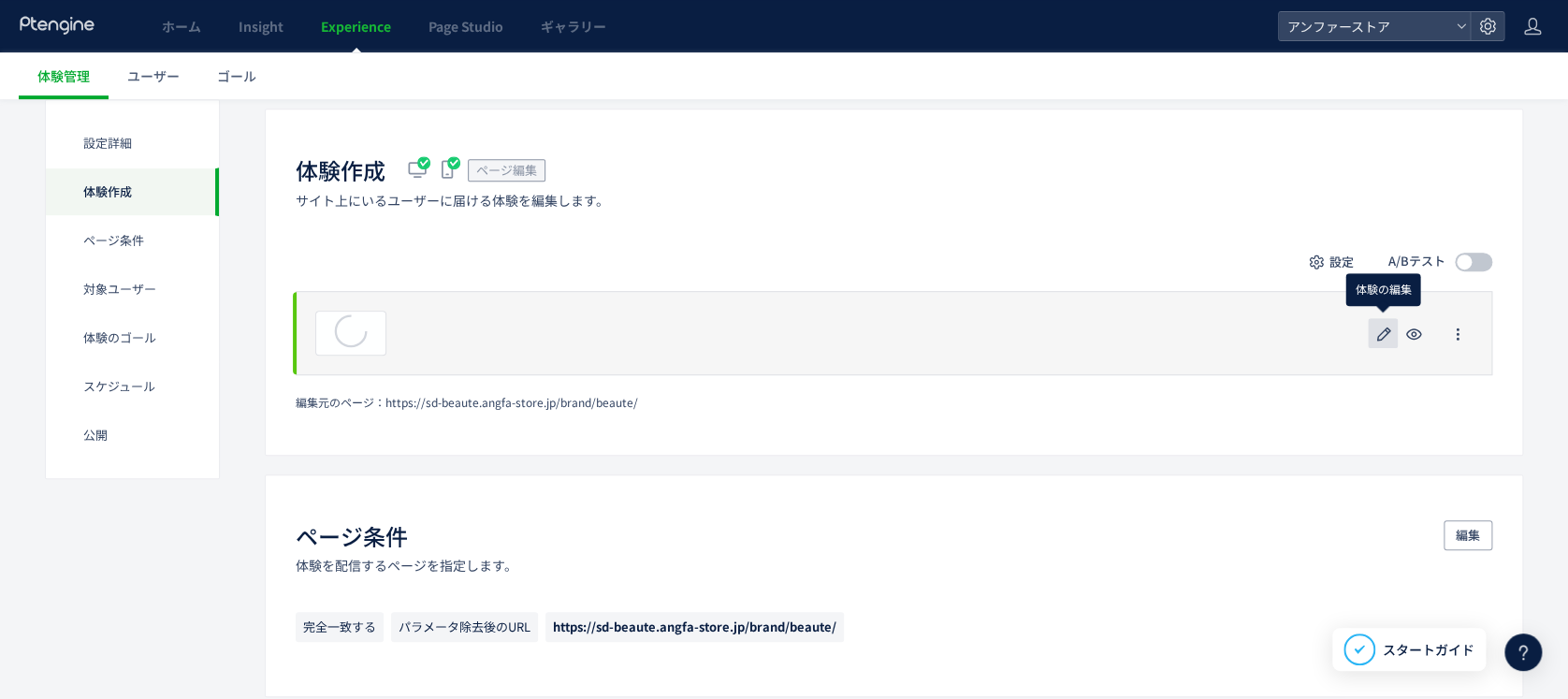 click 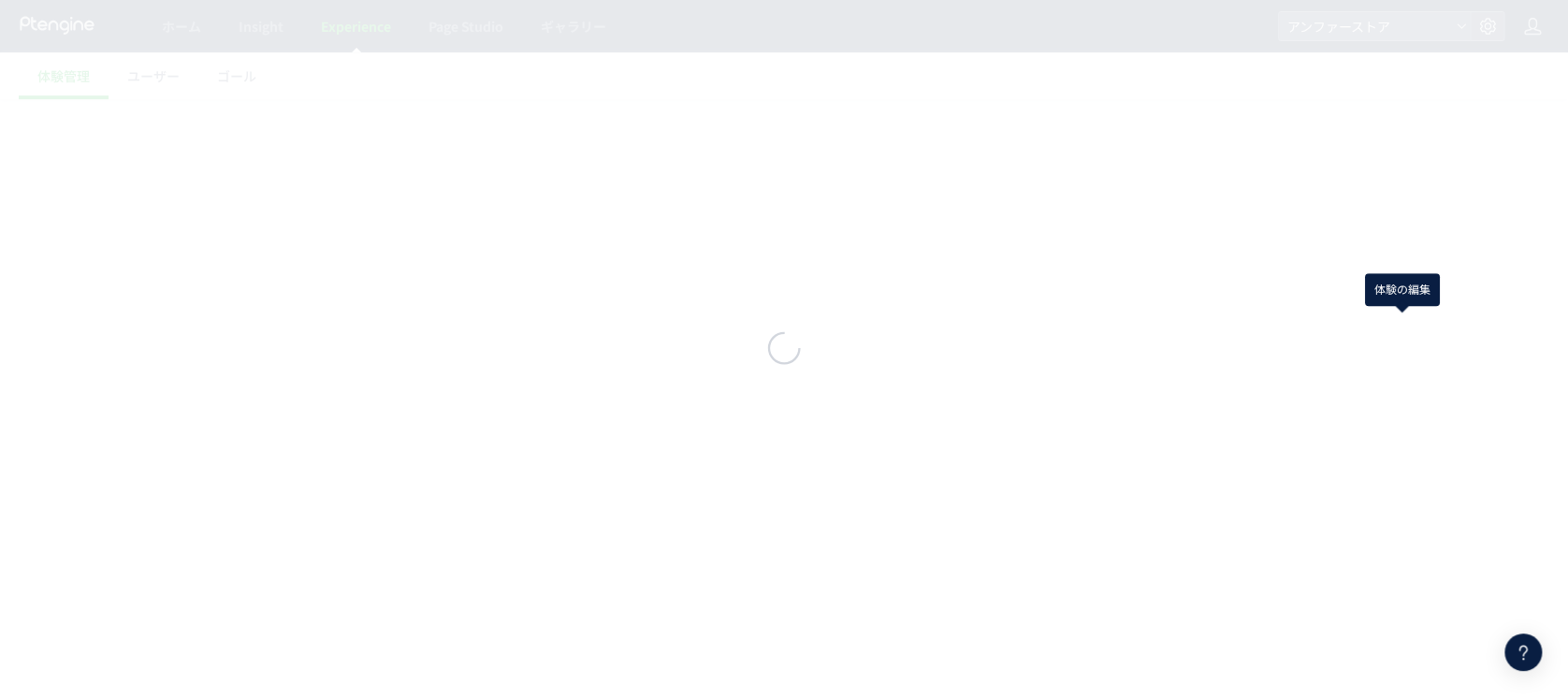 scroll, scrollTop: 0, scrollLeft: 0, axis: both 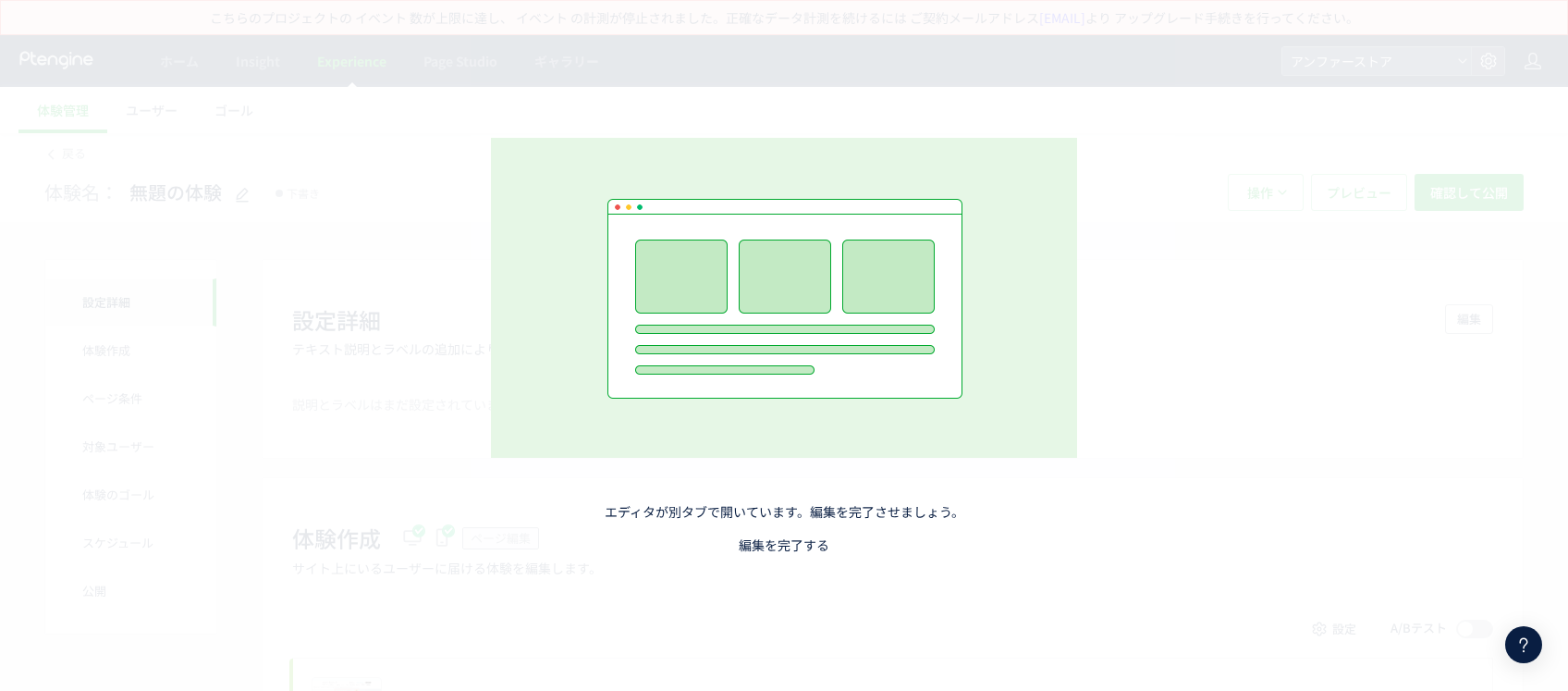 click on "編集を完了する" at bounding box center (784, 545) 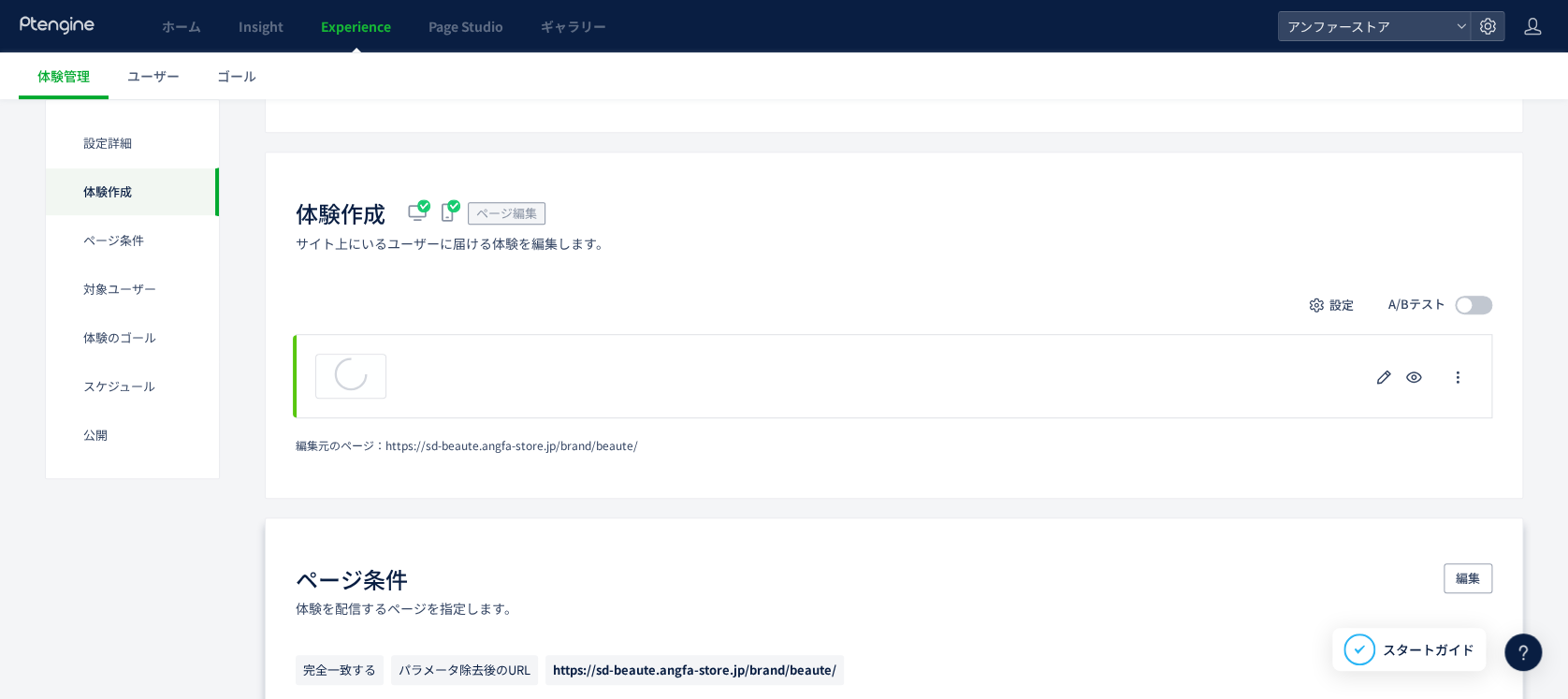 scroll, scrollTop: 374, scrollLeft: 0, axis: vertical 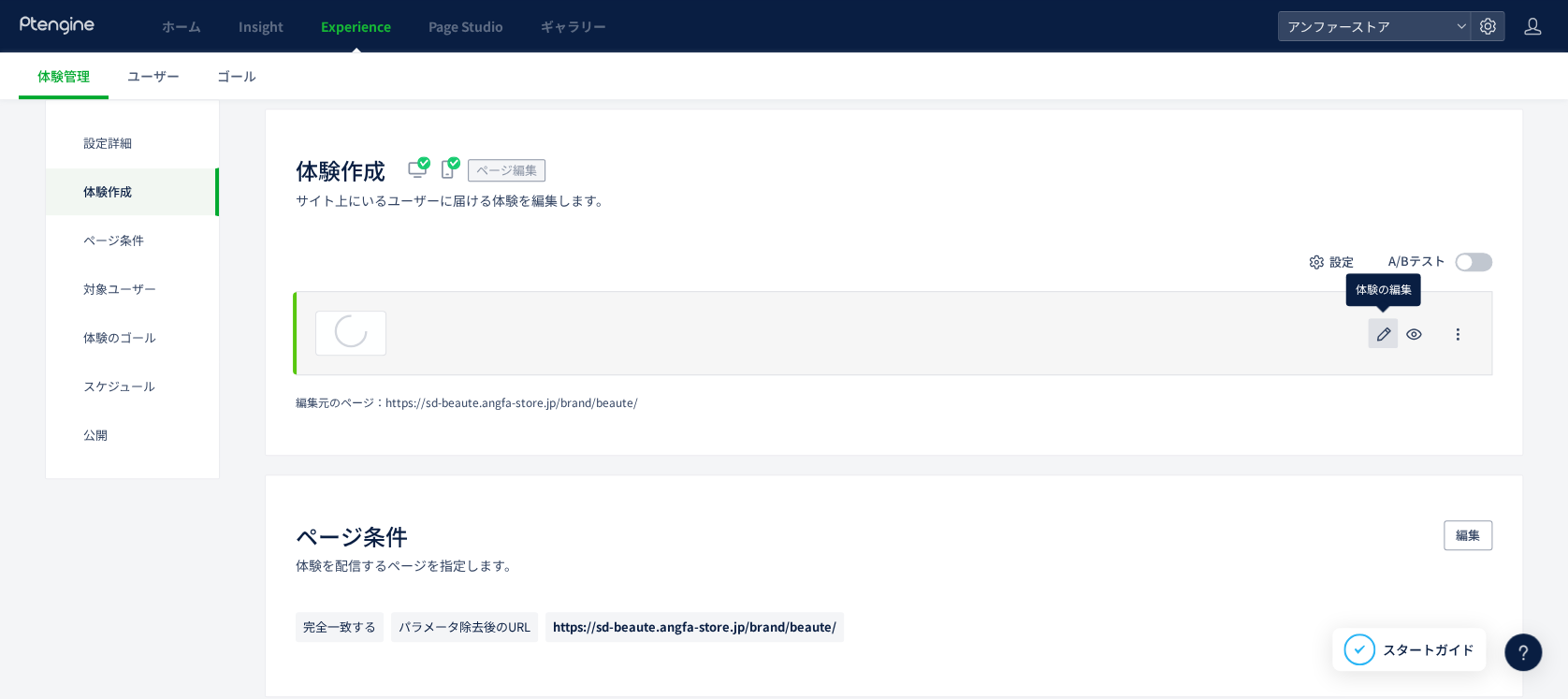 click 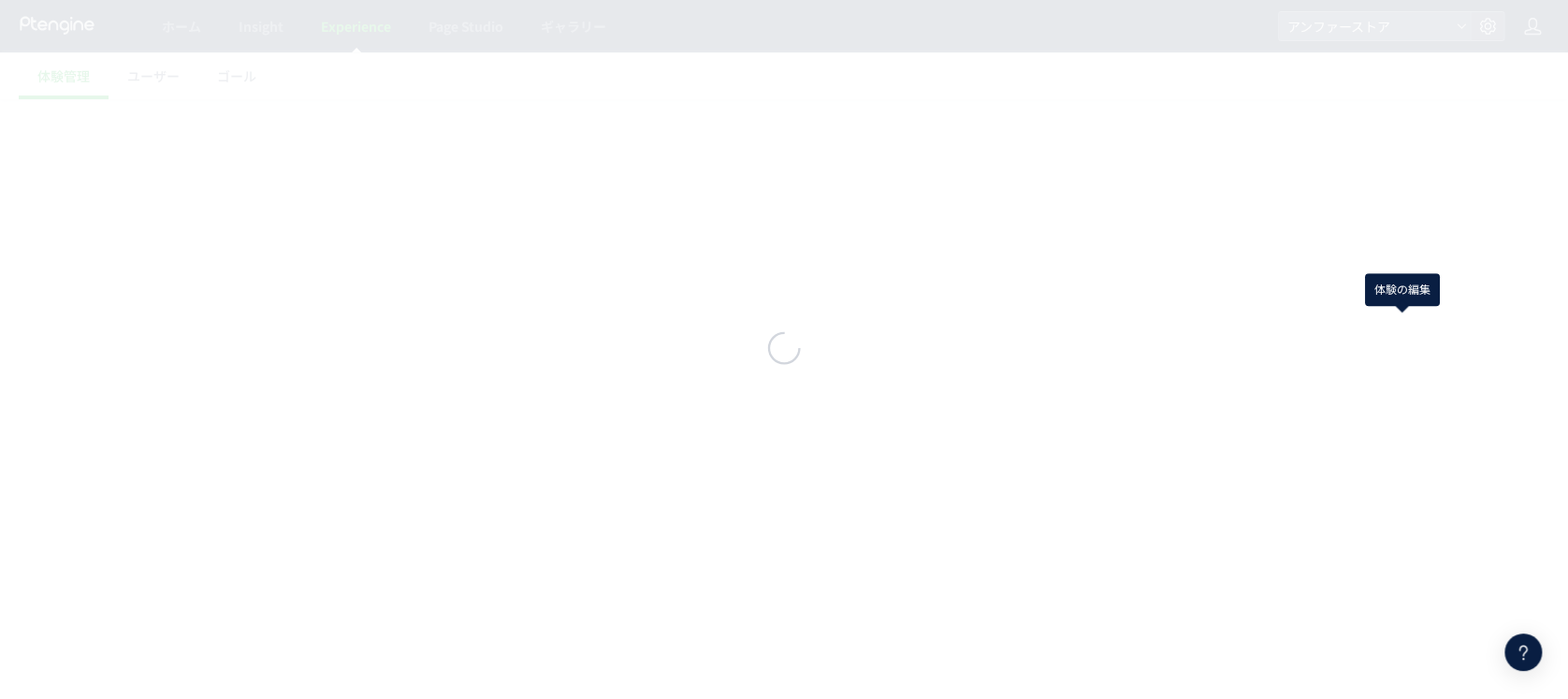 scroll, scrollTop: 0, scrollLeft: 0, axis: both 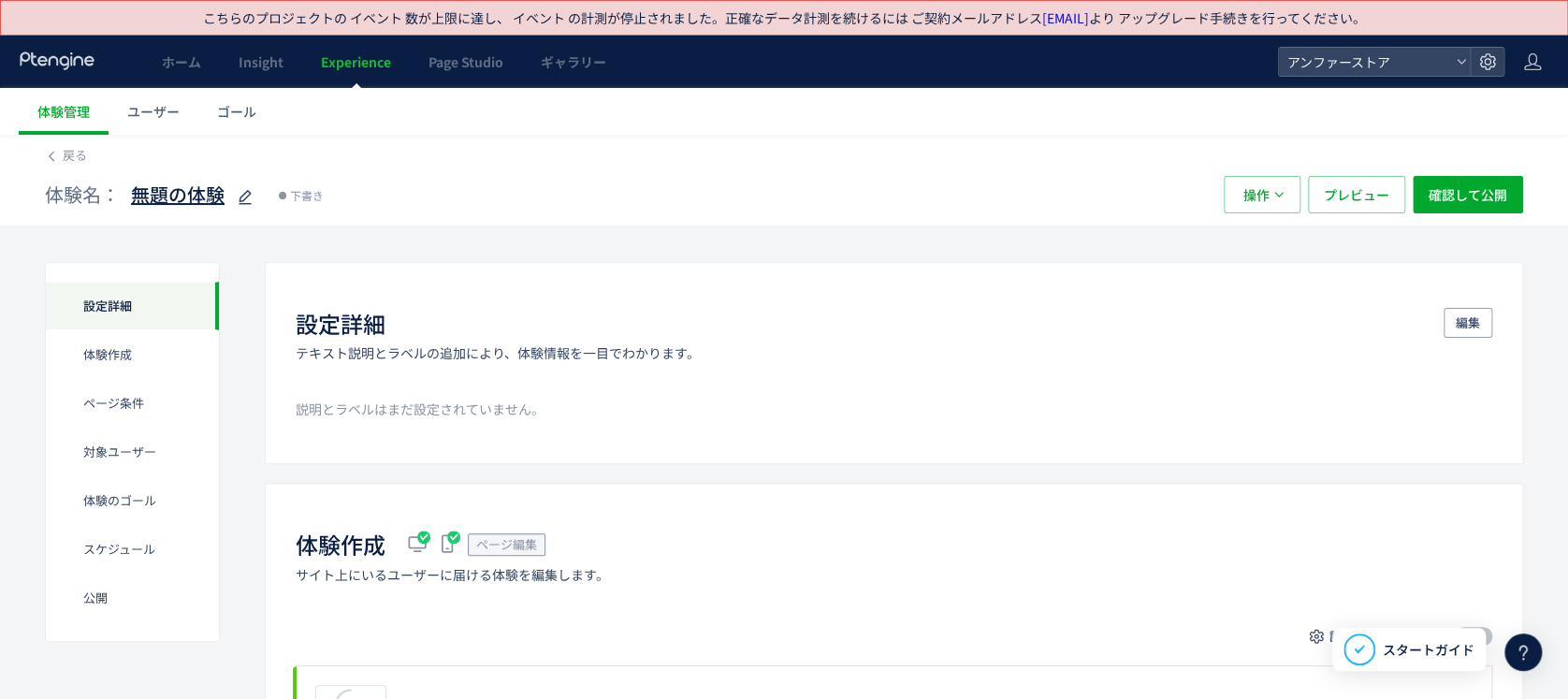 click on "無題の体験" at bounding box center [178, 195] 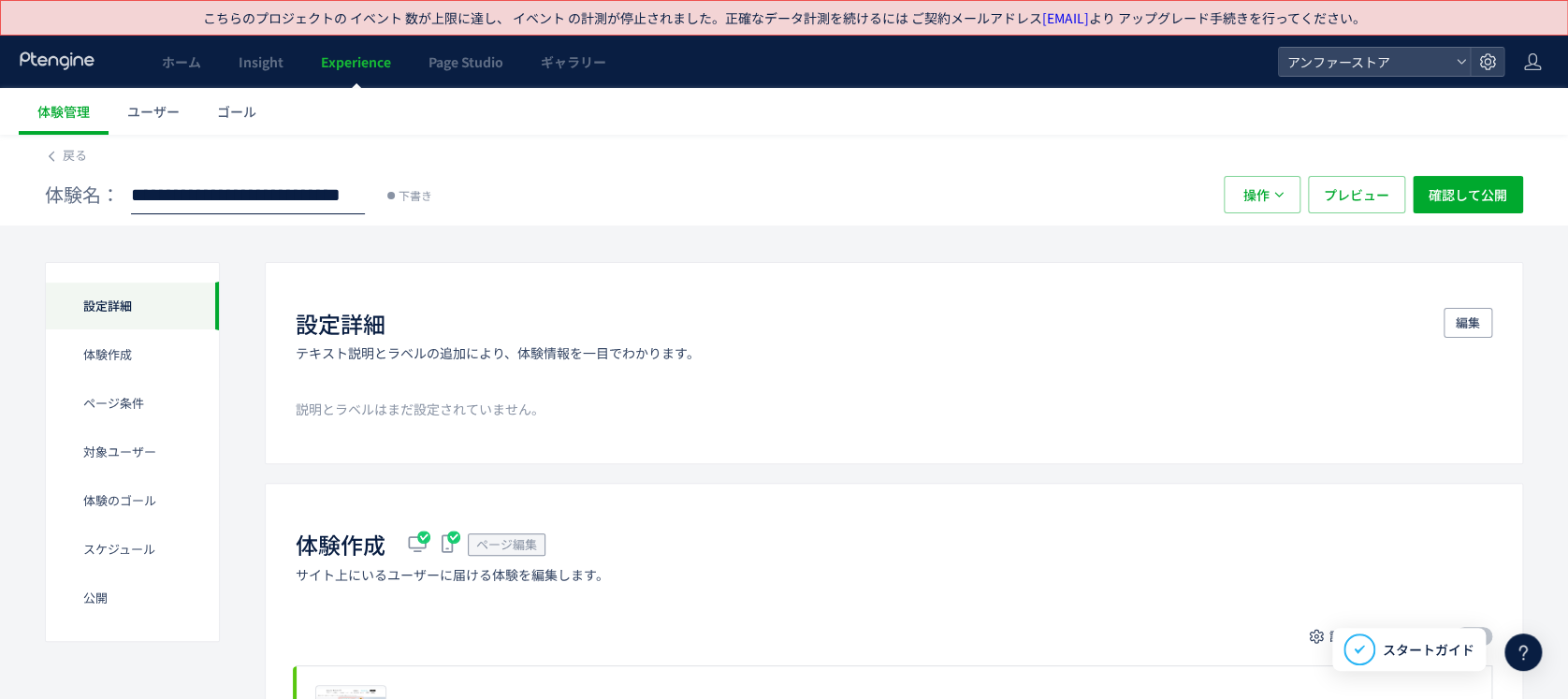 scroll, scrollTop: 0, scrollLeft: 207, axis: horizontal 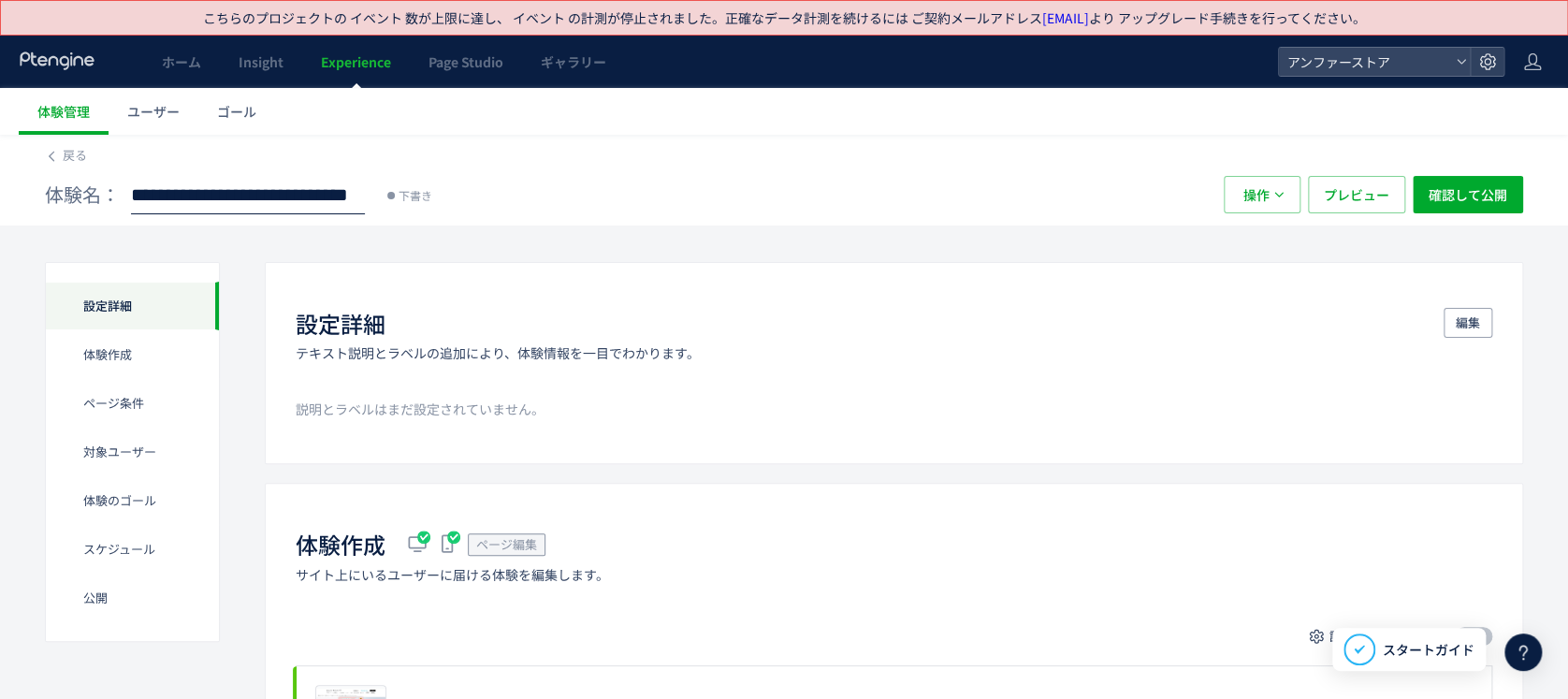 type on "**********" 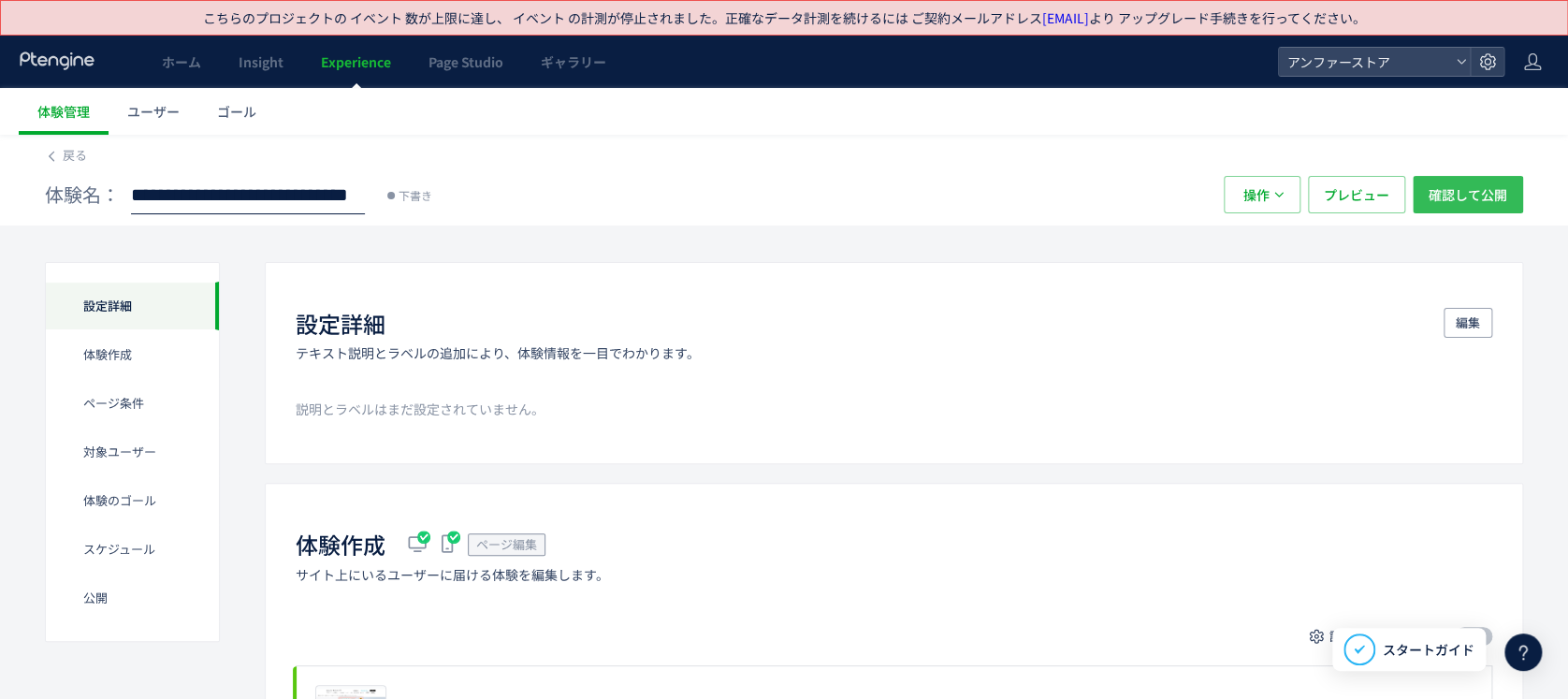 click on "確認して公開" at bounding box center (1468, 195) 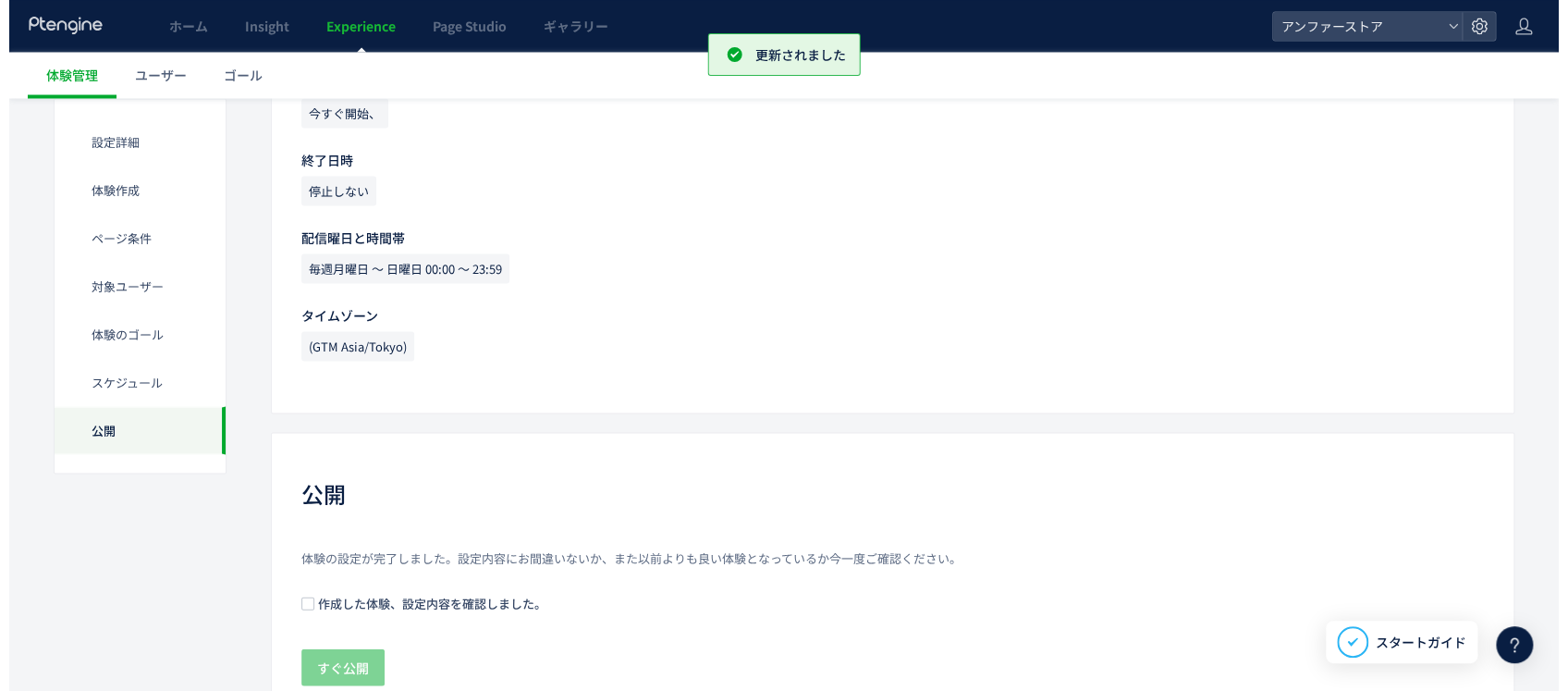 scroll, scrollTop: 1751, scrollLeft: 0, axis: vertical 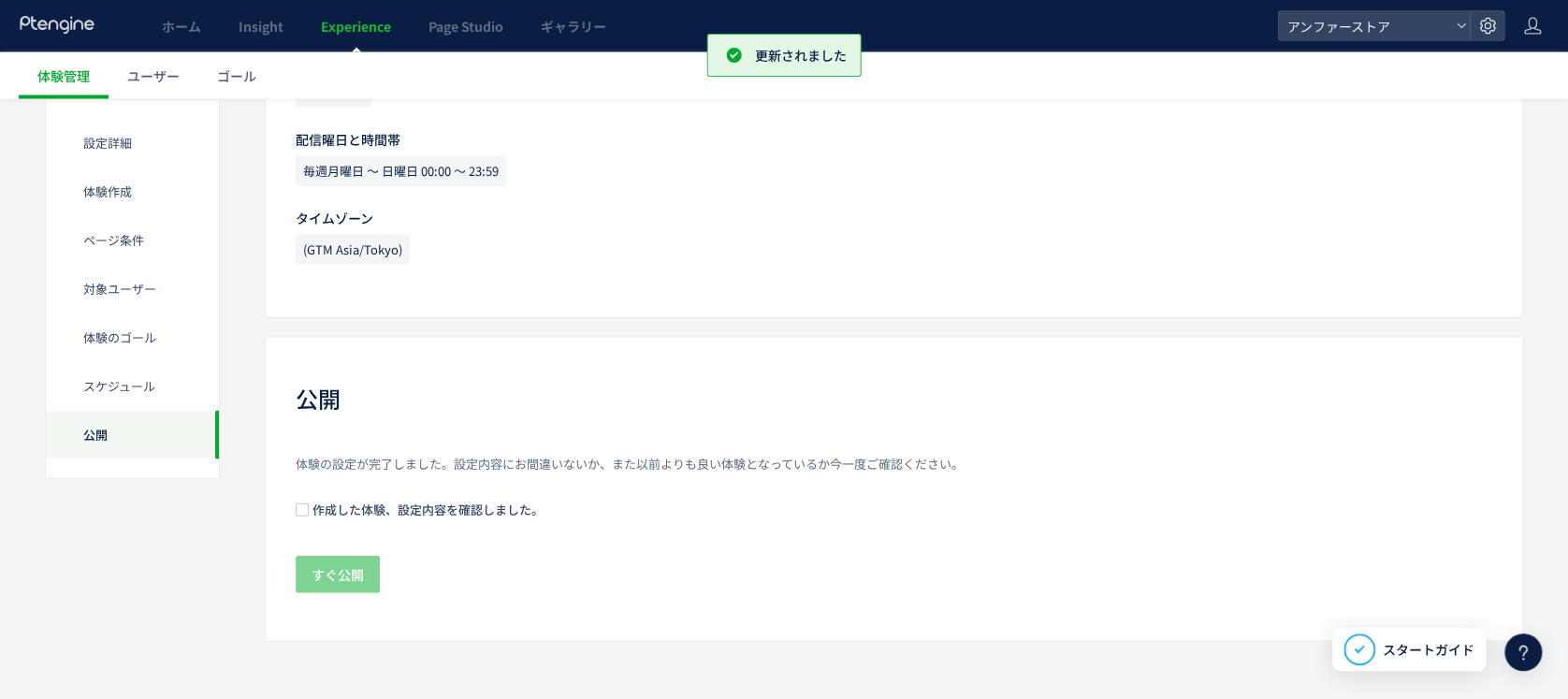 click on "作成した体験、設定内容を確認しました。" at bounding box center (426, 509) 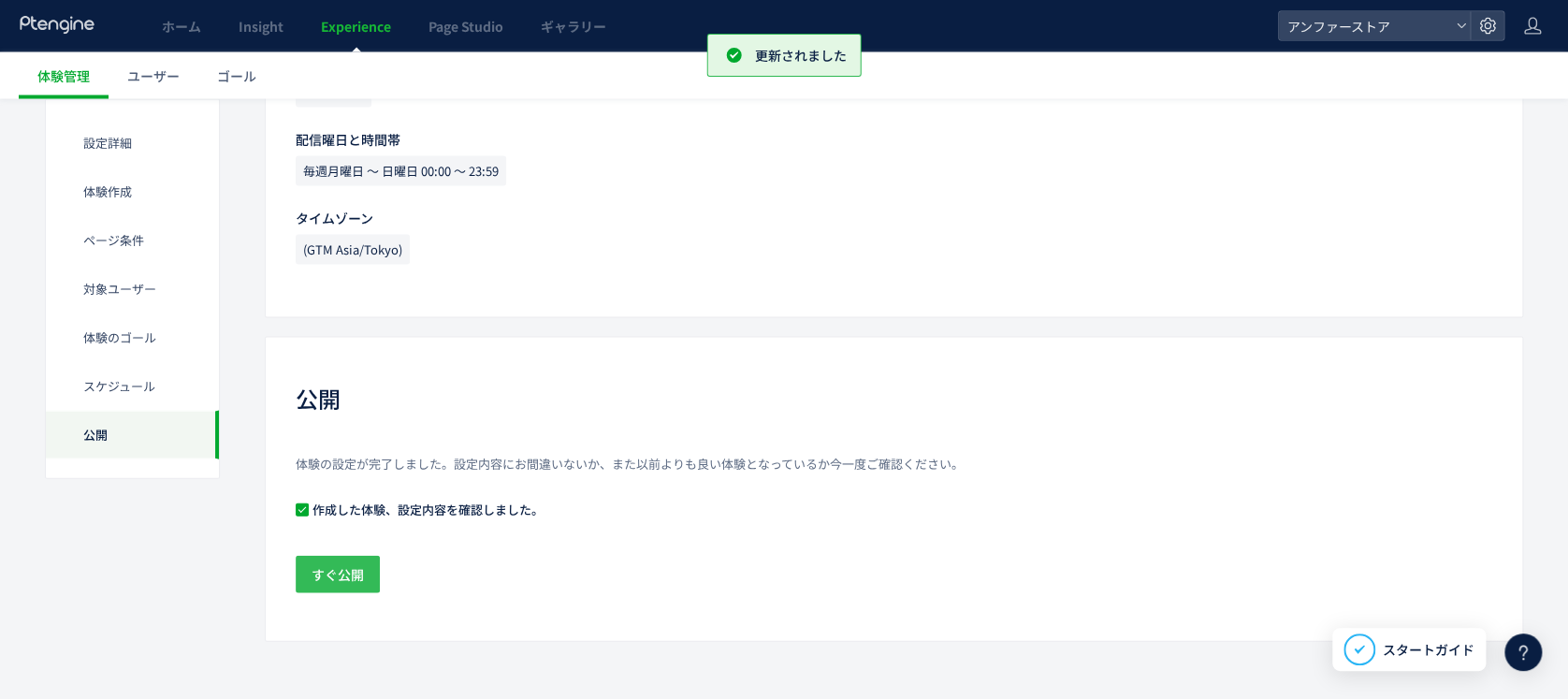 click on "すぐ公開" at bounding box center [338, 575] 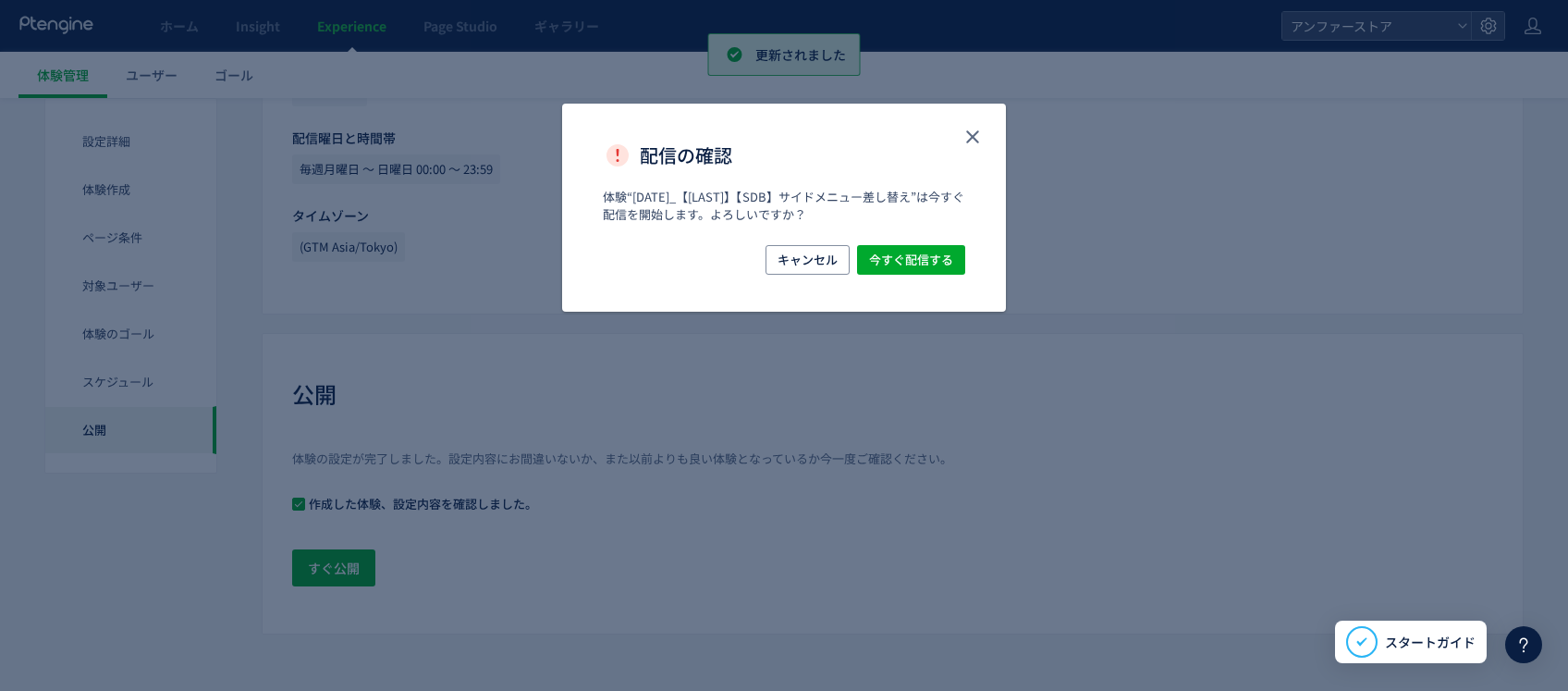 click on "キャンセル 今すぐ配信する" at bounding box center [784, 278] 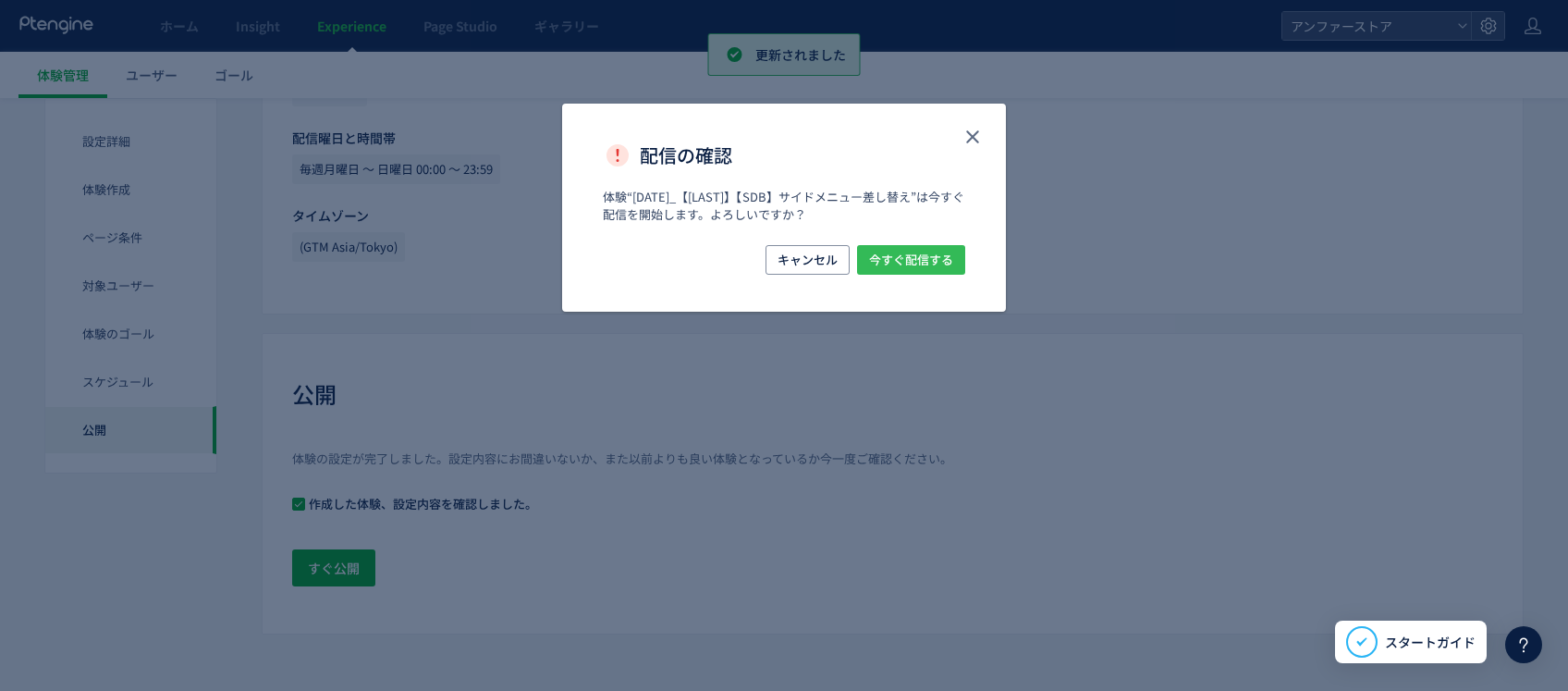 click on "今すぐ配信する" at bounding box center [911, 260] 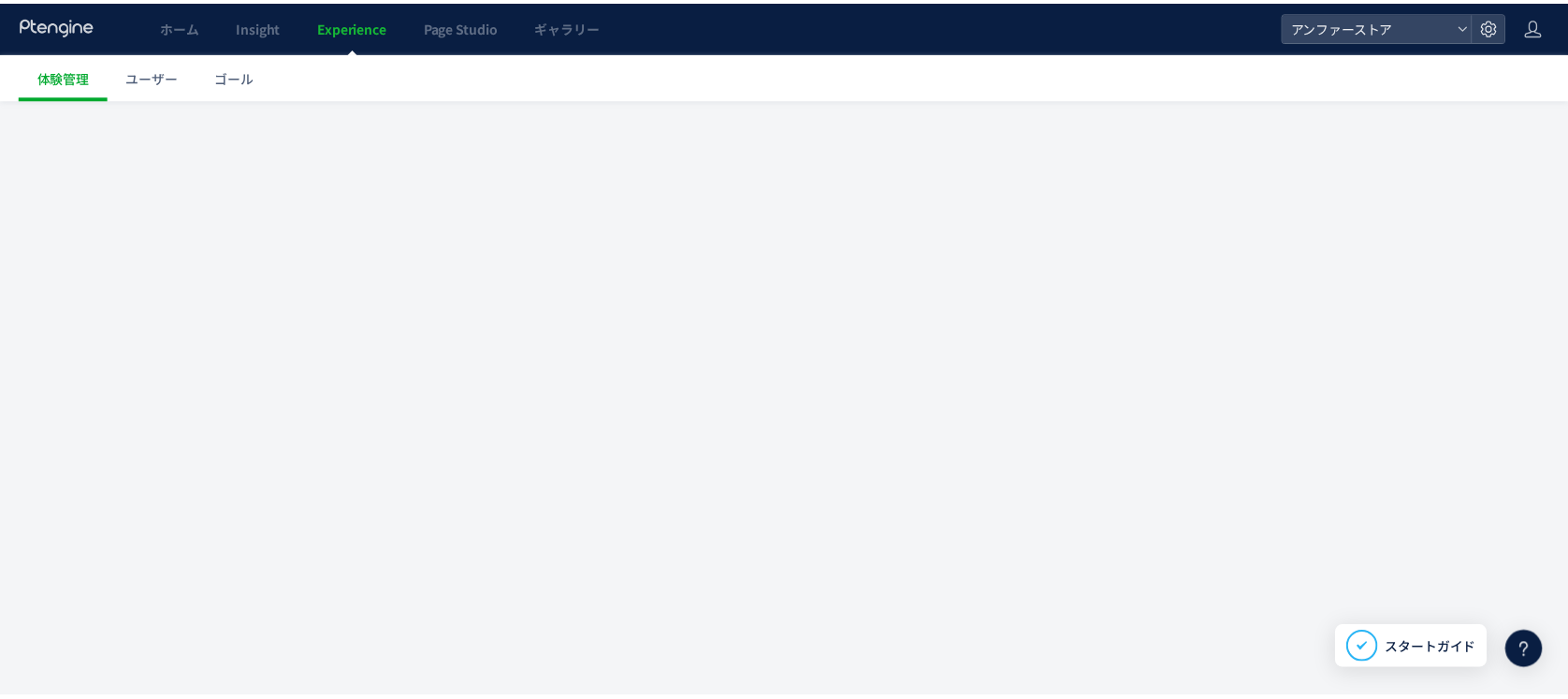 scroll, scrollTop: 0, scrollLeft: 0, axis: both 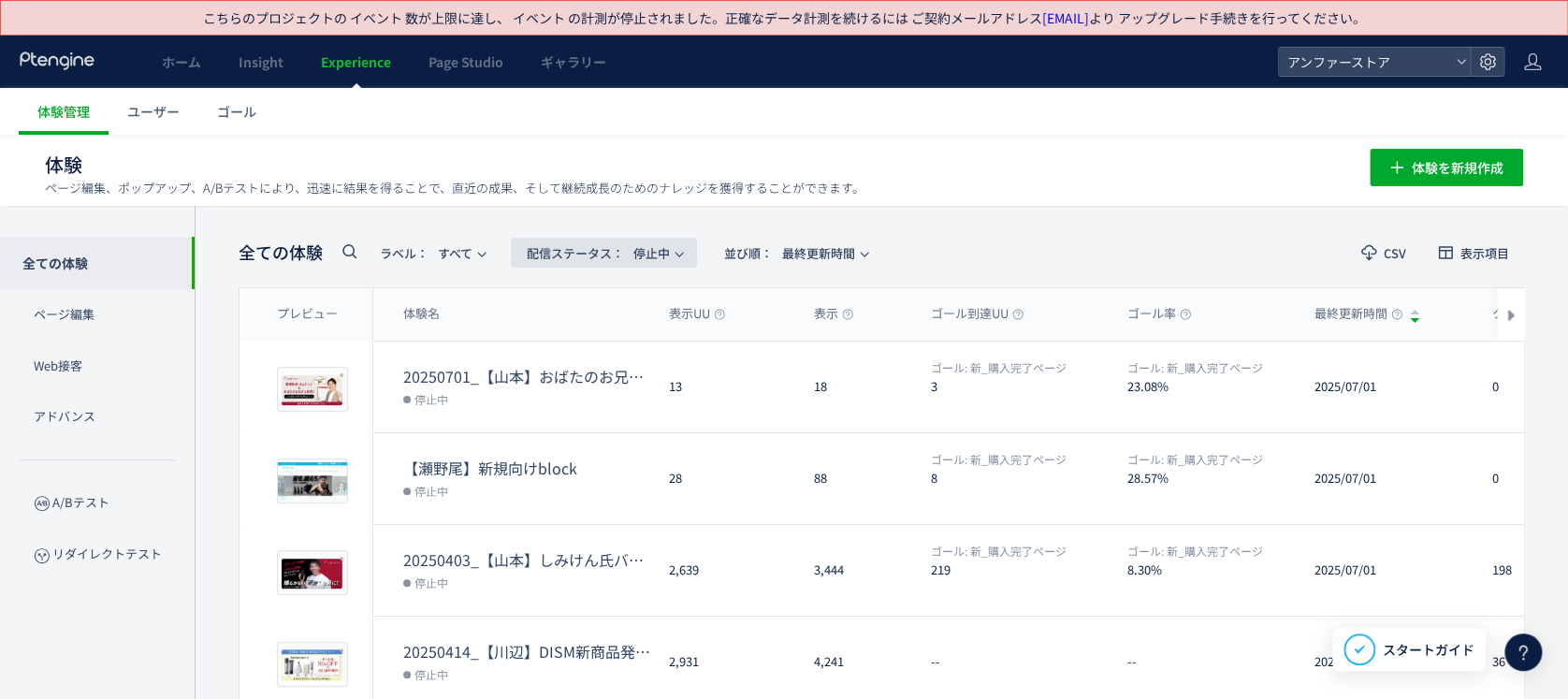 click on "配信ステータス​：" at bounding box center [575, 253] 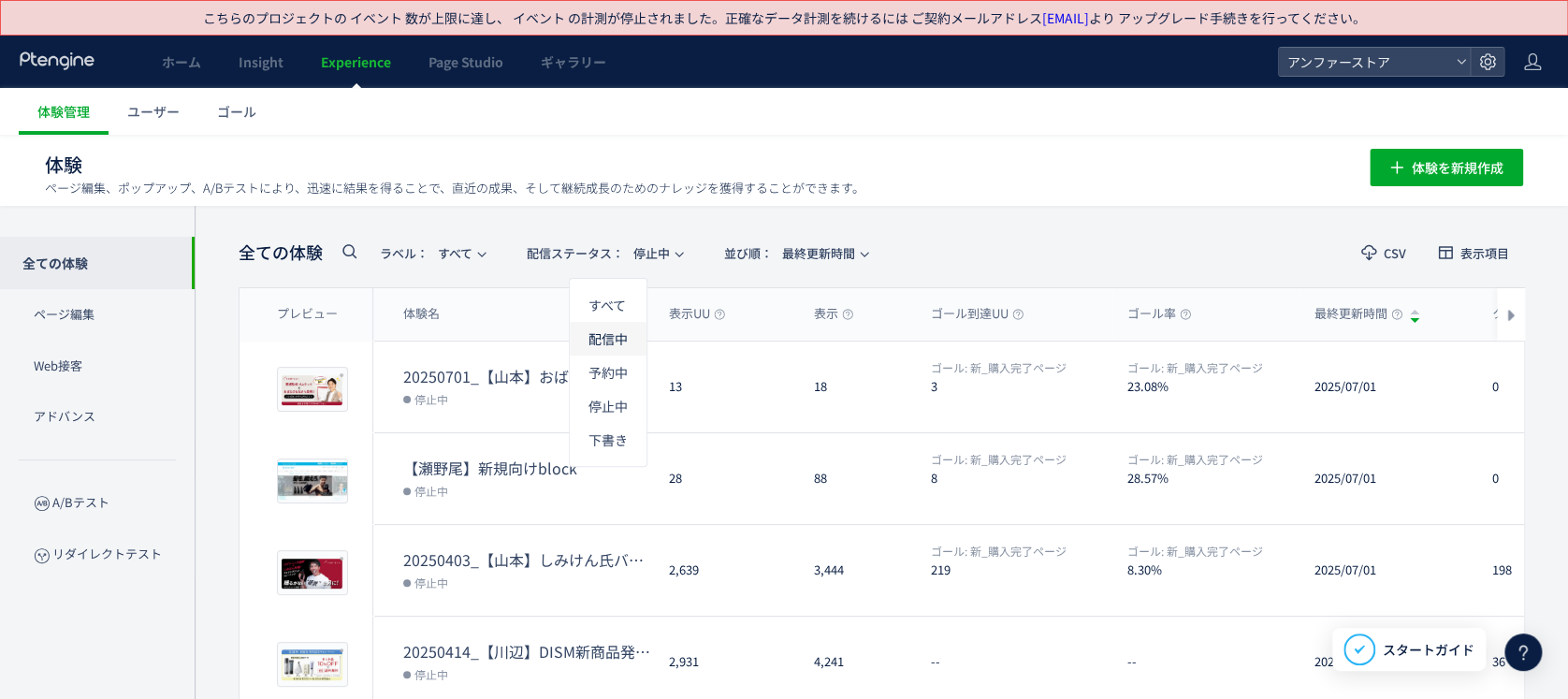 click on "配信中" 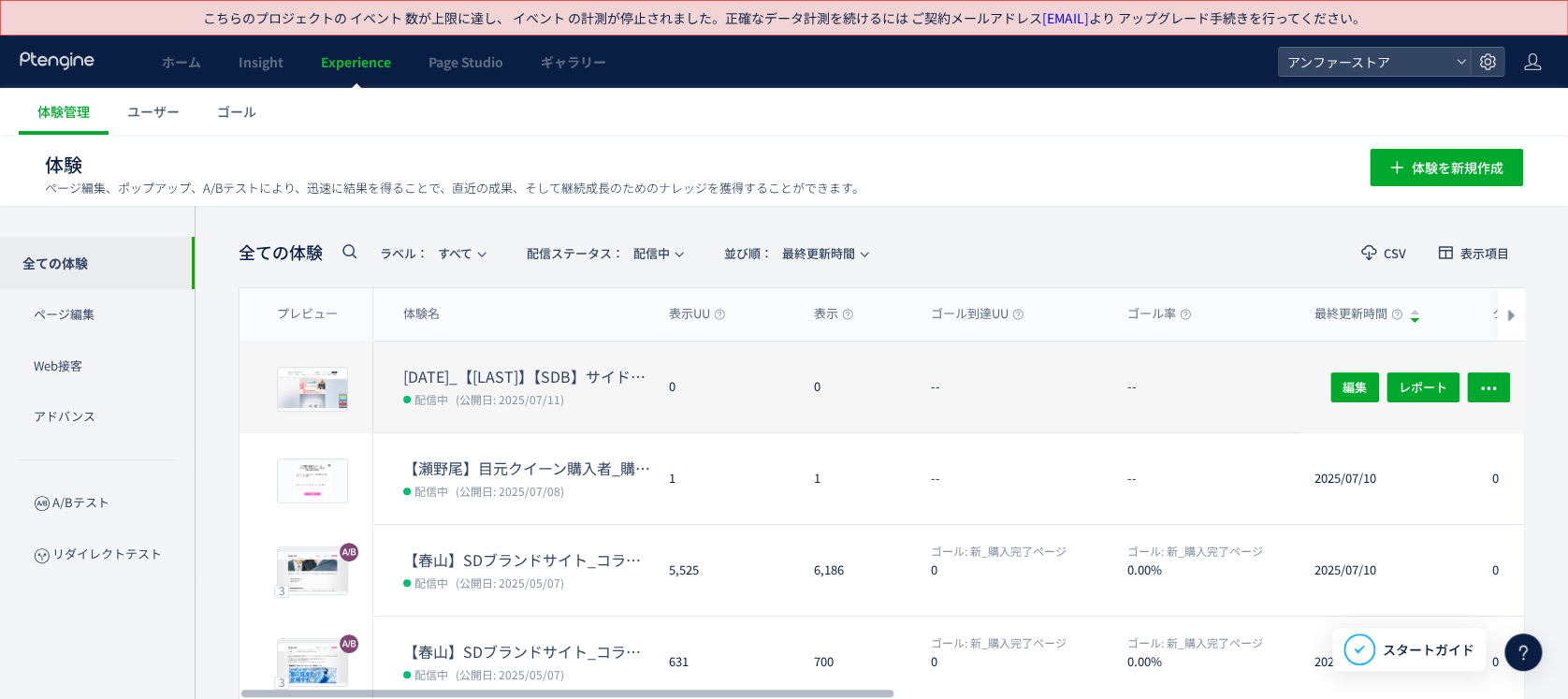 click on "[DATE]_【[LAST]】【SDB】サイドメニュー差し替え 配信中 (公開日: [DATE])" 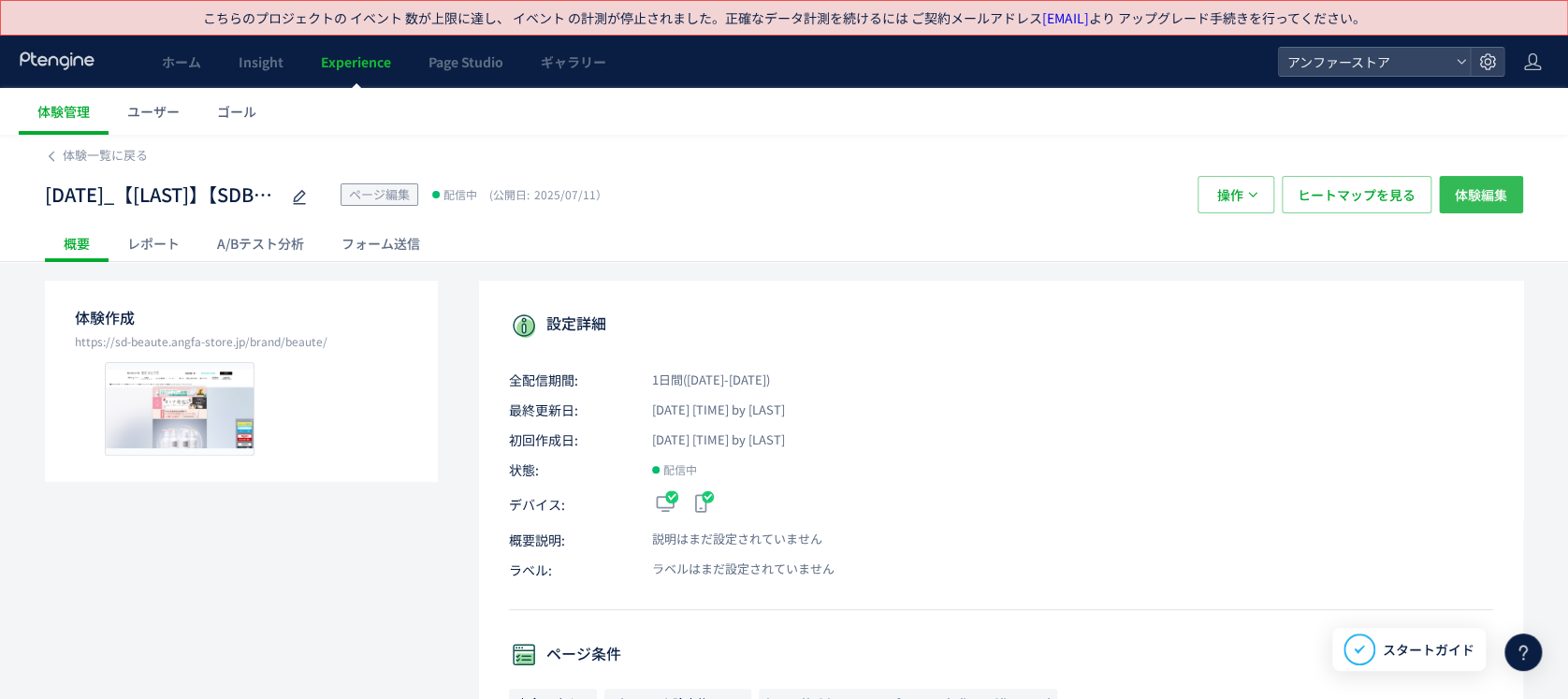 click on "体験編集" 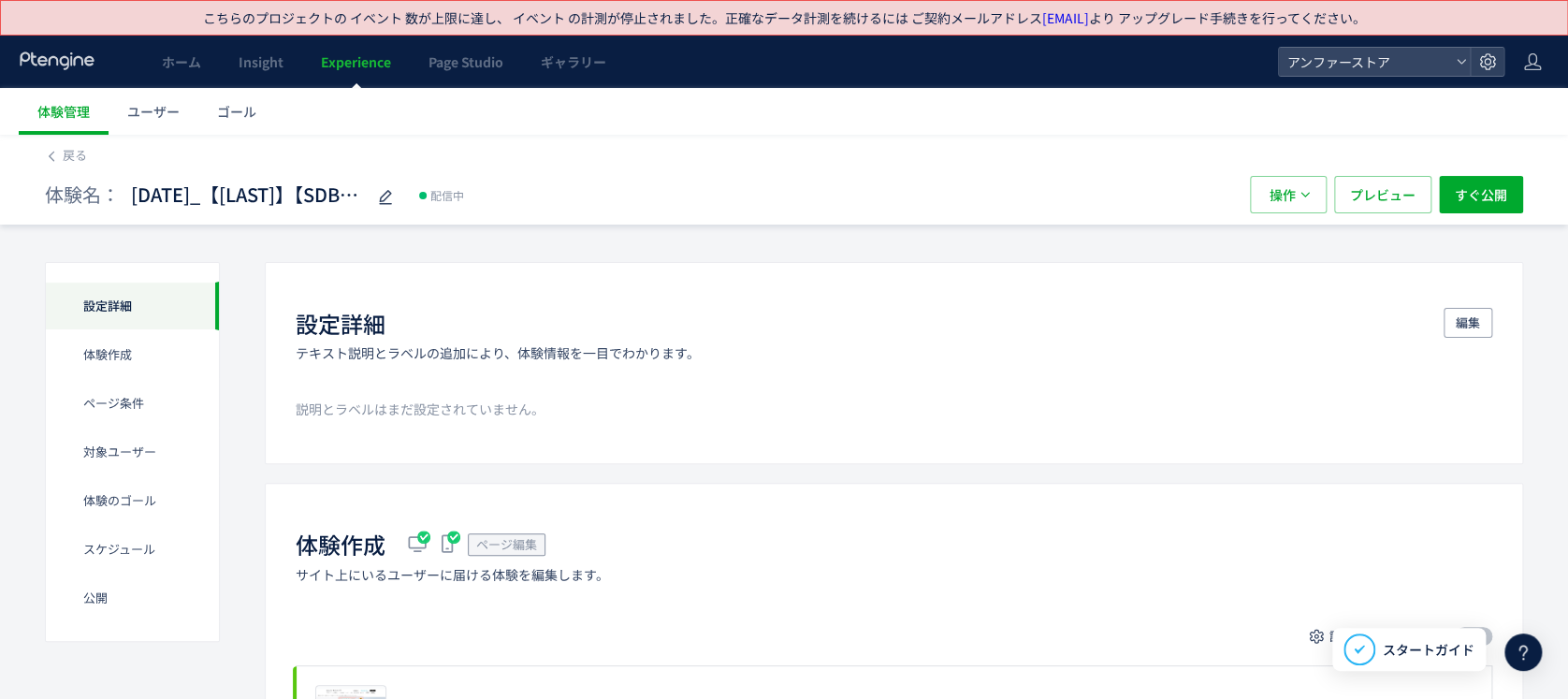scroll, scrollTop: 499, scrollLeft: 0, axis: vertical 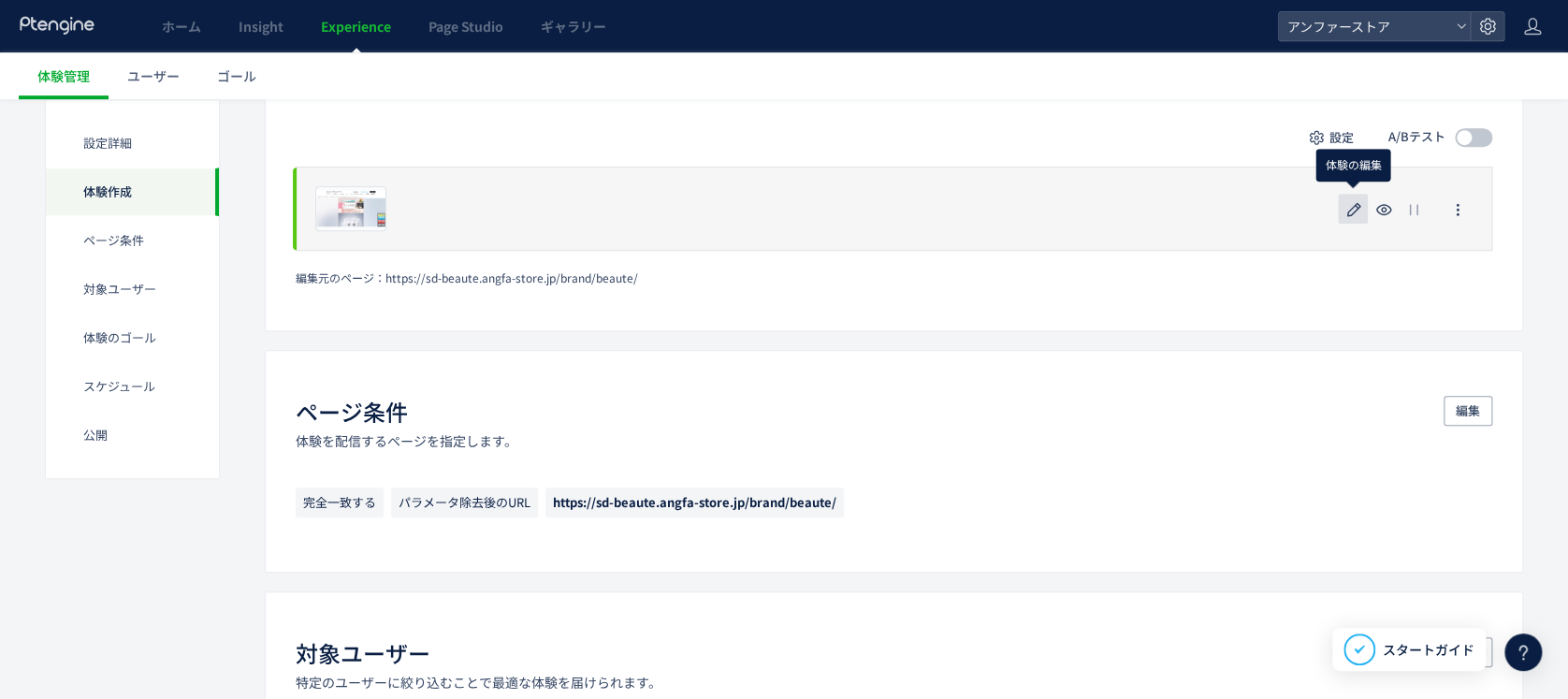 click 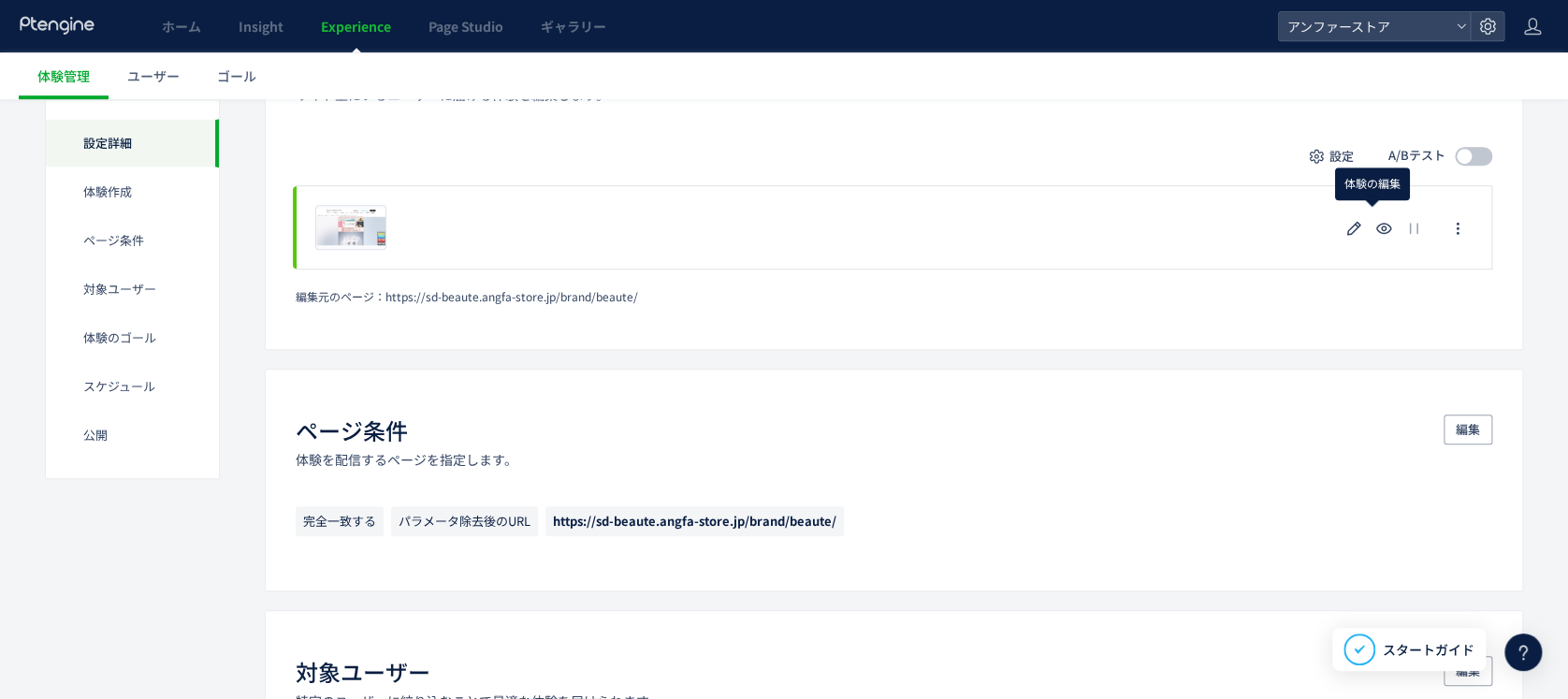 scroll, scrollTop: 0, scrollLeft: 0, axis: both 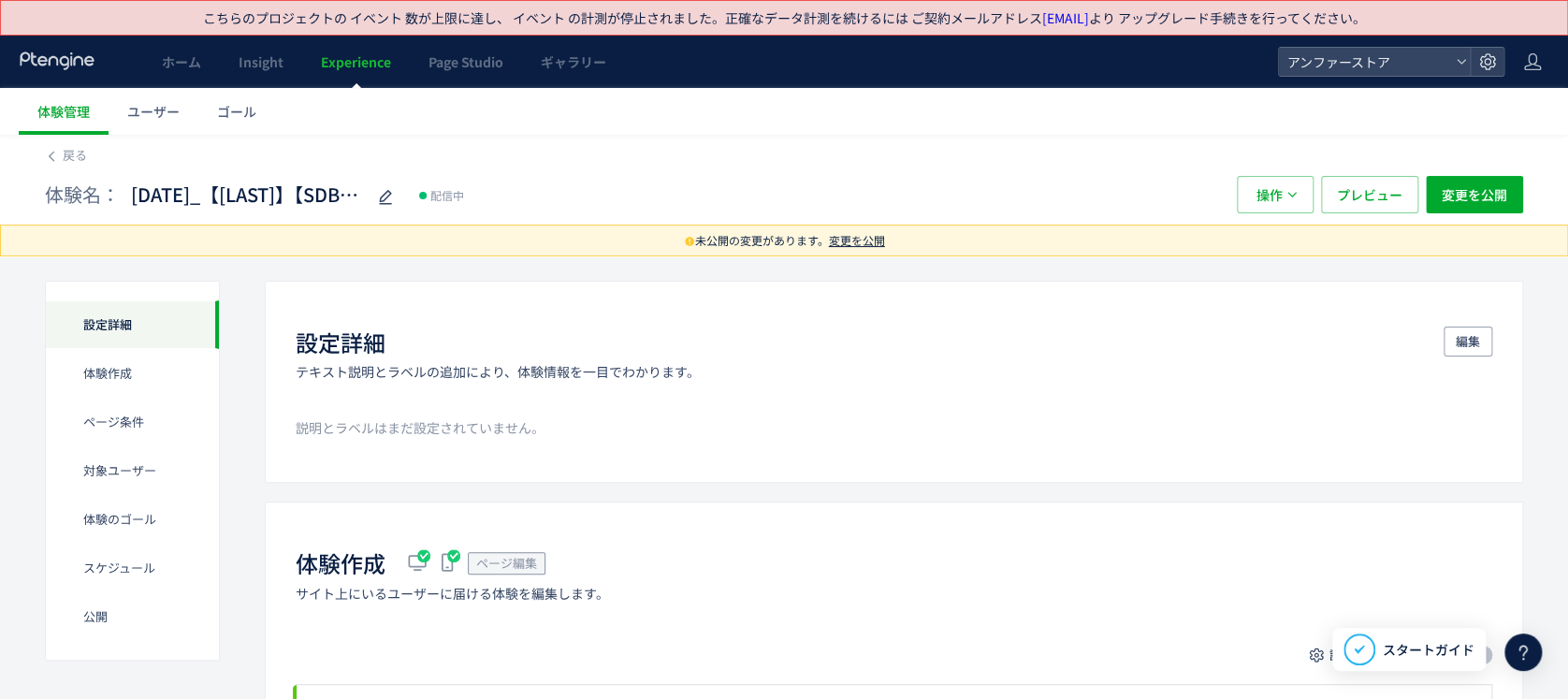 click on "未公開の変更があります。  変更を公開" at bounding box center (784, 240) 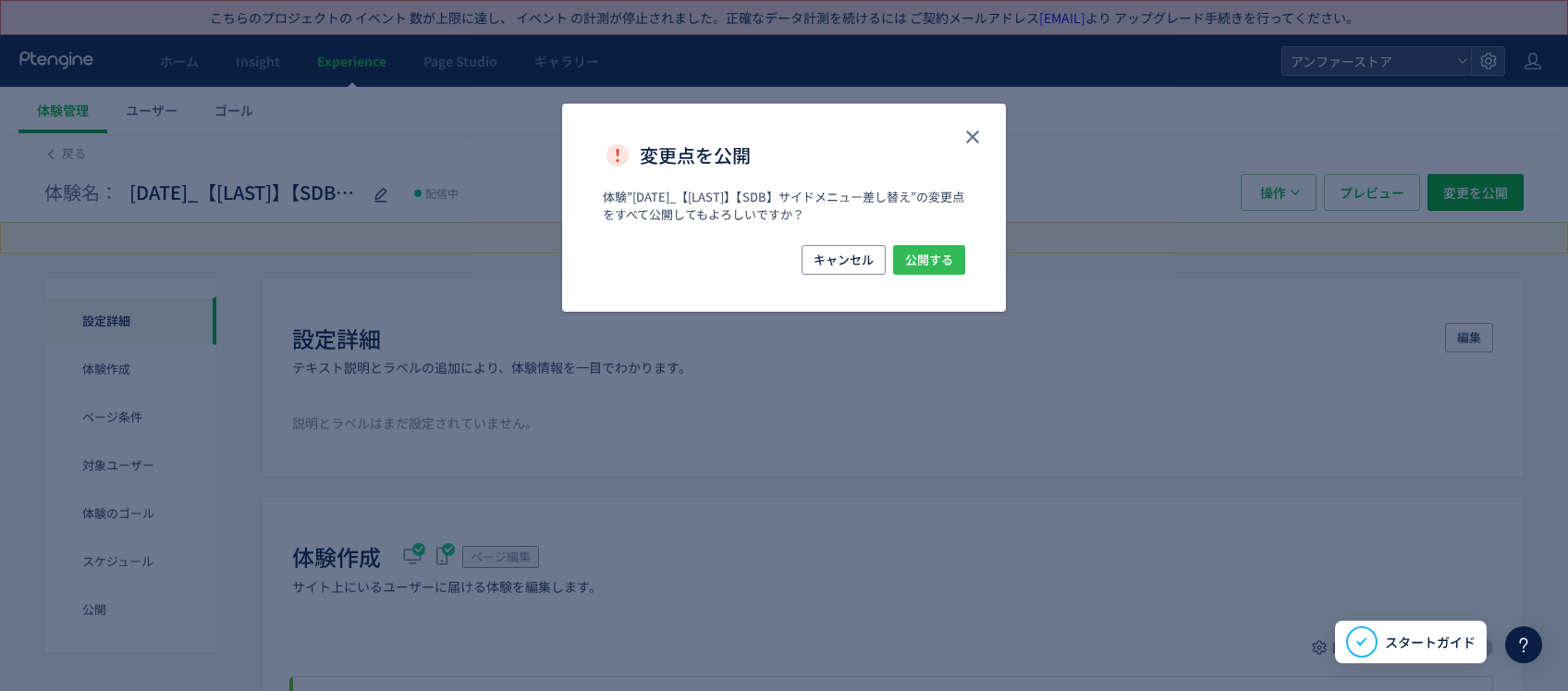 click on "公開する" at bounding box center [929, 260] 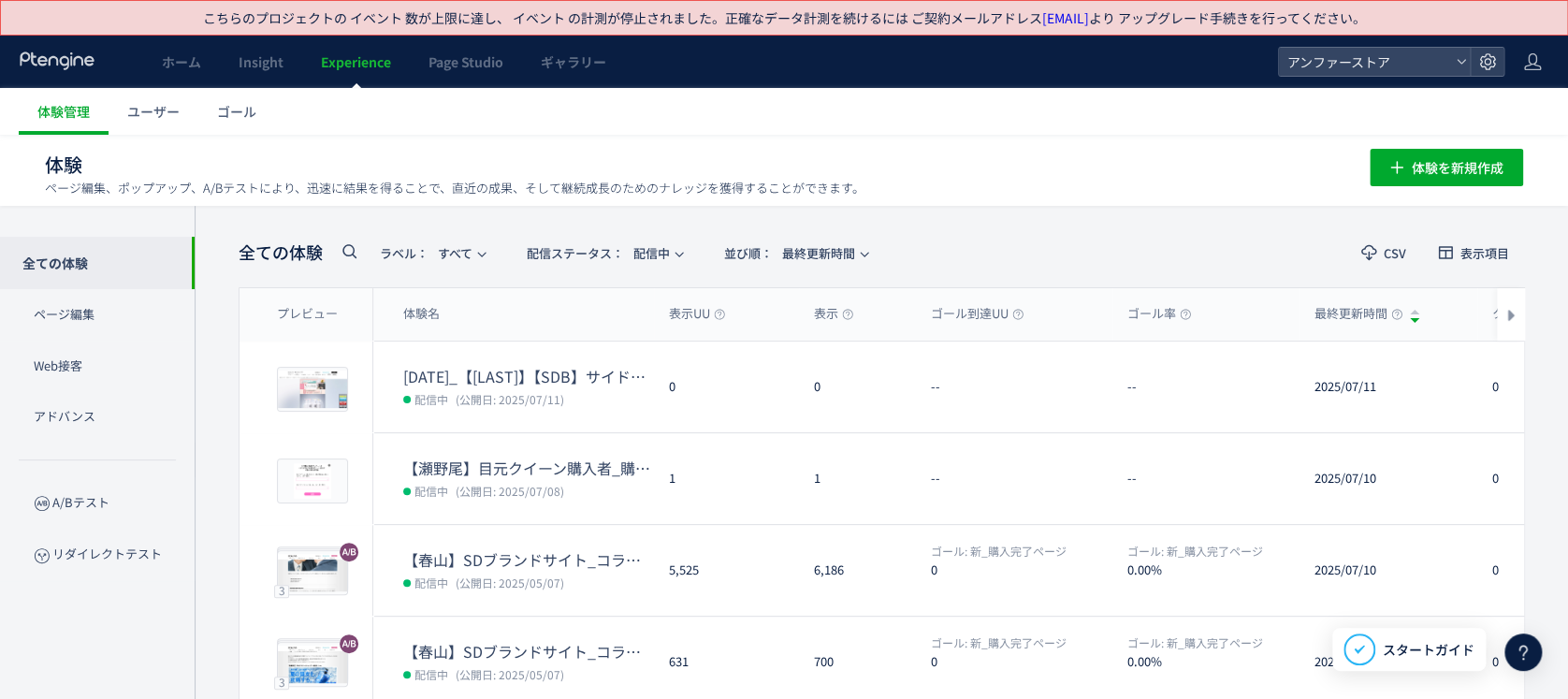 click on "体験管理 ユーザー ゴール" at bounding box center (793, 111) 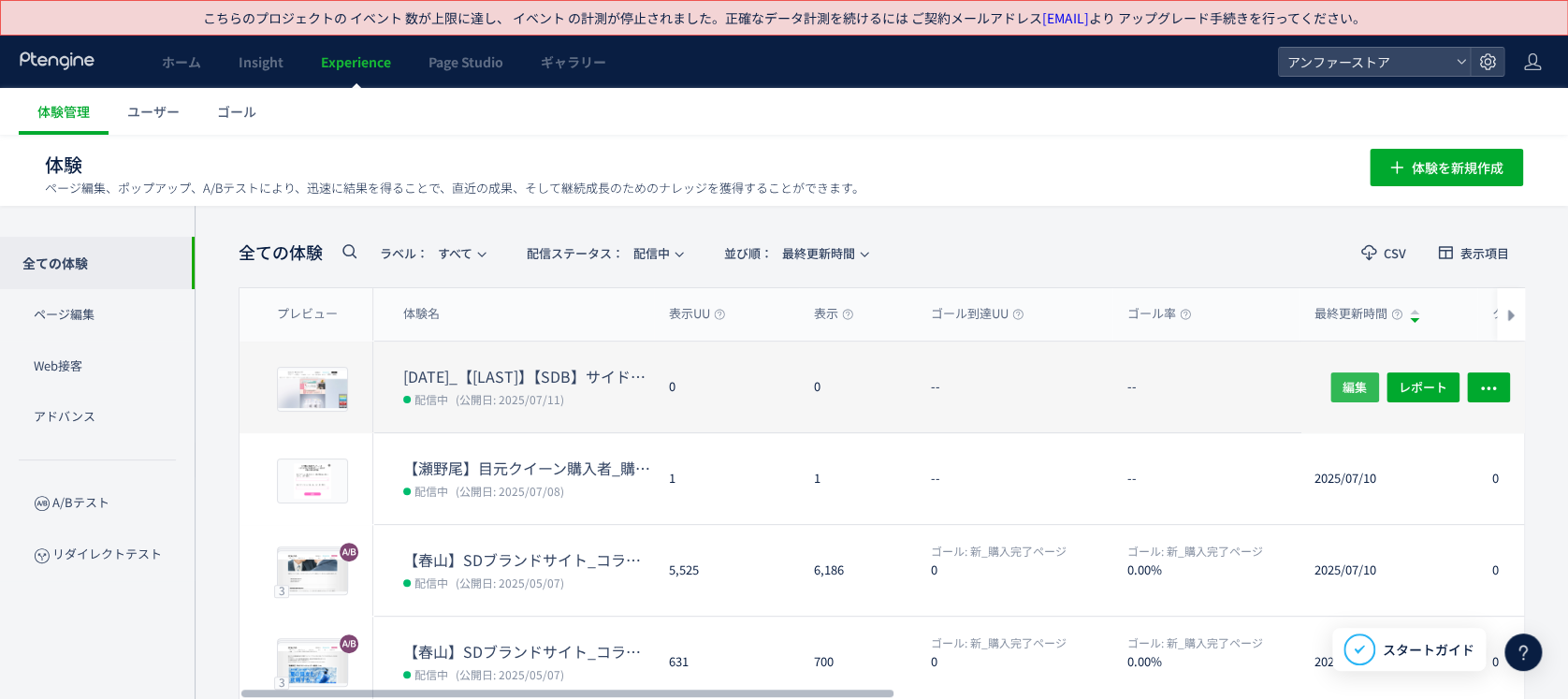 click on "編集" at bounding box center (1355, 386) 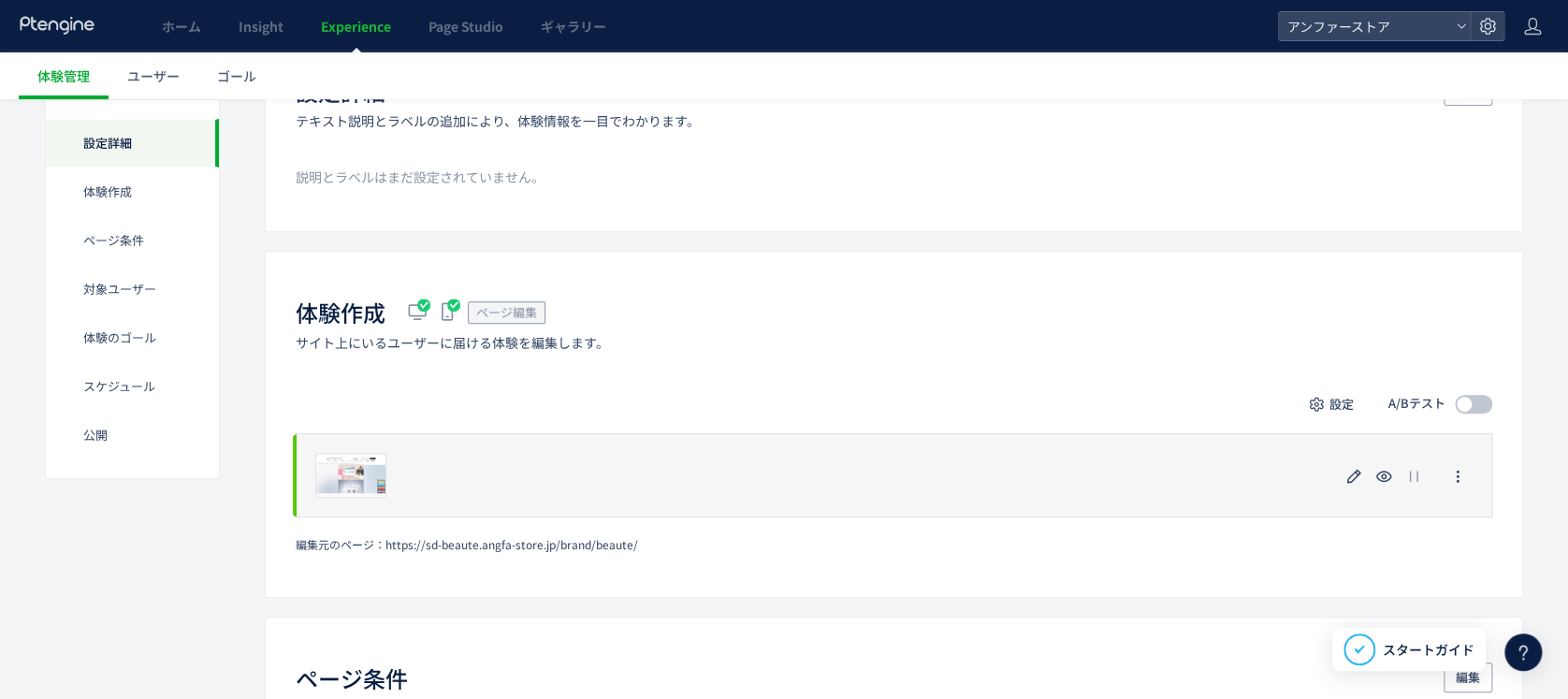 scroll, scrollTop: 374, scrollLeft: 0, axis: vertical 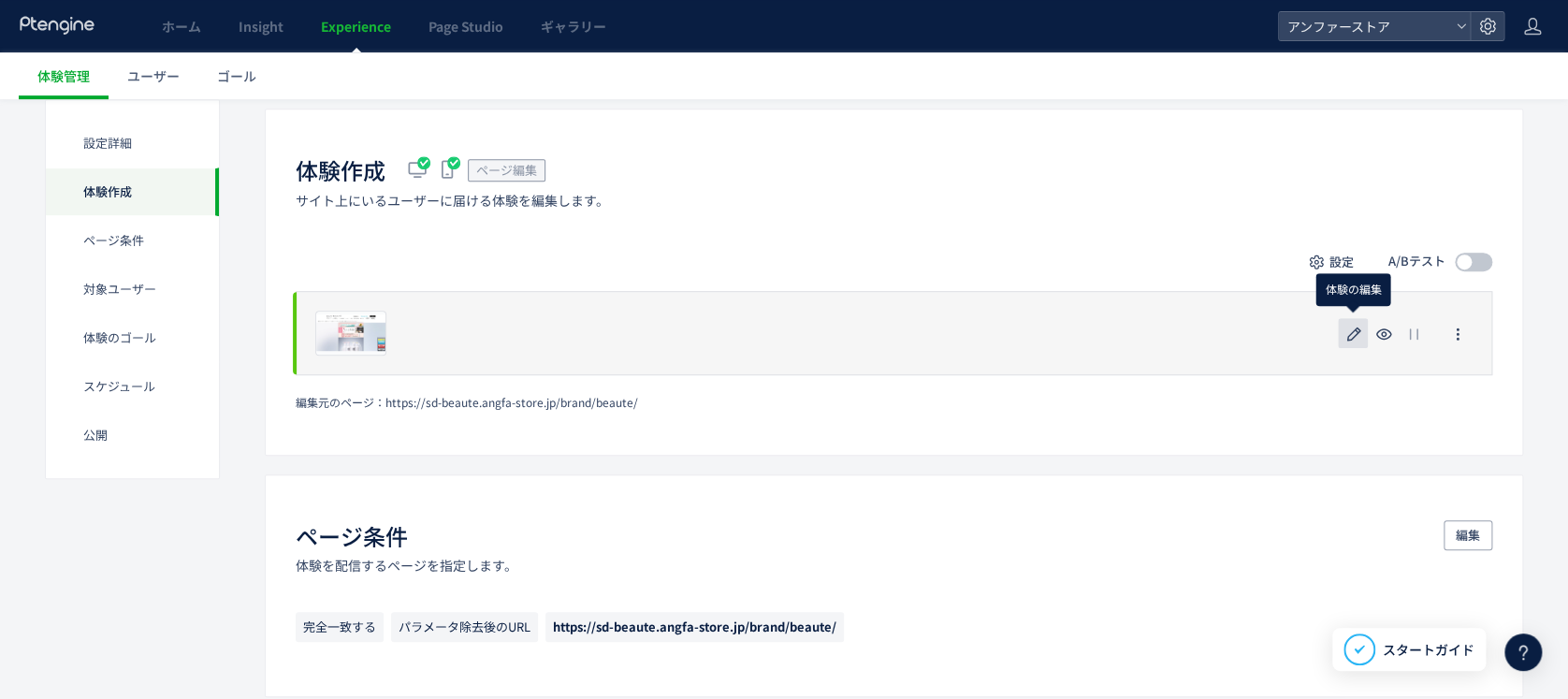 click 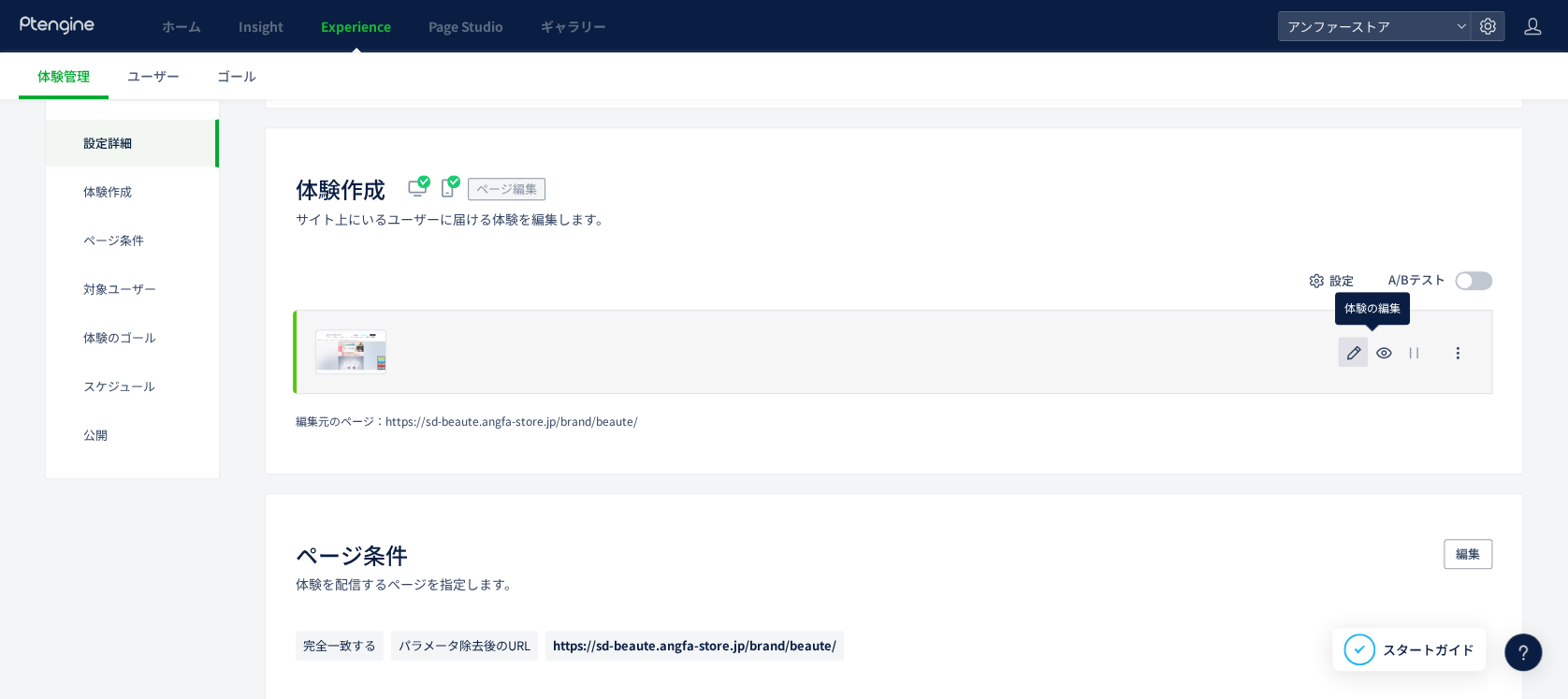 scroll, scrollTop: 0, scrollLeft: 0, axis: both 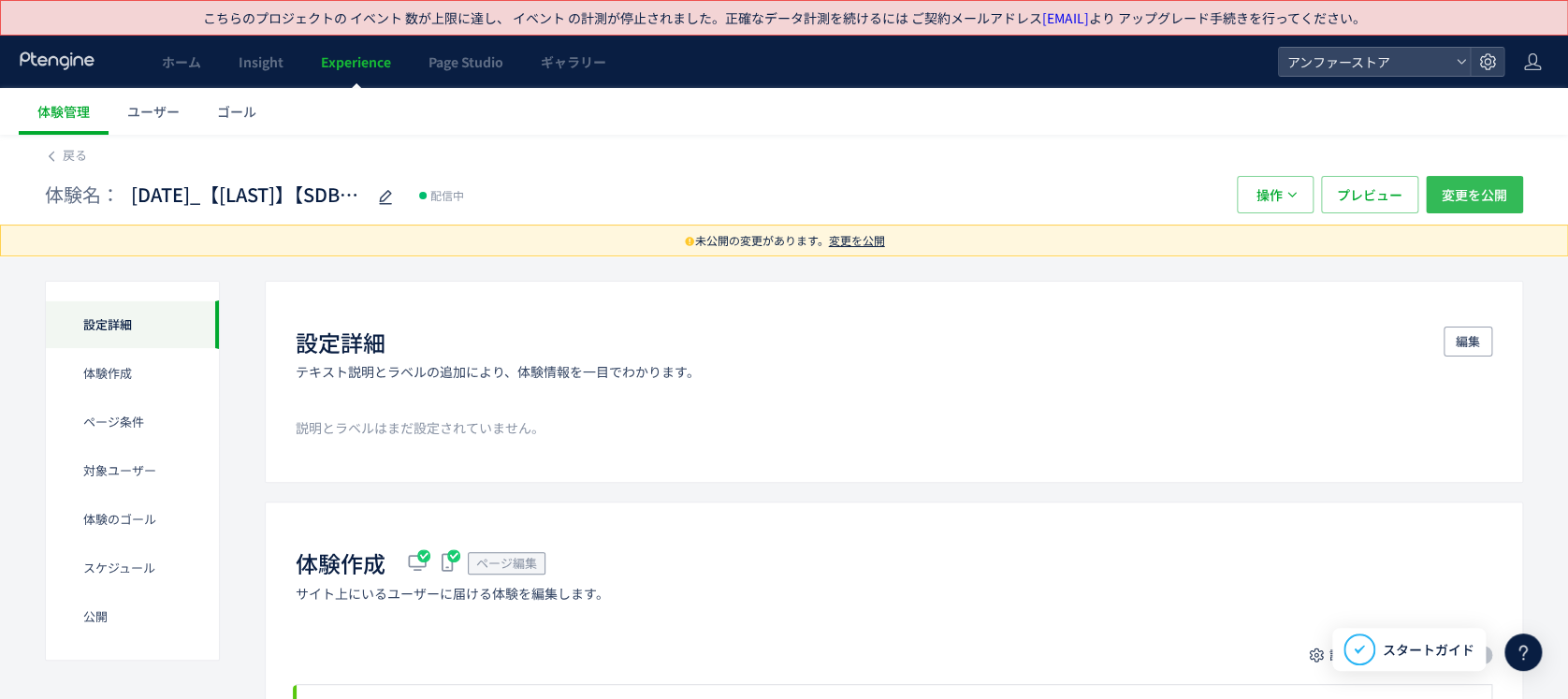 click on "変更を公開" 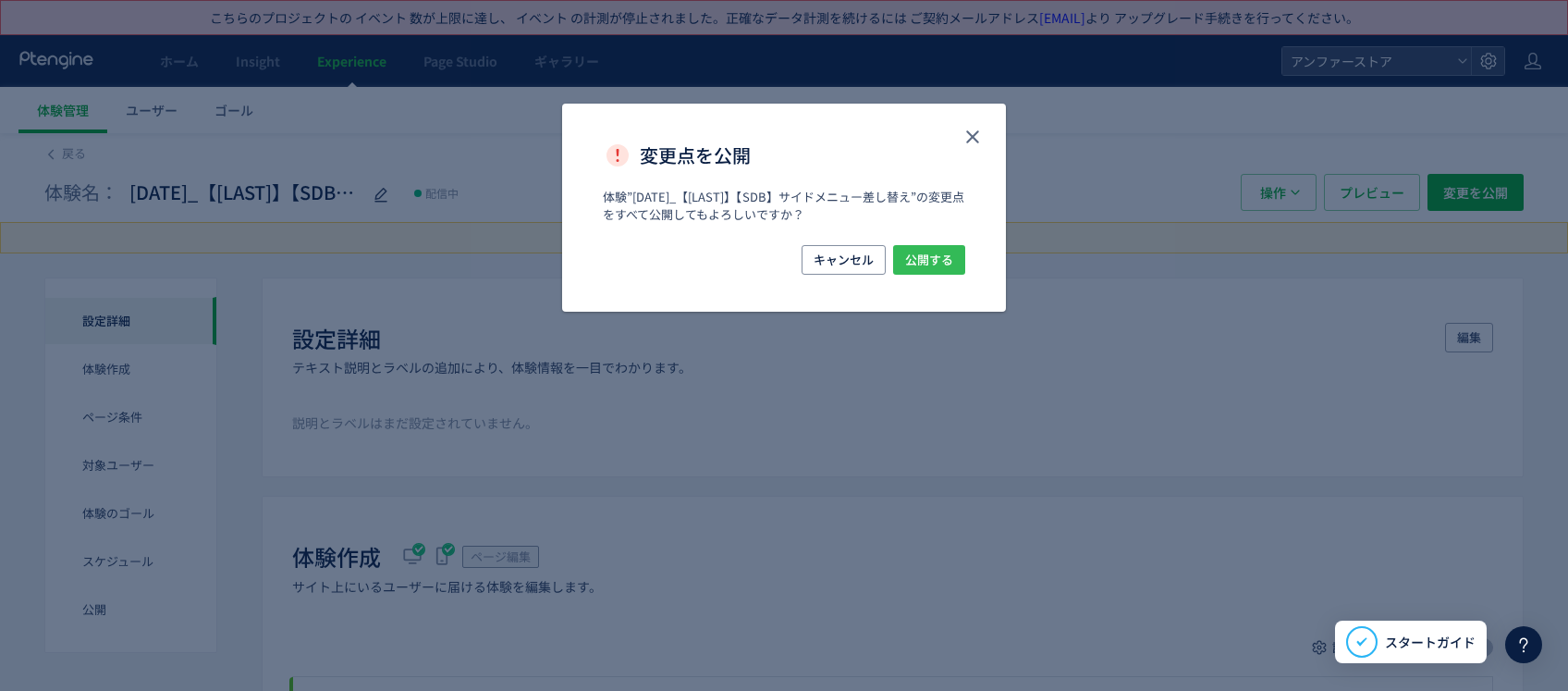 click on "公開する" at bounding box center (929, 260) 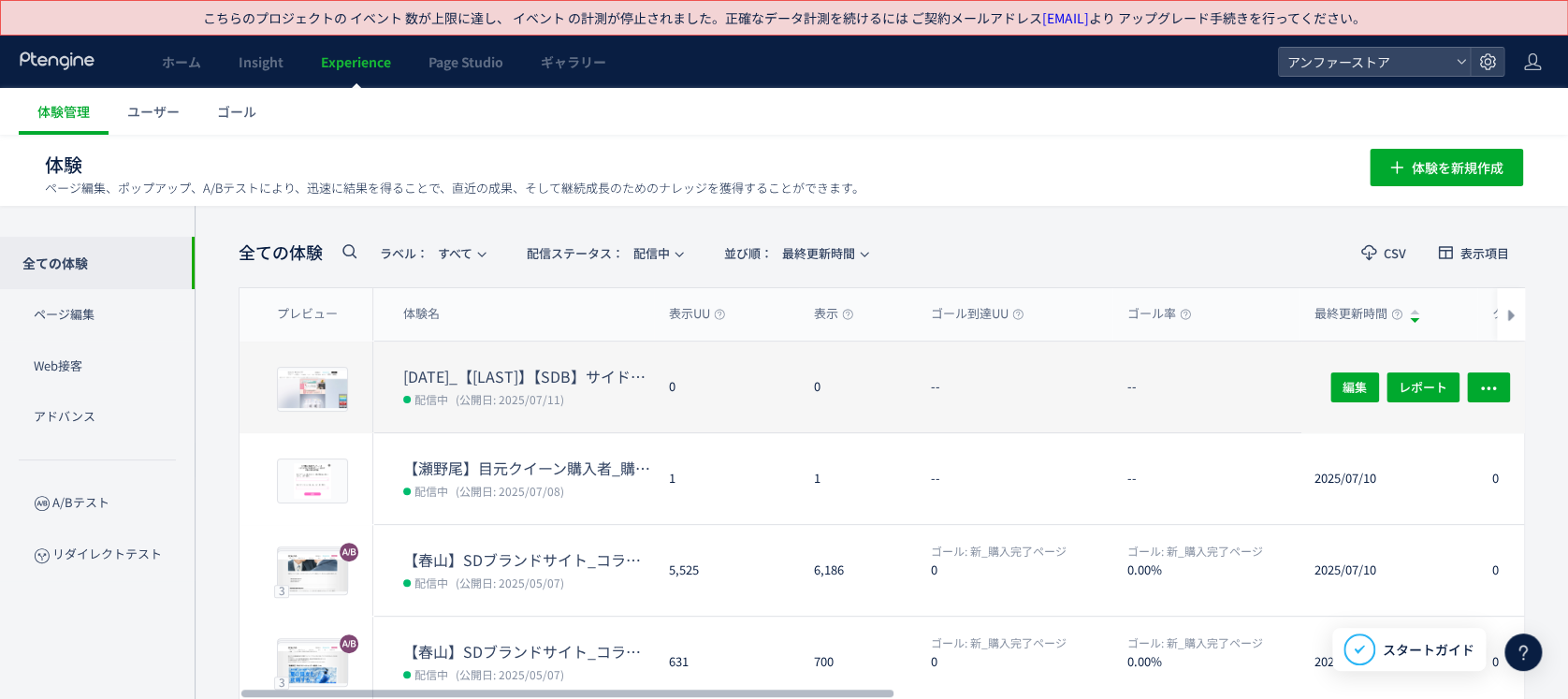 click on "0" 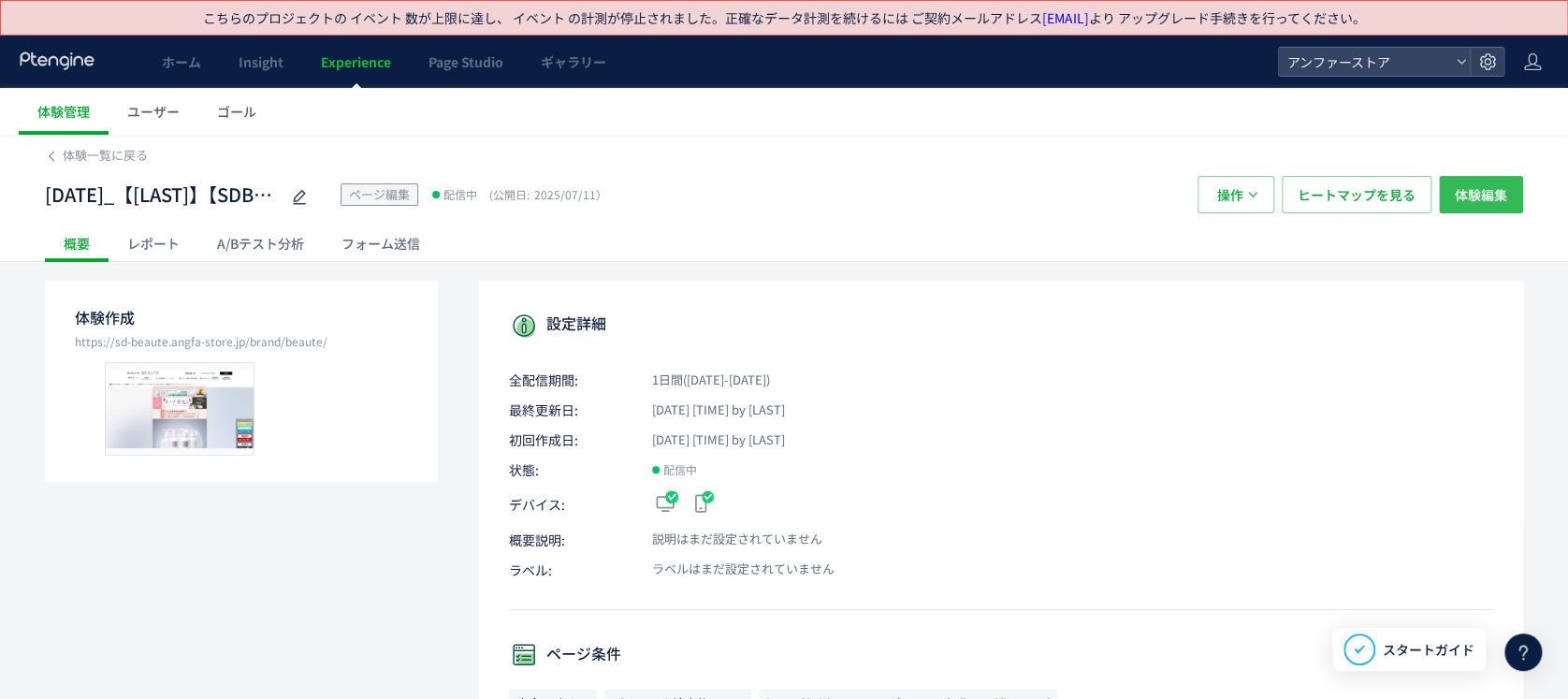 click on "体験編集" 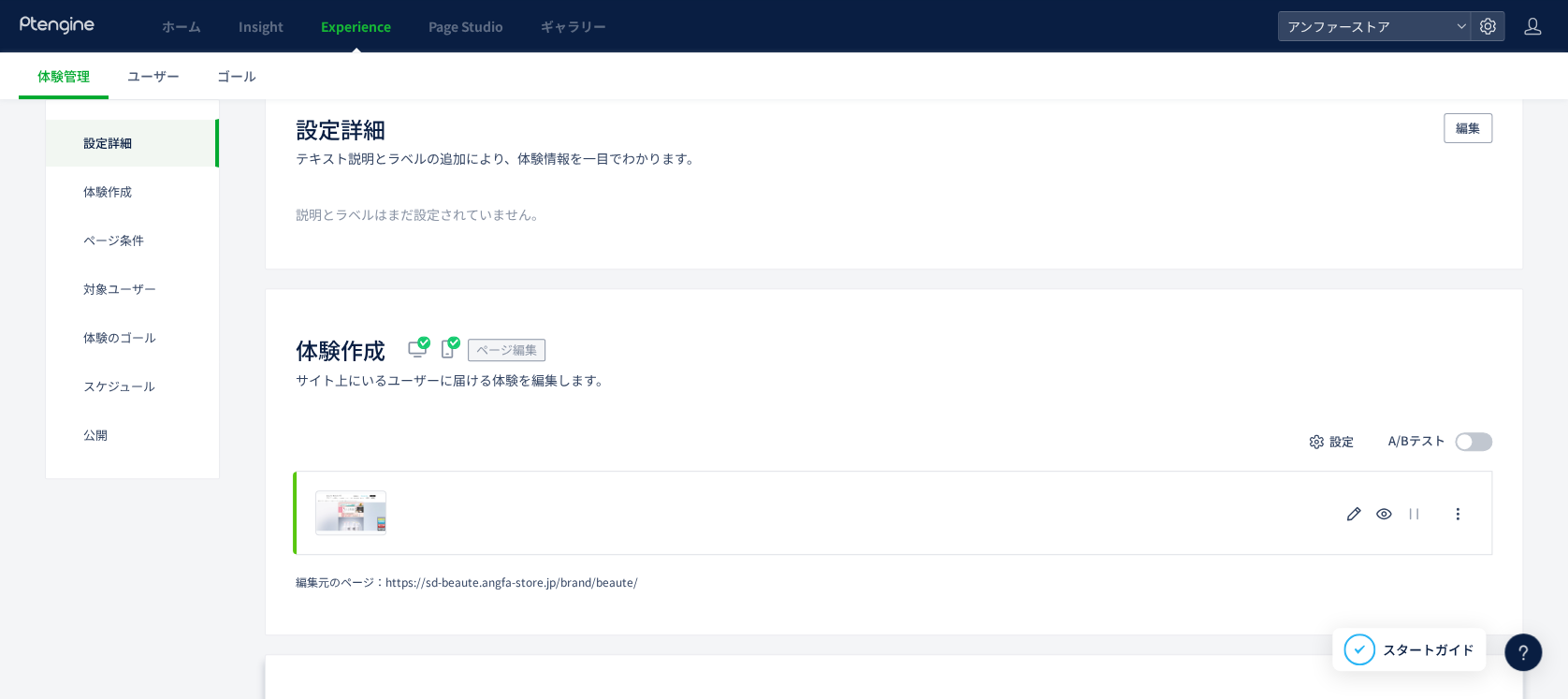 scroll, scrollTop: 374, scrollLeft: 0, axis: vertical 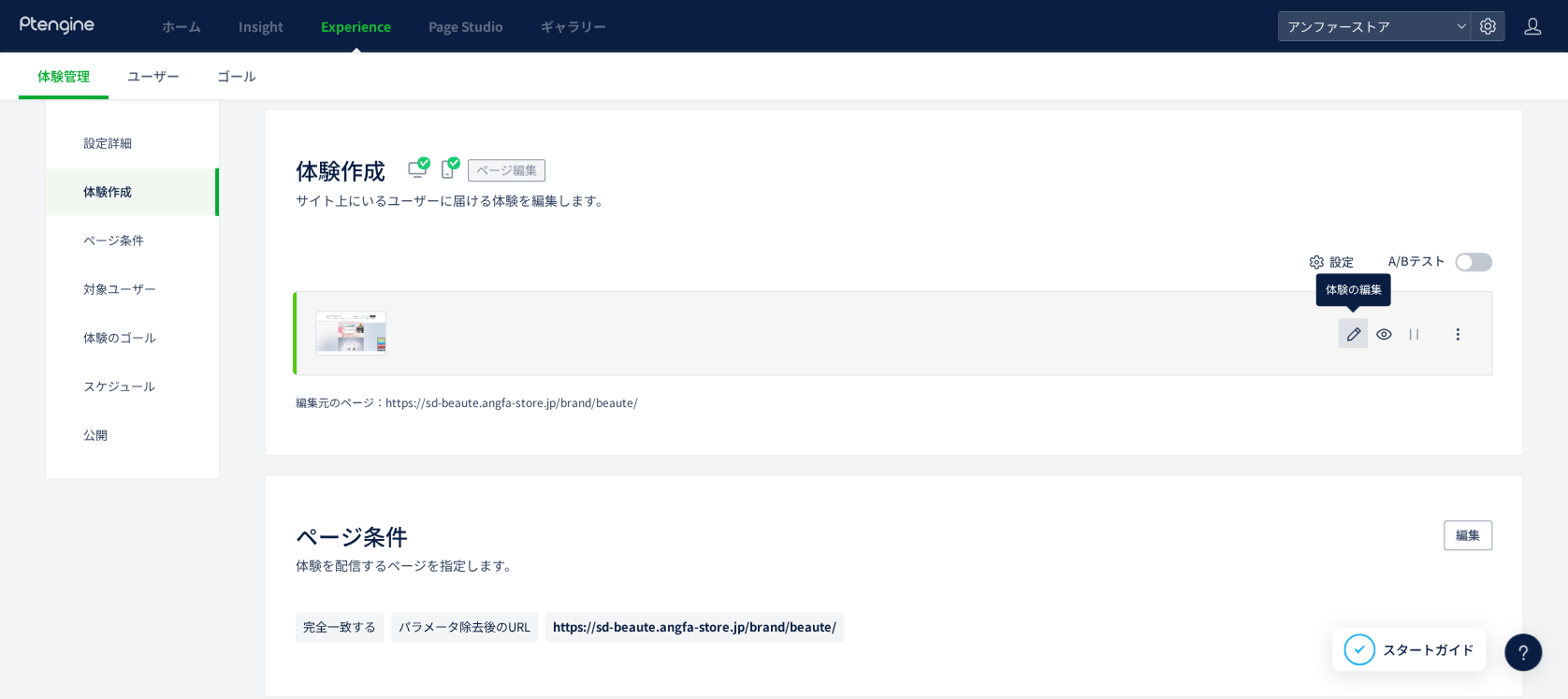 click 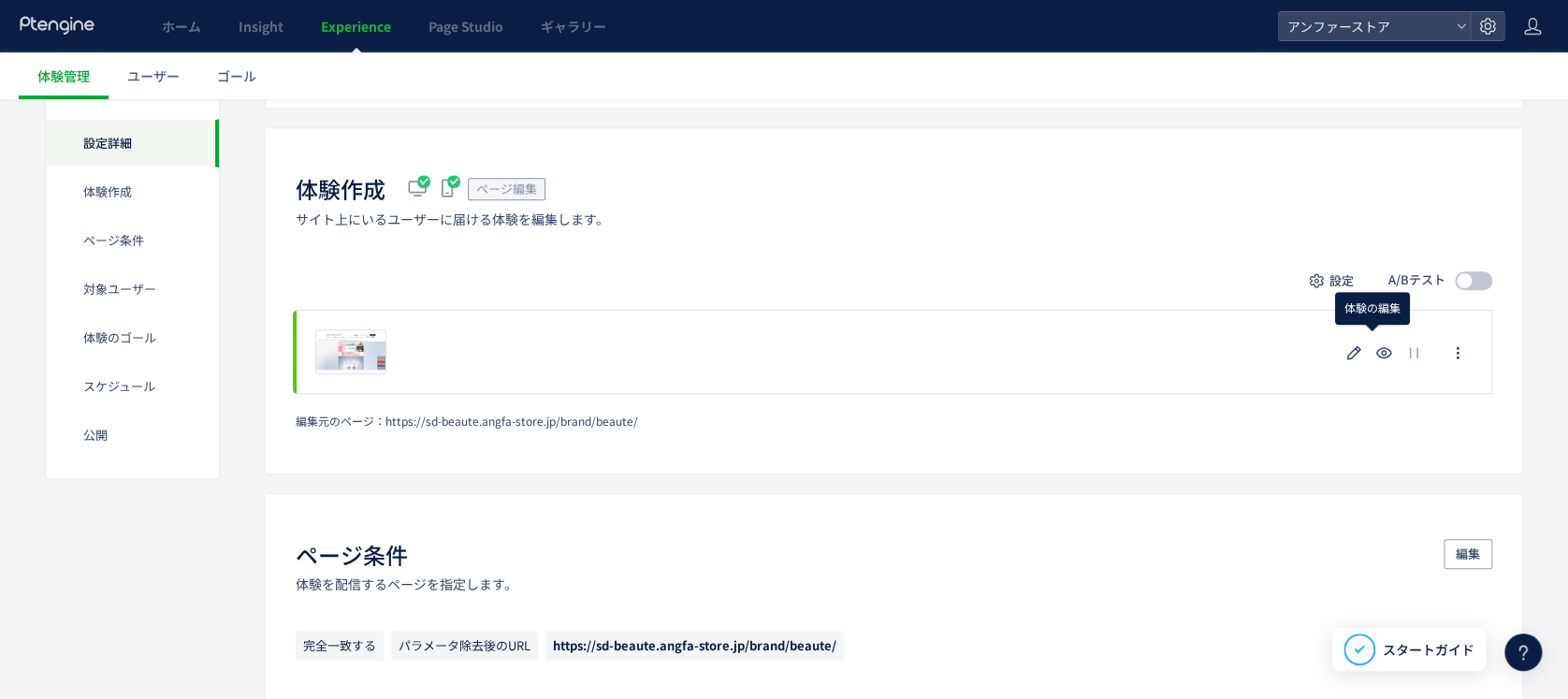 scroll, scrollTop: 0, scrollLeft: 0, axis: both 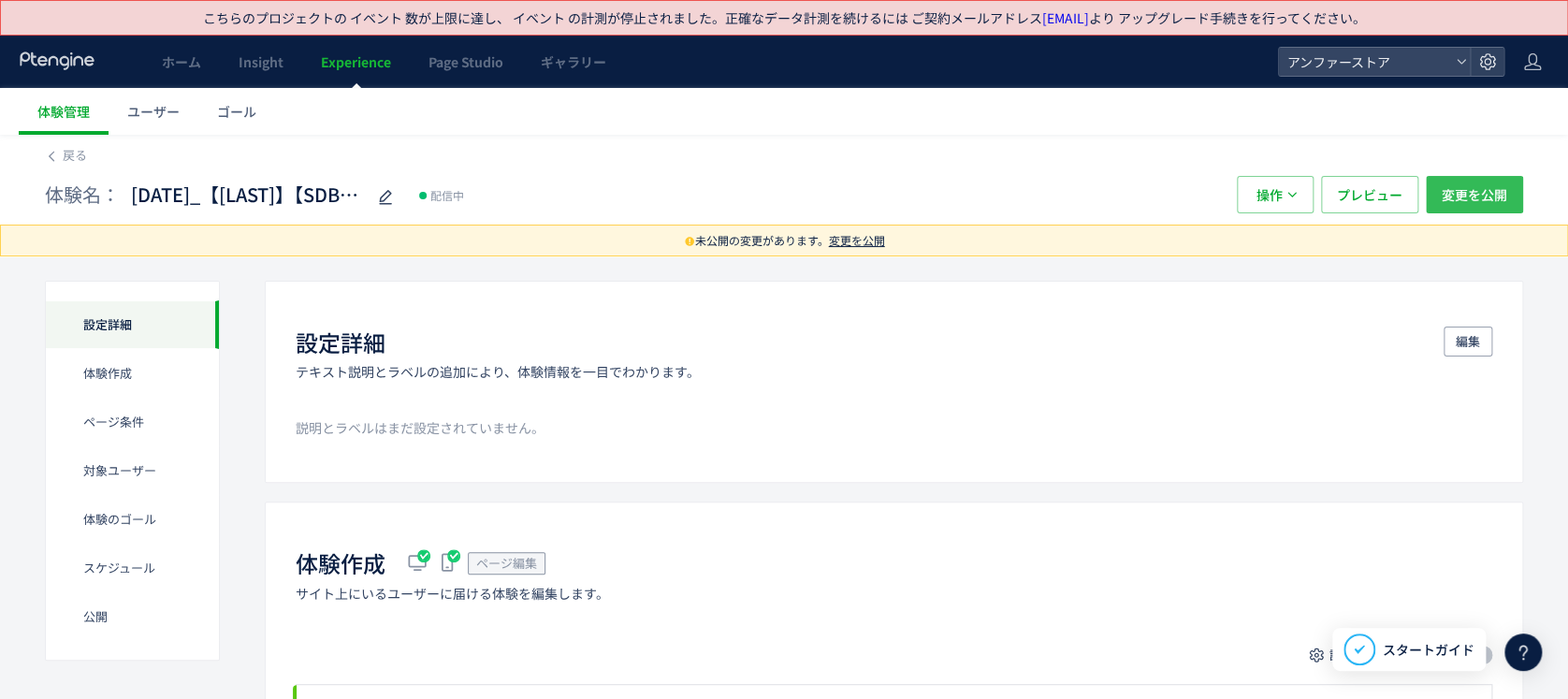 click on "変更を公開" at bounding box center (1474, 195) 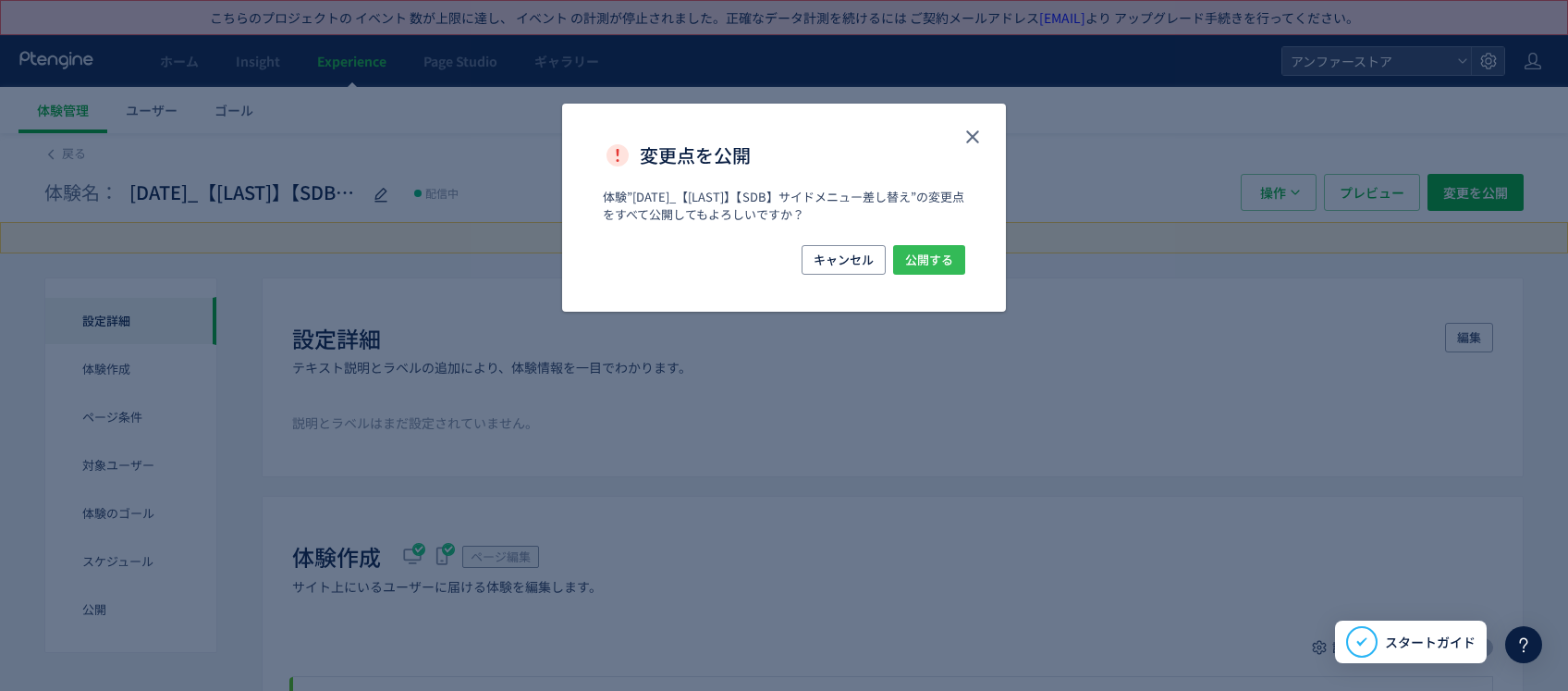 click on "公開する" at bounding box center [929, 260] 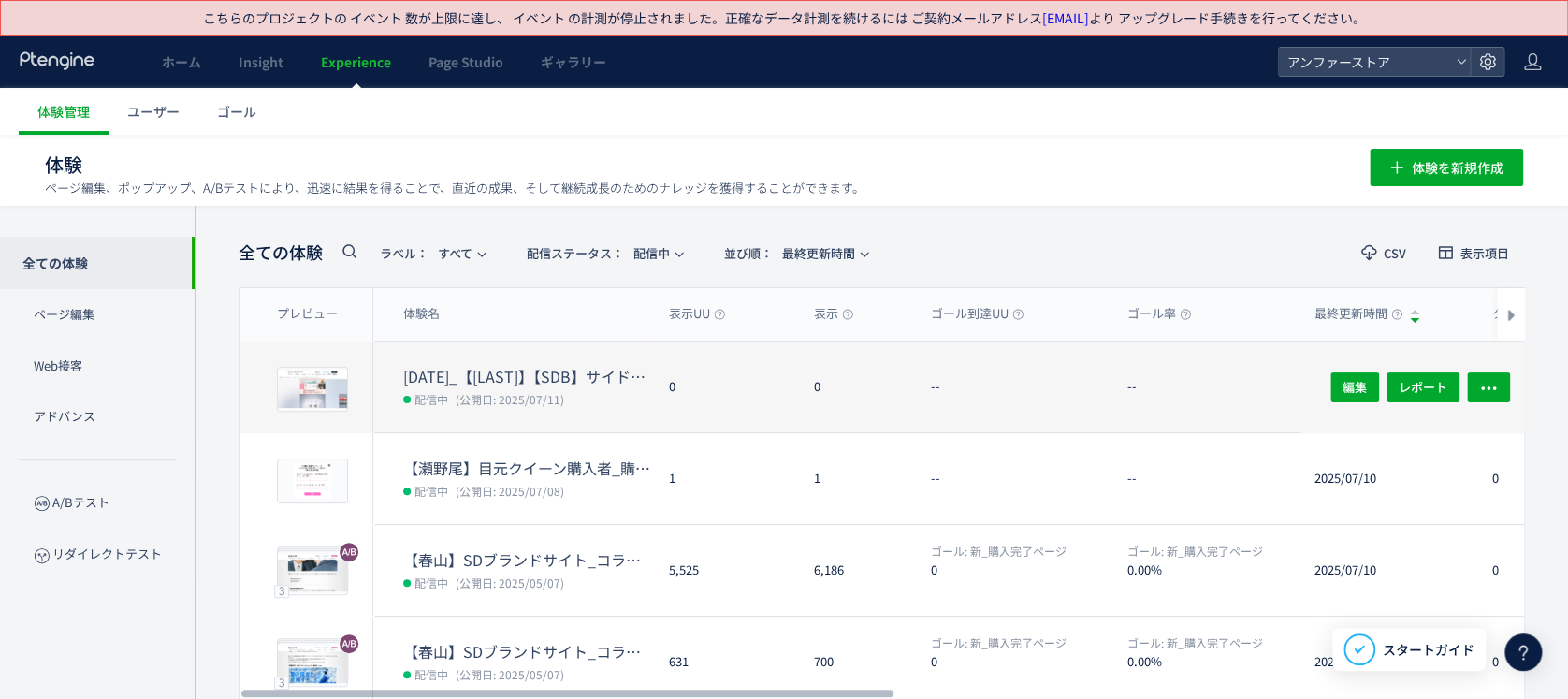 click on "(公開日: 2025/07/11)" at bounding box center (510, 399) 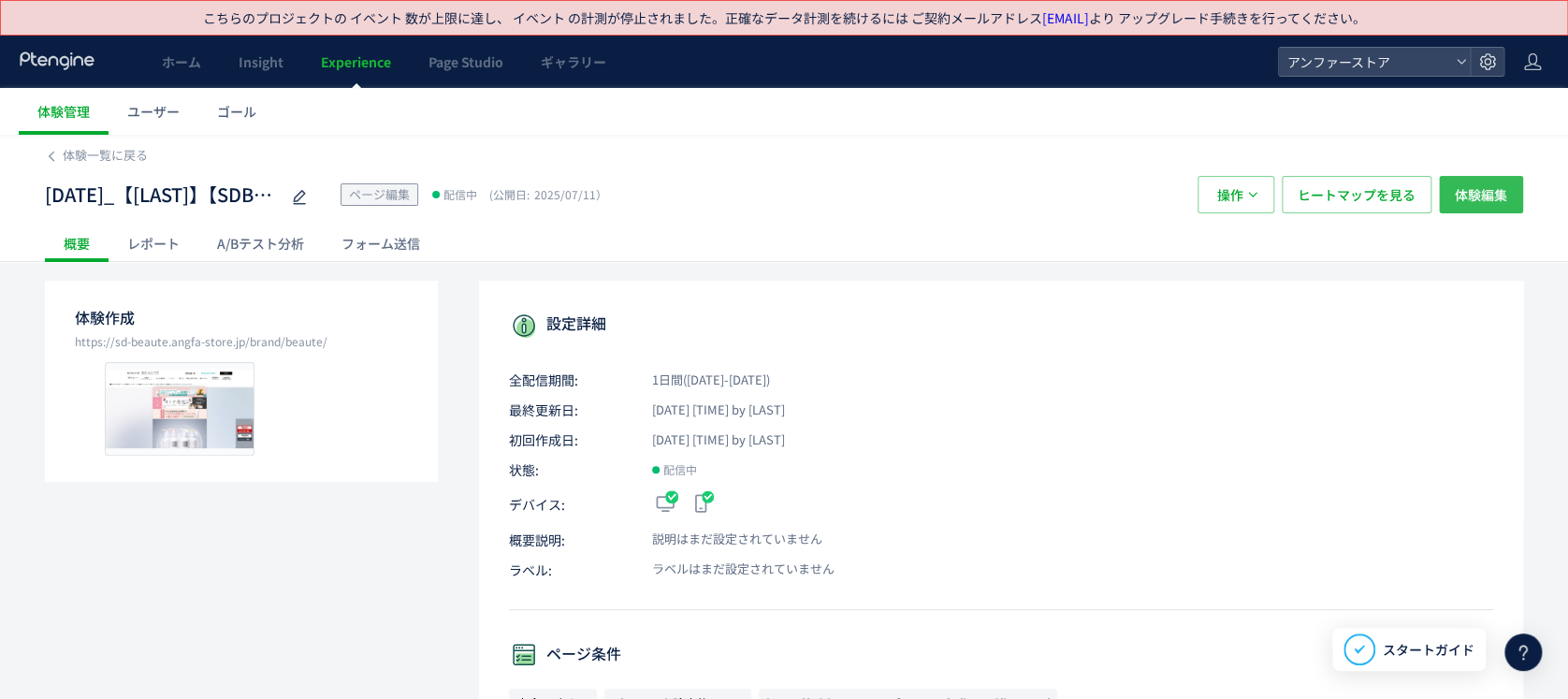 click on "体験編集" at bounding box center (1481, 195) 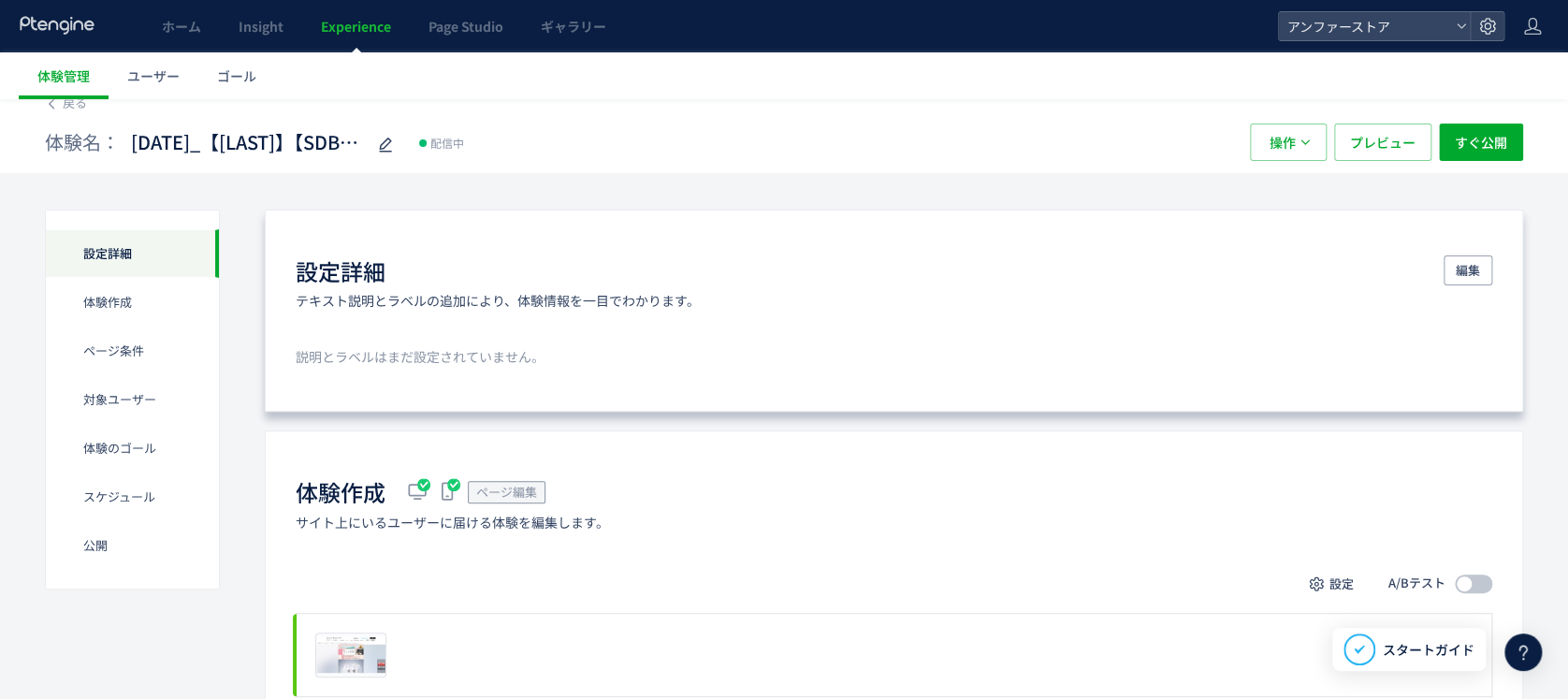 scroll, scrollTop: 0, scrollLeft: 0, axis: both 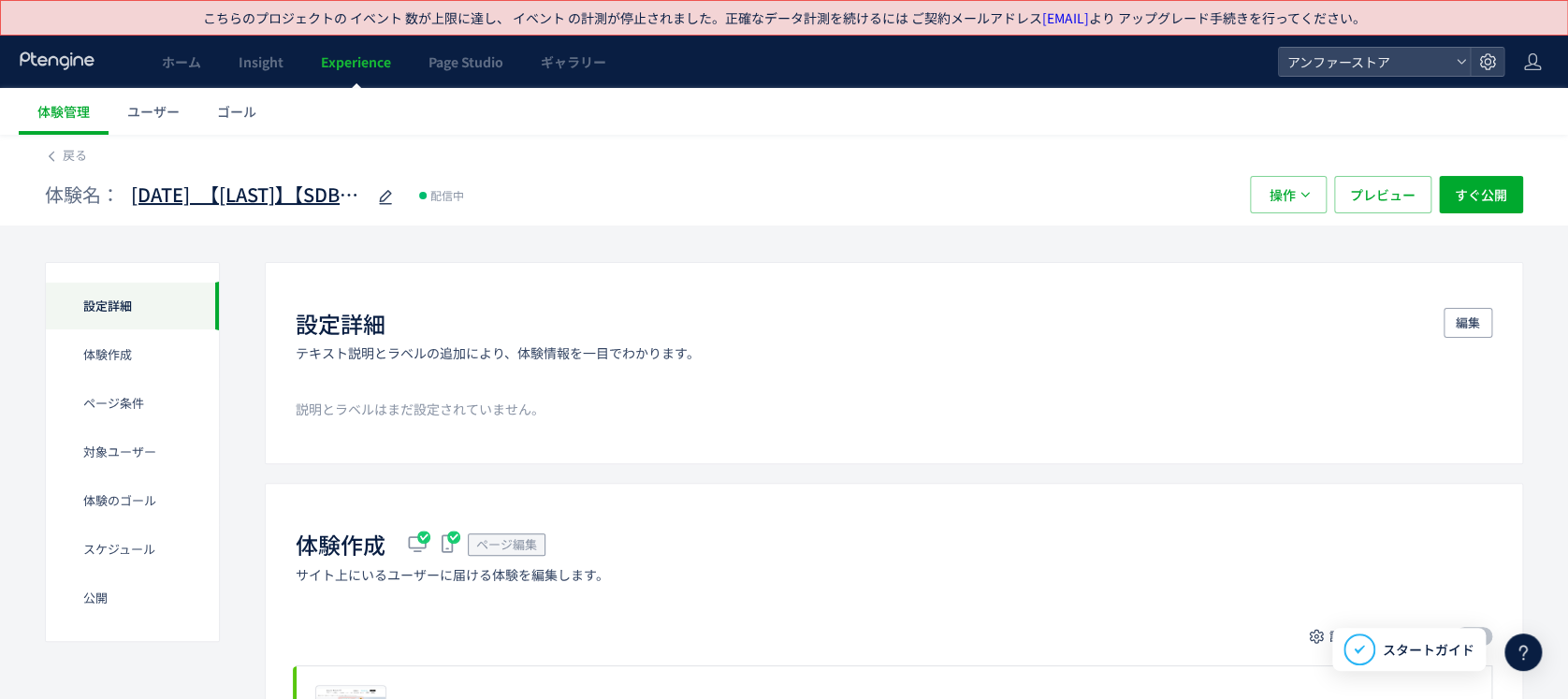 click on "[DATE]_【[LAST]】【SDB】サイドメニュー差し替え" at bounding box center (248, 195) 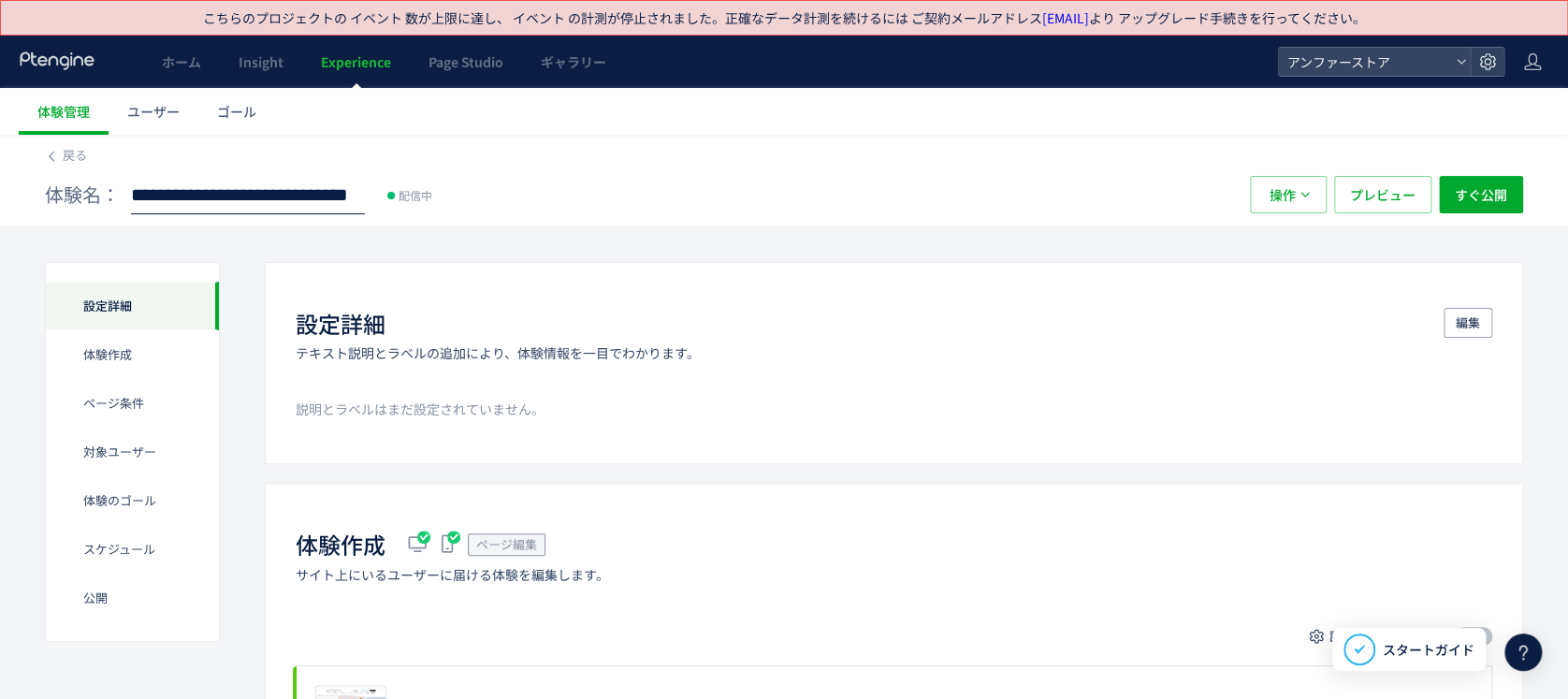 click on "**********" 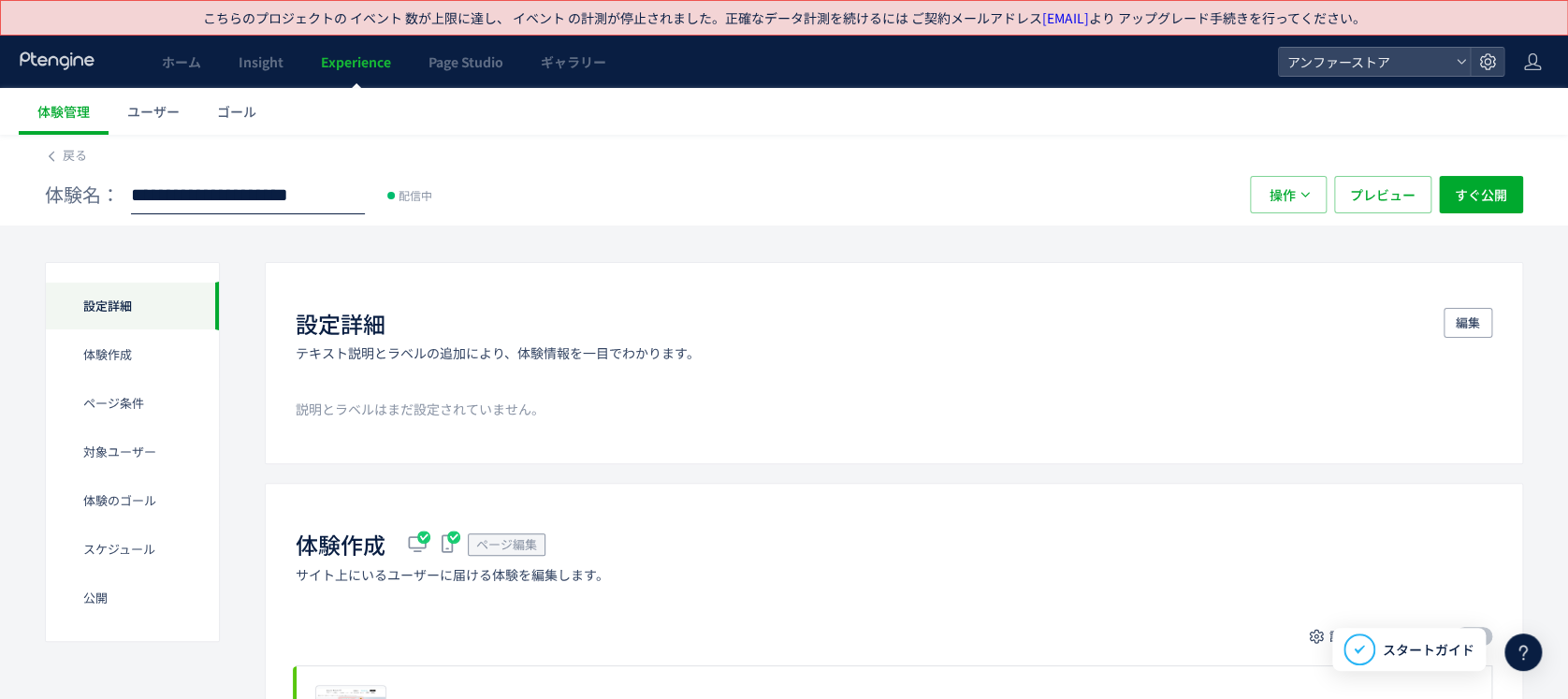 scroll, scrollTop: 0, scrollLeft: 57, axis: horizontal 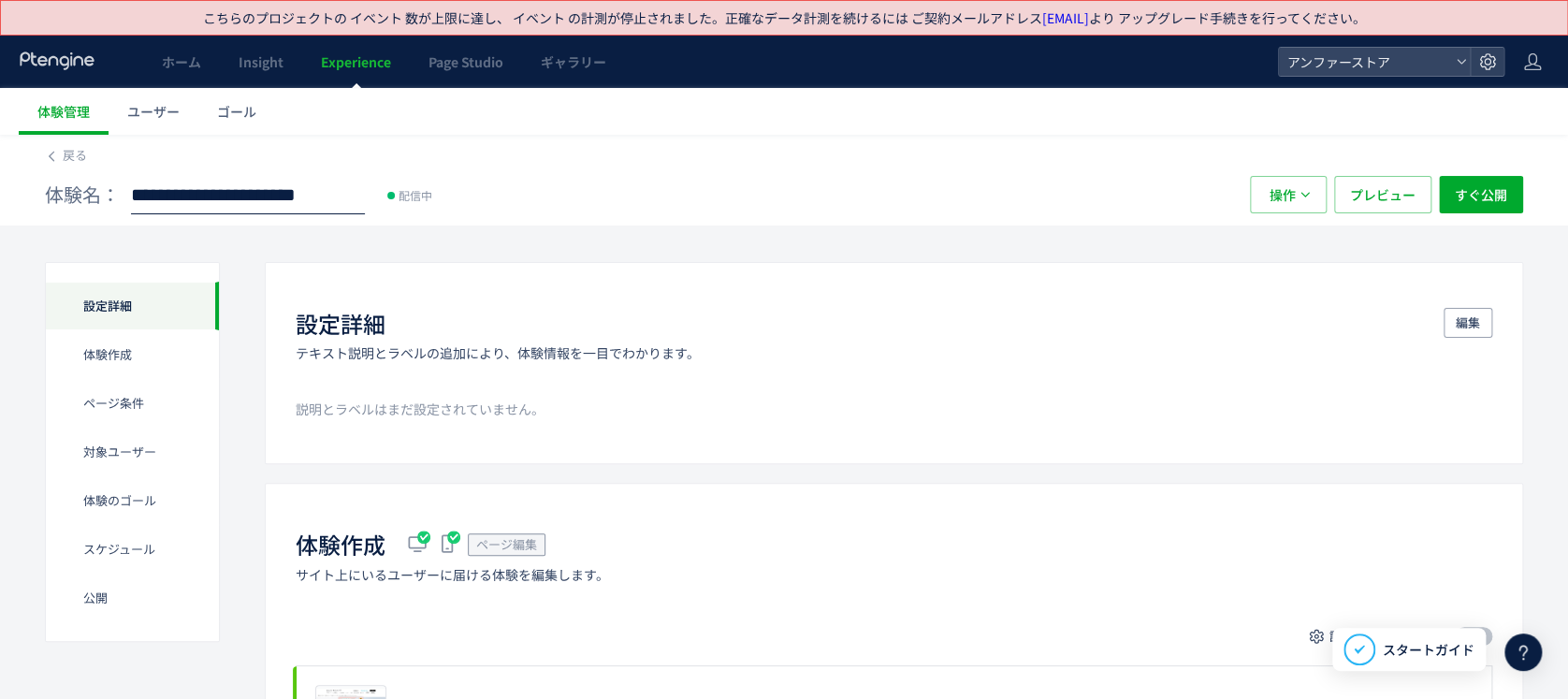 type on "**********" 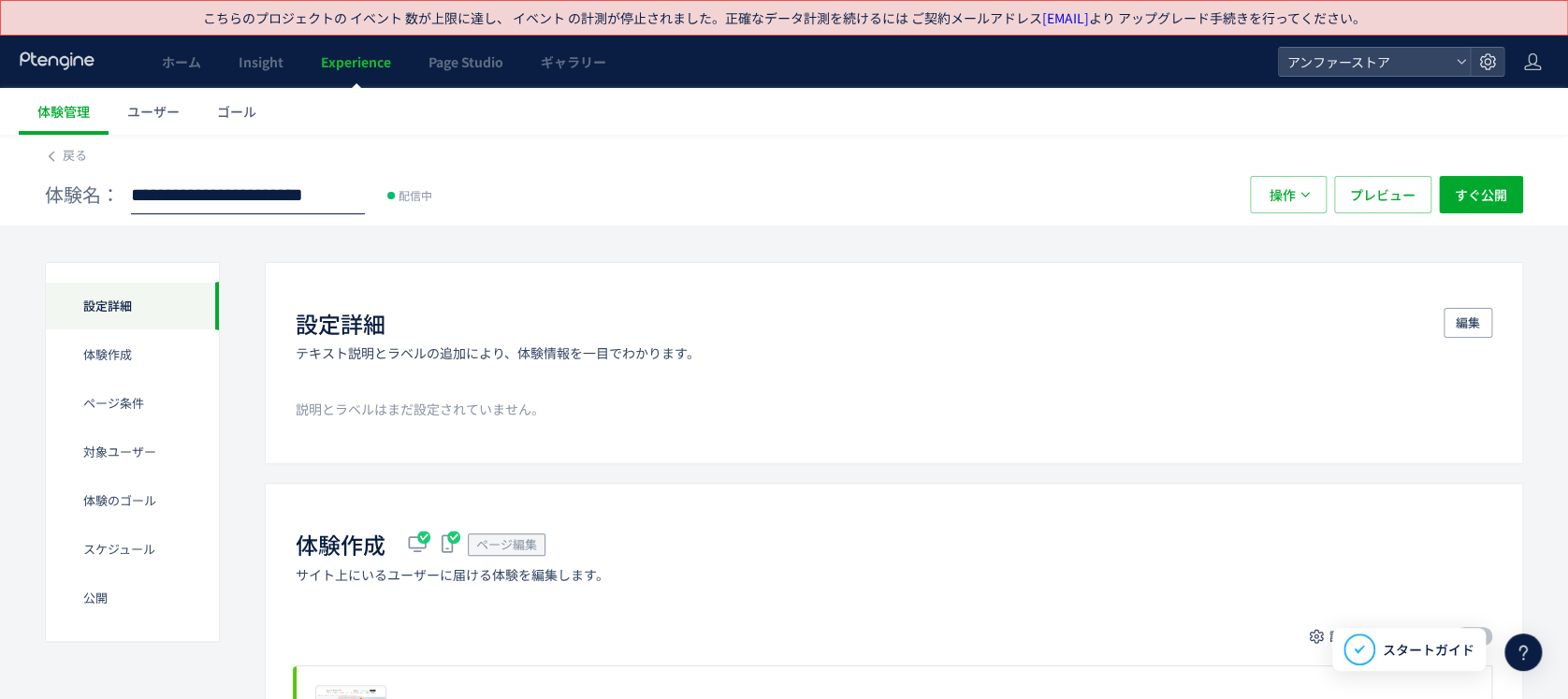 scroll, scrollTop: 0, scrollLeft: 81, axis: horizontal 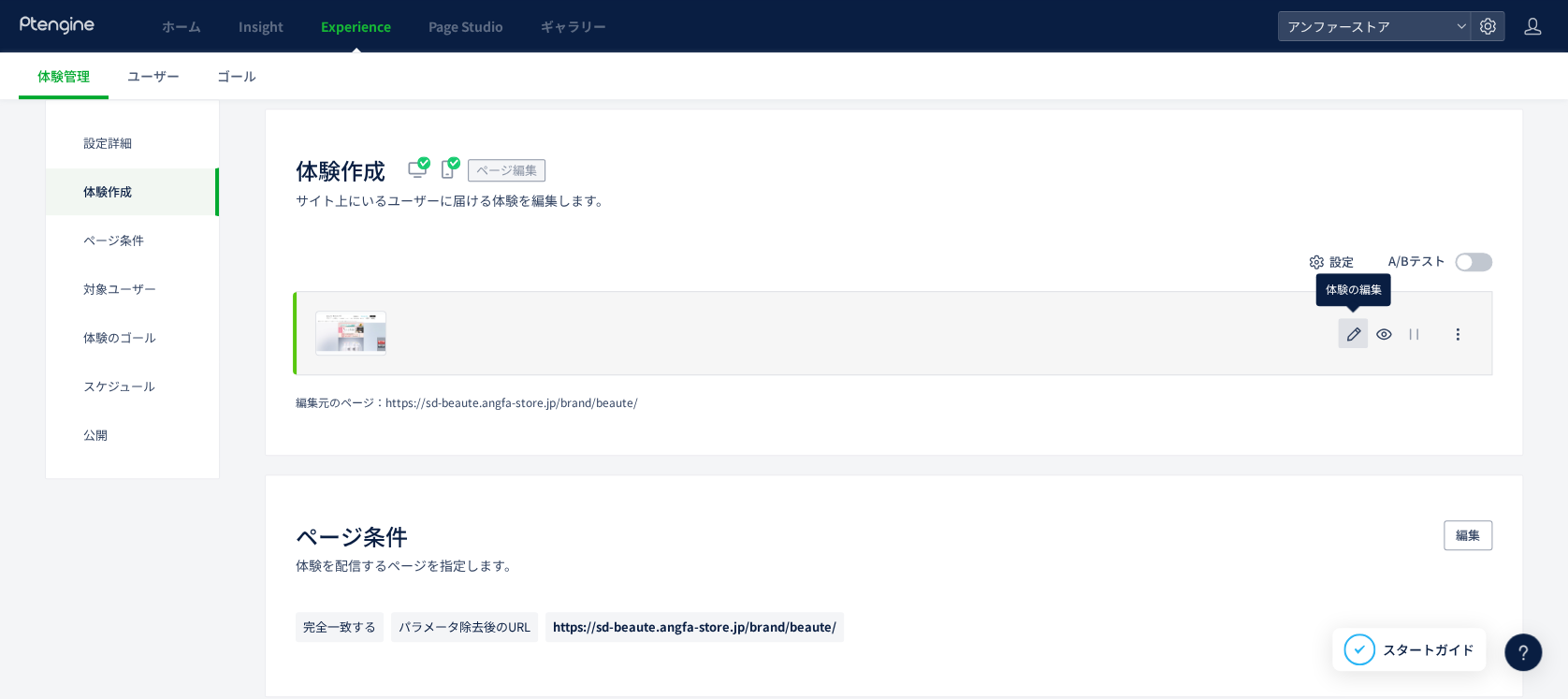 click 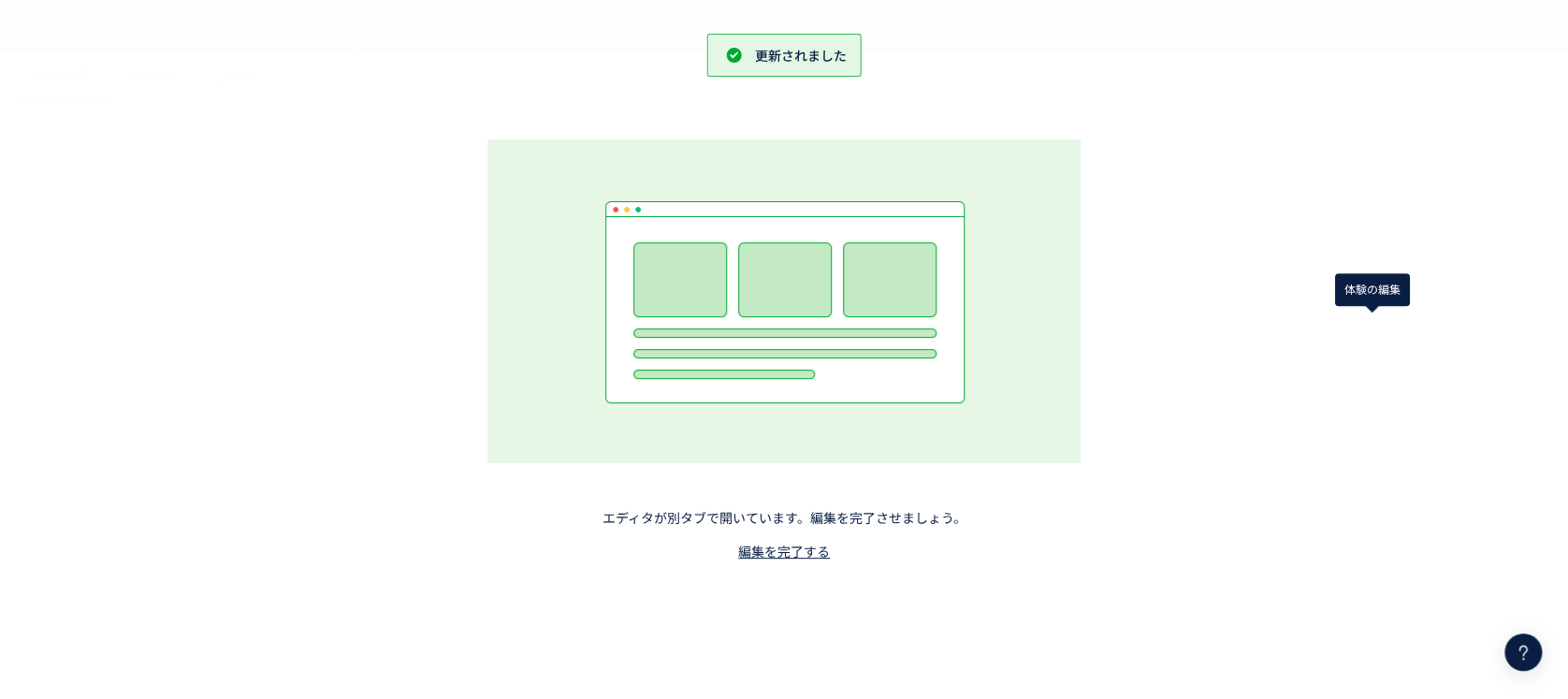 scroll, scrollTop: 0, scrollLeft: 0, axis: both 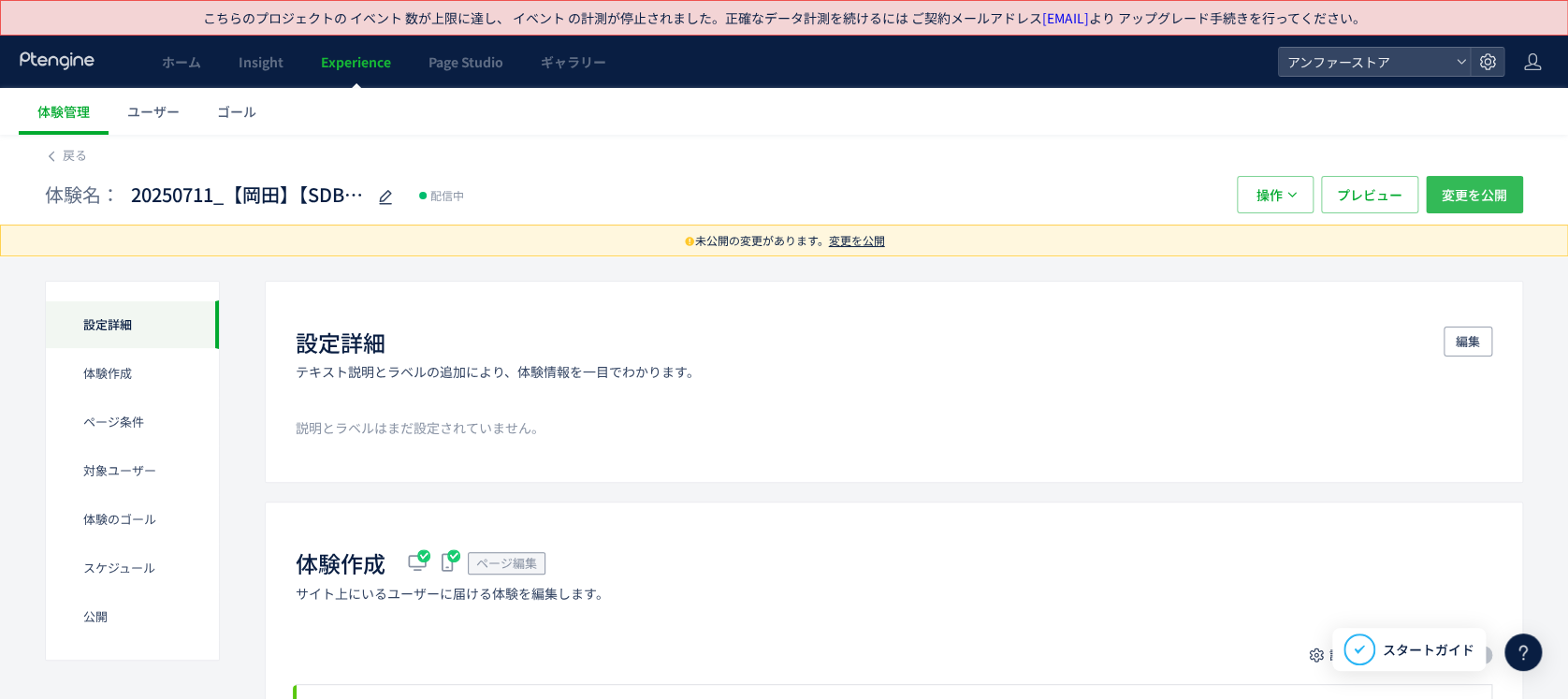 click on "変更を公開" at bounding box center [1474, 195] 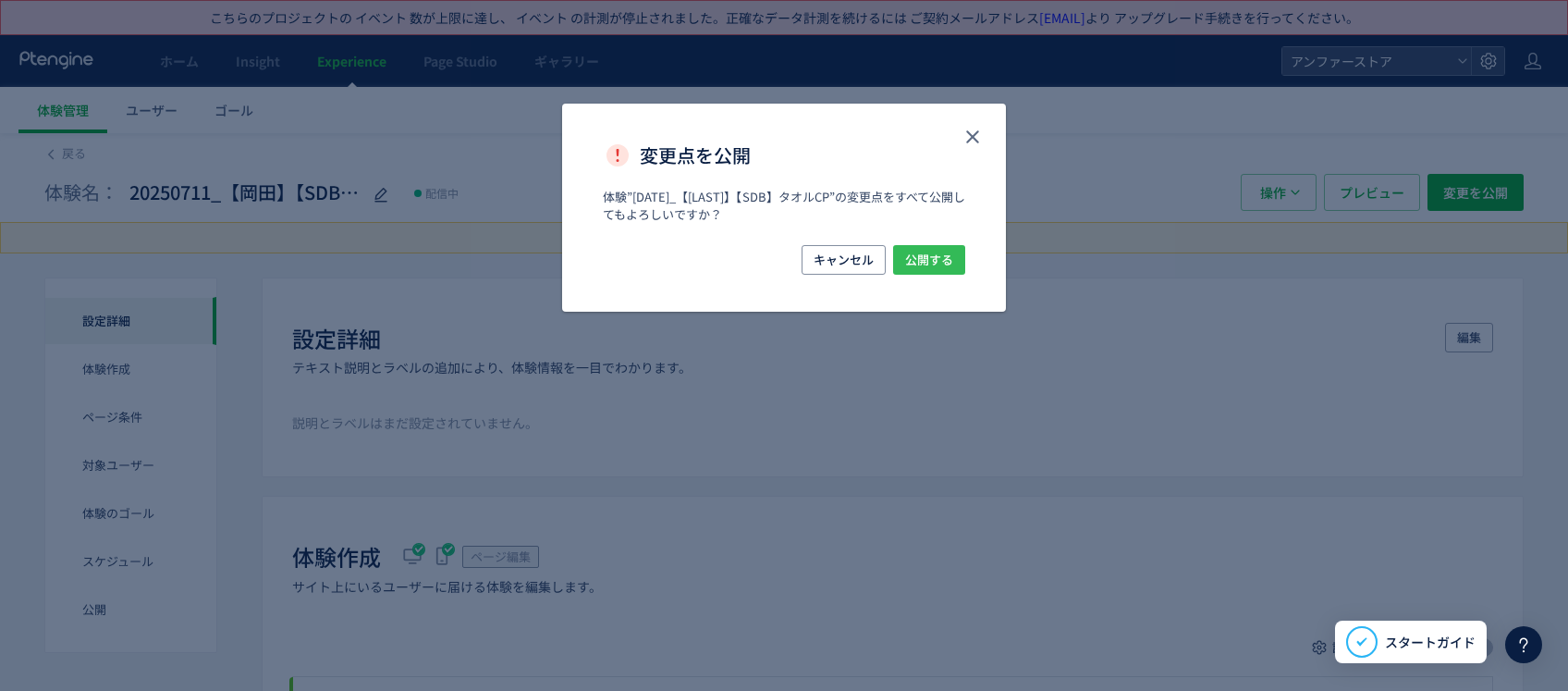 click on "公開する" at bounding box center (929, 260) 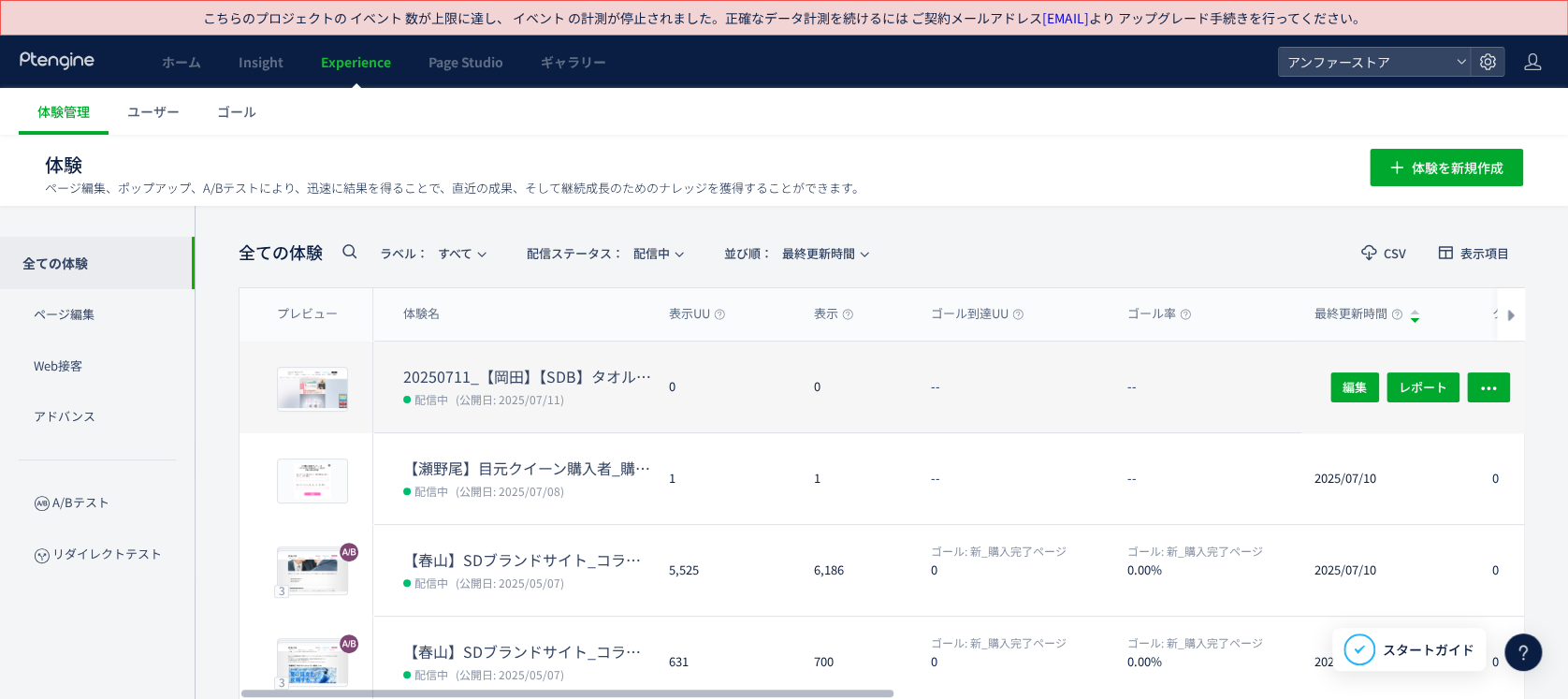 click on "0" 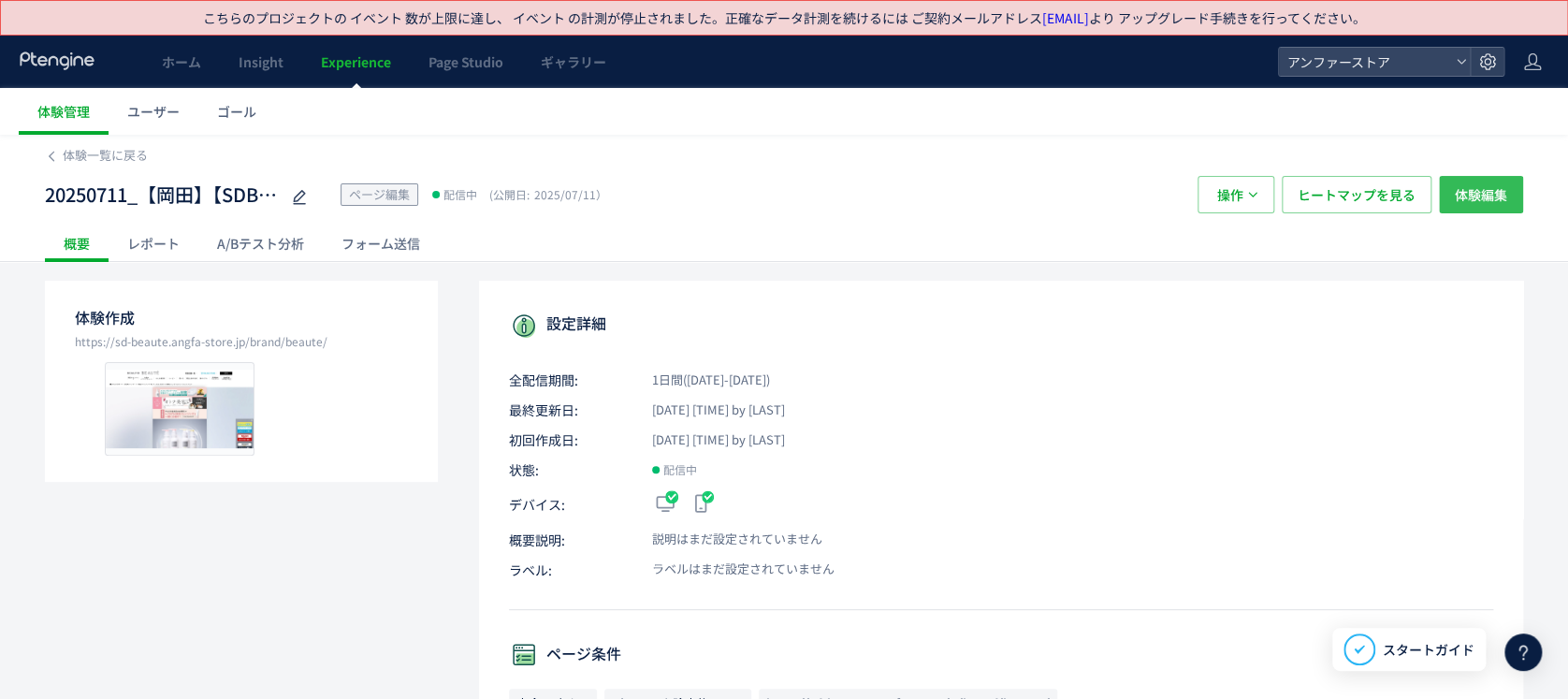 click on "体験編集" at bounding box center [1481, 195] 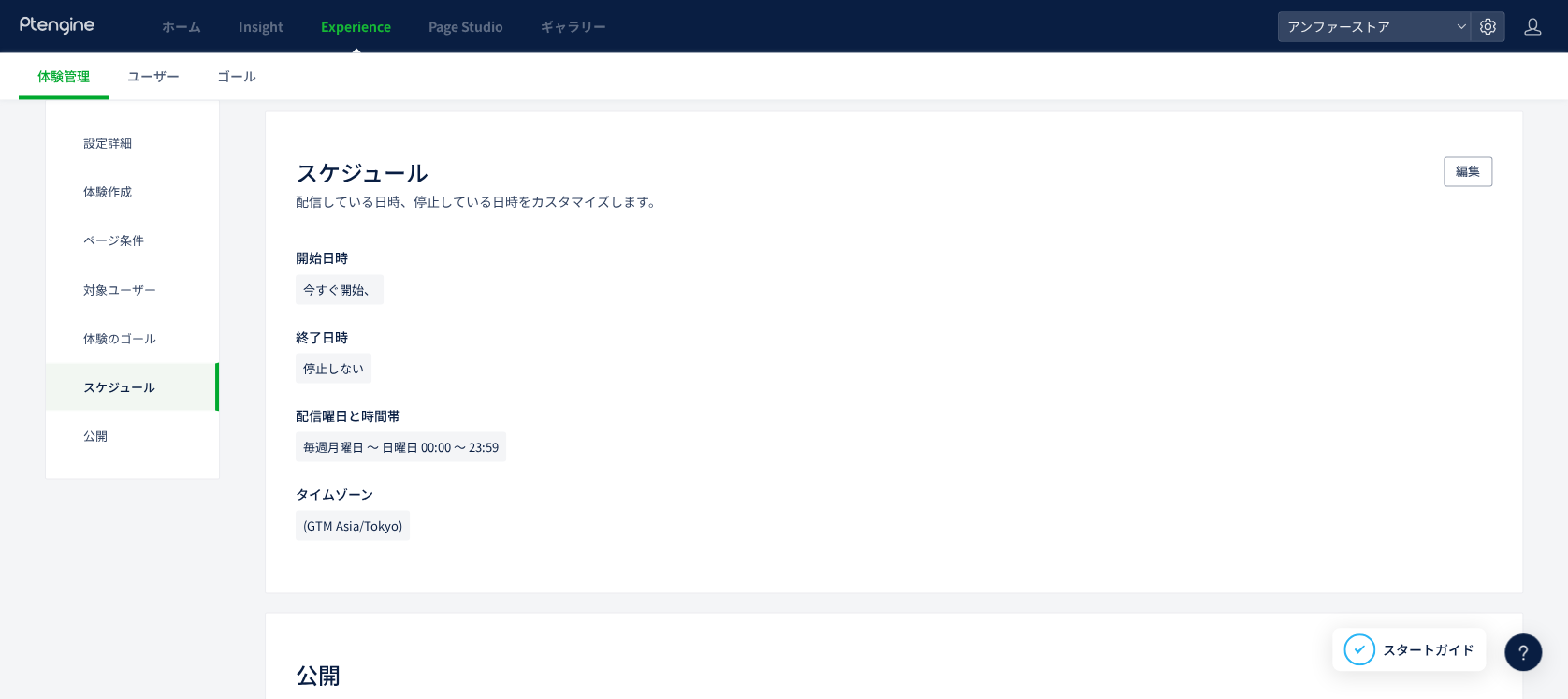 scroll, scrollTop: 1497, scrollLeft: 0, axis: vertical 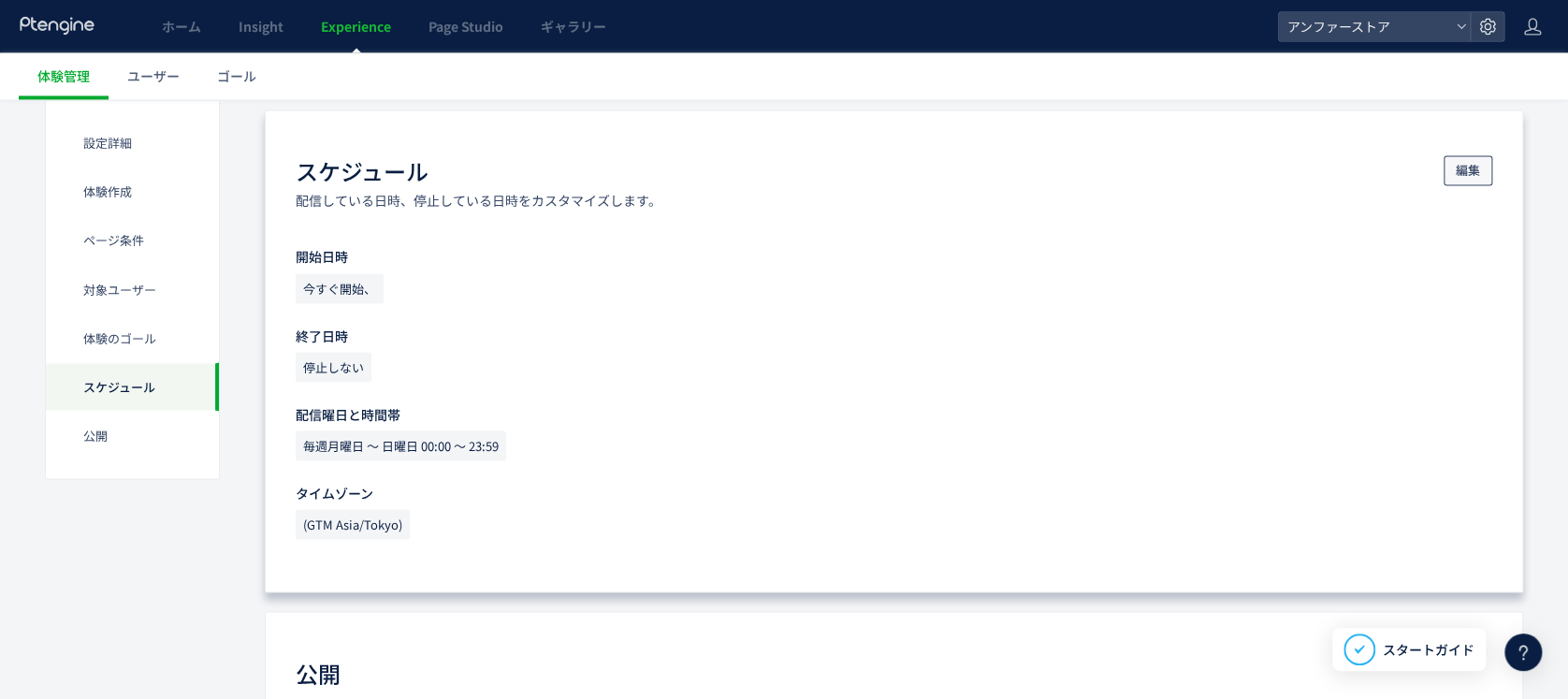 click on "編集" at bounding box center (1468, 170) 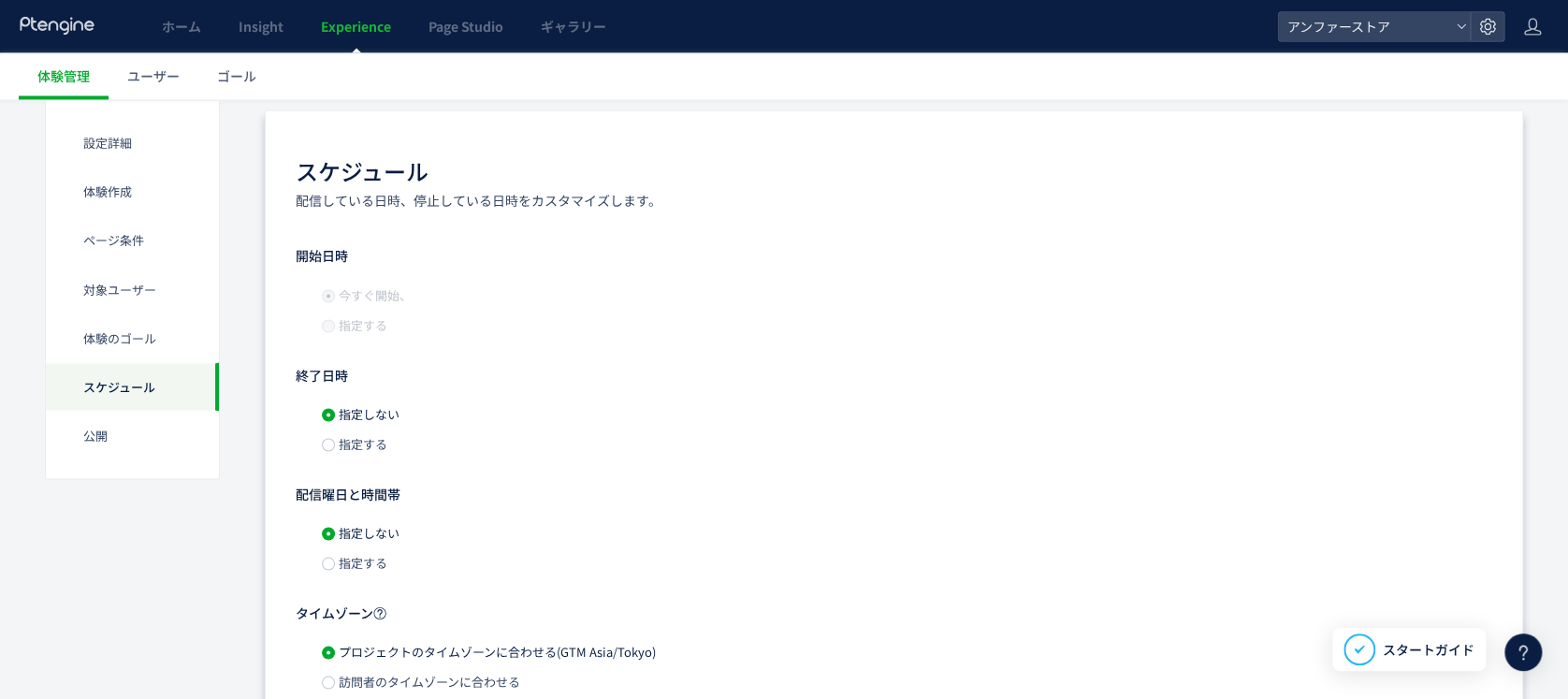 click on "指定する" at bounding box center (361, 443) 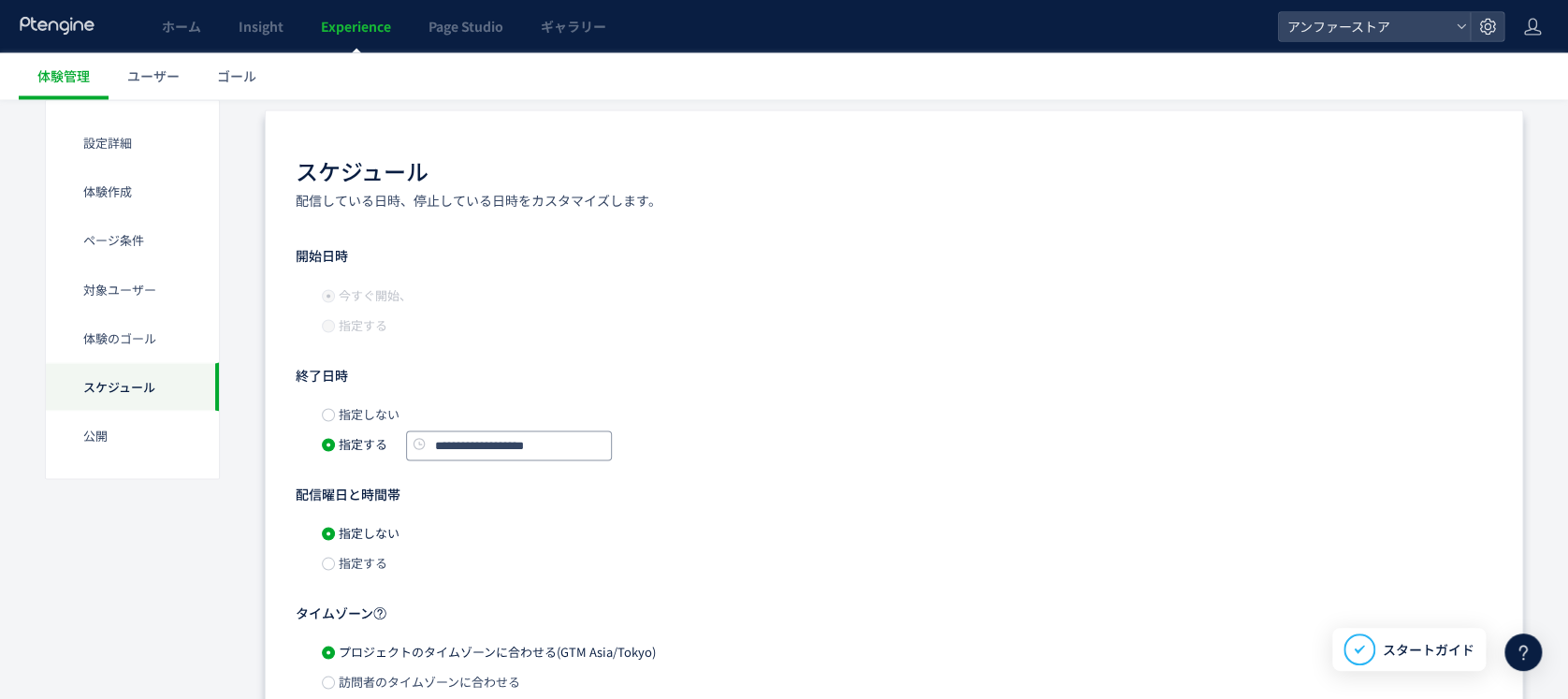 click on "**********" 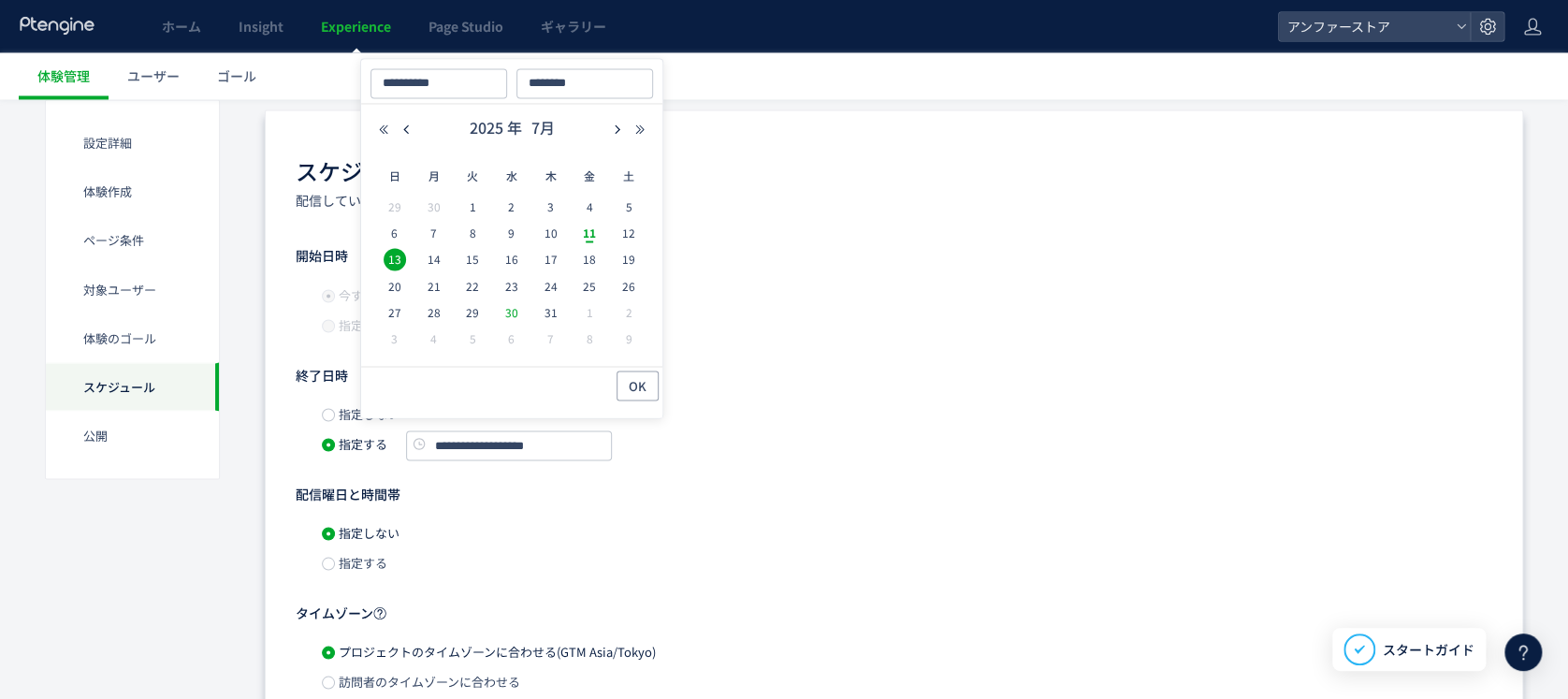 click on "30" at bounding box center [512, 312] 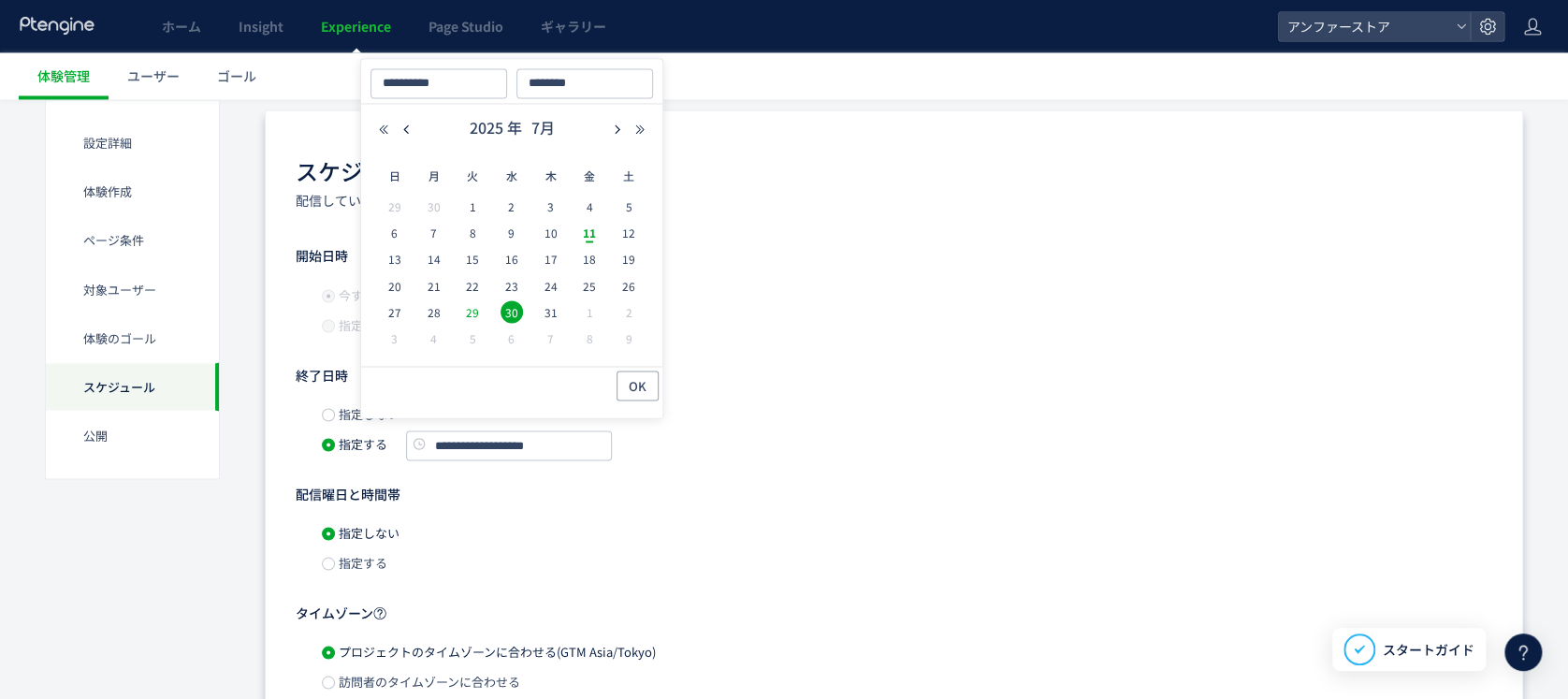 click on "29" 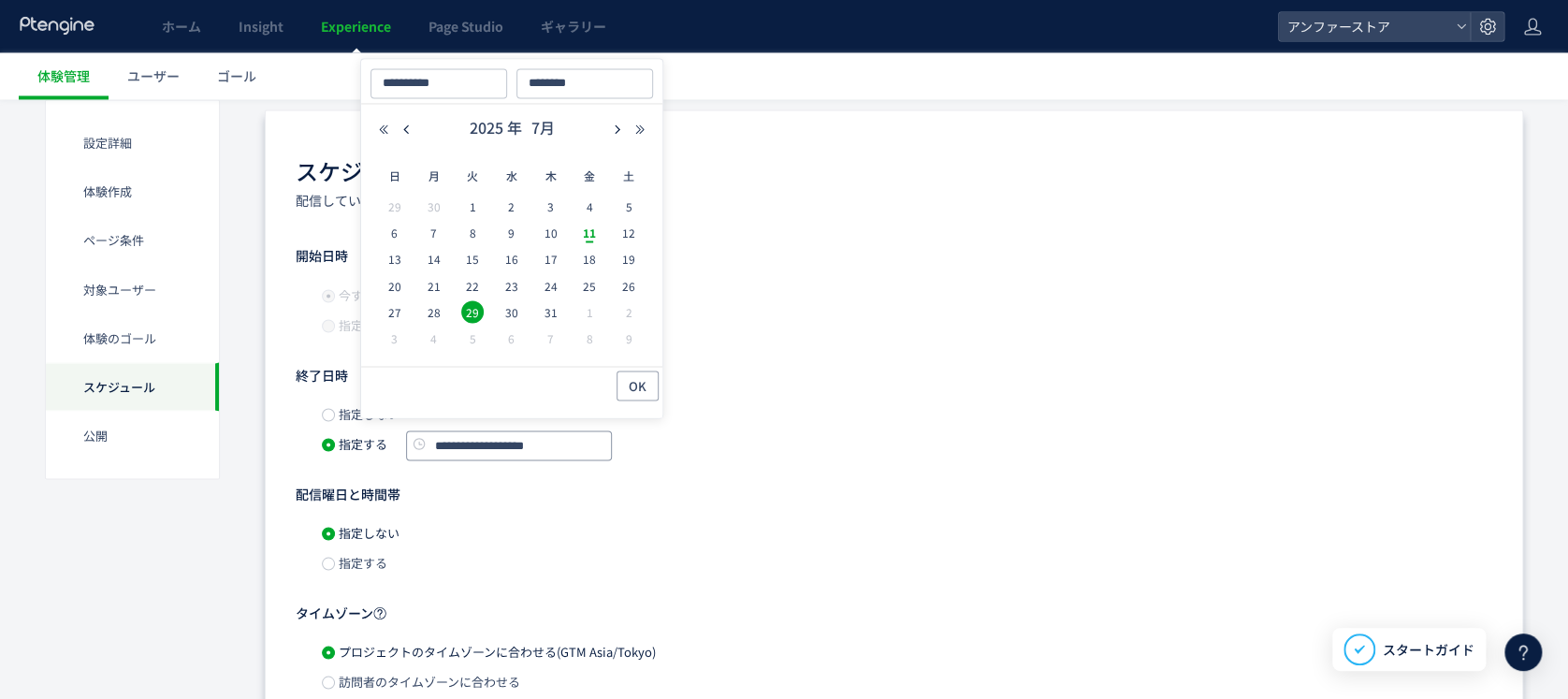 click on "**********" 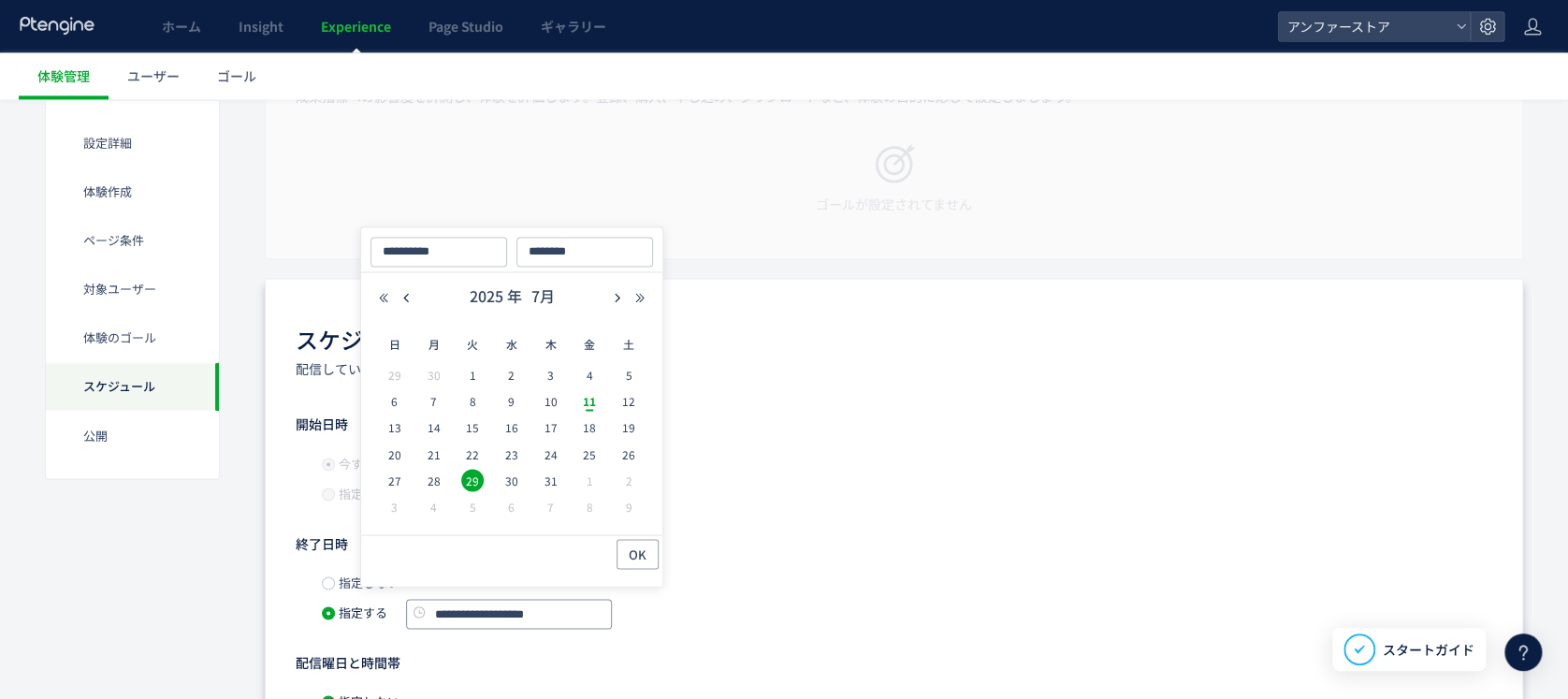 scroll, scrollTop: 1247, scrollLeft: 0, axis: vertical 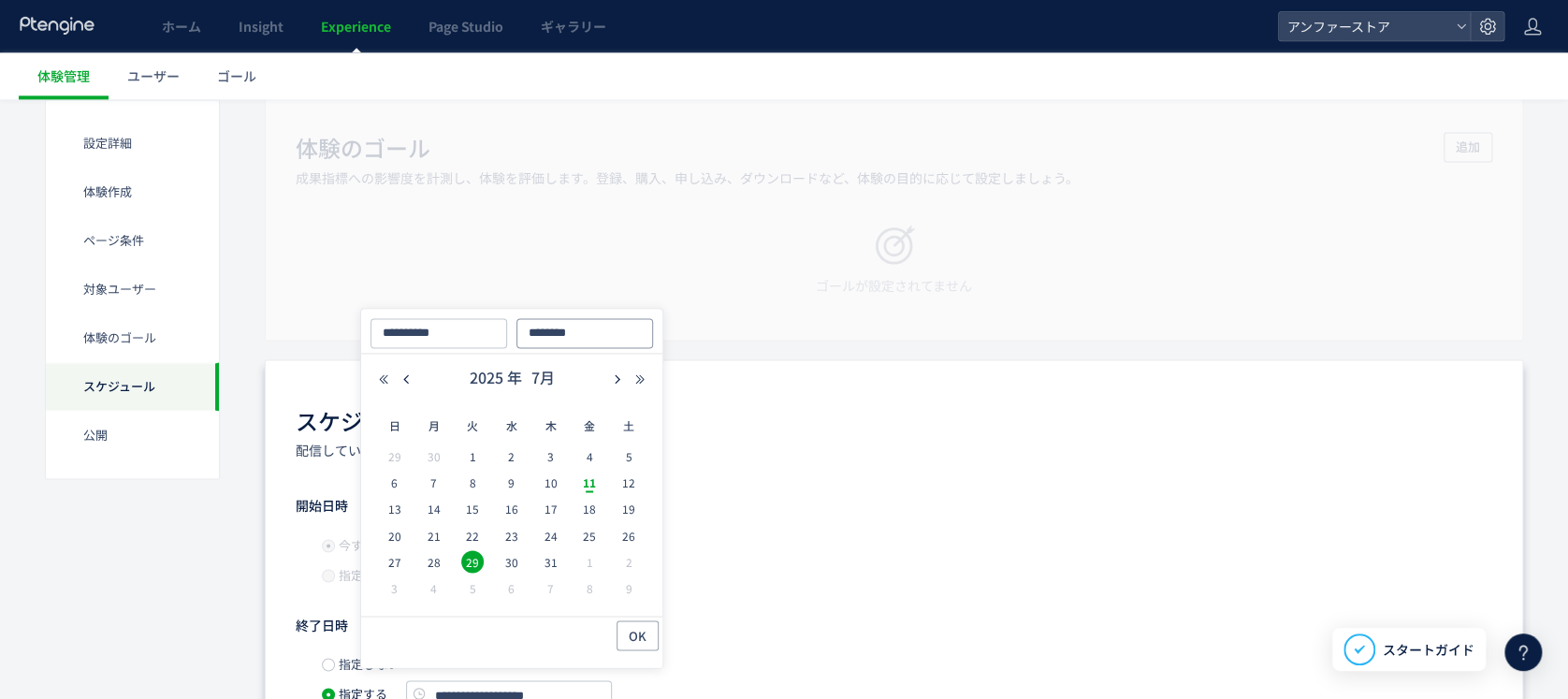 click on "********" 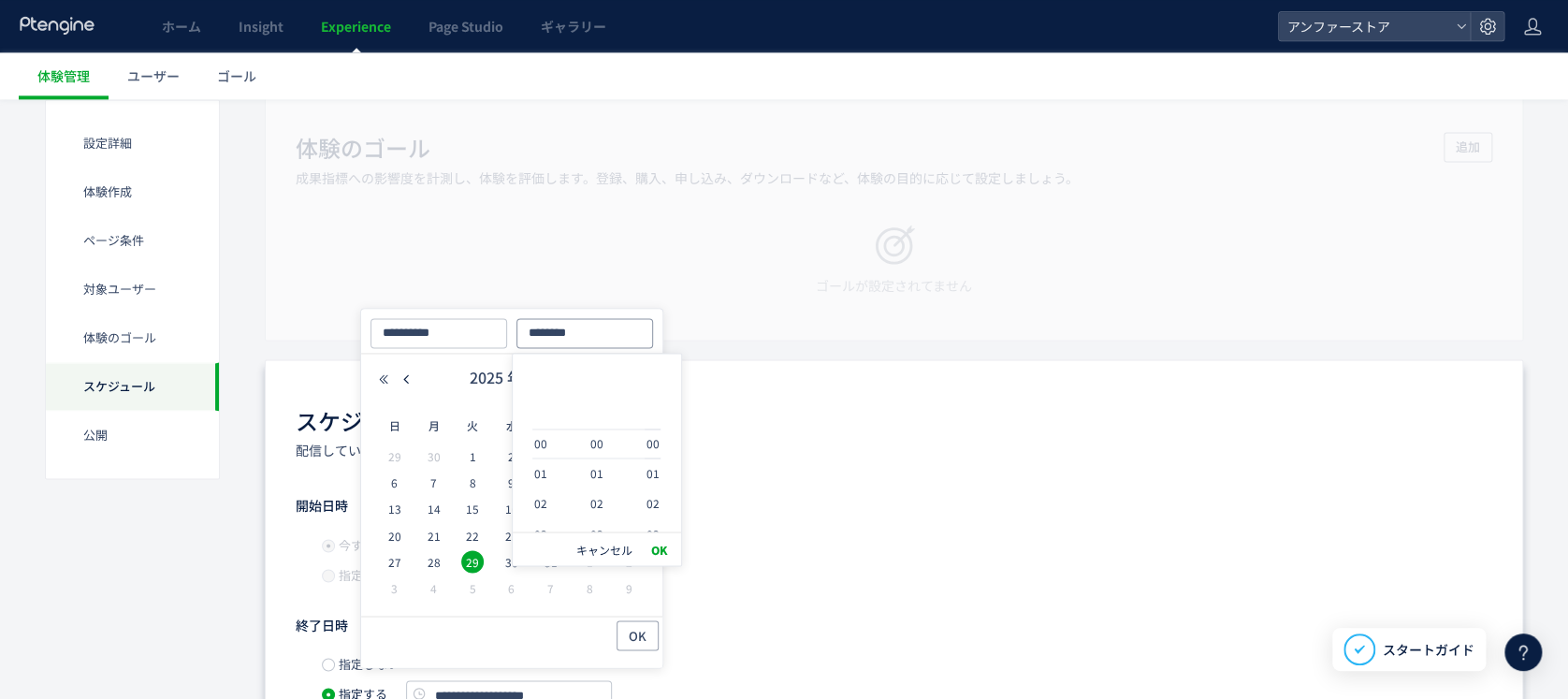 scroll, scrollTop: 689, scrollLeft: 0, axis: vertical 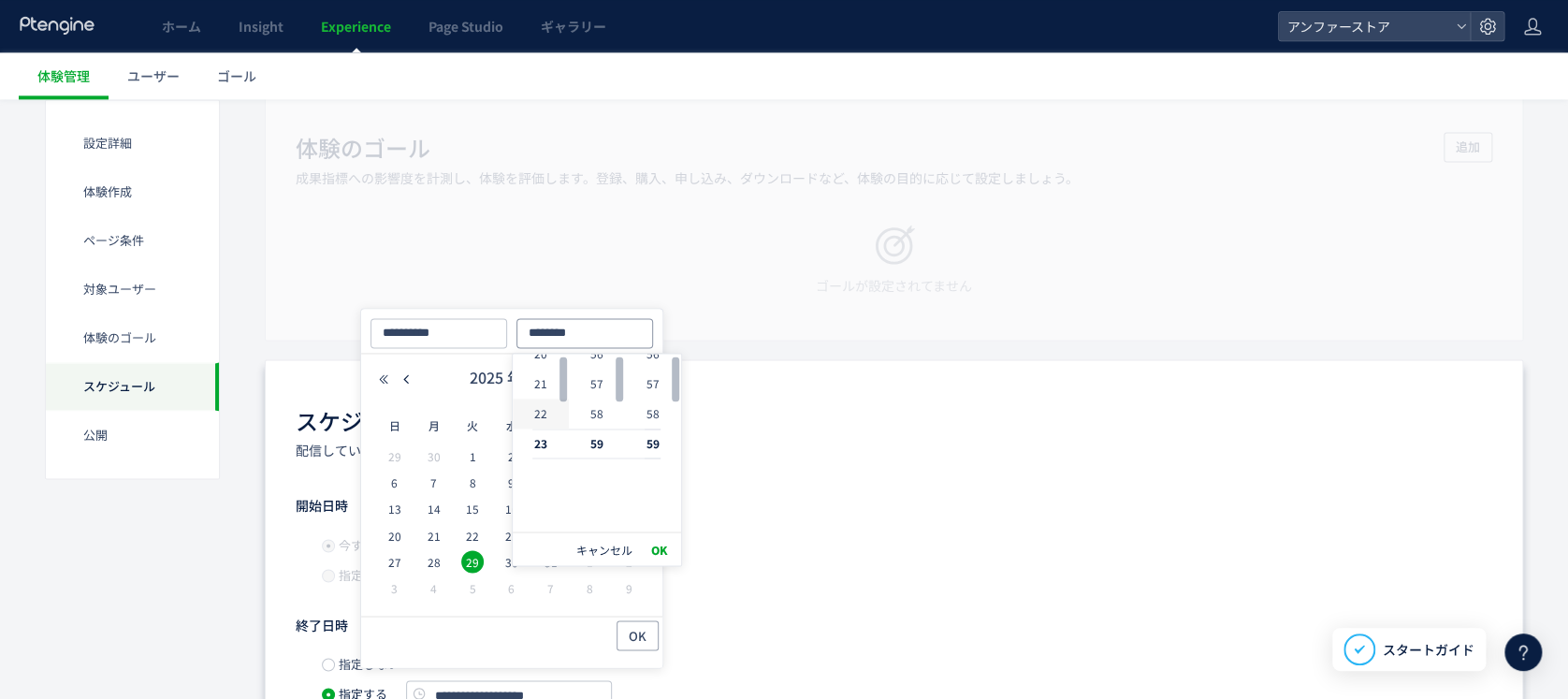 type on "********" 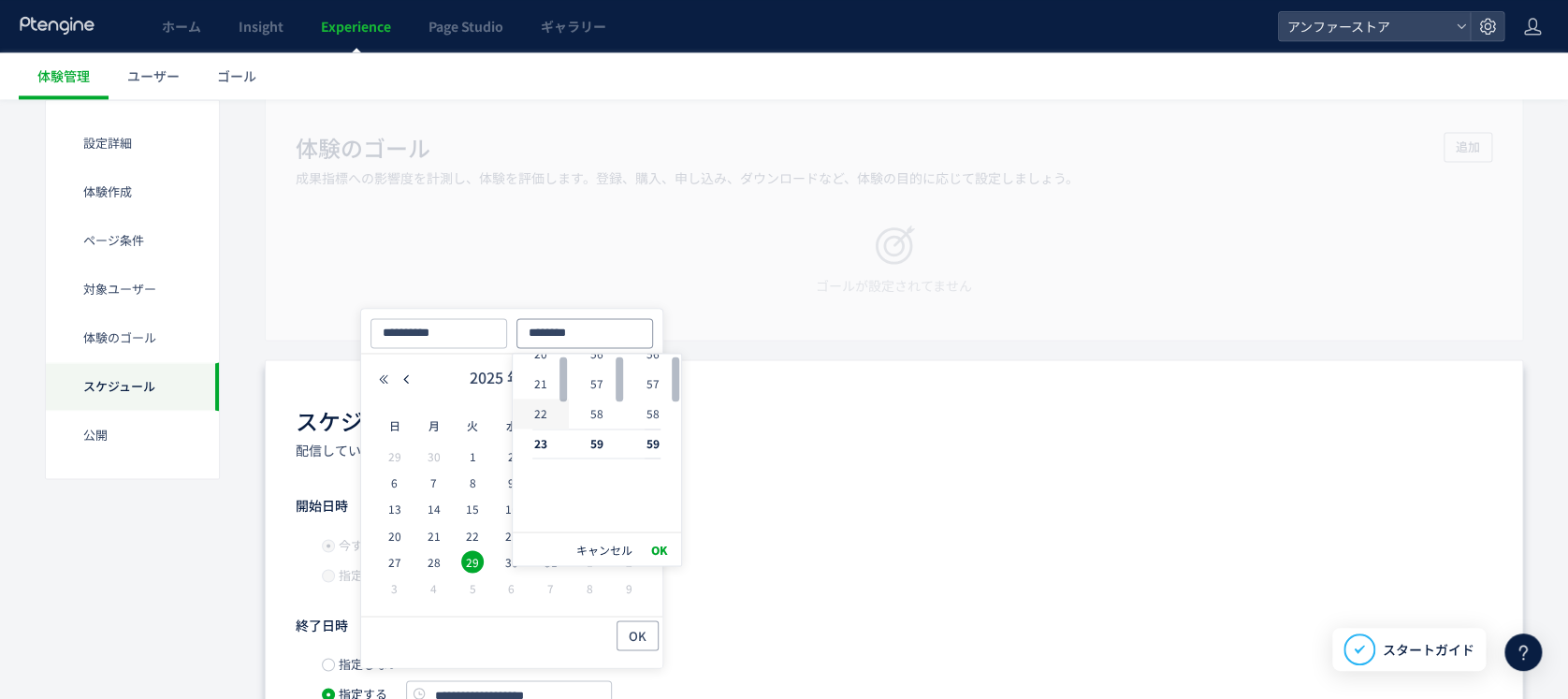 type on "**********" 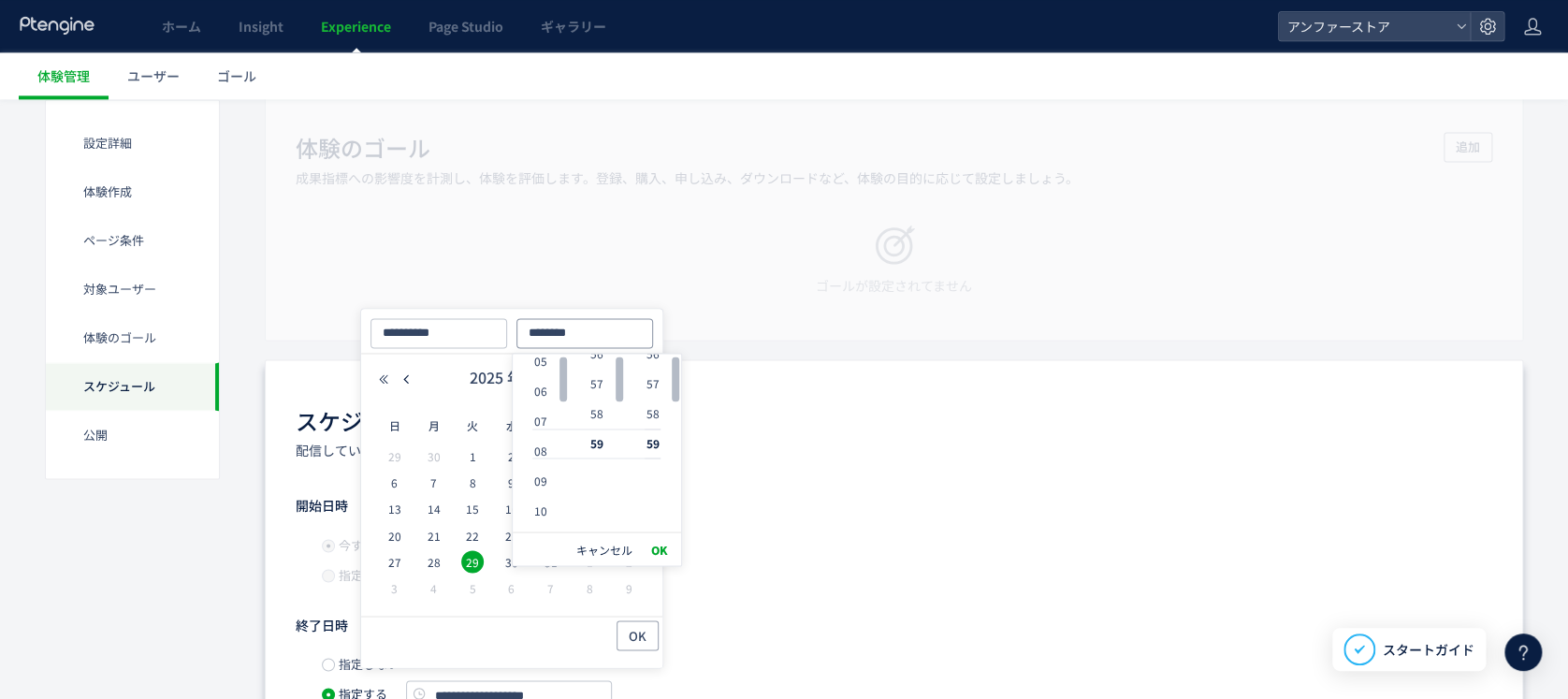 type on "********" 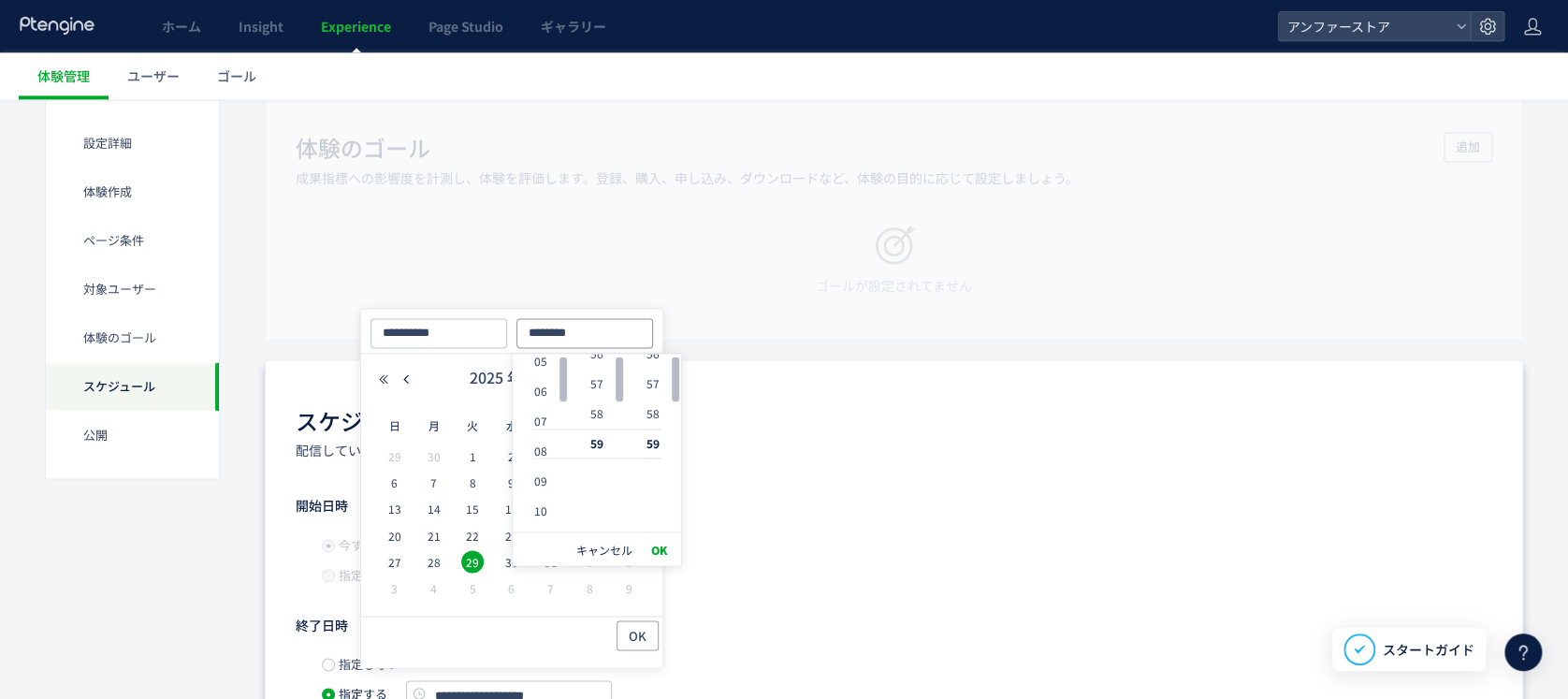 type on "**********" 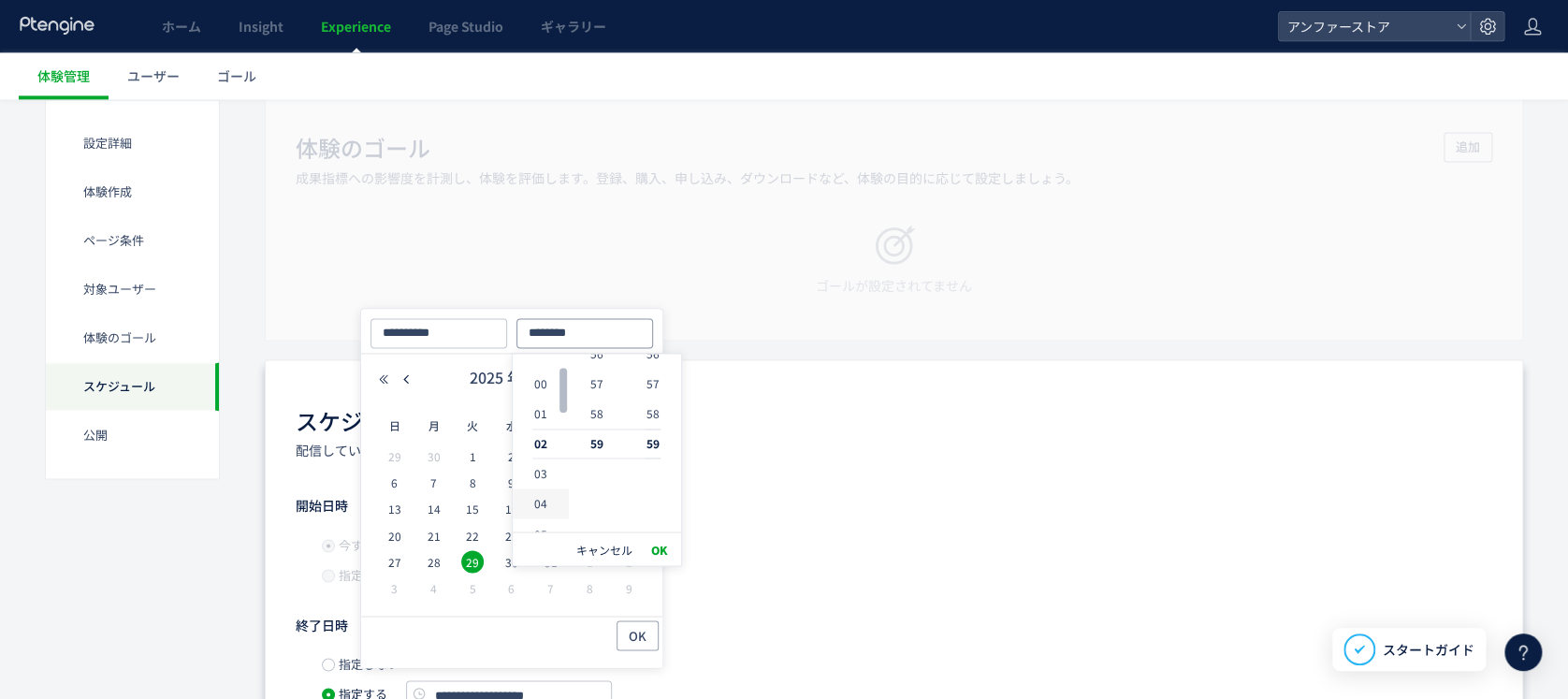 type on "********" 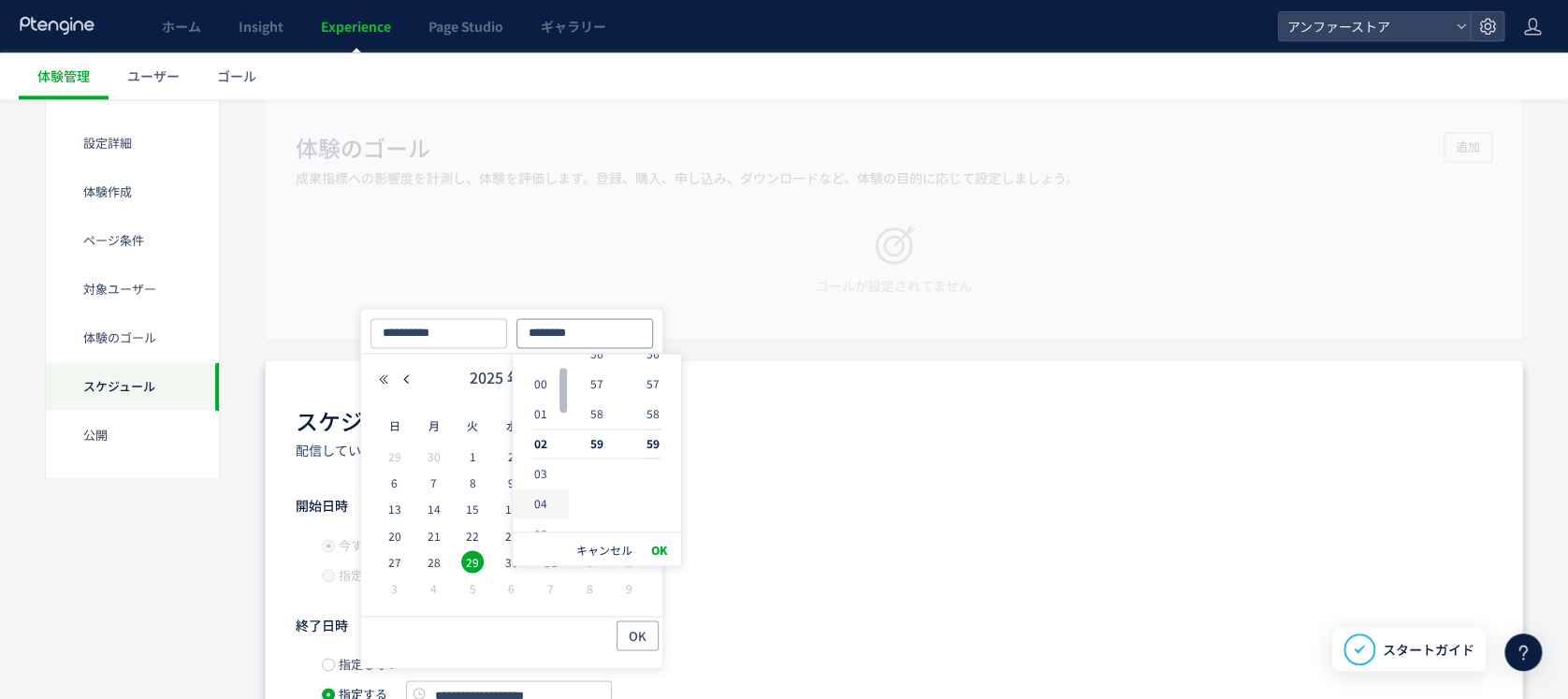 type on "**********" 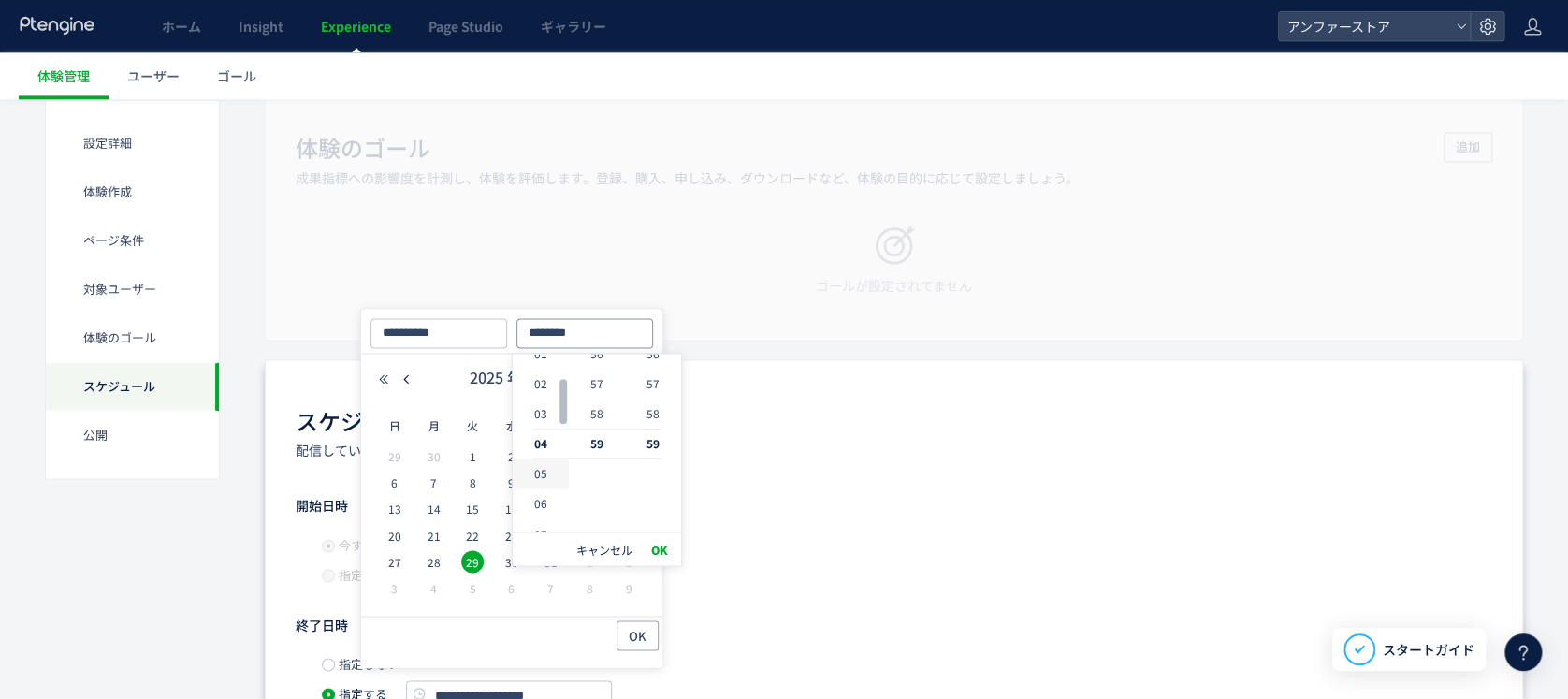 type on "********" 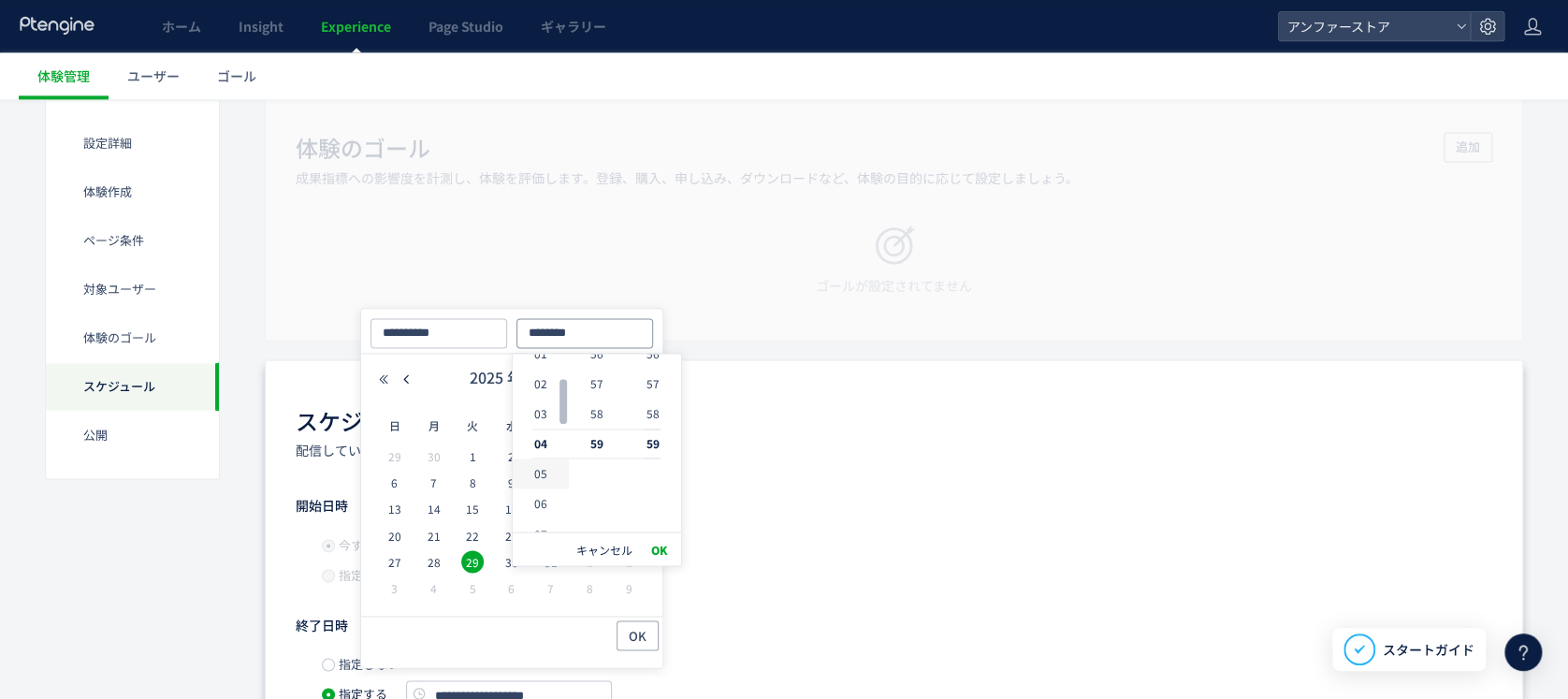 type on "**********" 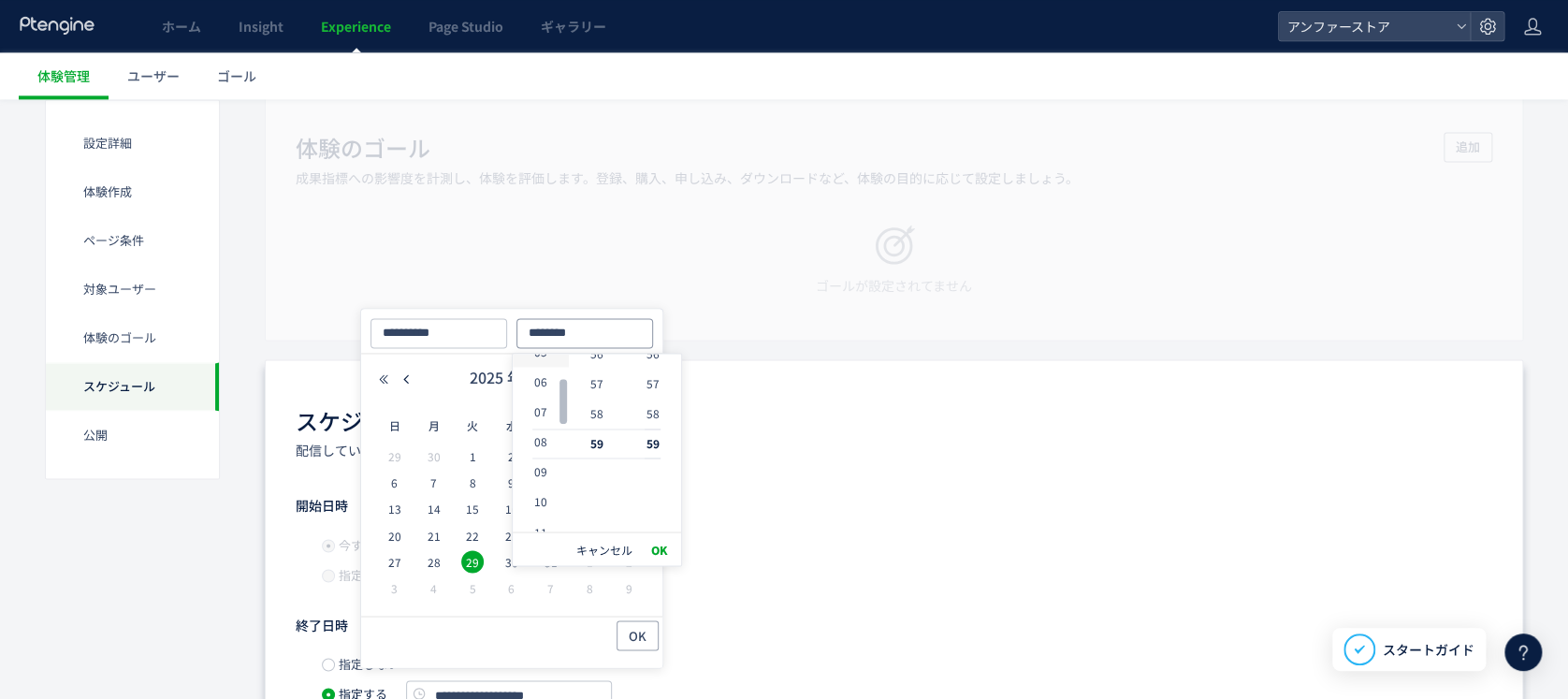 type on "********" 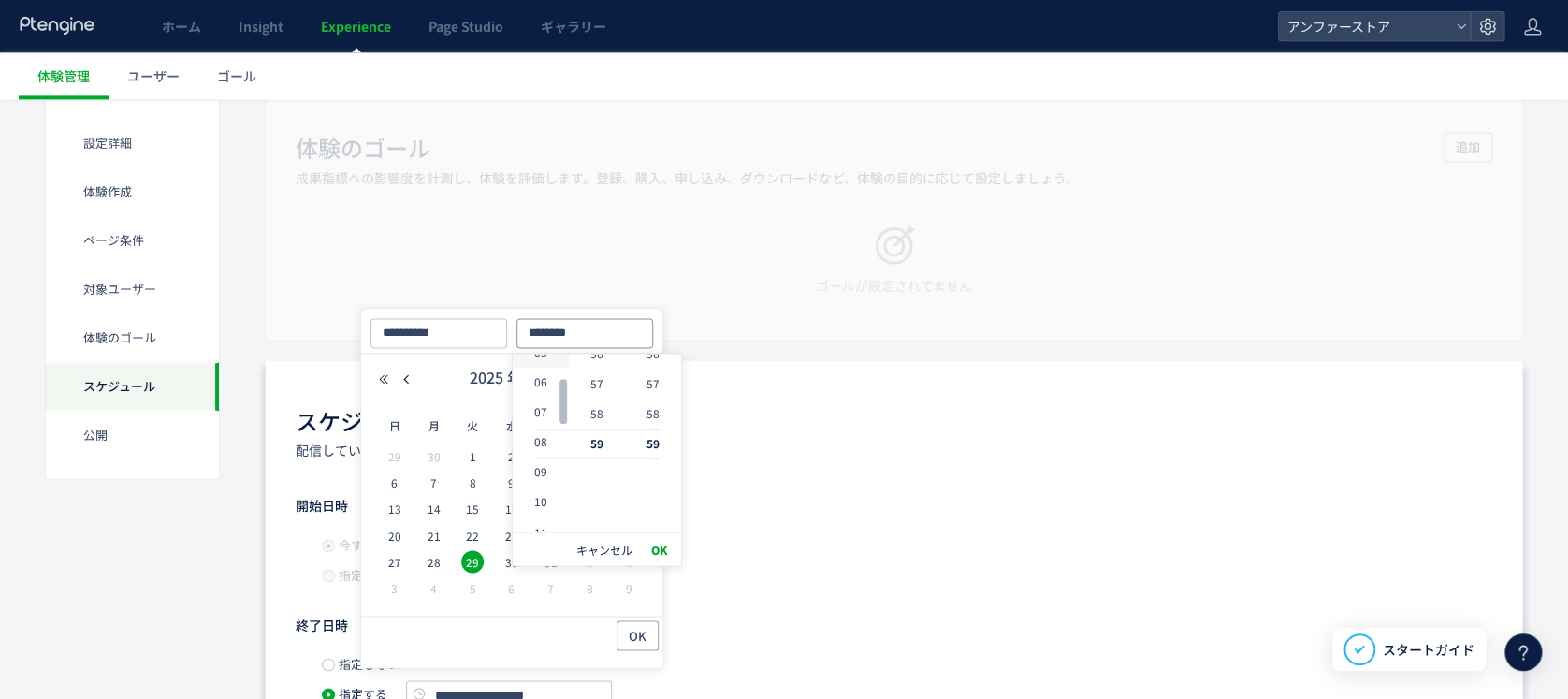 type on "**********" 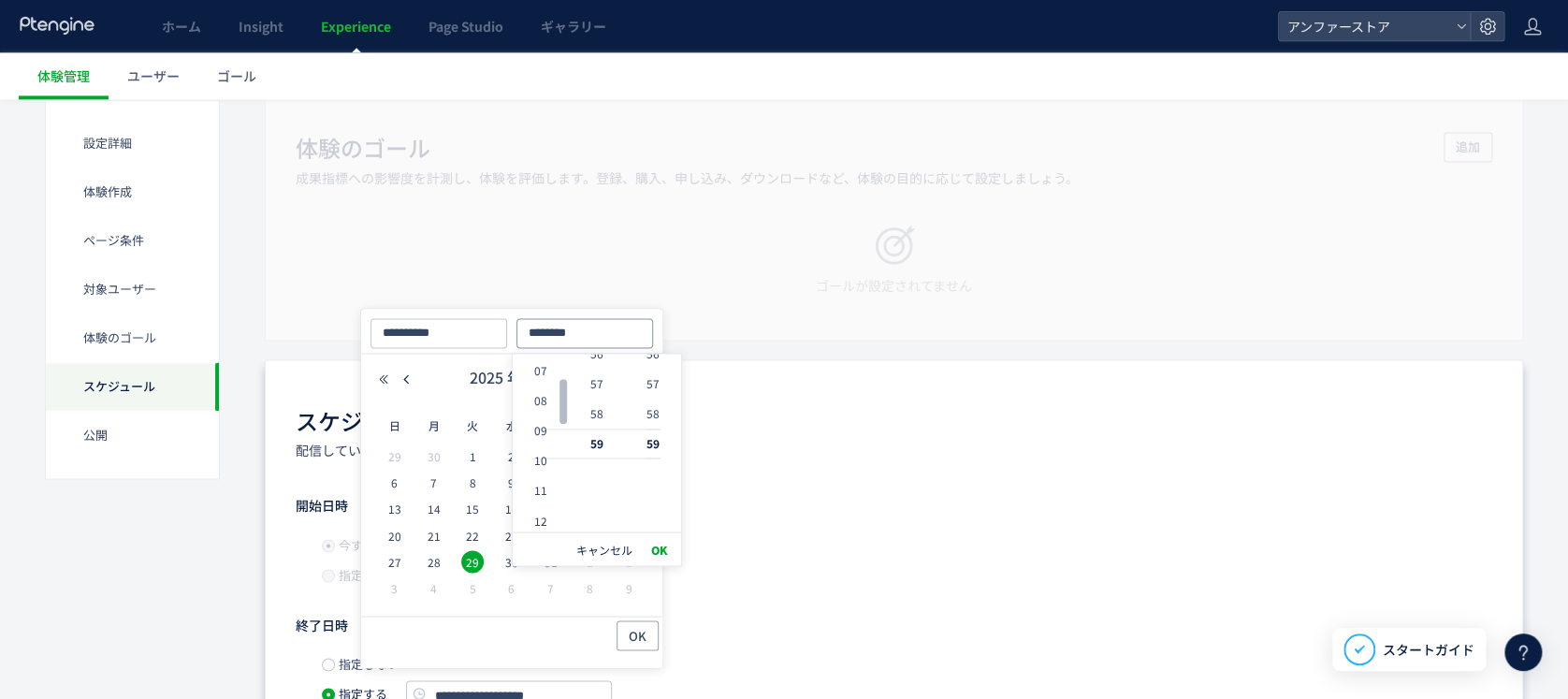 type on "********" 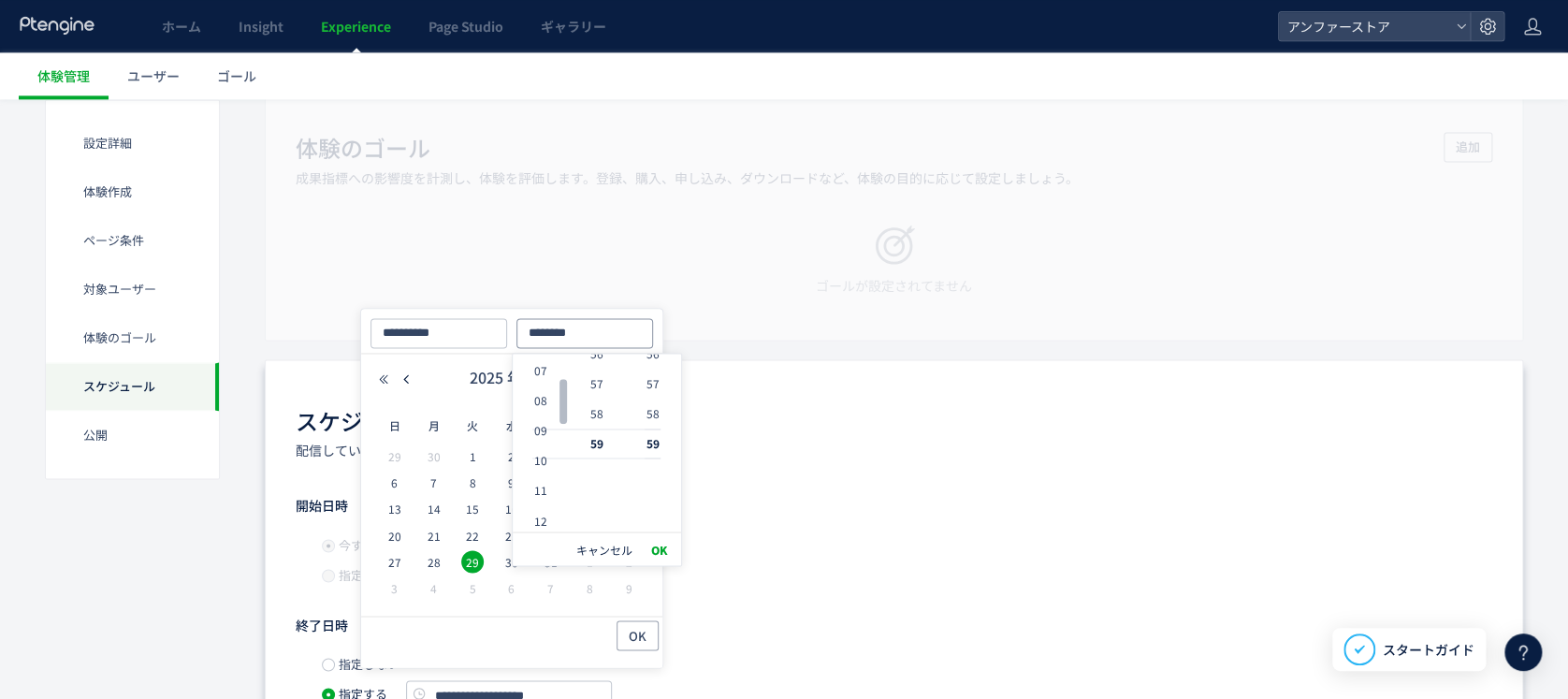 type on "**********" 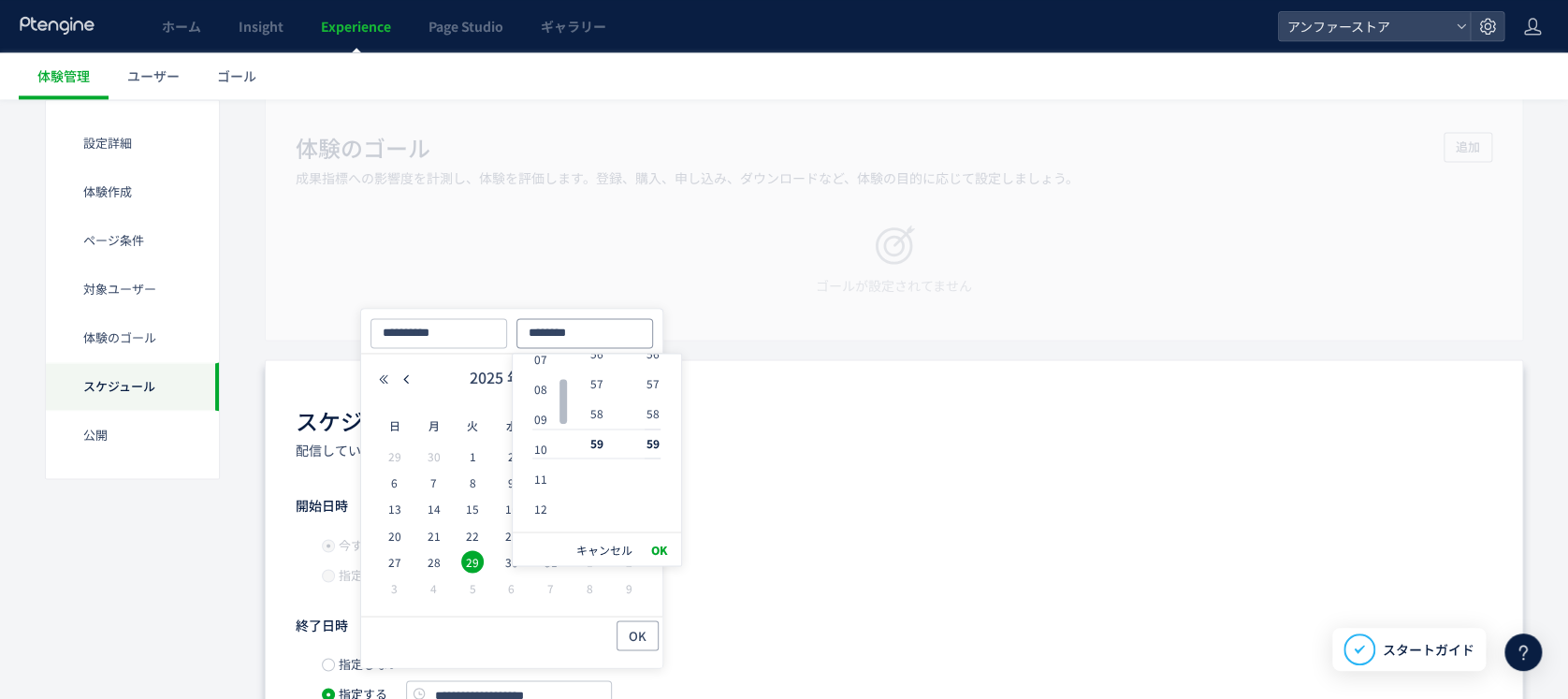 type on "********" 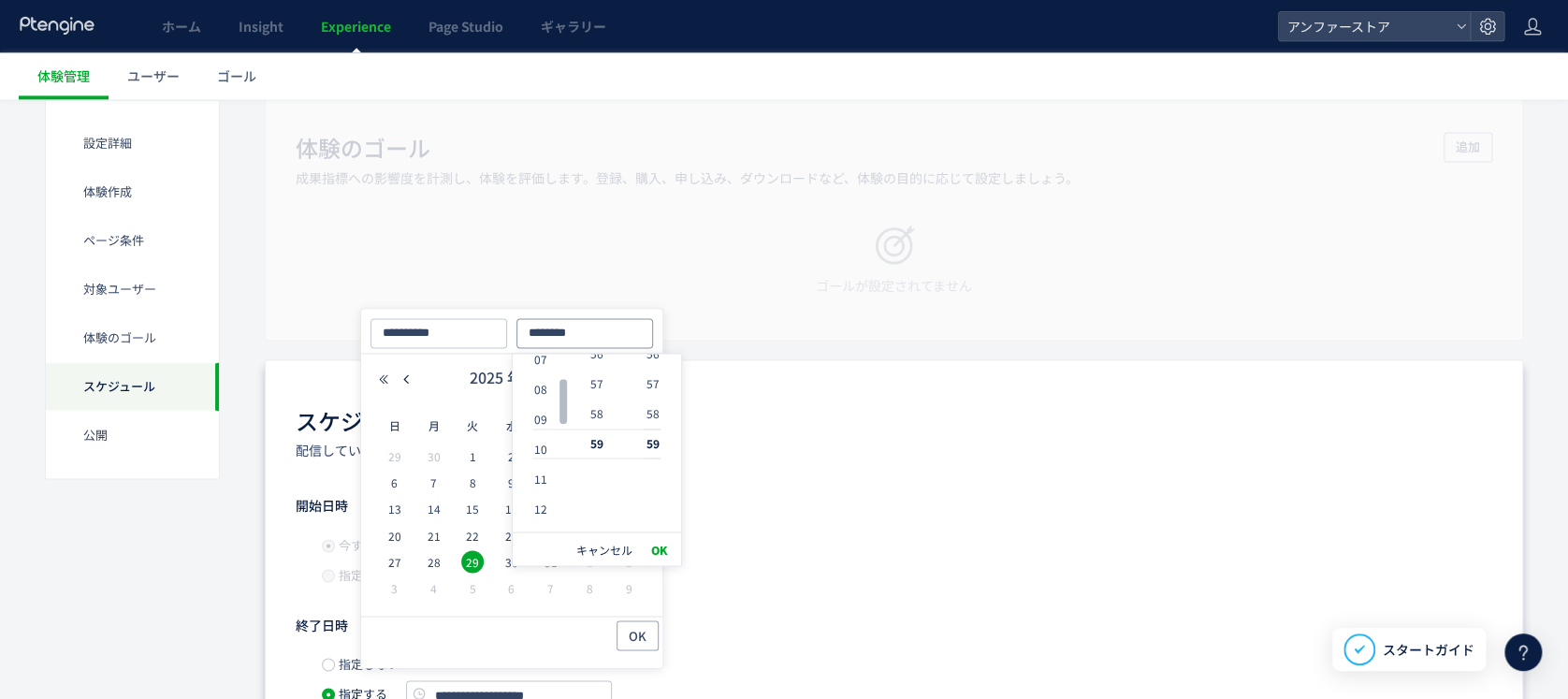 type on "**********" 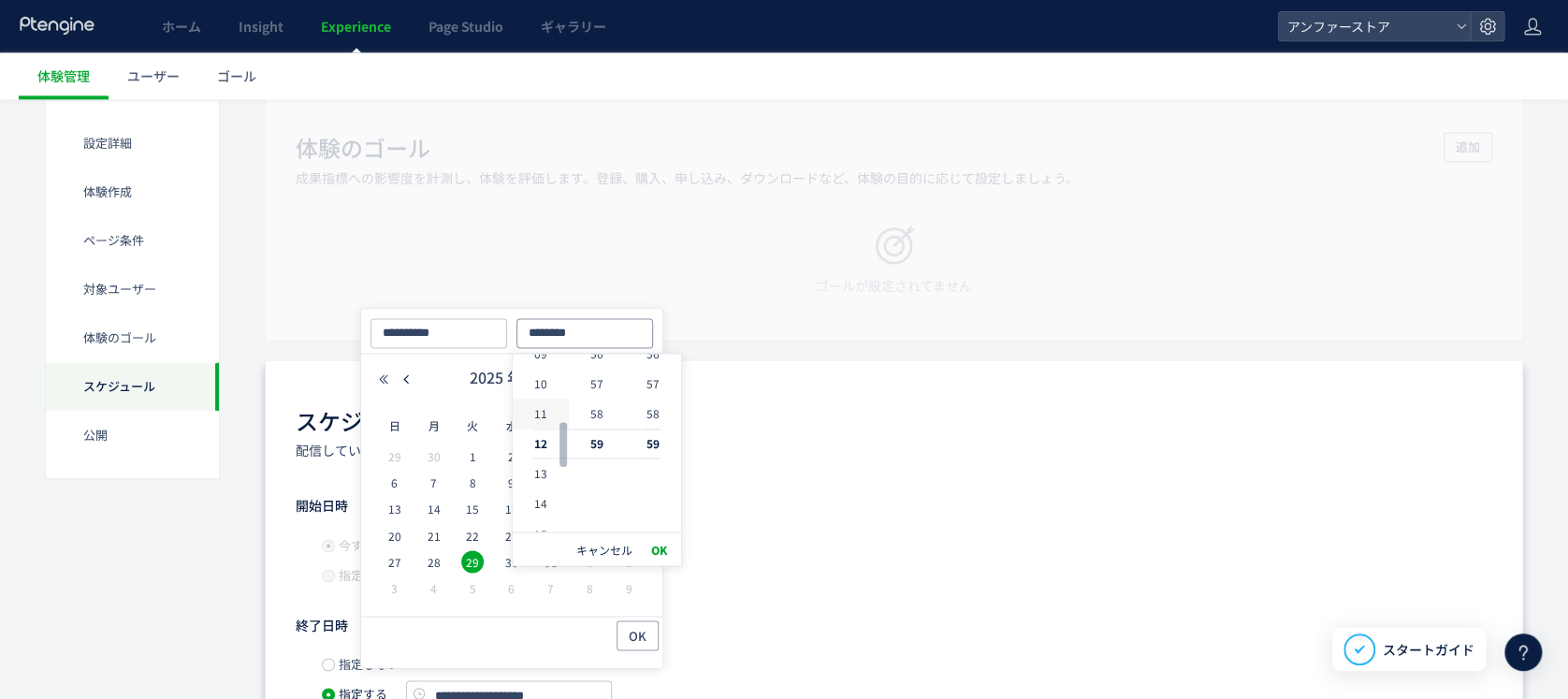 type on "********" 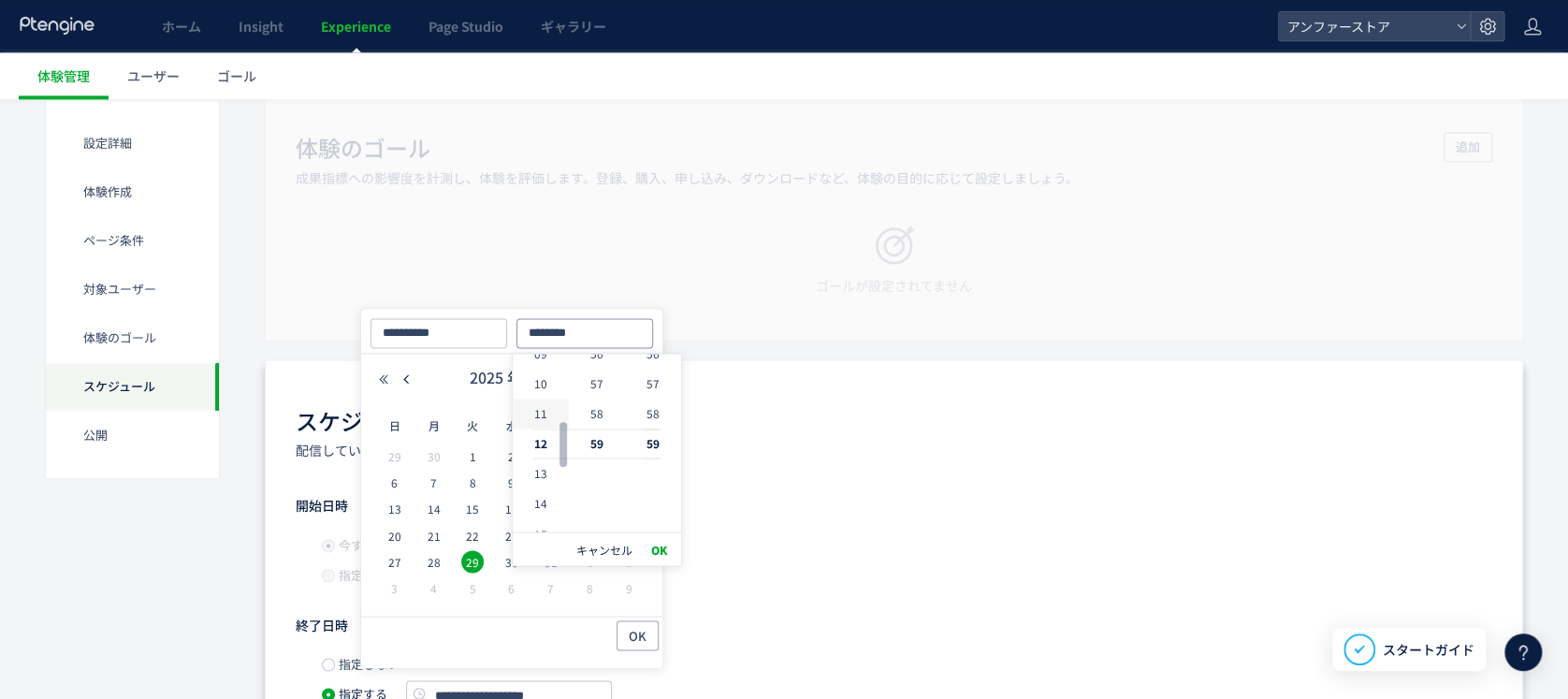 type on "**********" 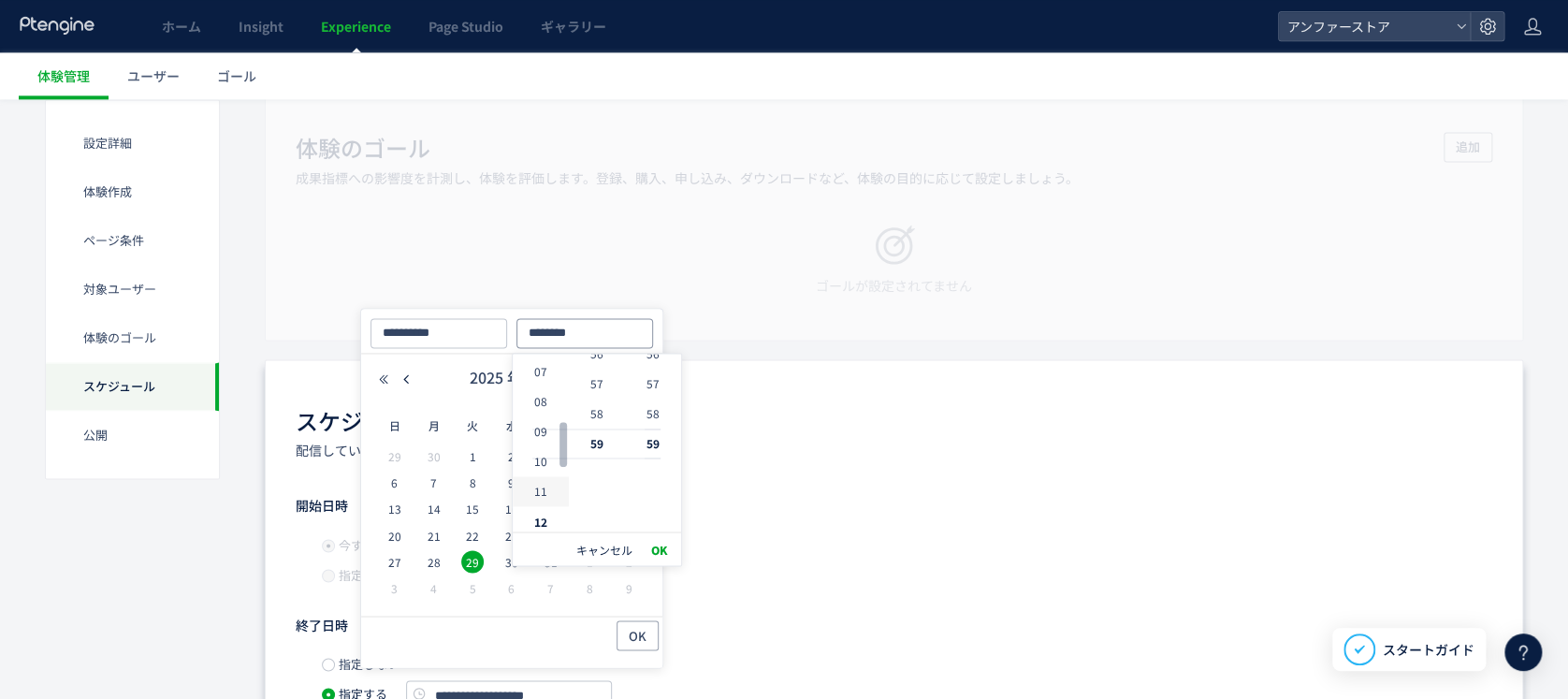 type on "********" 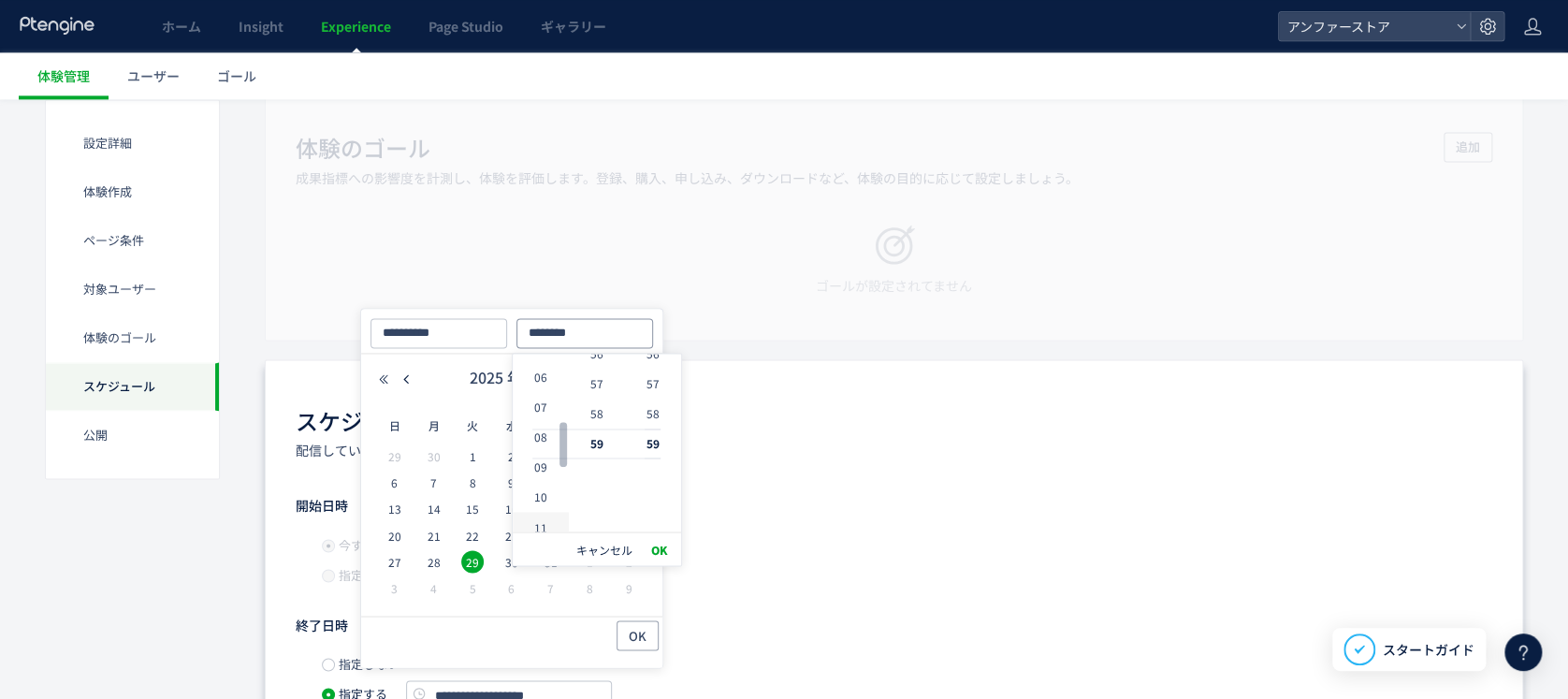 type on "********" 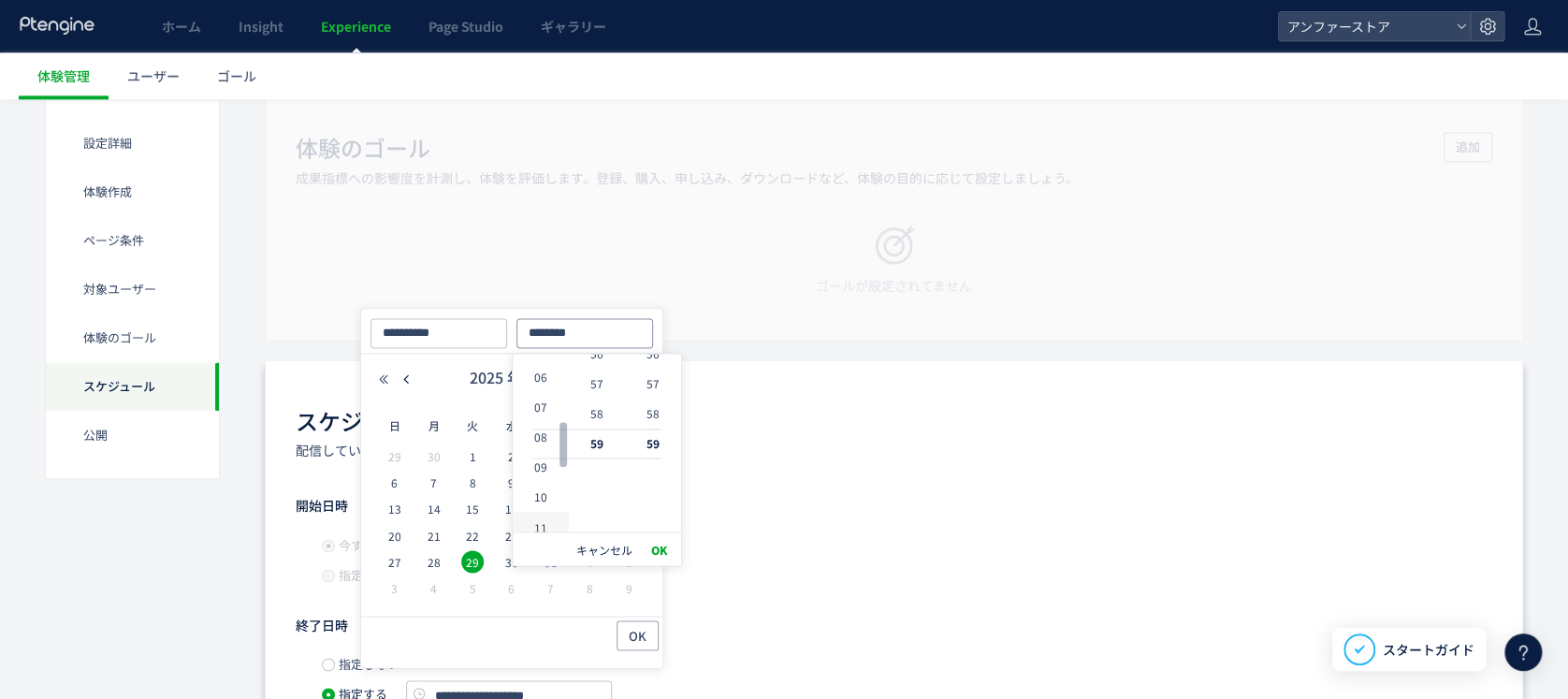 type on "**********" 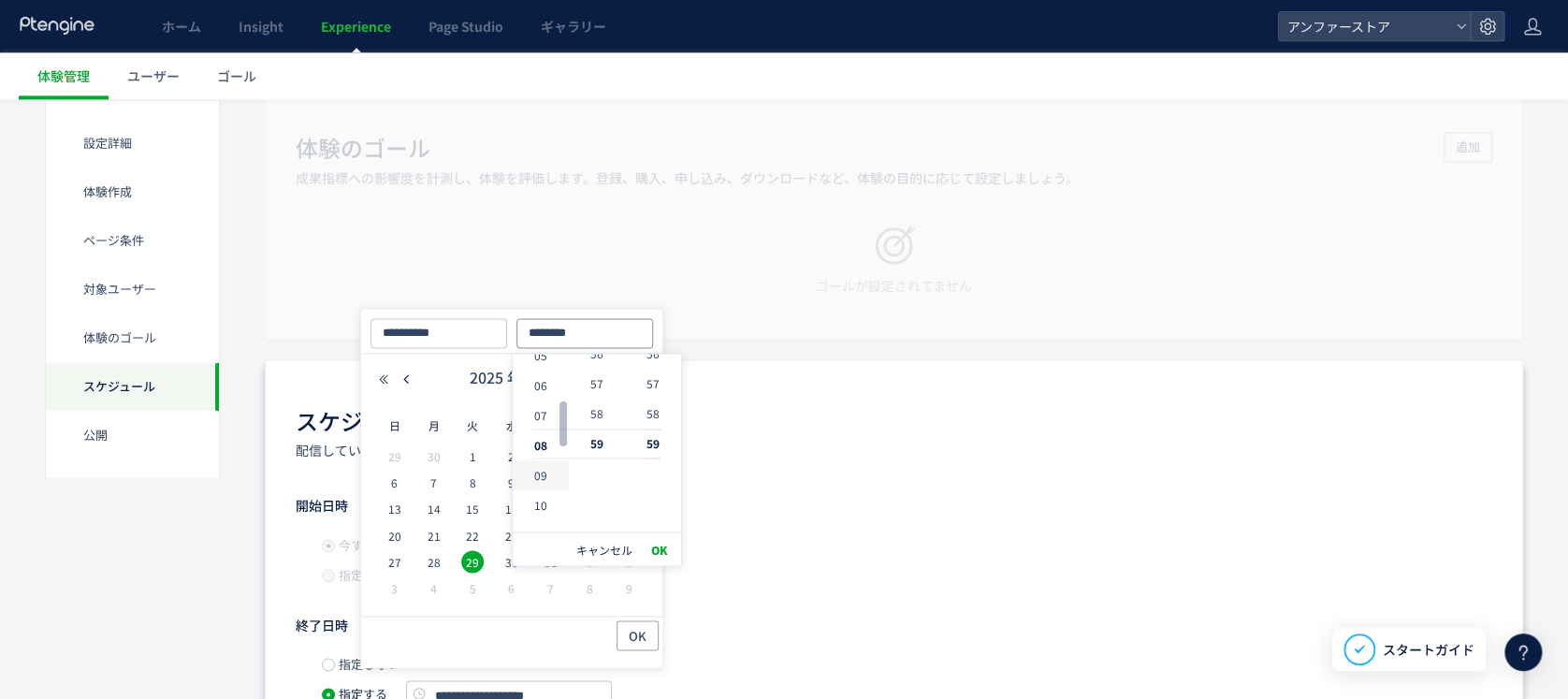 scroll, scrollTop: 240, scrollLeft: 0, axis: vertical 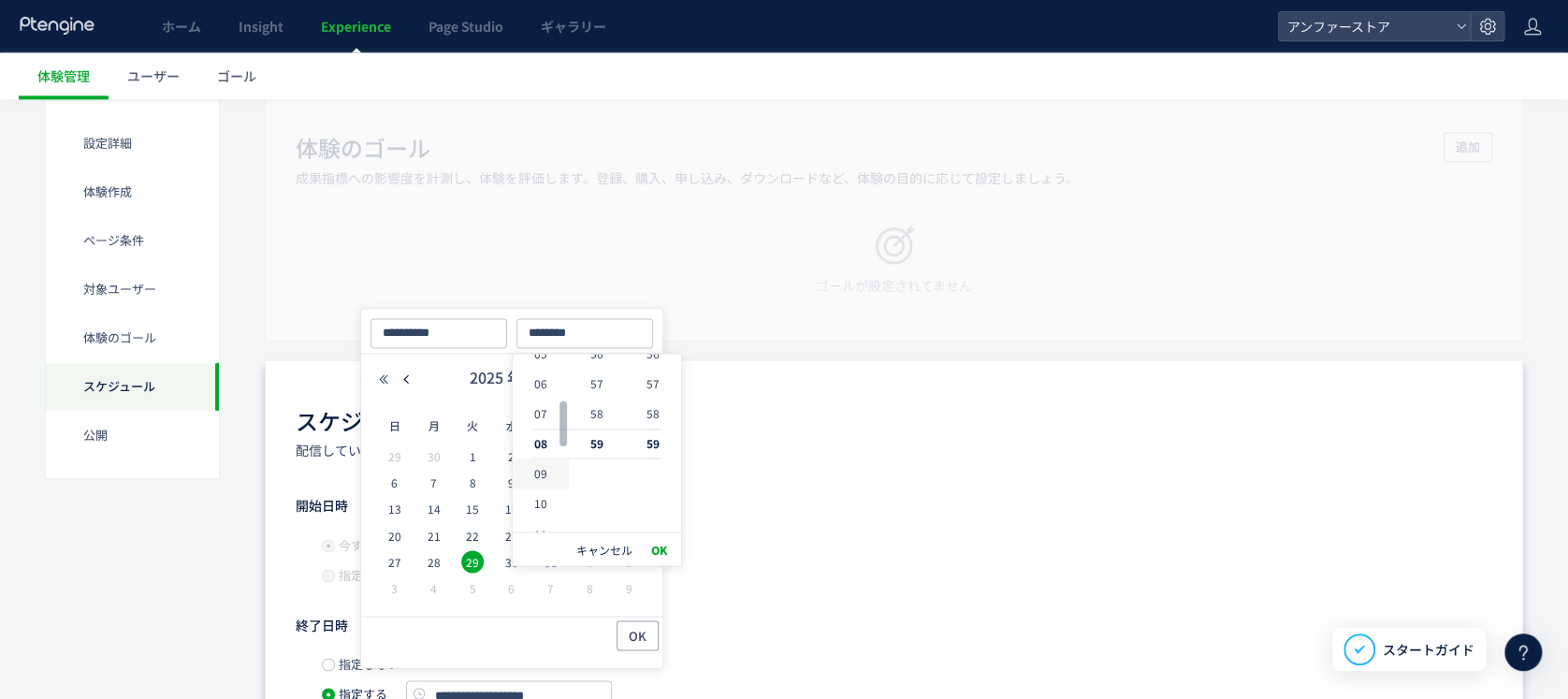 click on "09" 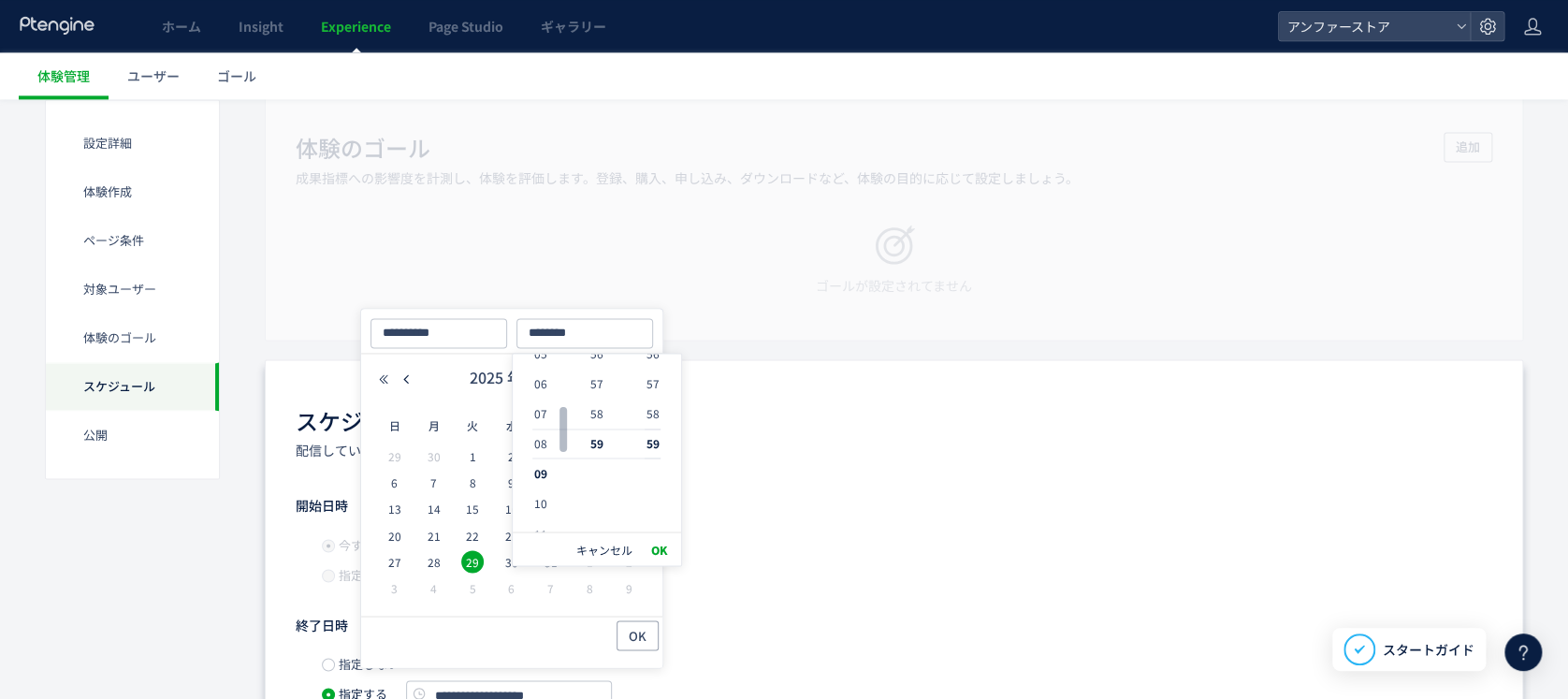 type on "********" 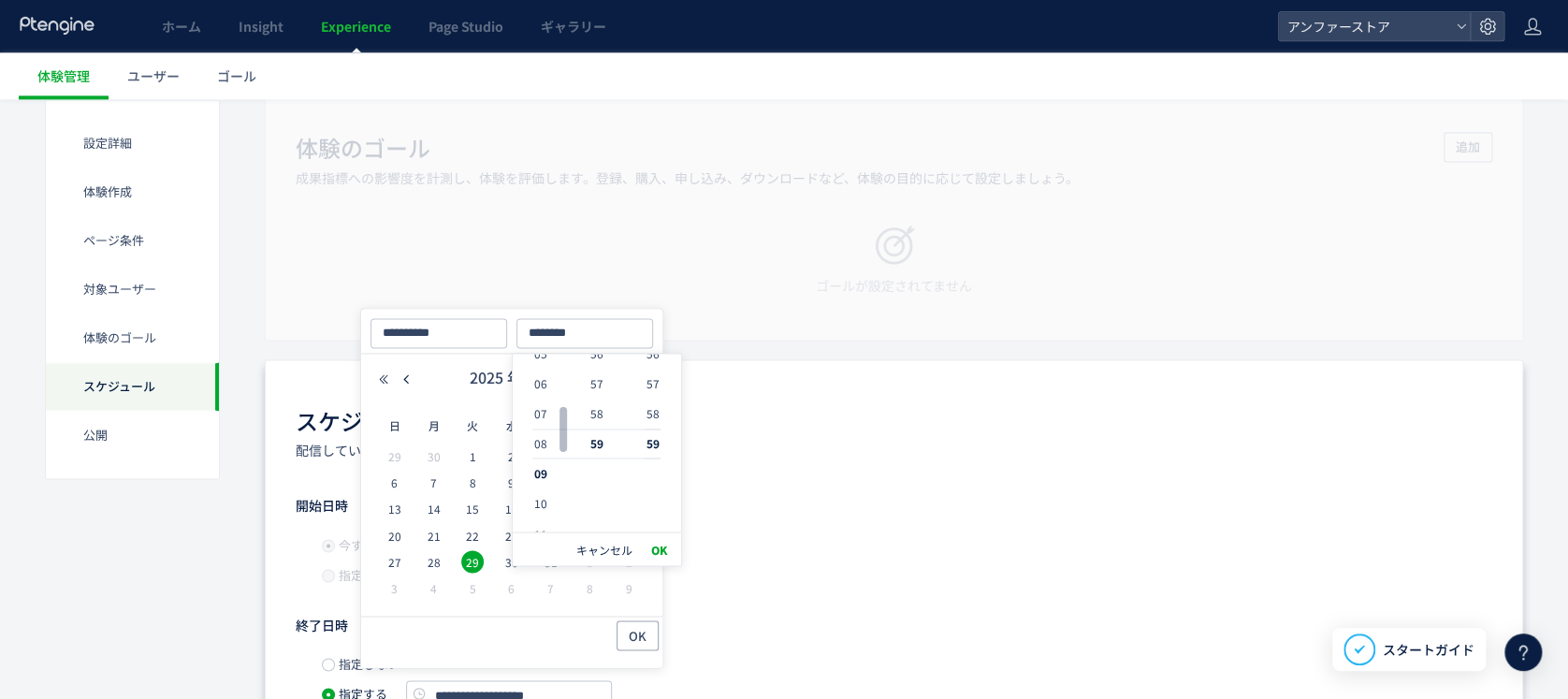 type on "**********" 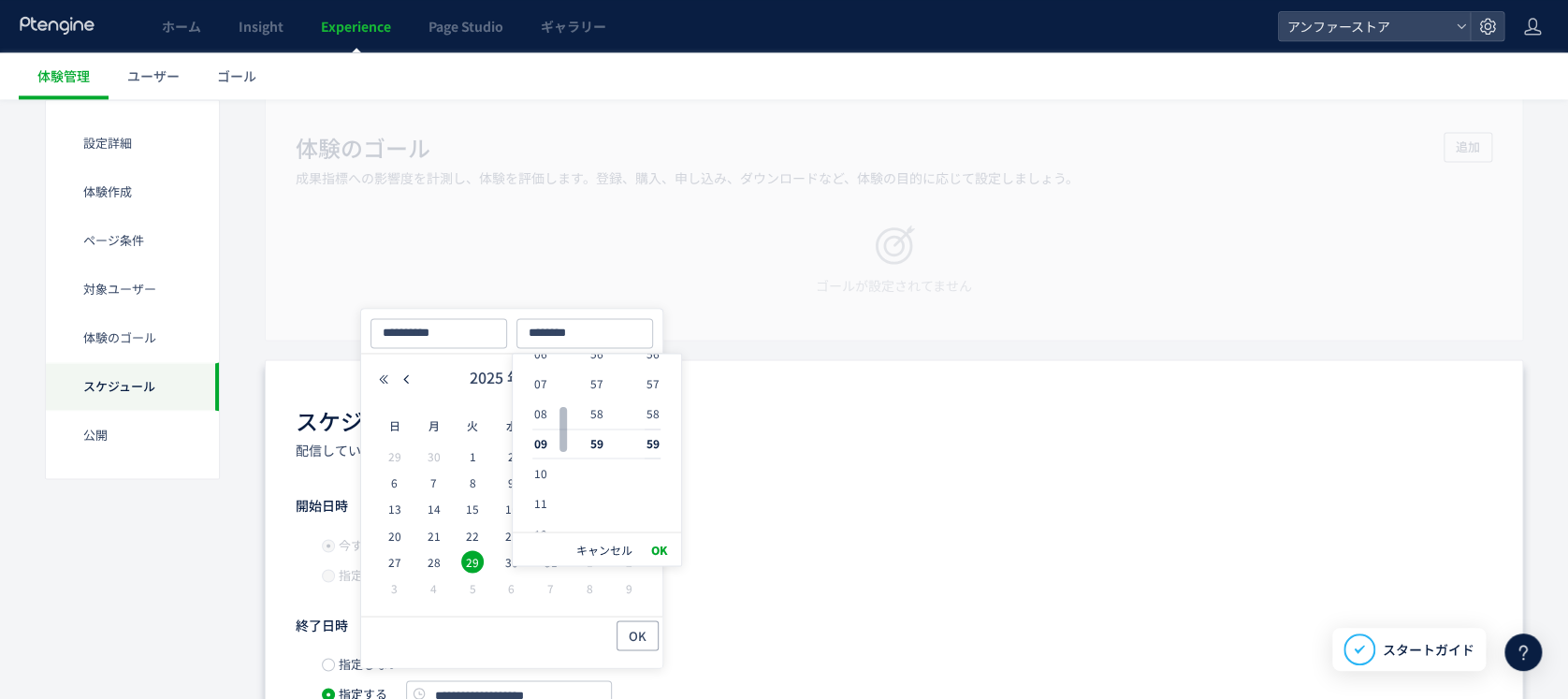 click on "OK" at bounding box center (660, 549) 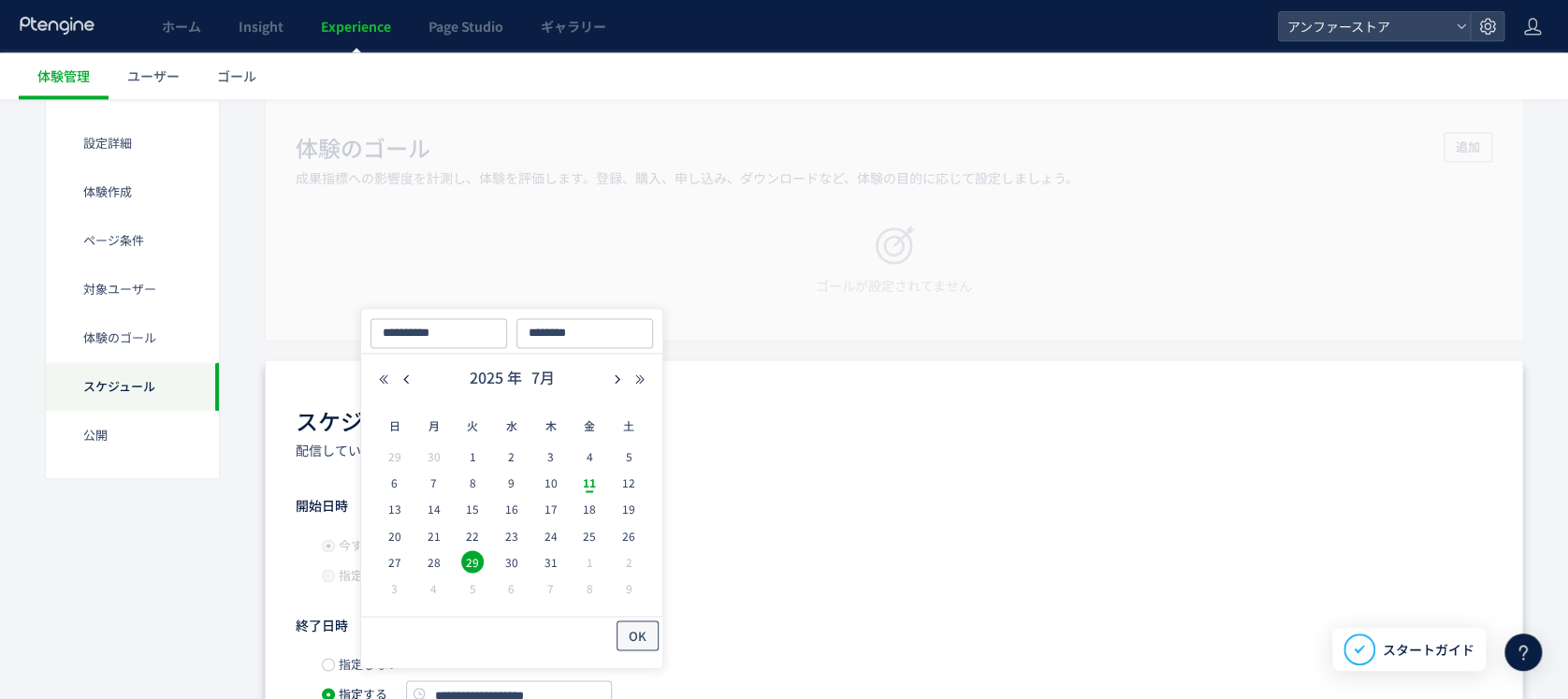 click on "OK" at bounding box center [637, 635] 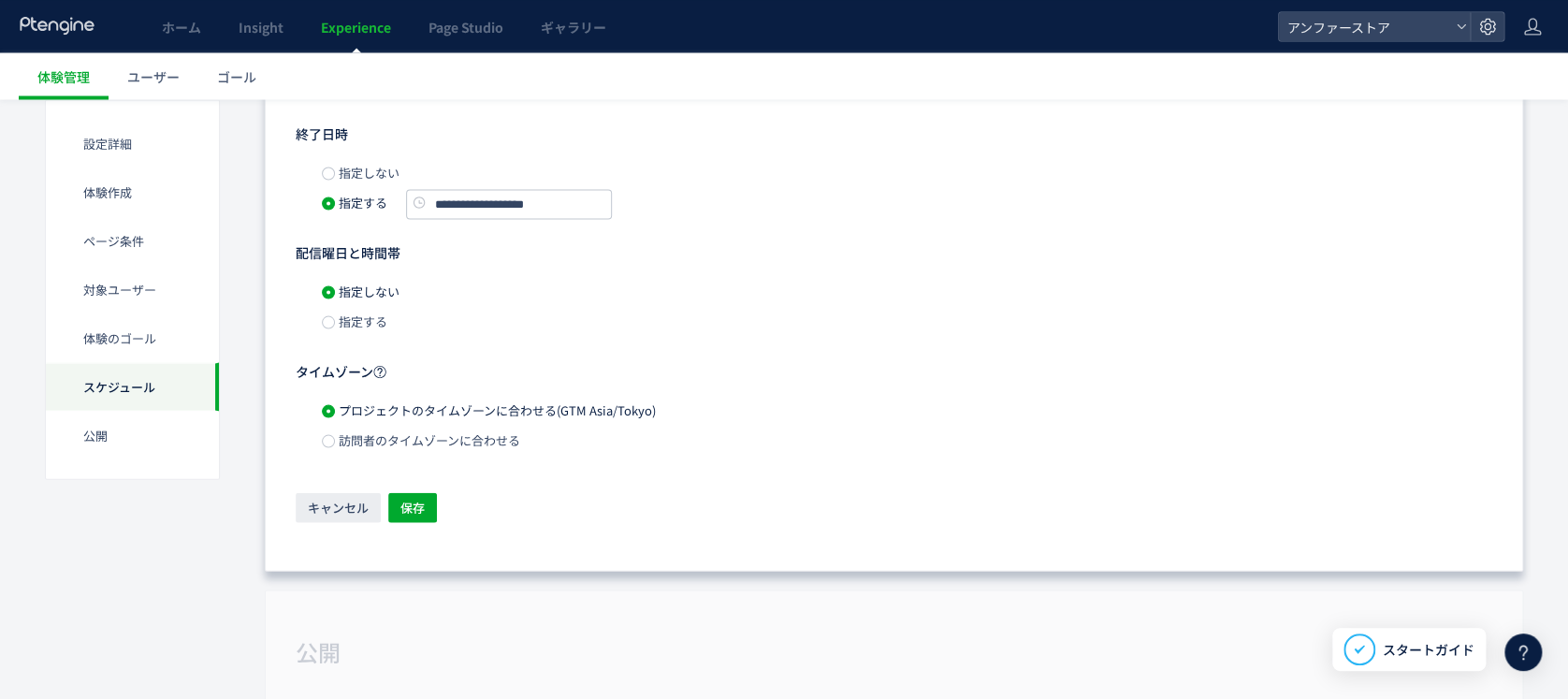 scroll, scrollTop: 1746, scrollLeft: 0, axis: vertical 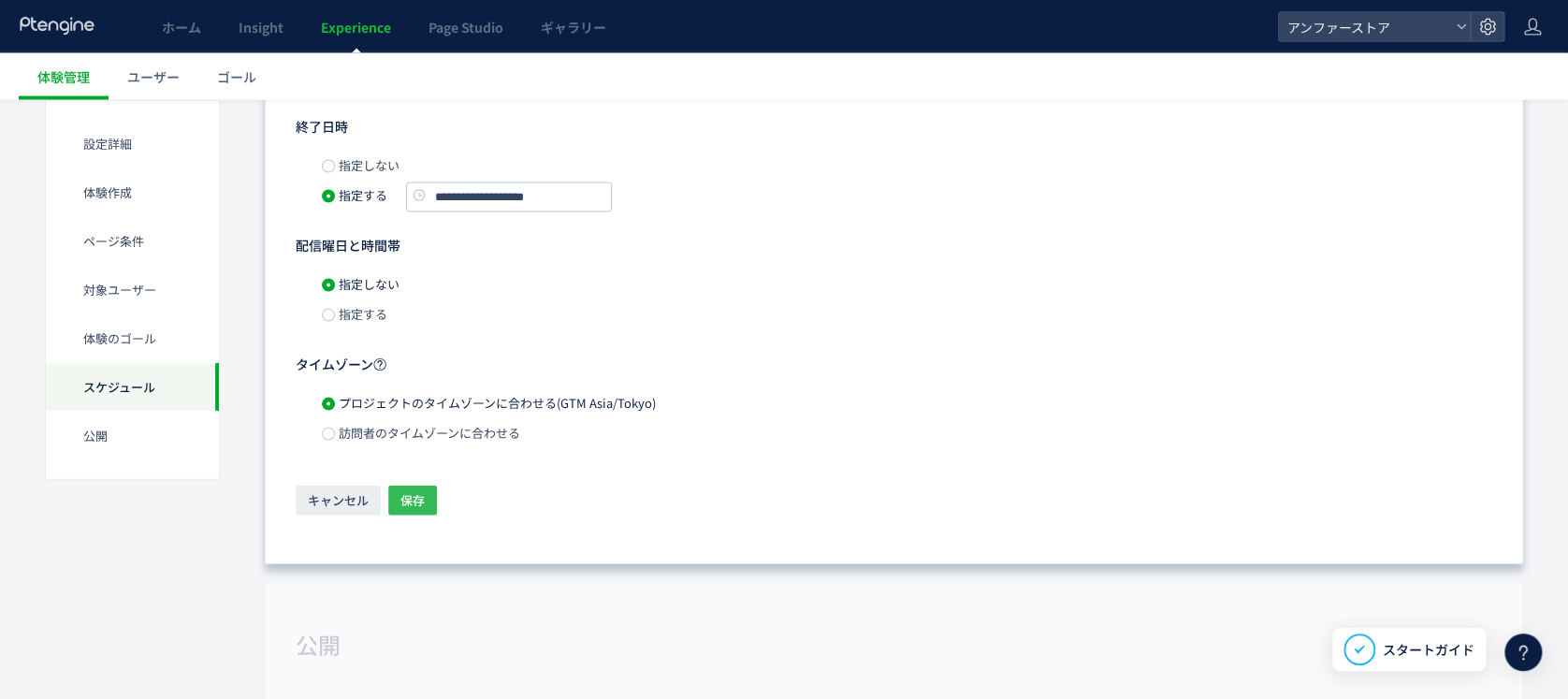 click on "保存" at bounding box center (413, 500) 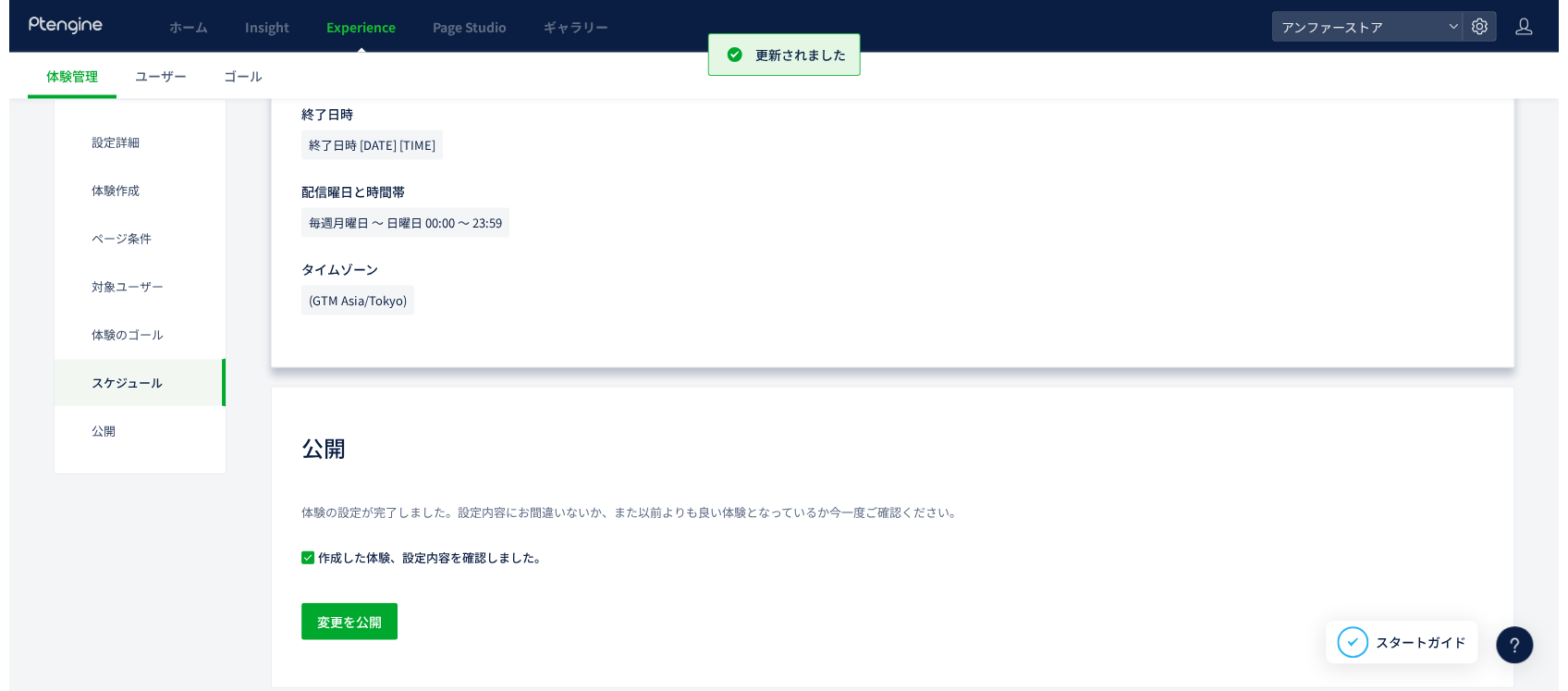 scroll, scrollTop: 1770, scrollLeft: 0, axis: vertical 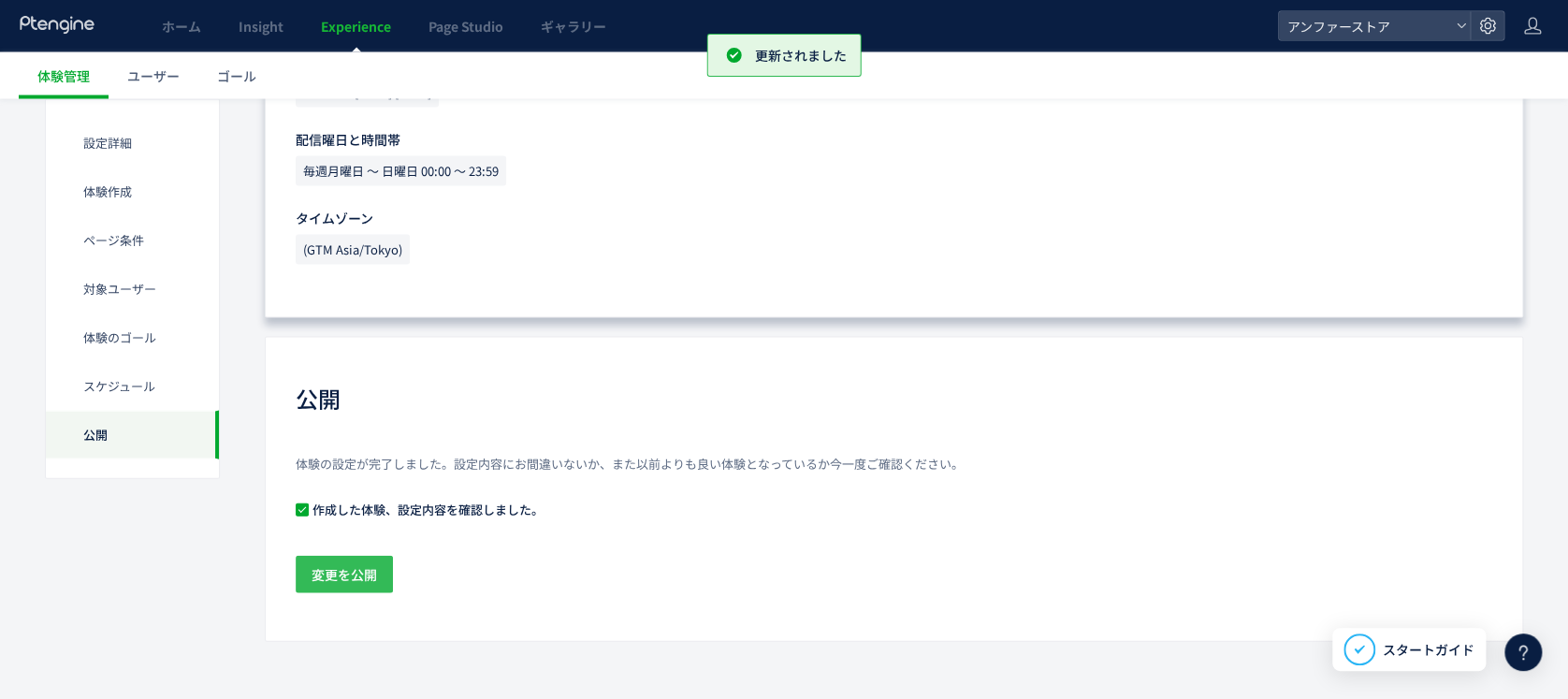 click on "変更を公開" at bounding box center (344, 575) 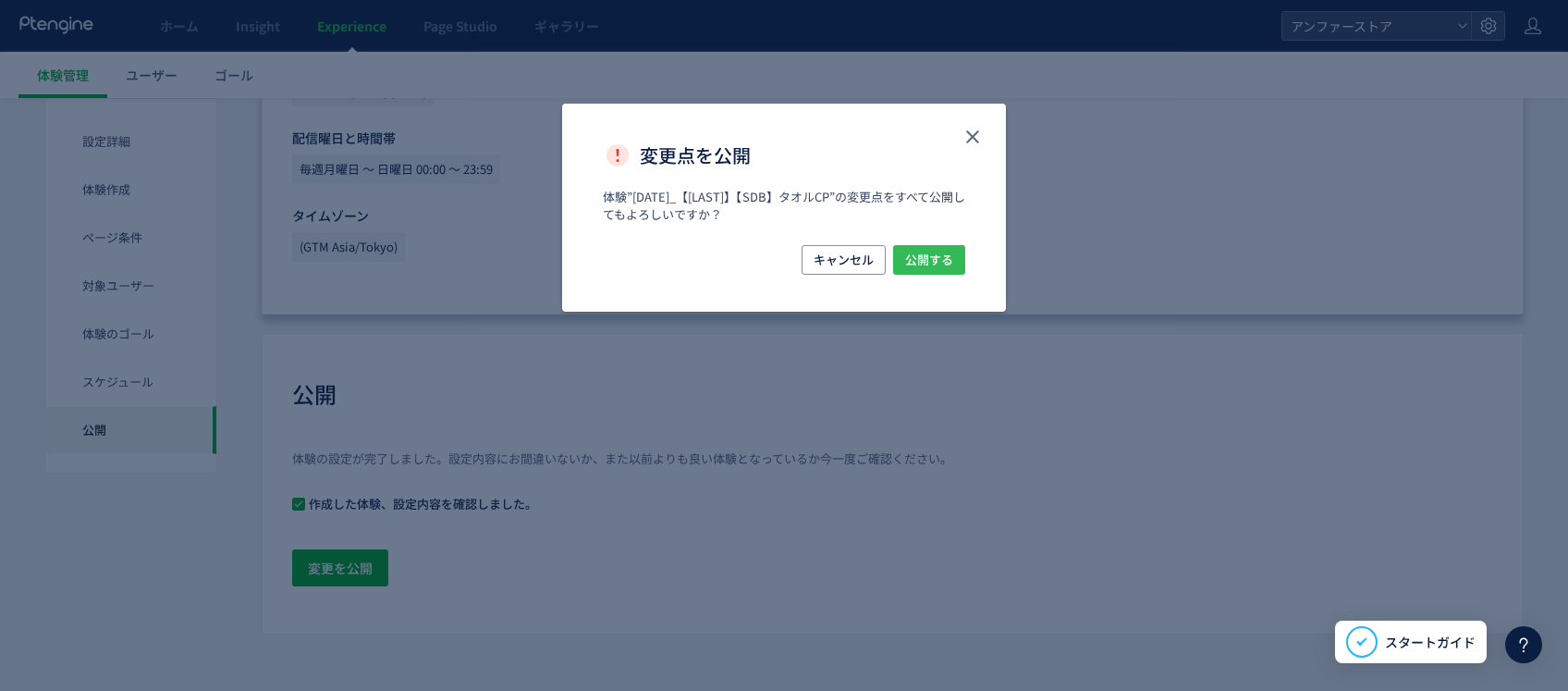 click on "公開する" at bounding box center [929, 260] 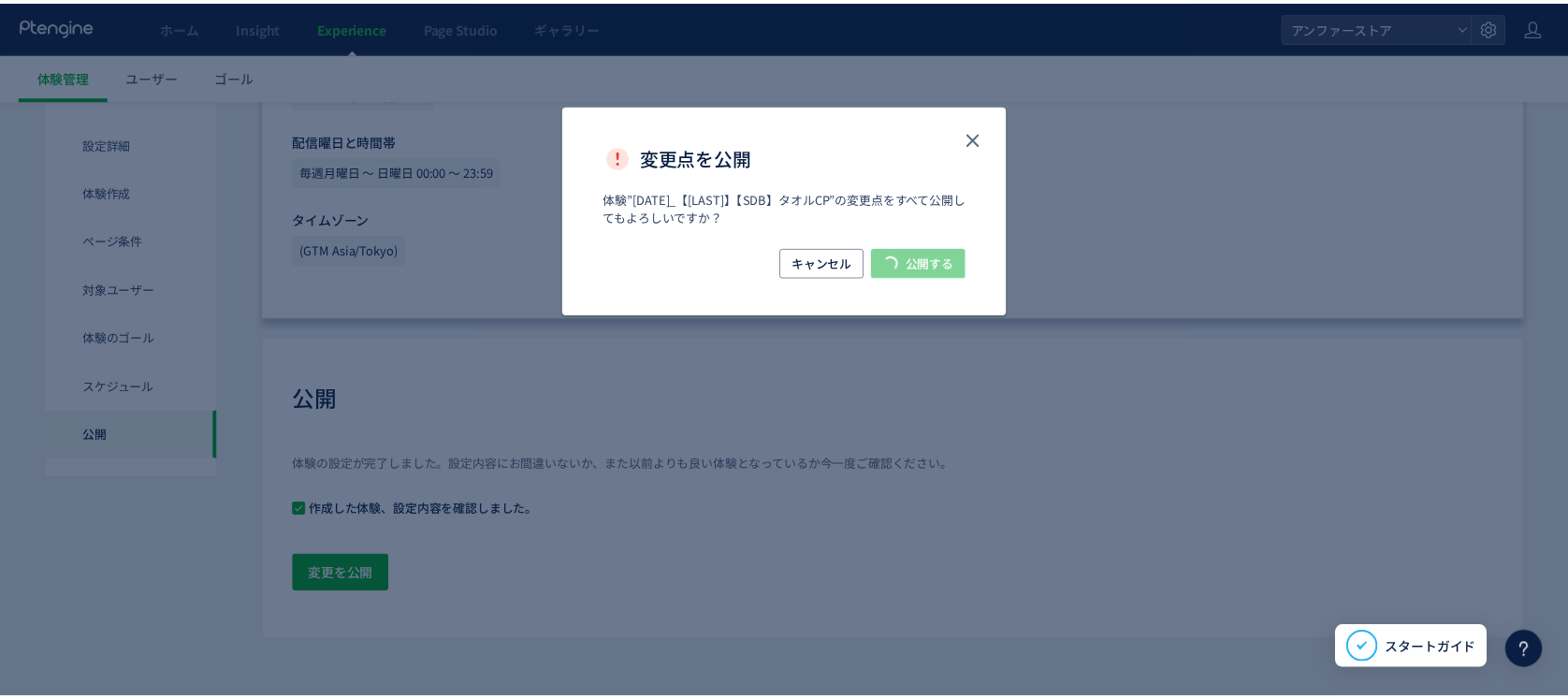 scroll, scrollTop: 0, scrollLeft: 0, axis: both 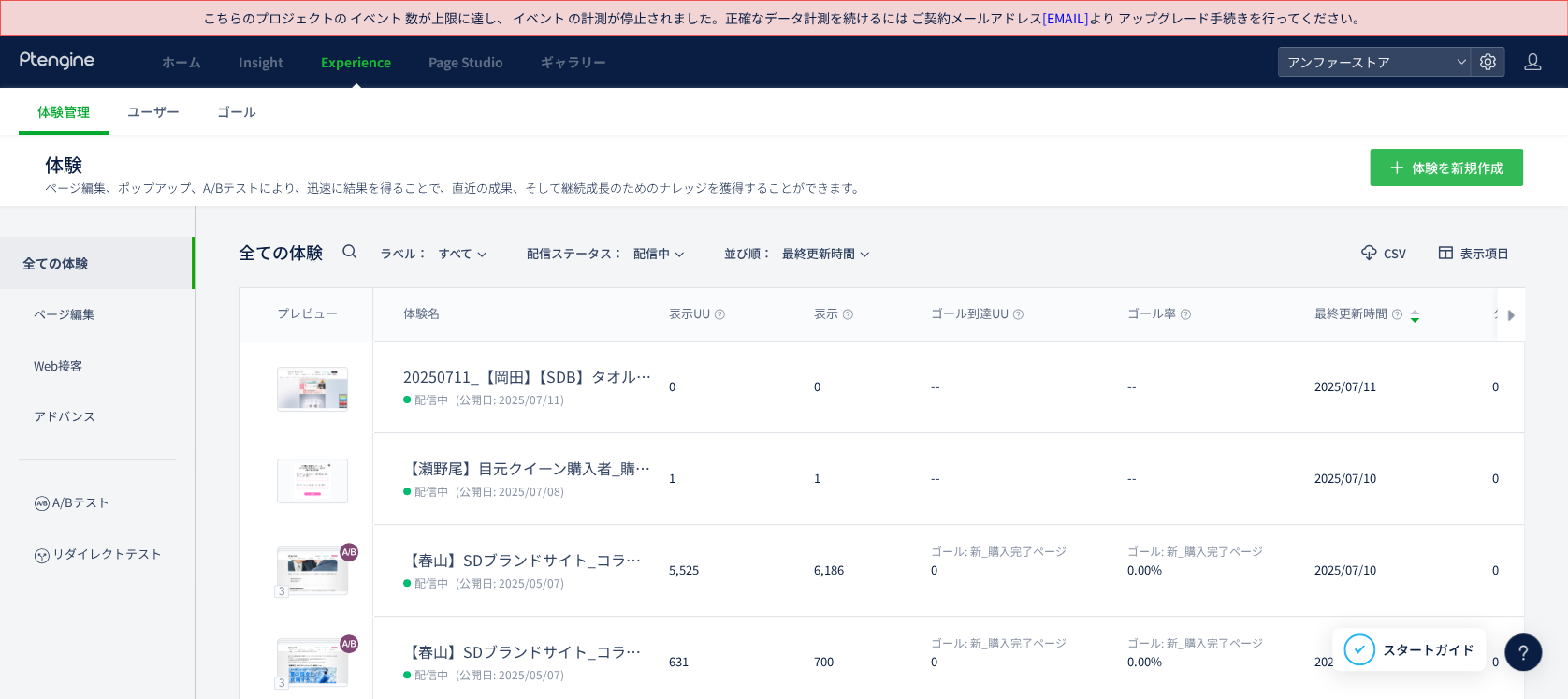 click 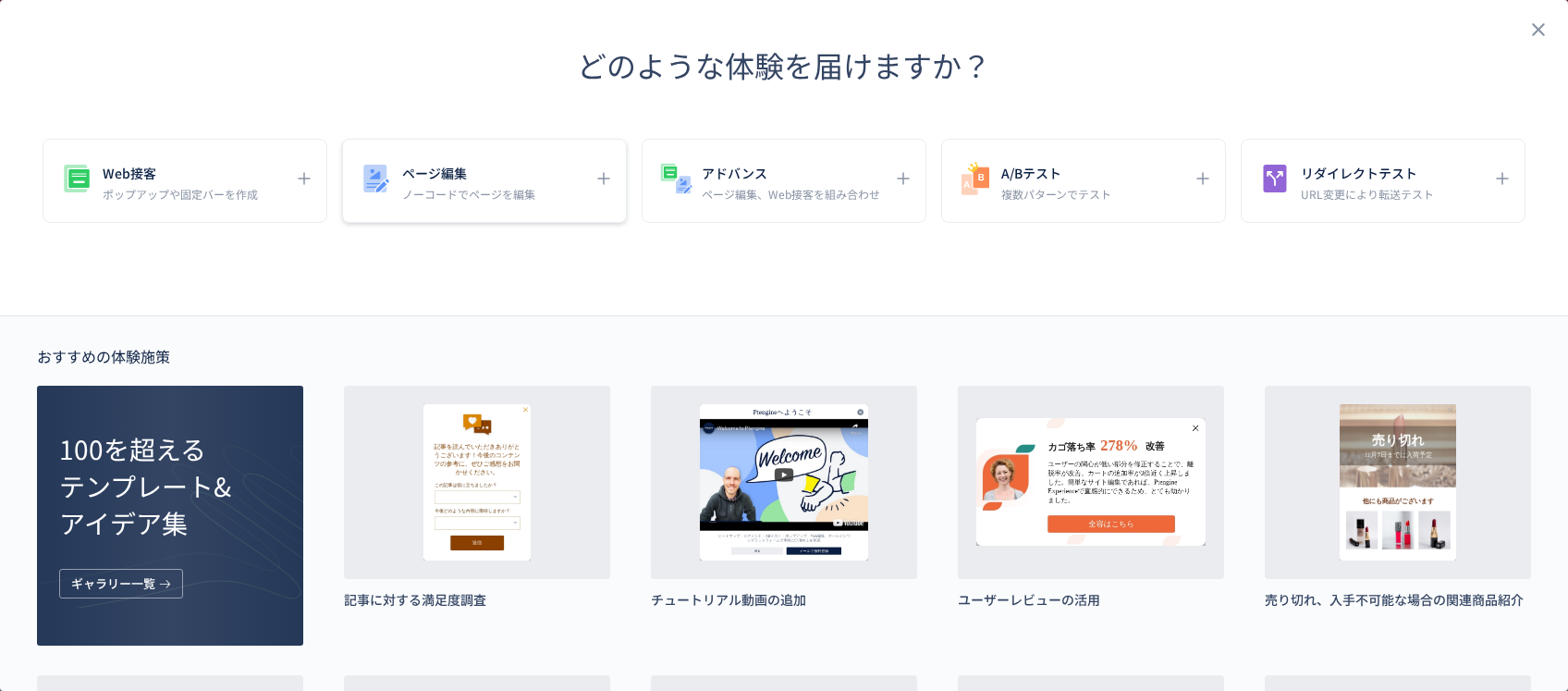 click 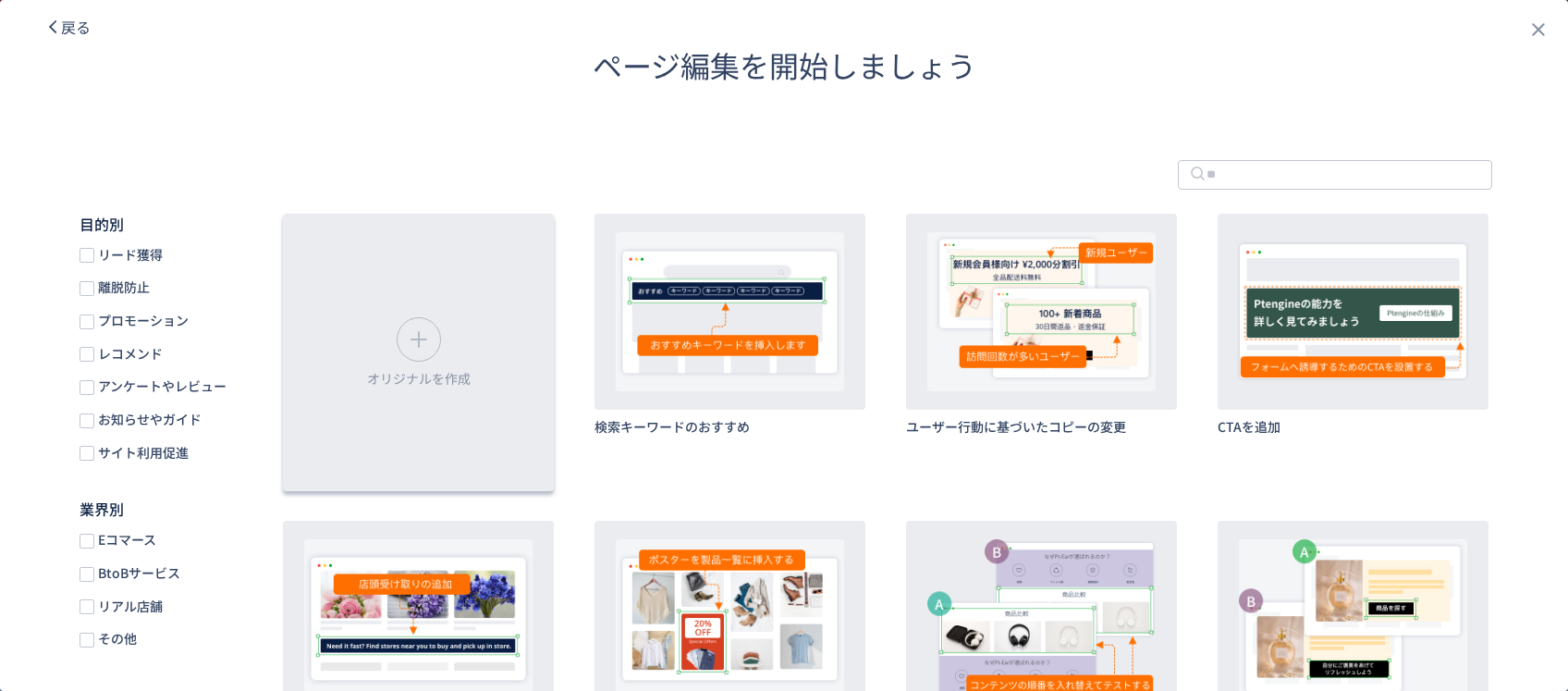 click on "オリジナルを作成" at bounding box center [418, 352] 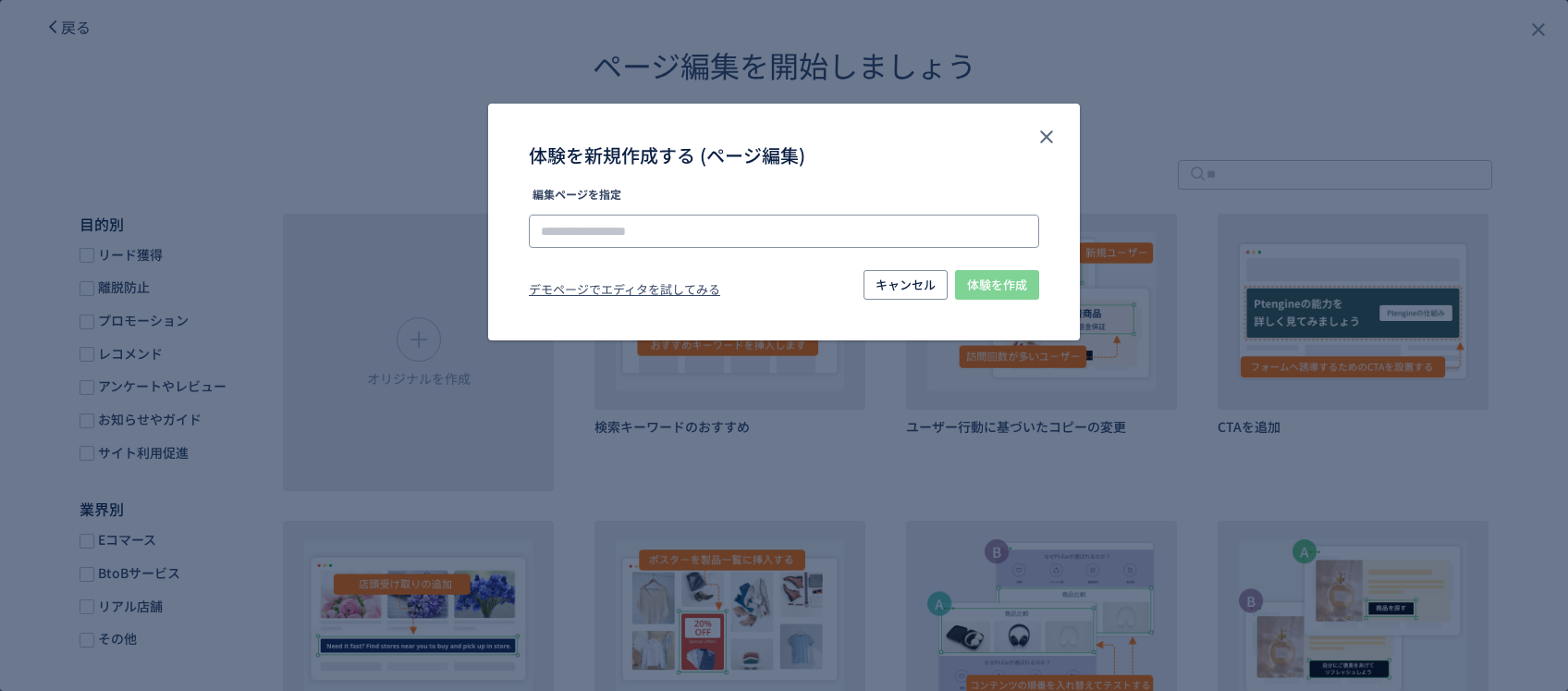 click 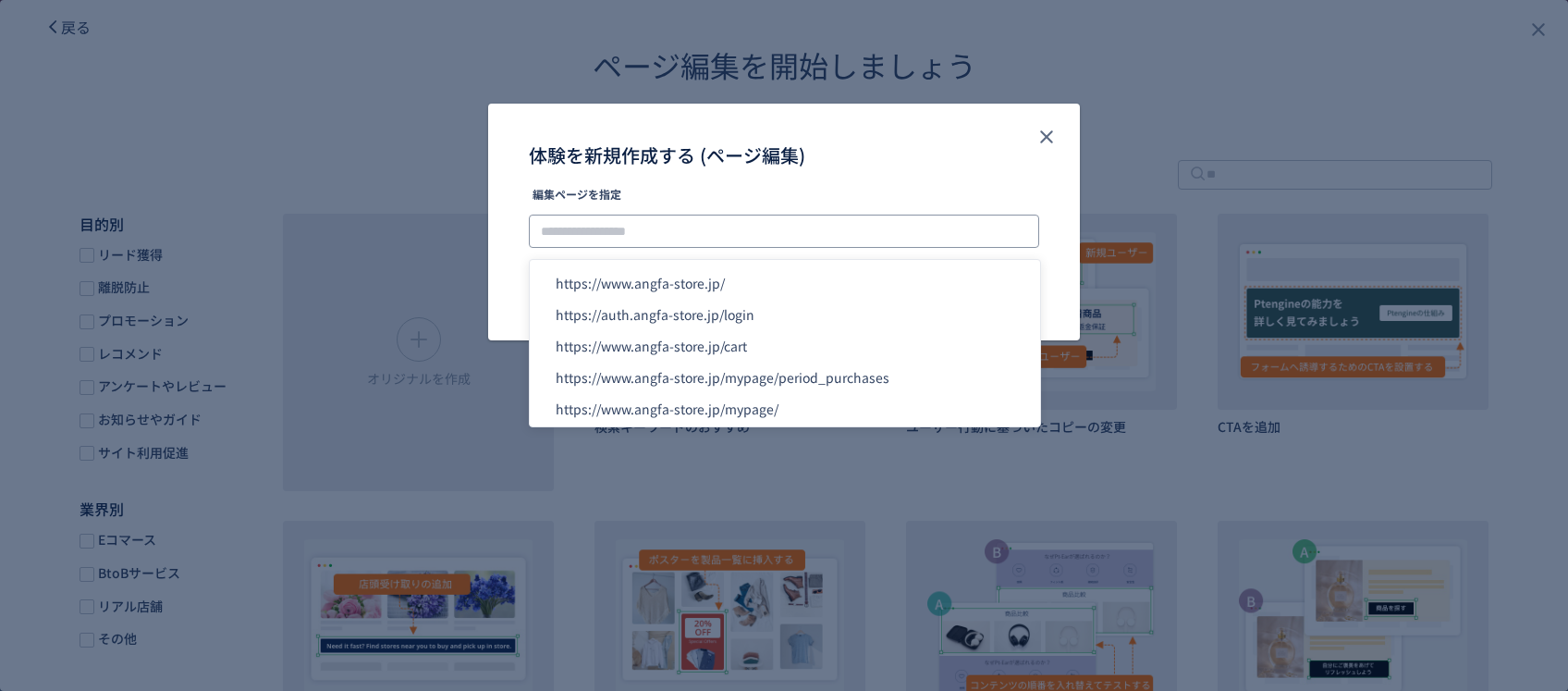 paste on "**********" 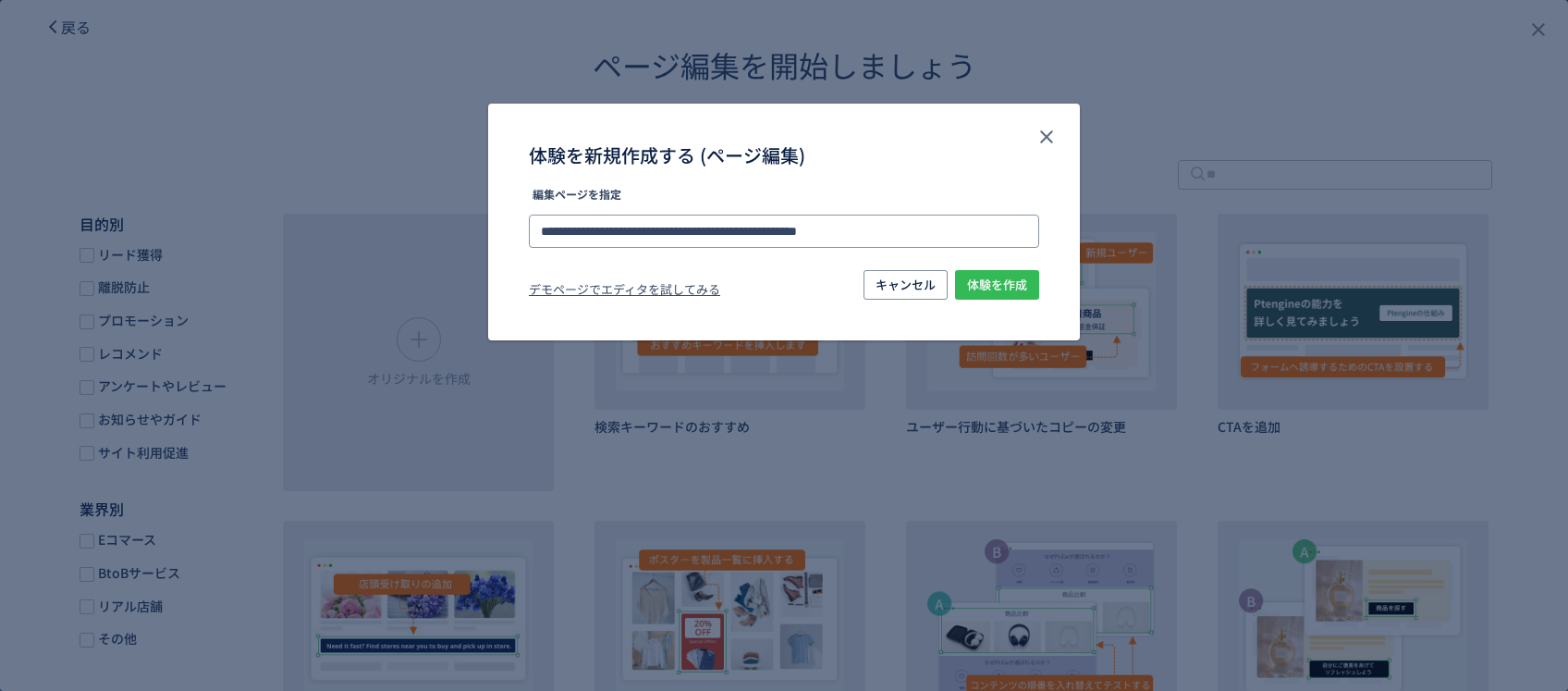 type on "**********" 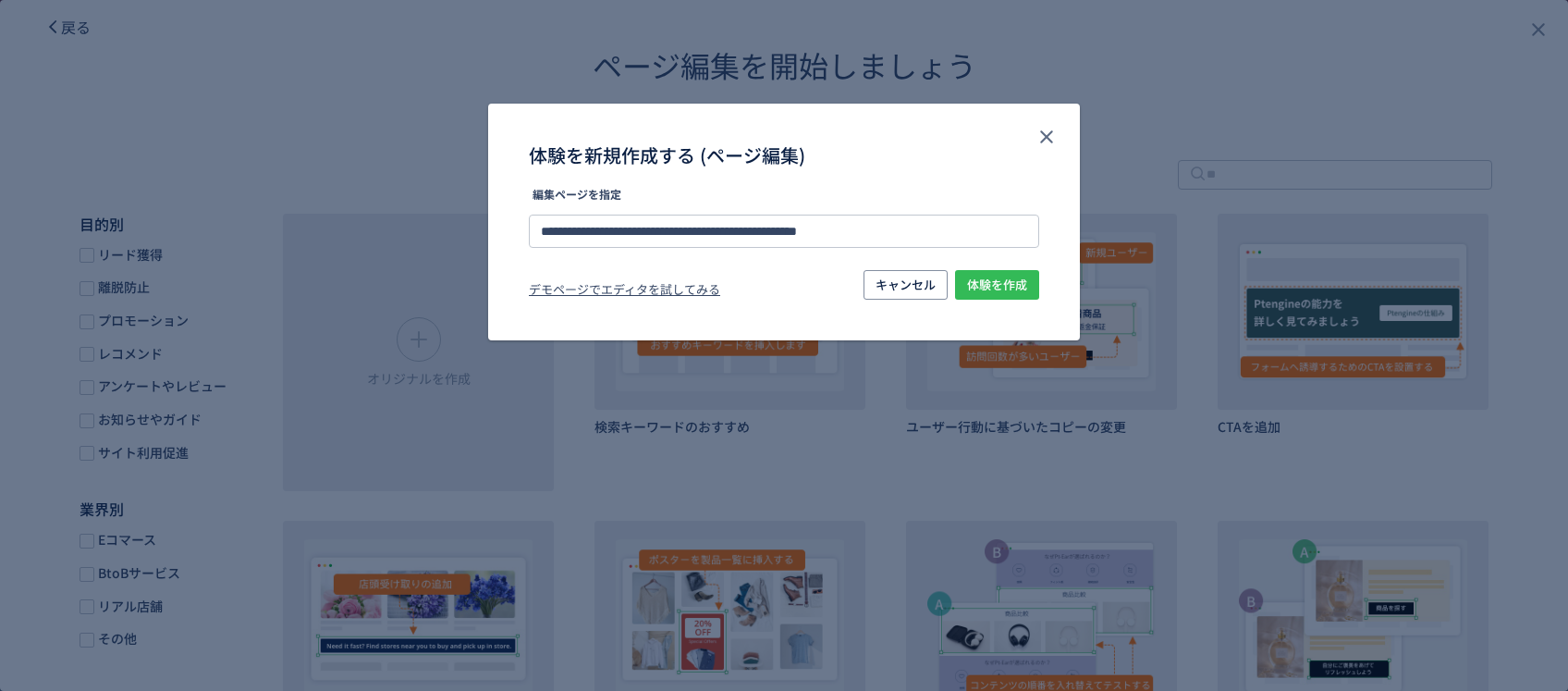 click on "体験を作成" at bounding box center (997, 285) 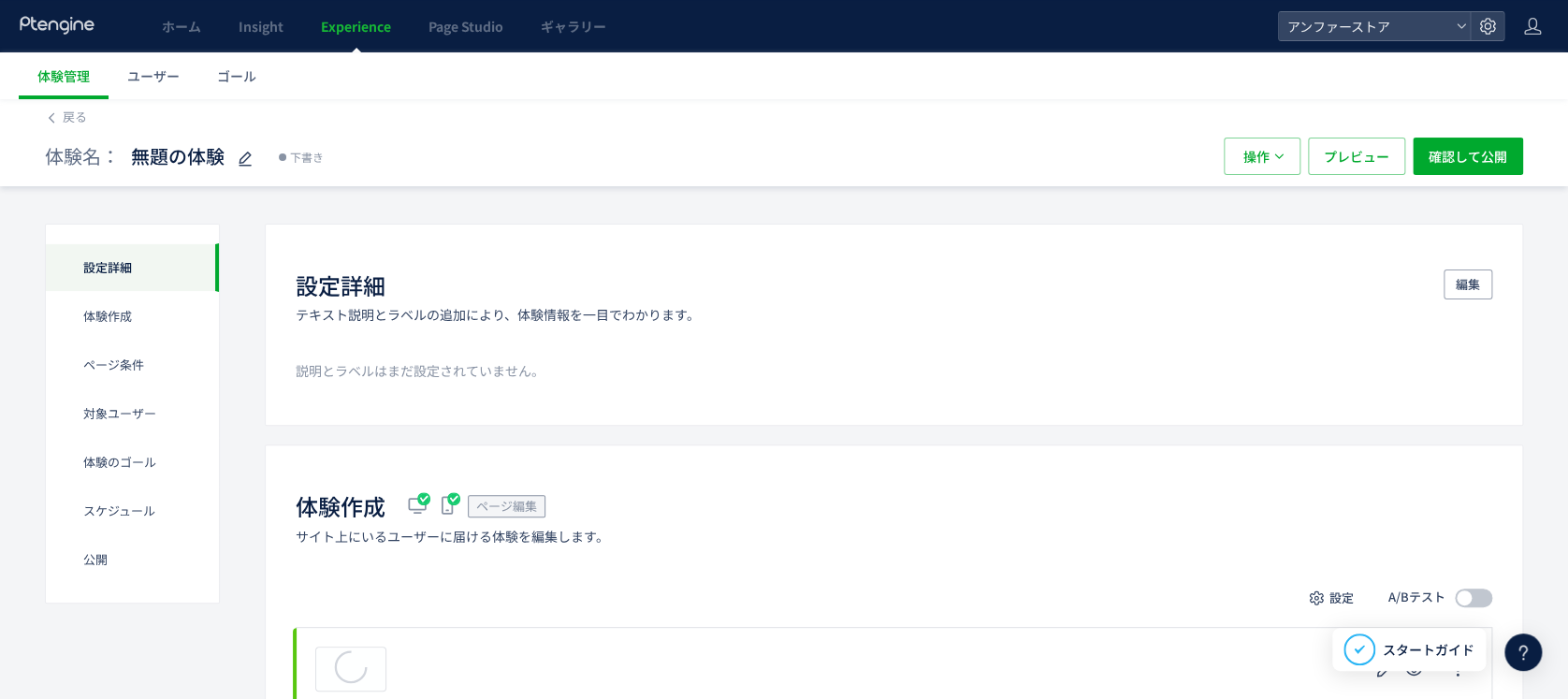 scroll, scrollTop: 0, scrollLeft: 0, axis: both 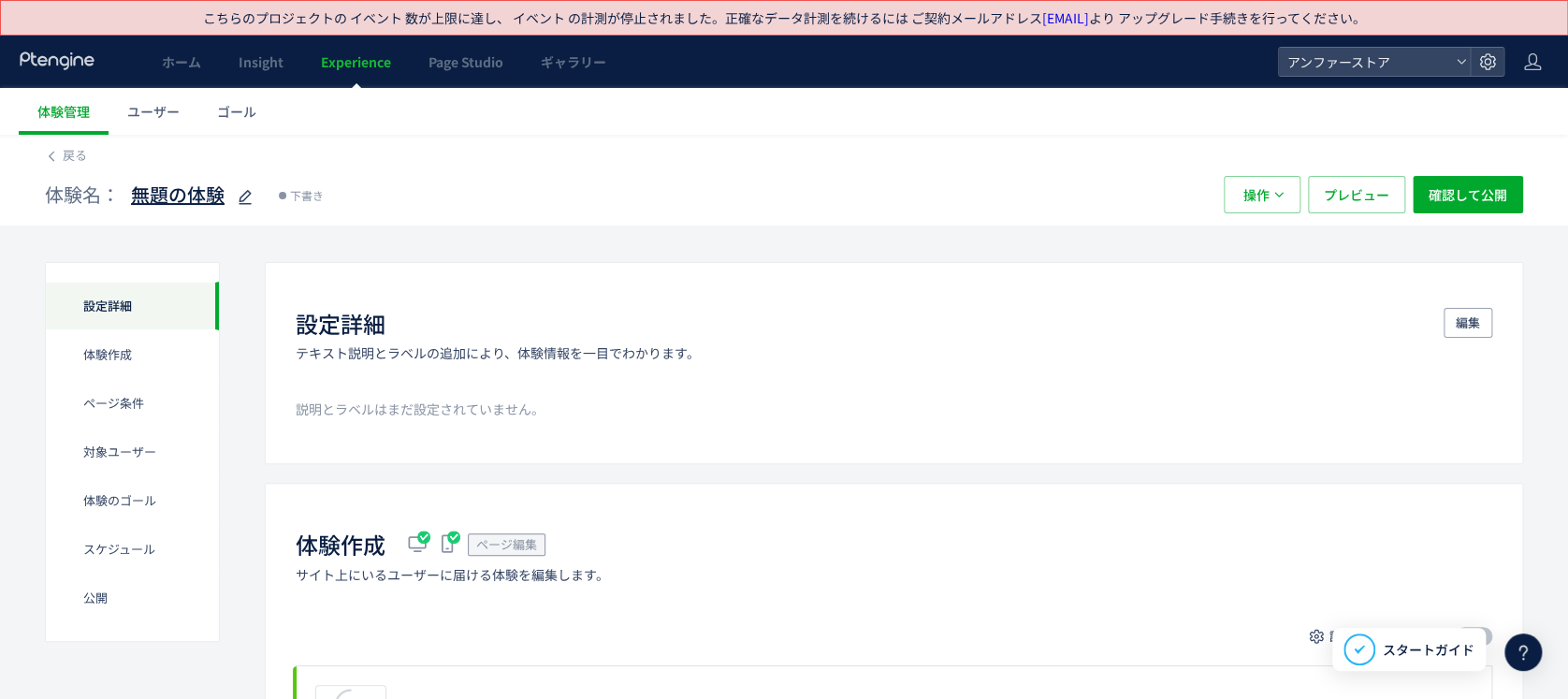 click on "無題の体験" at bounding box center (178, 195) 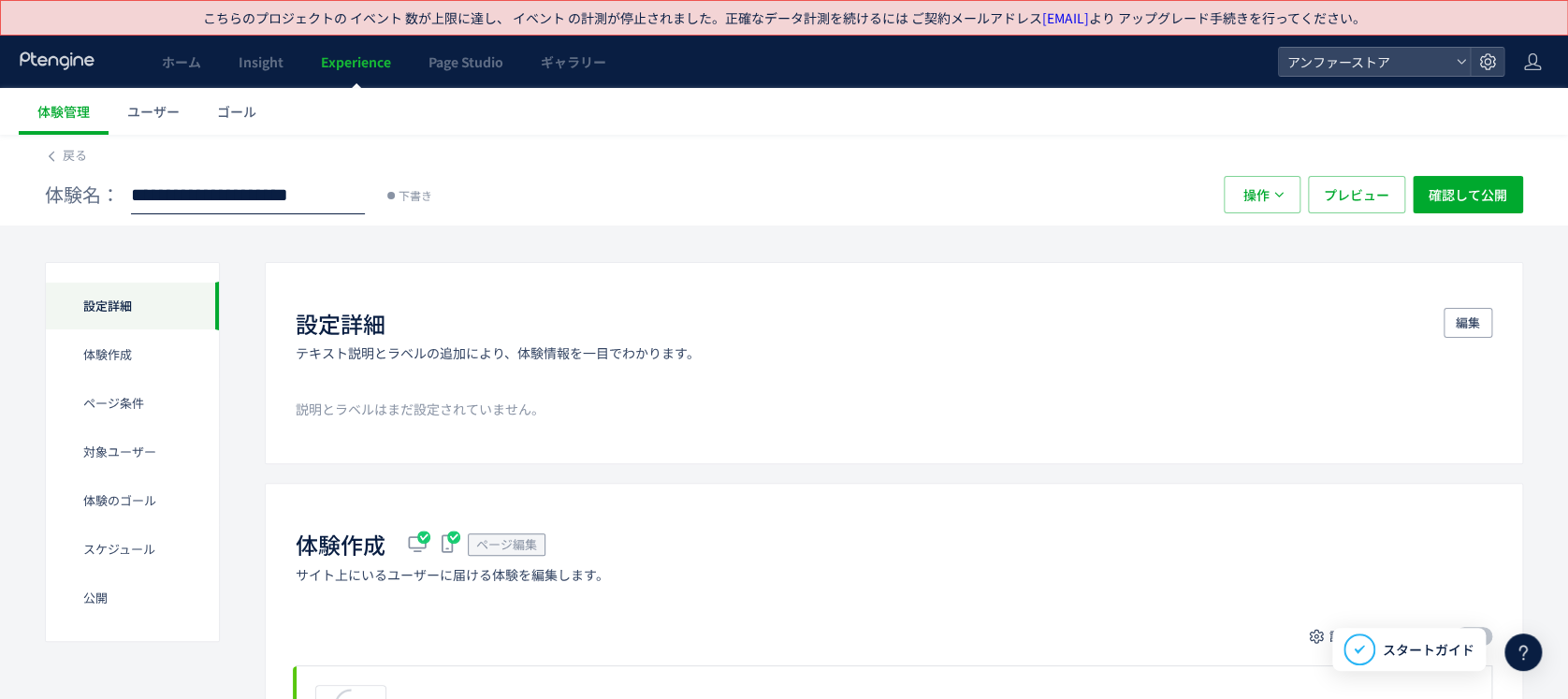 scroll, scrollTop: 0, scrollLeft: 57, axis: horizontal 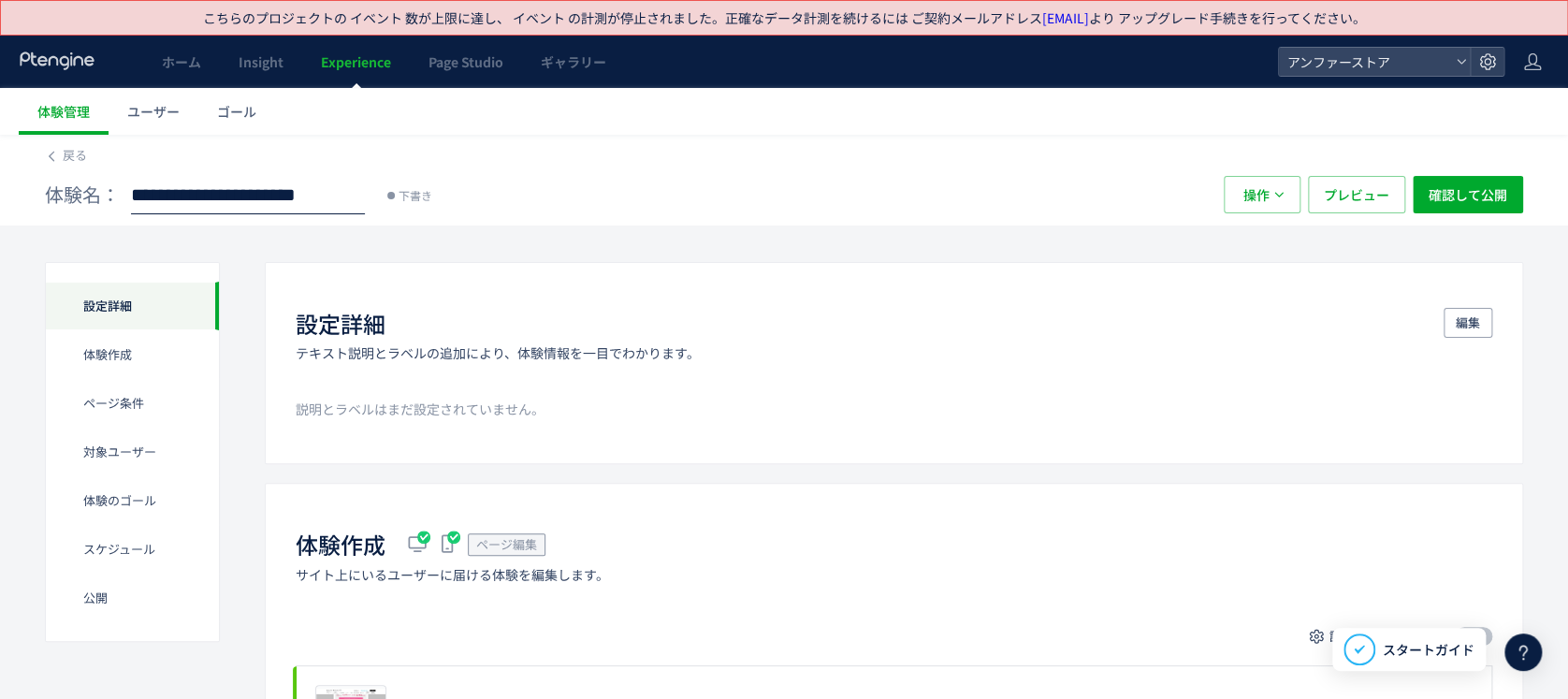 type on "**********" 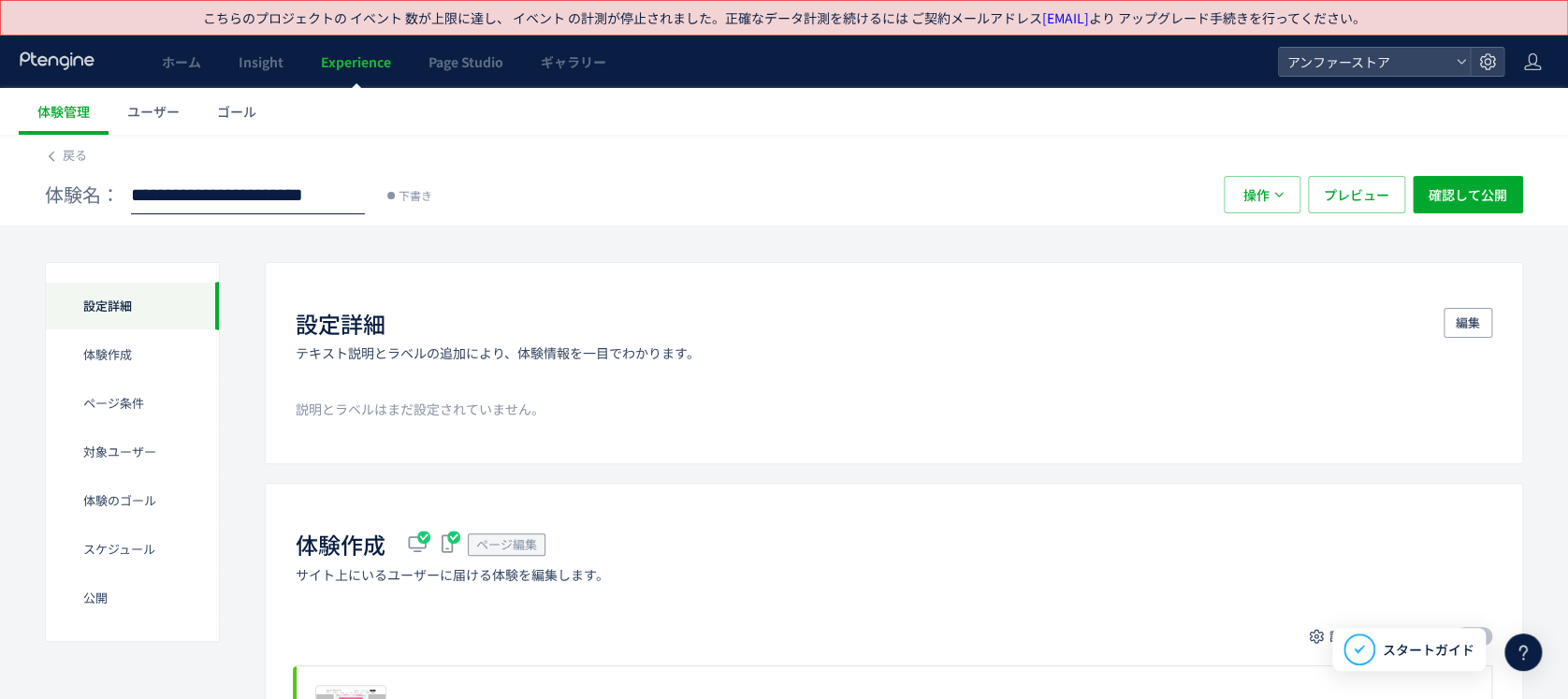 scroll, scrollTop: 0, scrollLeft: 81, axis: horizontal 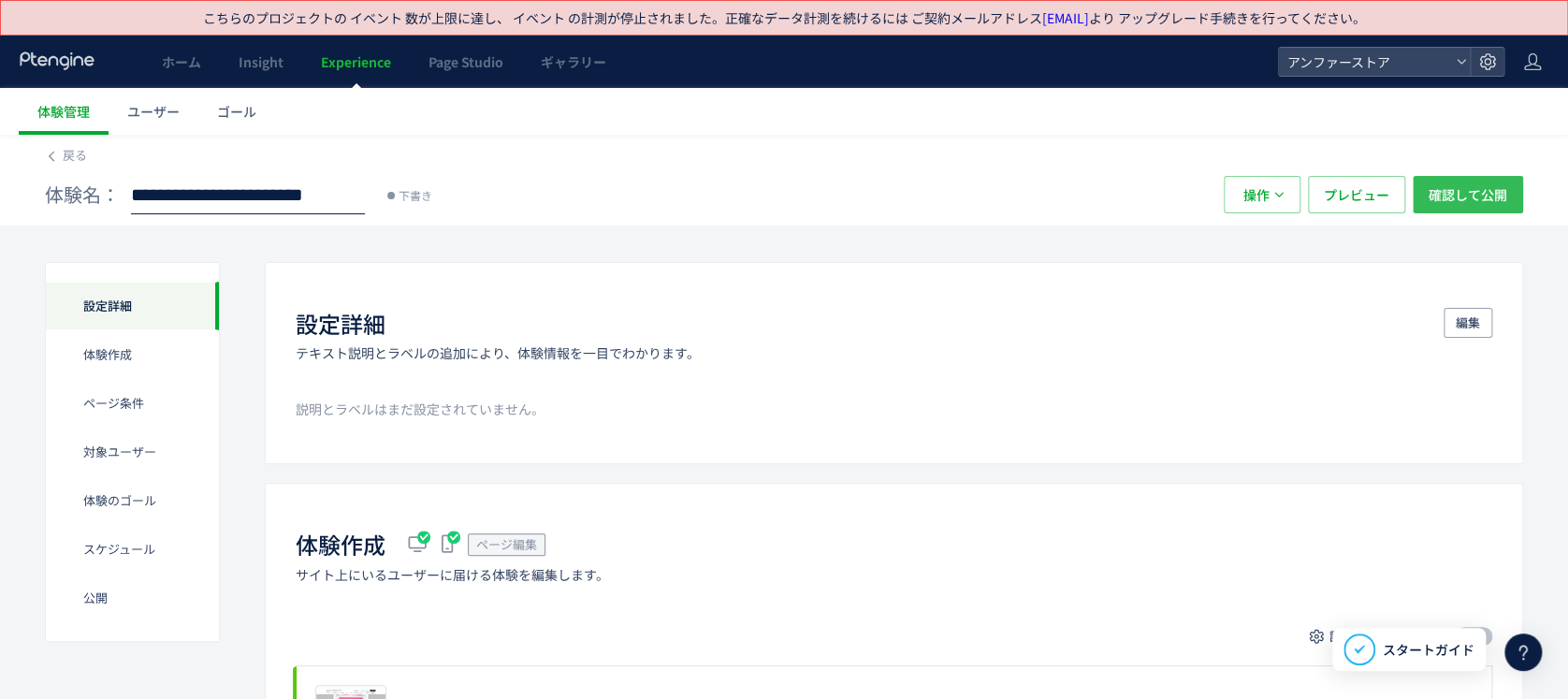 click on "確認して公開" at bounding box center (1468, 195) 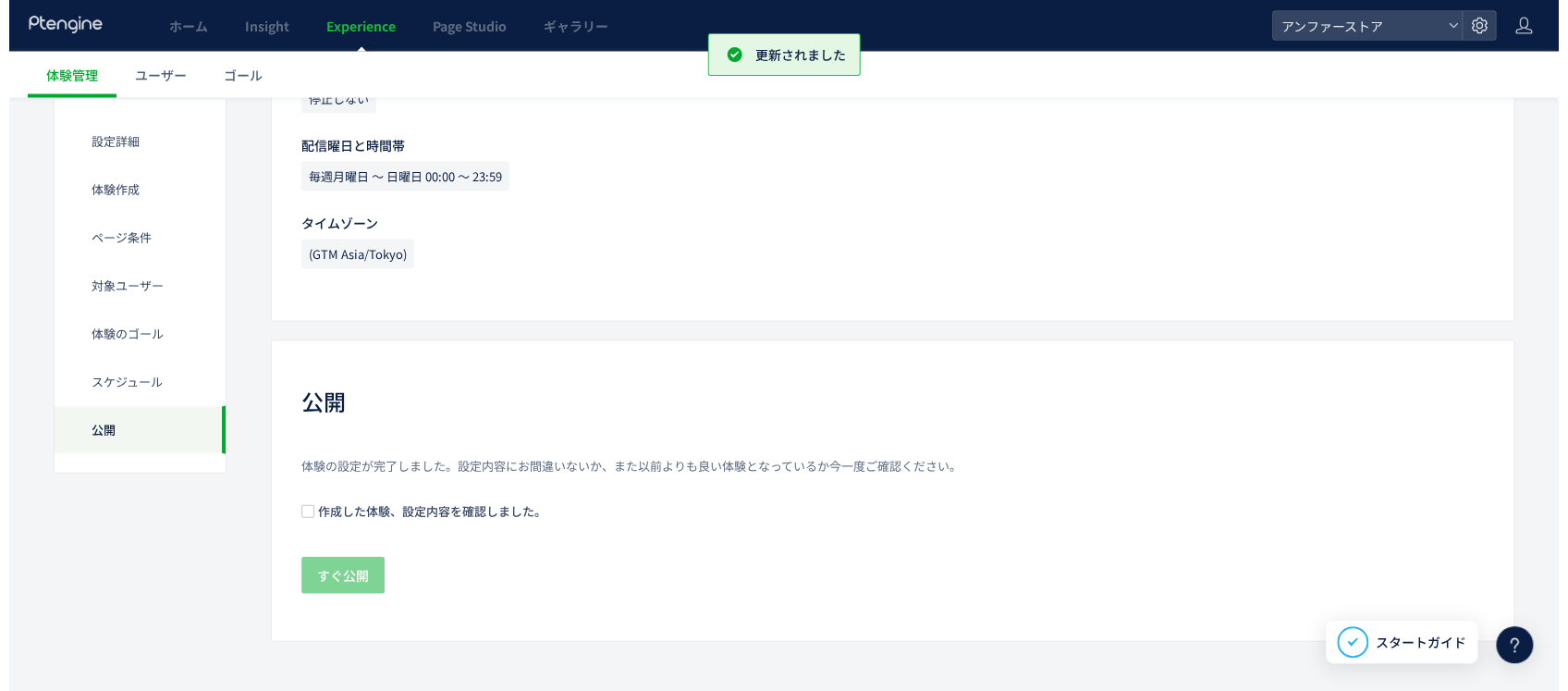 scroll, scrollTop: 1751, scrollLeft: 0, axis: vertical 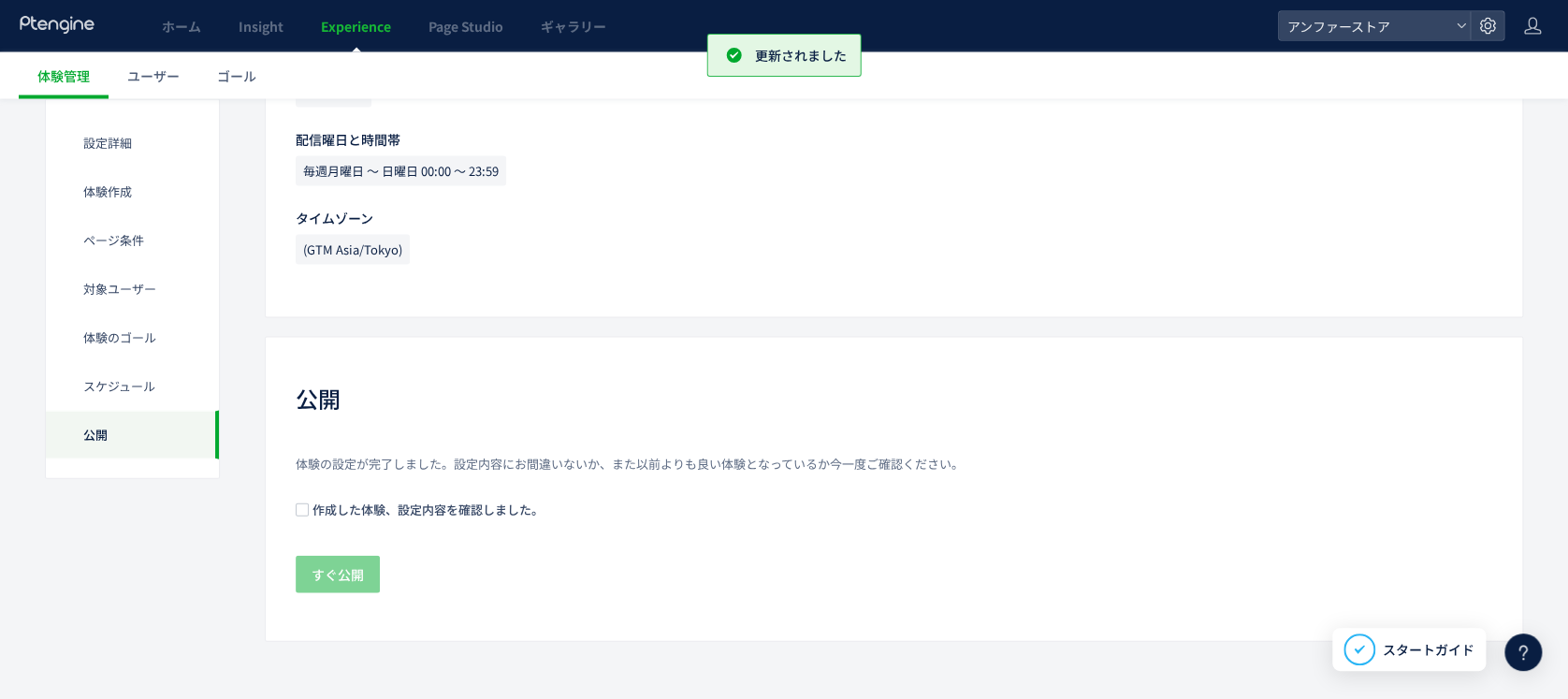 click on "体験の設定が完了しました。設定内容にお間違いないか、また以前よりも良い体験となっているか今一度ご確認ください。 作成した体験、設定内容を確認しました。 すぐ公開" at bounding box center [893, 526] 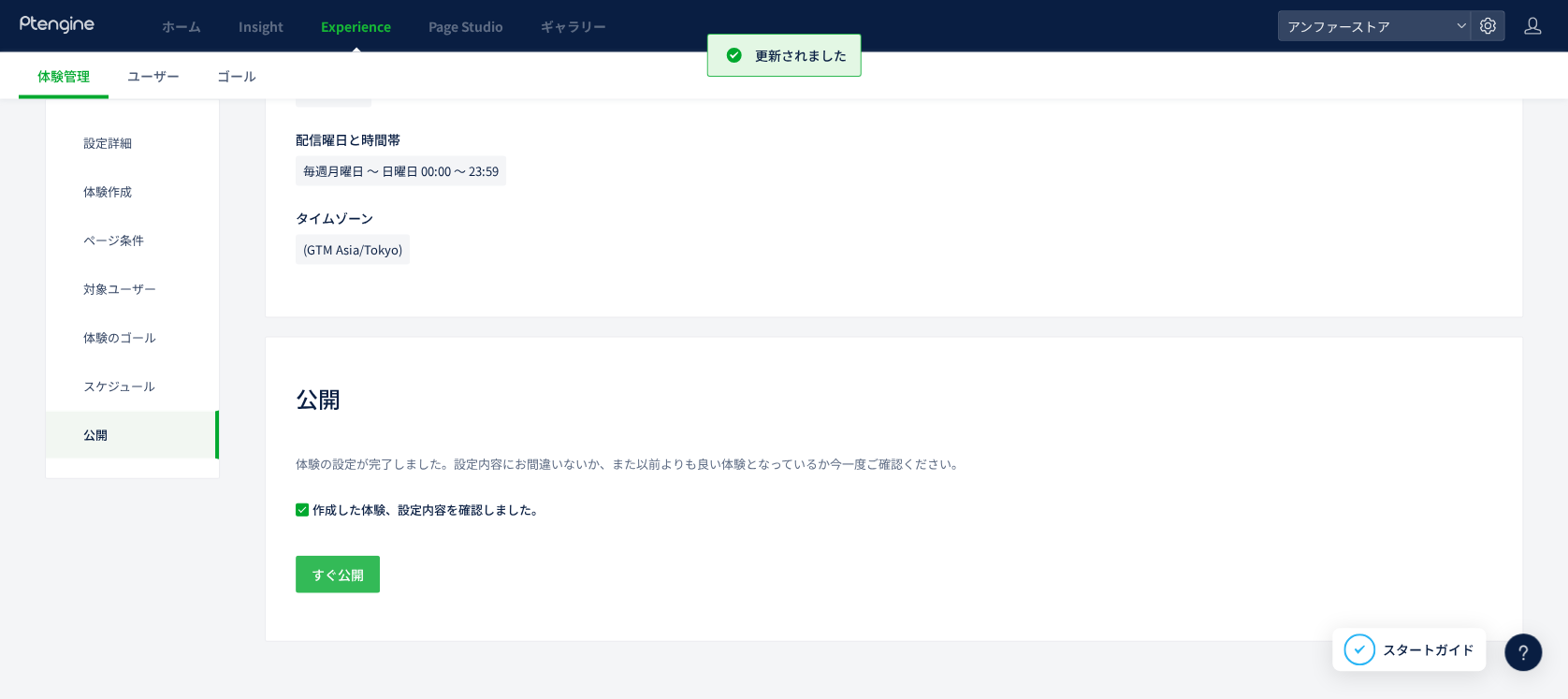 click on "すぐ公開" at bounding box center [338, 575] 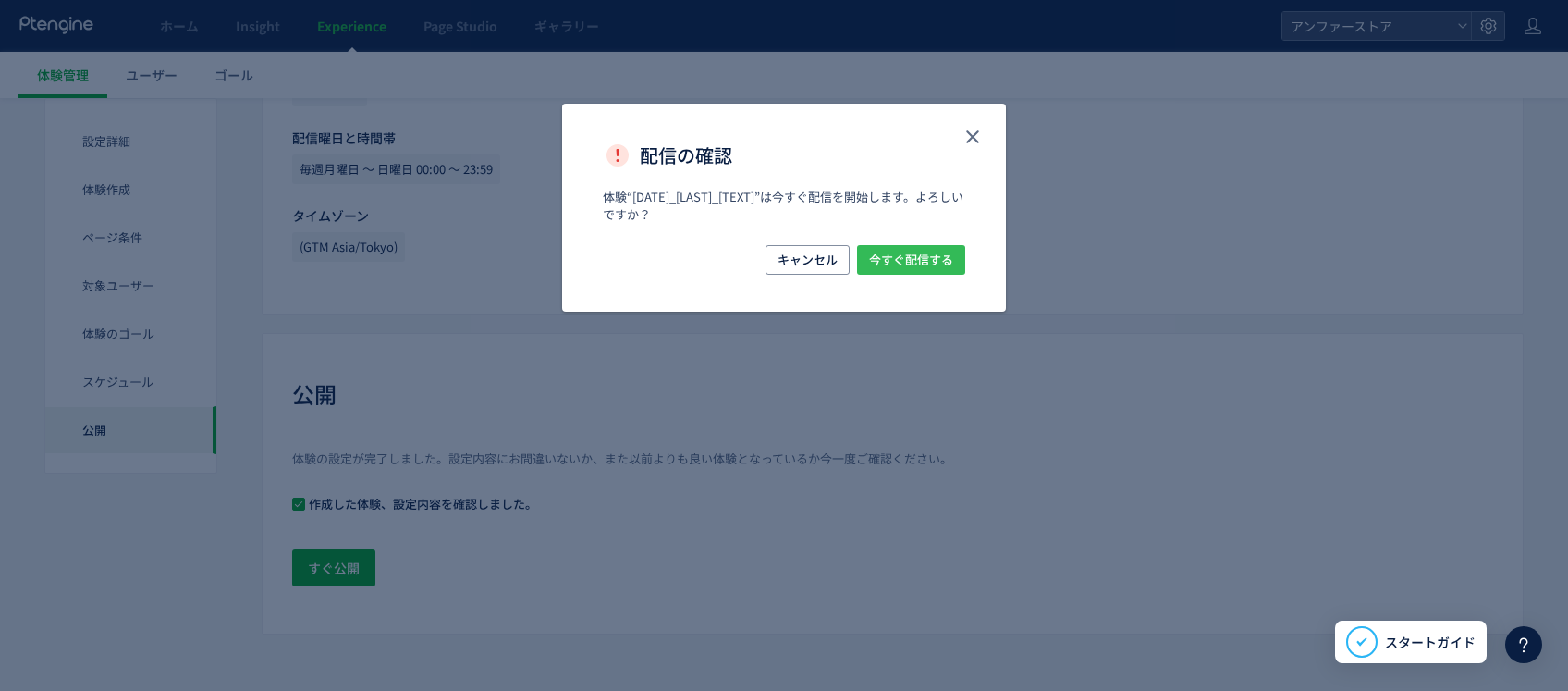 click on "今すぐ配信する" at bounding box center [911, 260] 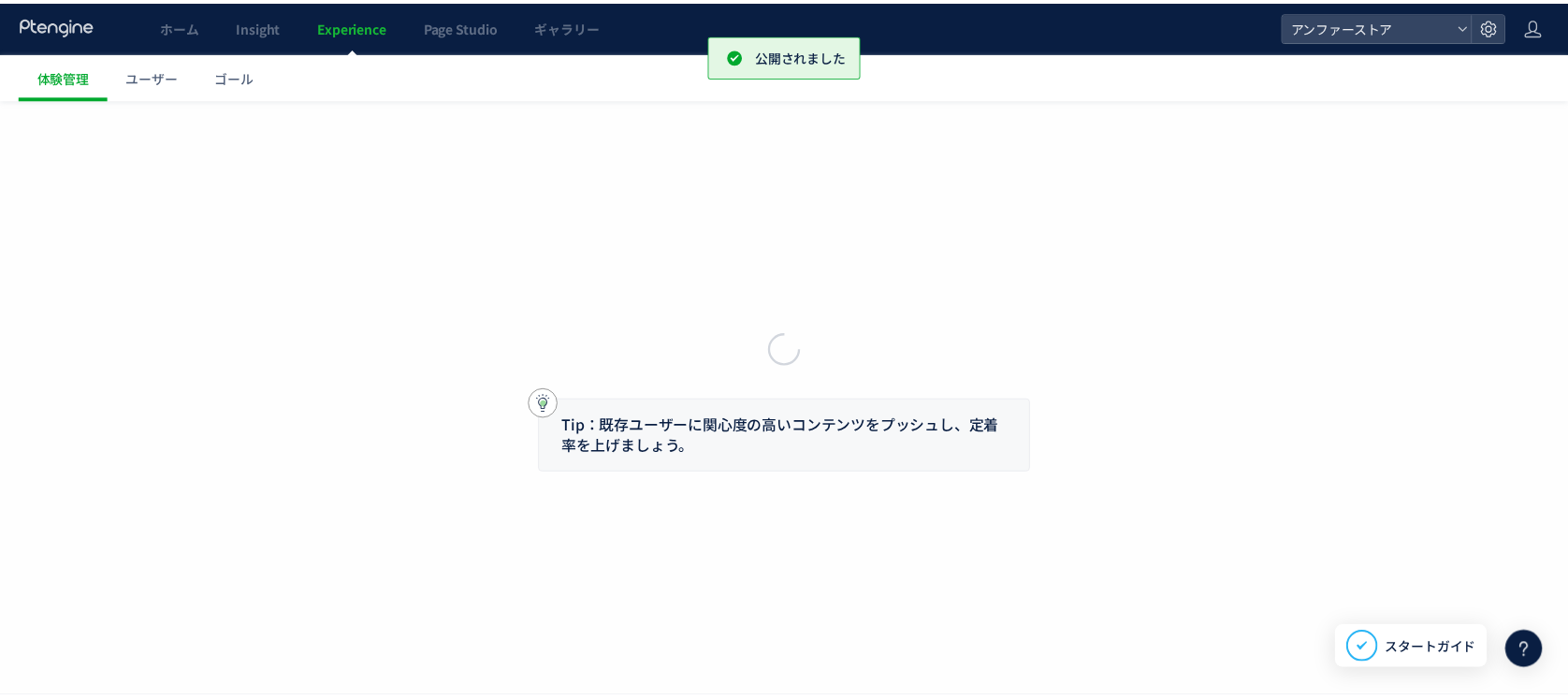 scroll, scrollTop: 0, scrollLeft: 0, axis: both 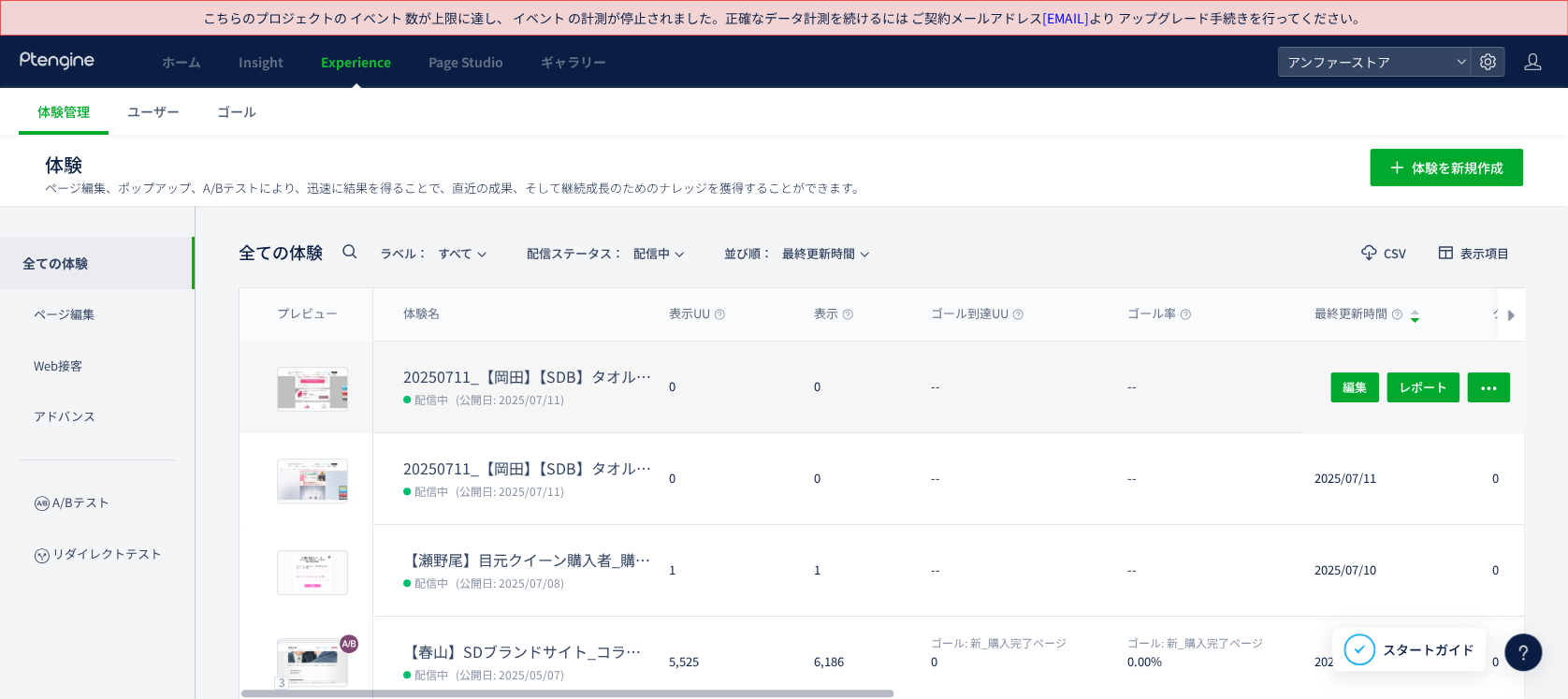 click on "(公開日: 2025/07/11)" at bounding box center (510, 399) 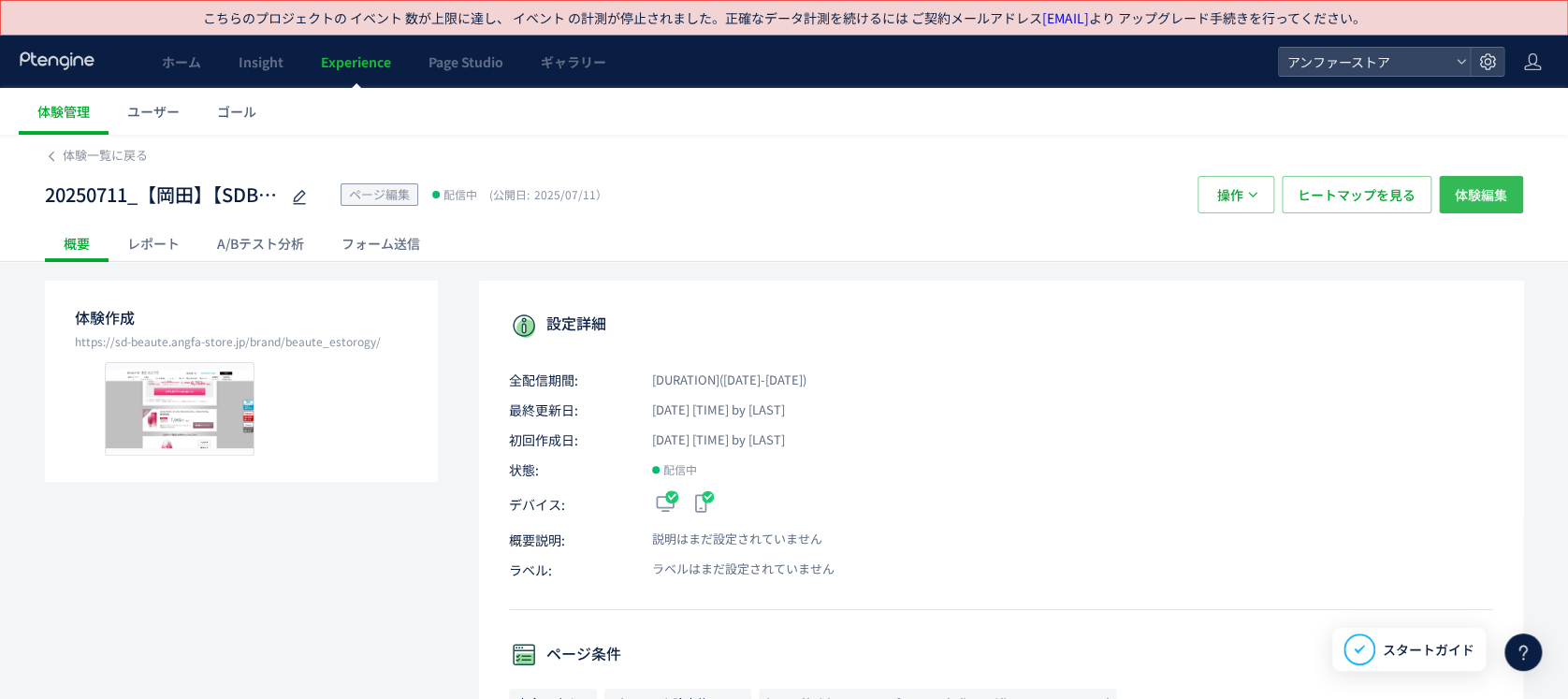 click on "体験編集" at bounding box center (1481, 195) 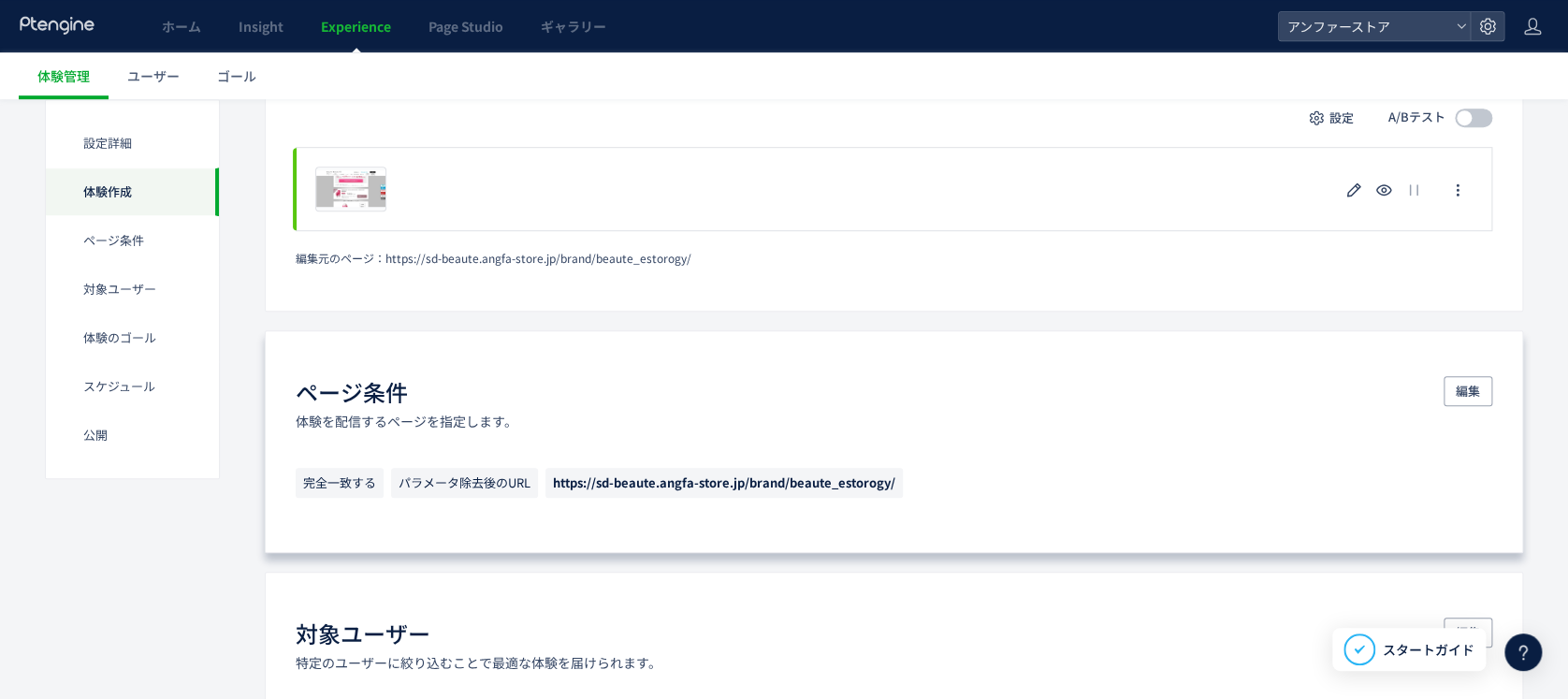 scroll, scrollTop: 374, scrollLeft: 0, axis: vertical 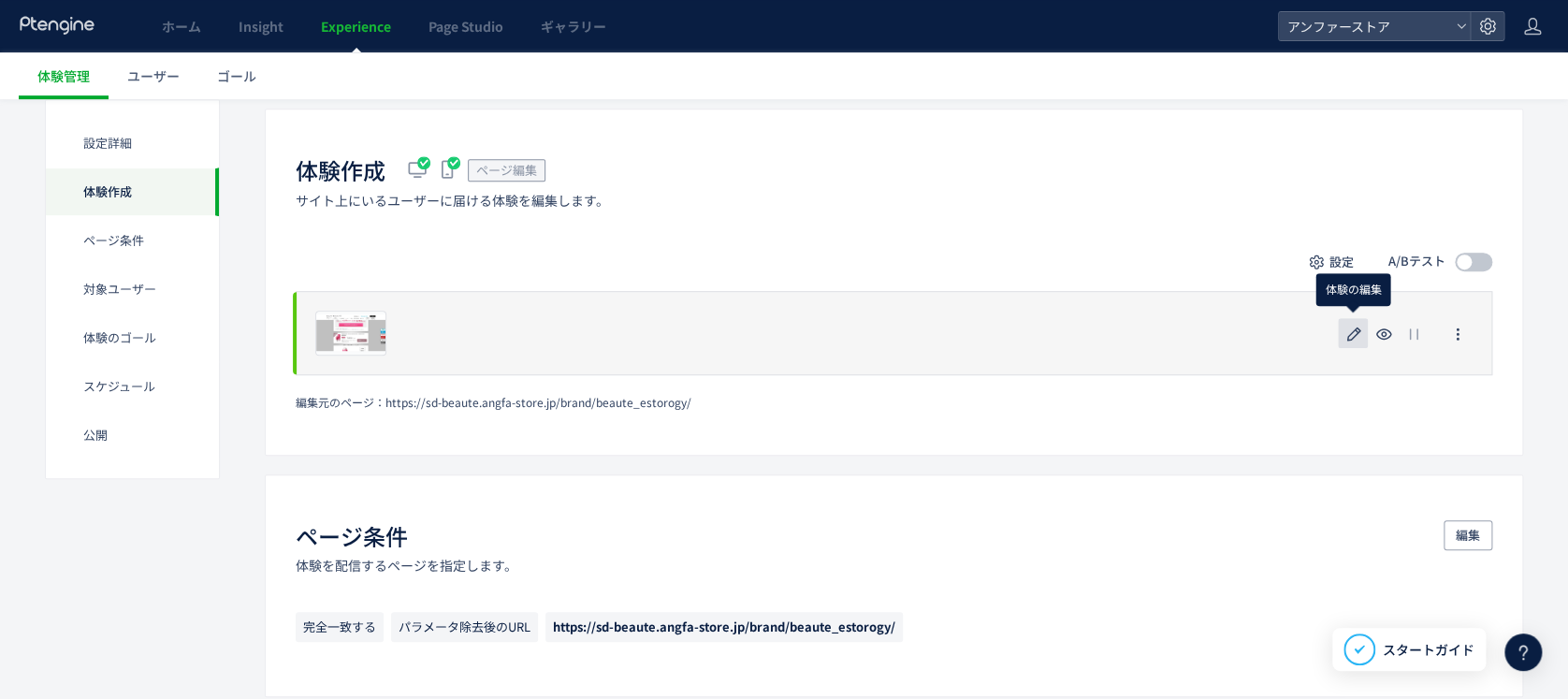 click at bounding box center (1353, 333) 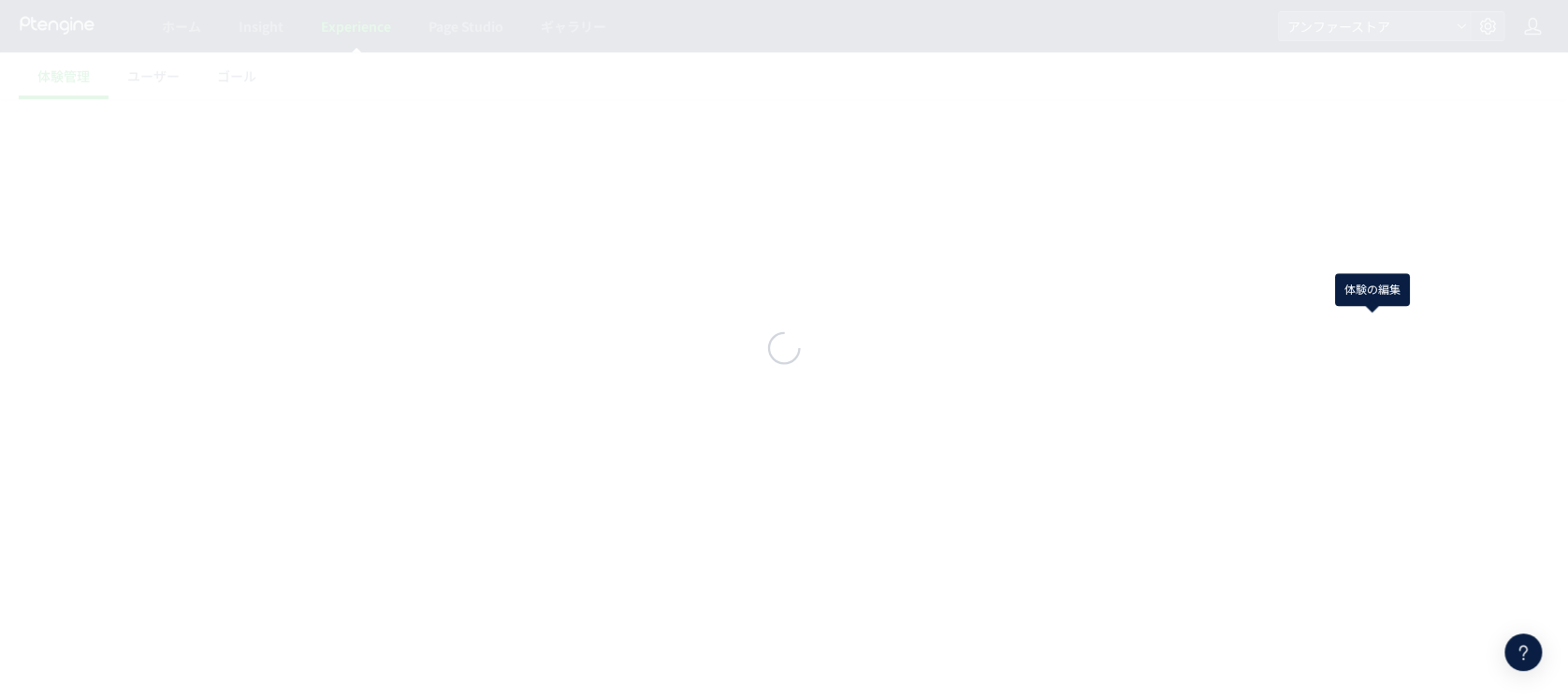 scroll, scrollTop: 0, scrollLeft: 0, axis: both 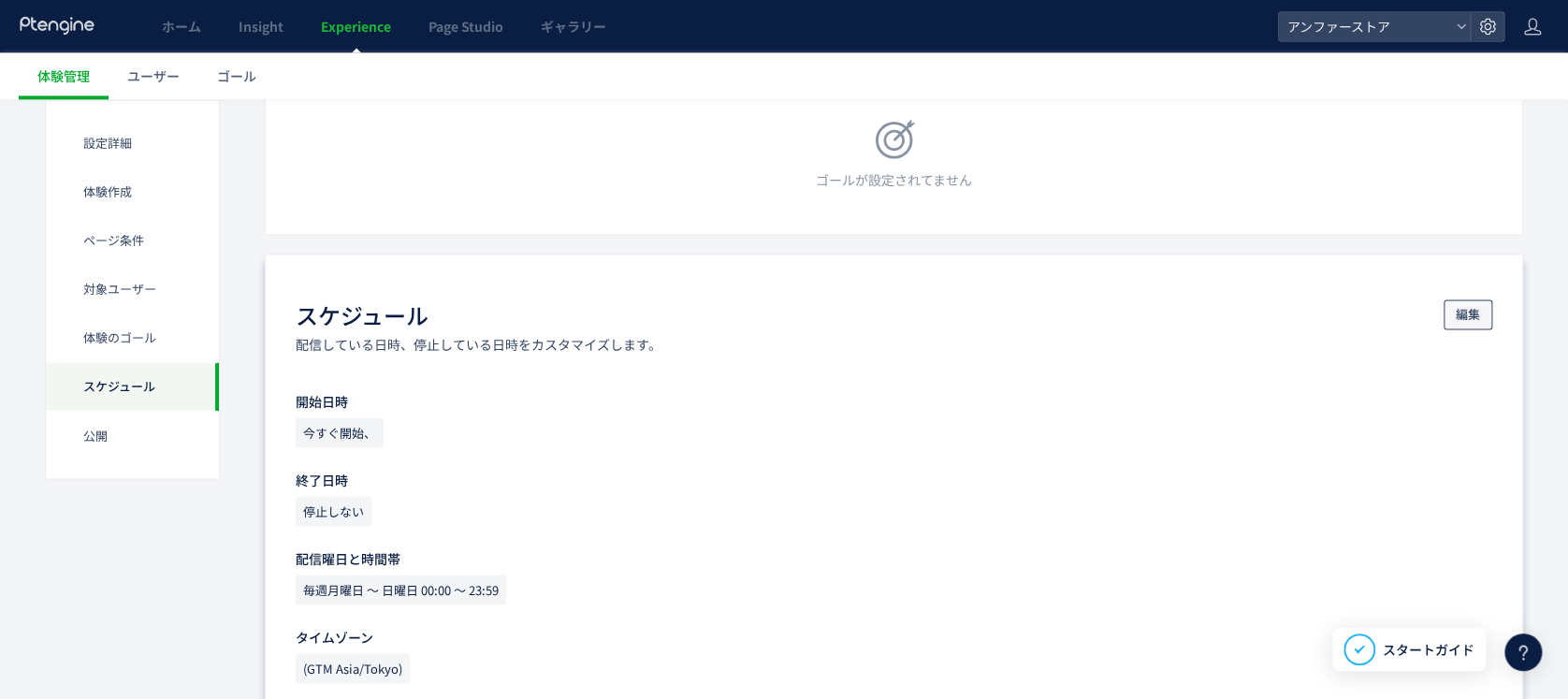 click on "編集" at bounding box center (1468, 314) 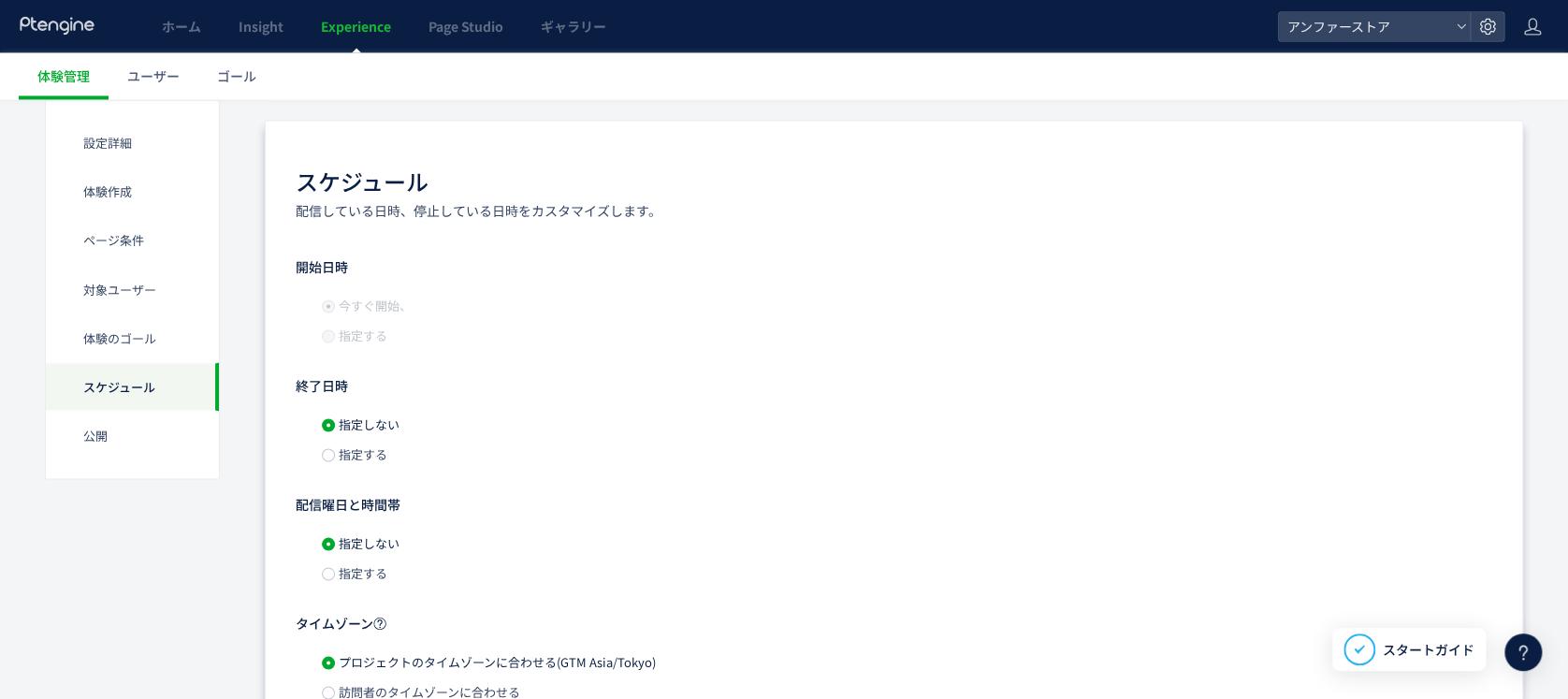 scroll, scrollTop: 1622, scrollLeft: 0, axis: vertical 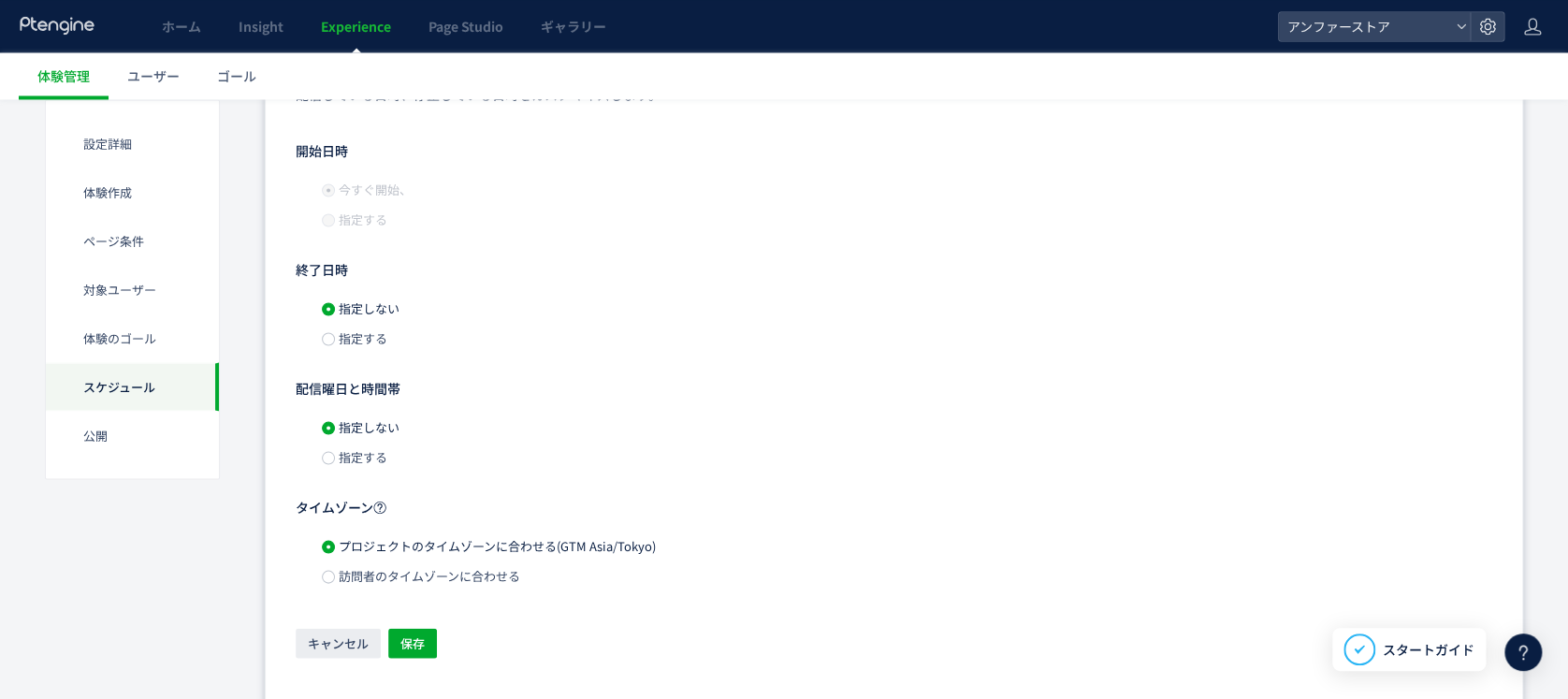 click on "指定する" at bounding box center [355, 338] 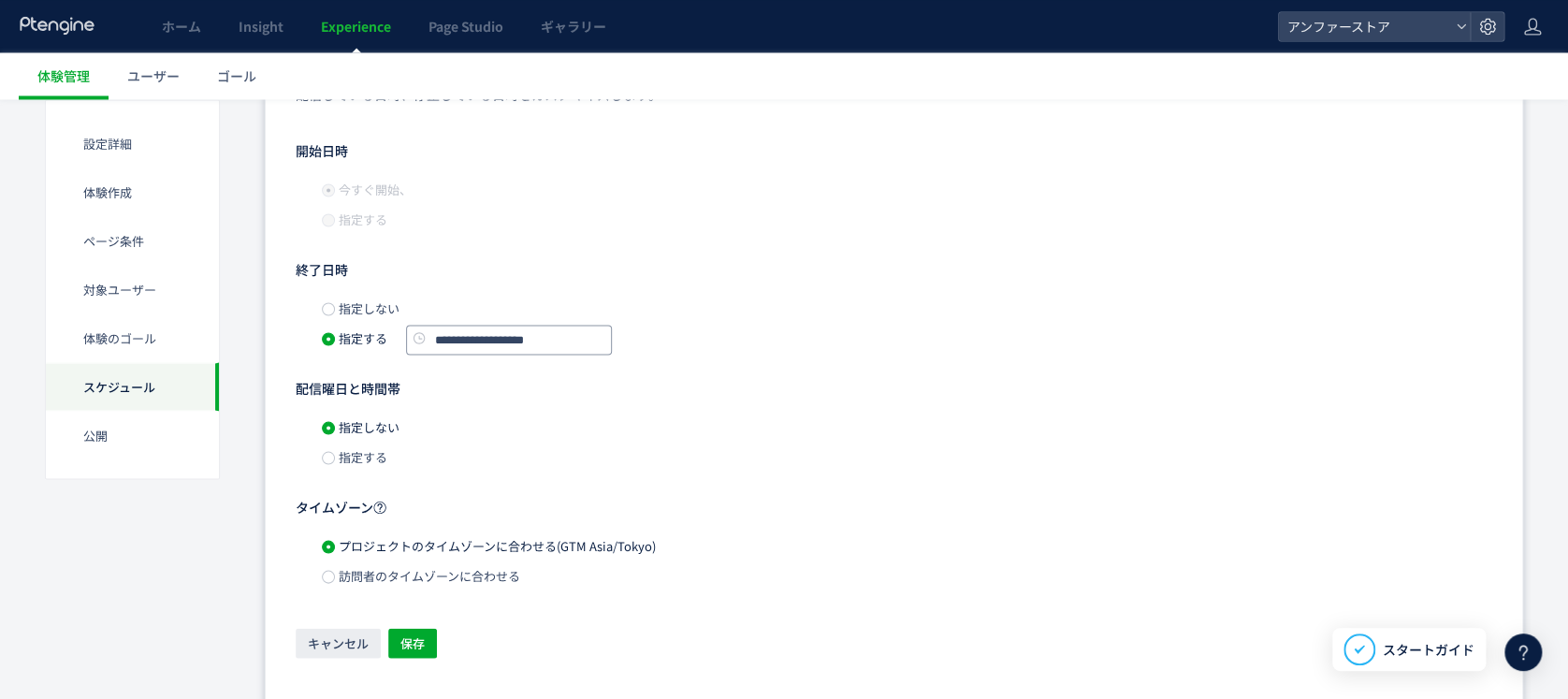 click on "**********" 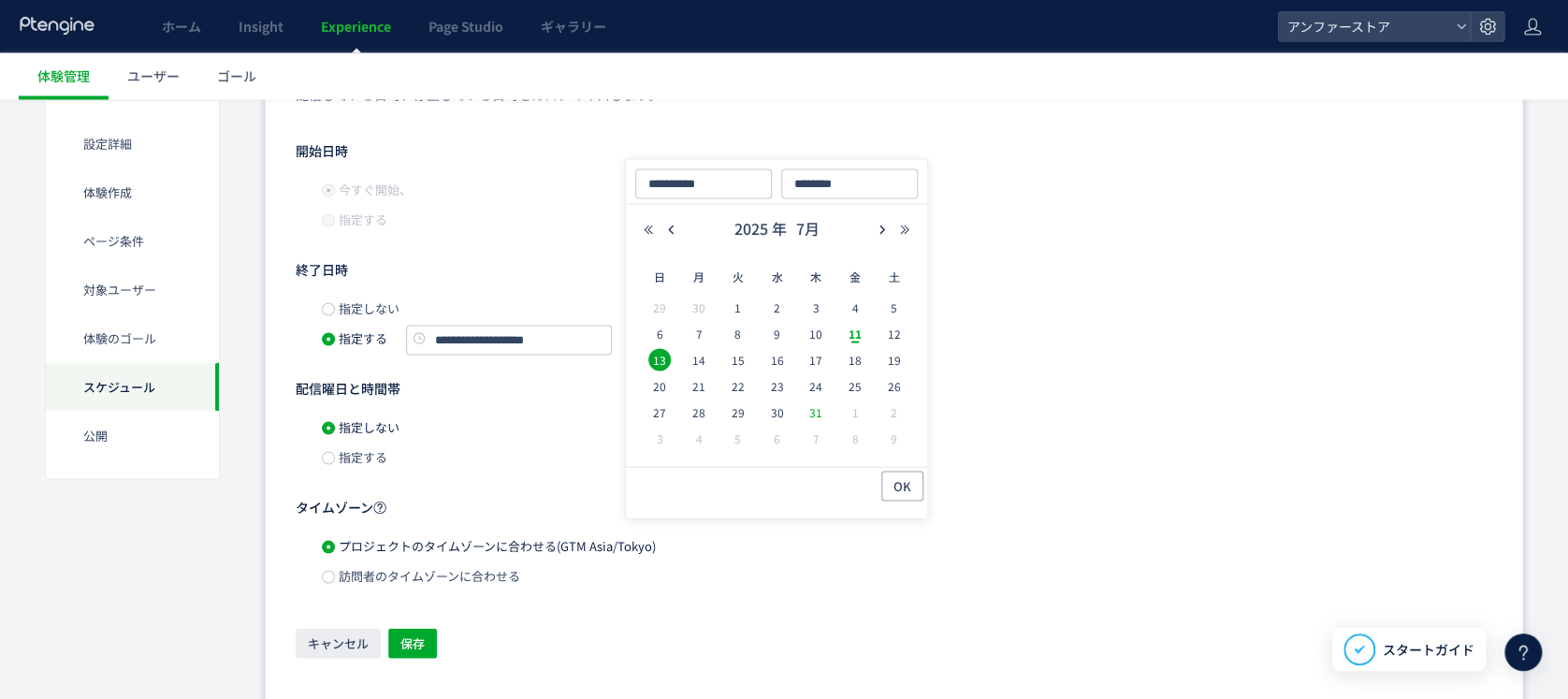 click on "31" at bounding box center [816, 412] 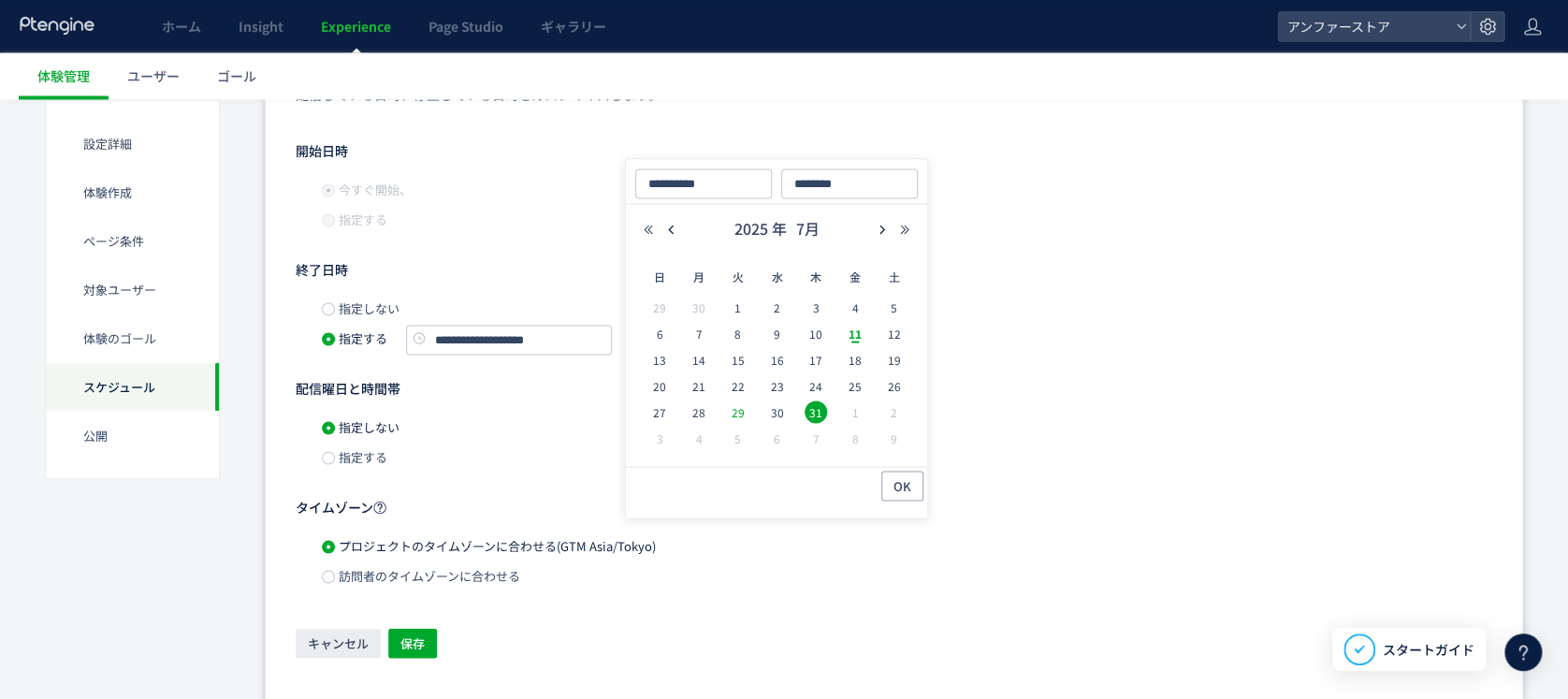click on "29" at bounding box center [738, 413] 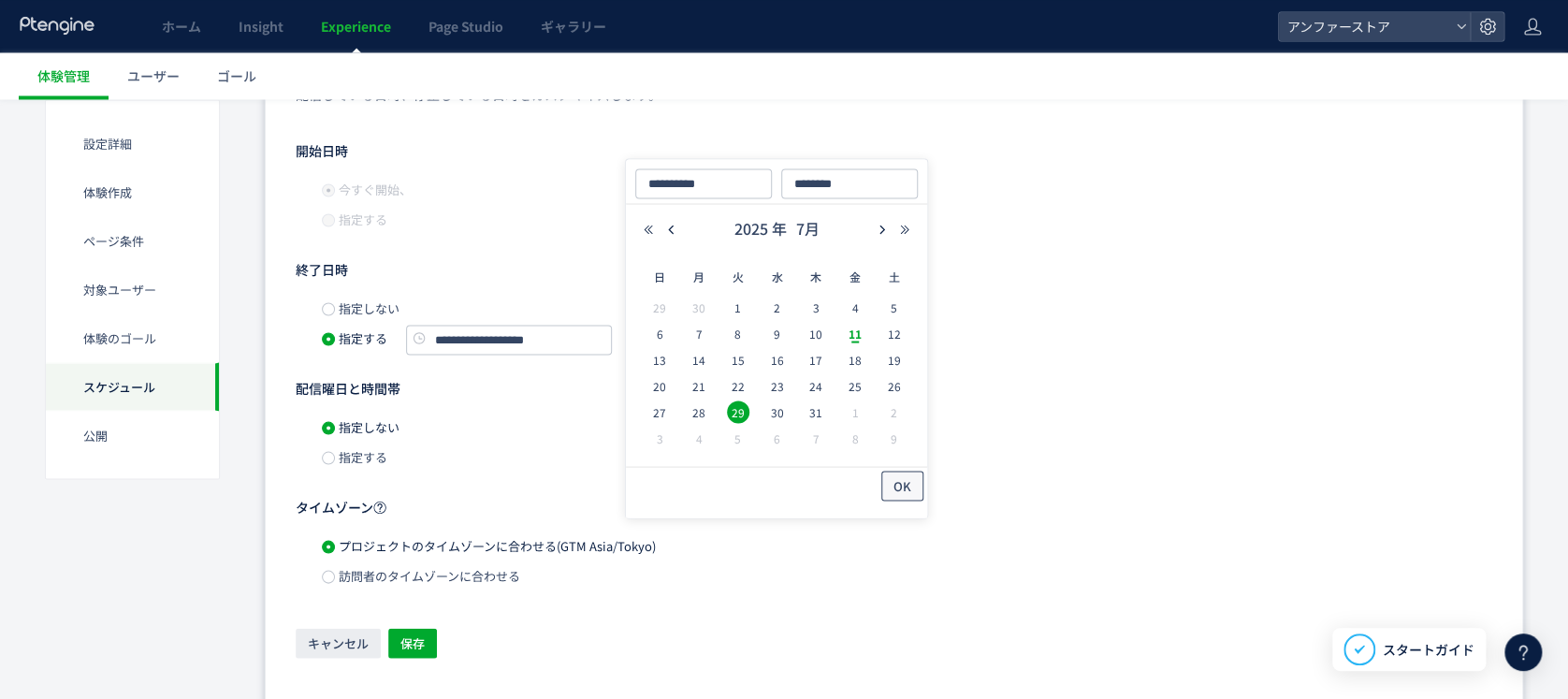 click on "OK" at bounding box center (902, 486) 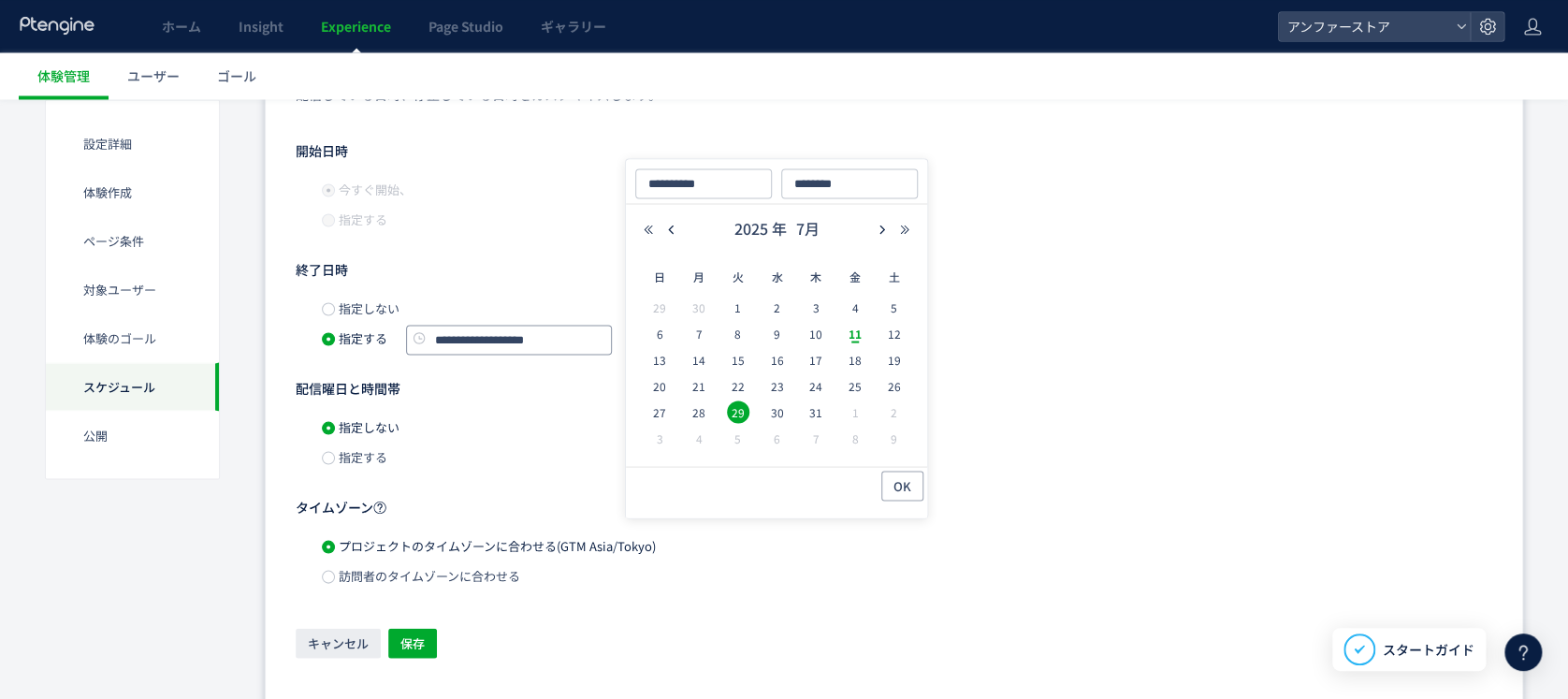 click on "**********" 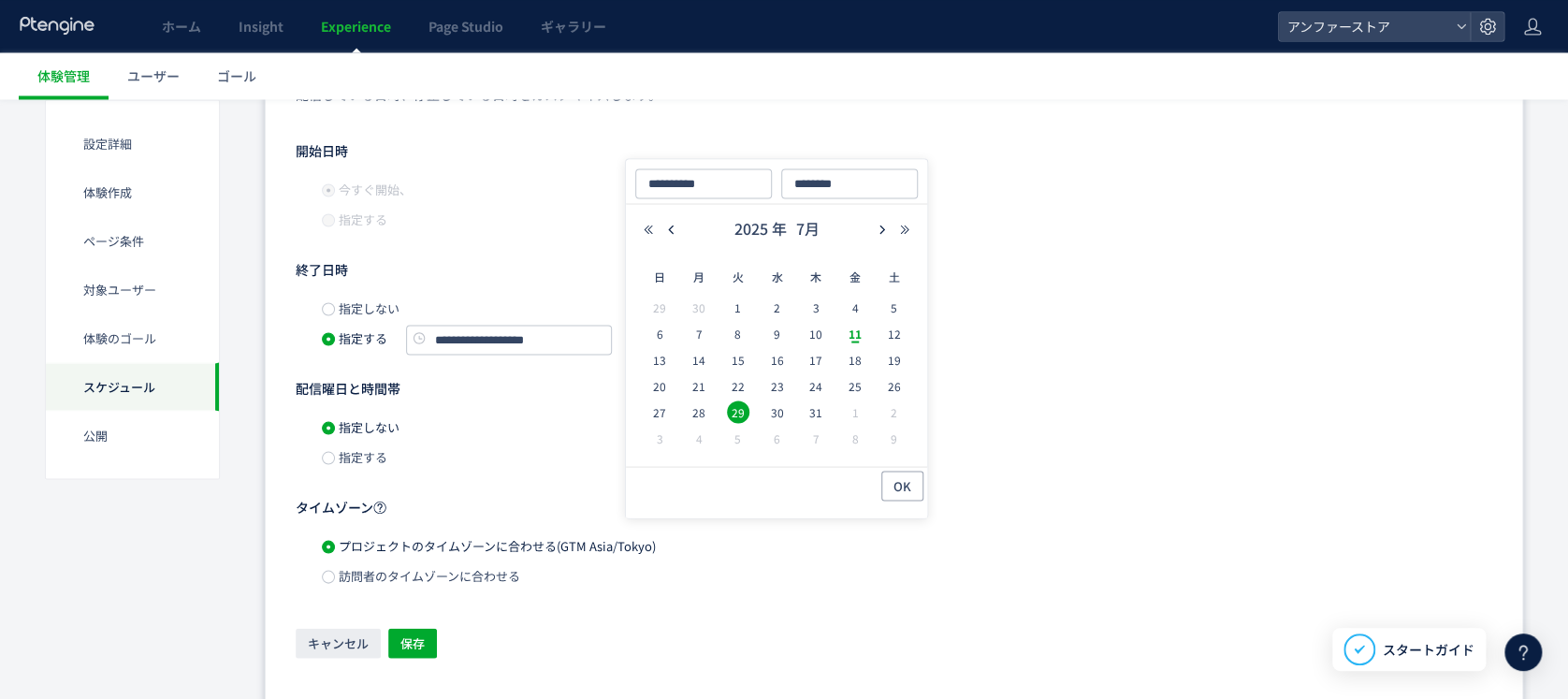 click on "**********" at bounding box center (777, 182) 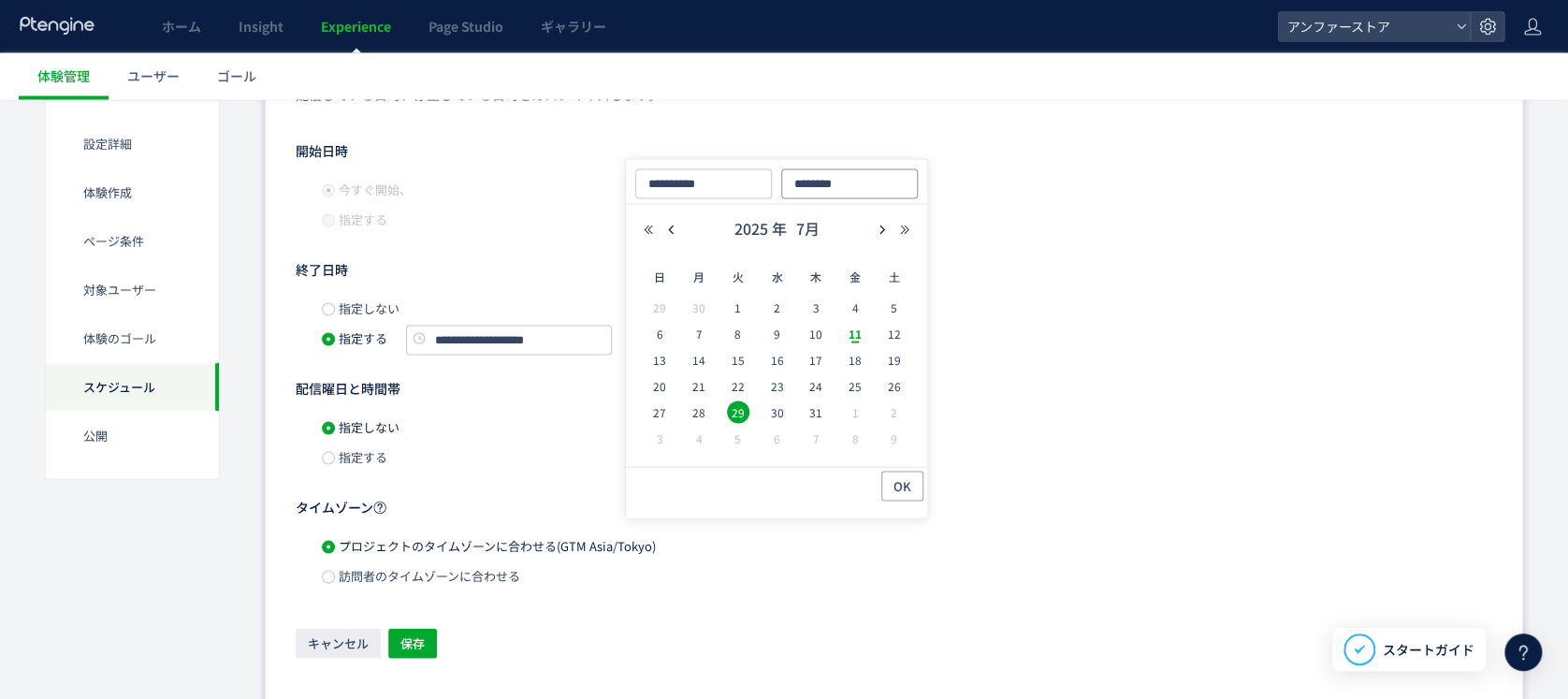 click on "********" 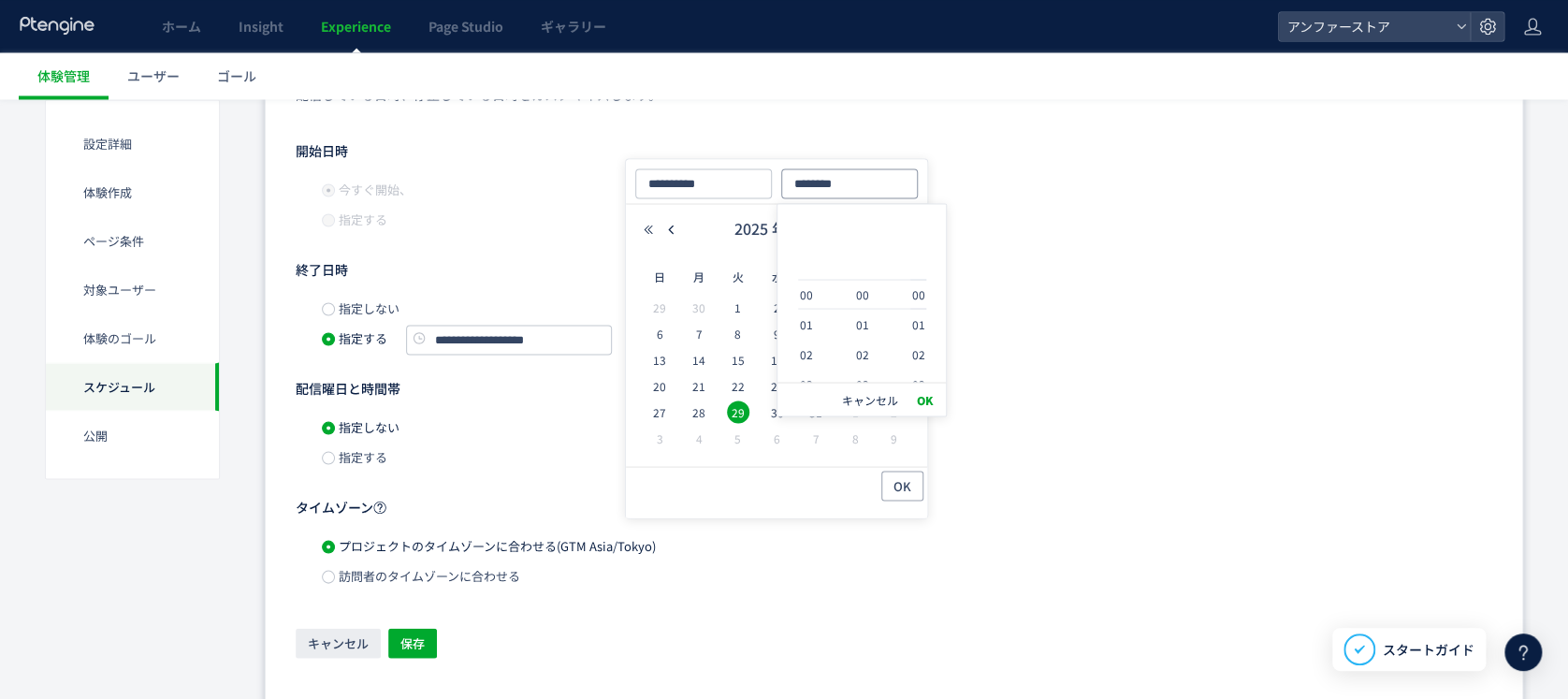 scroll, scrollTop: 689, scrollLeft: 0, axis: vertical 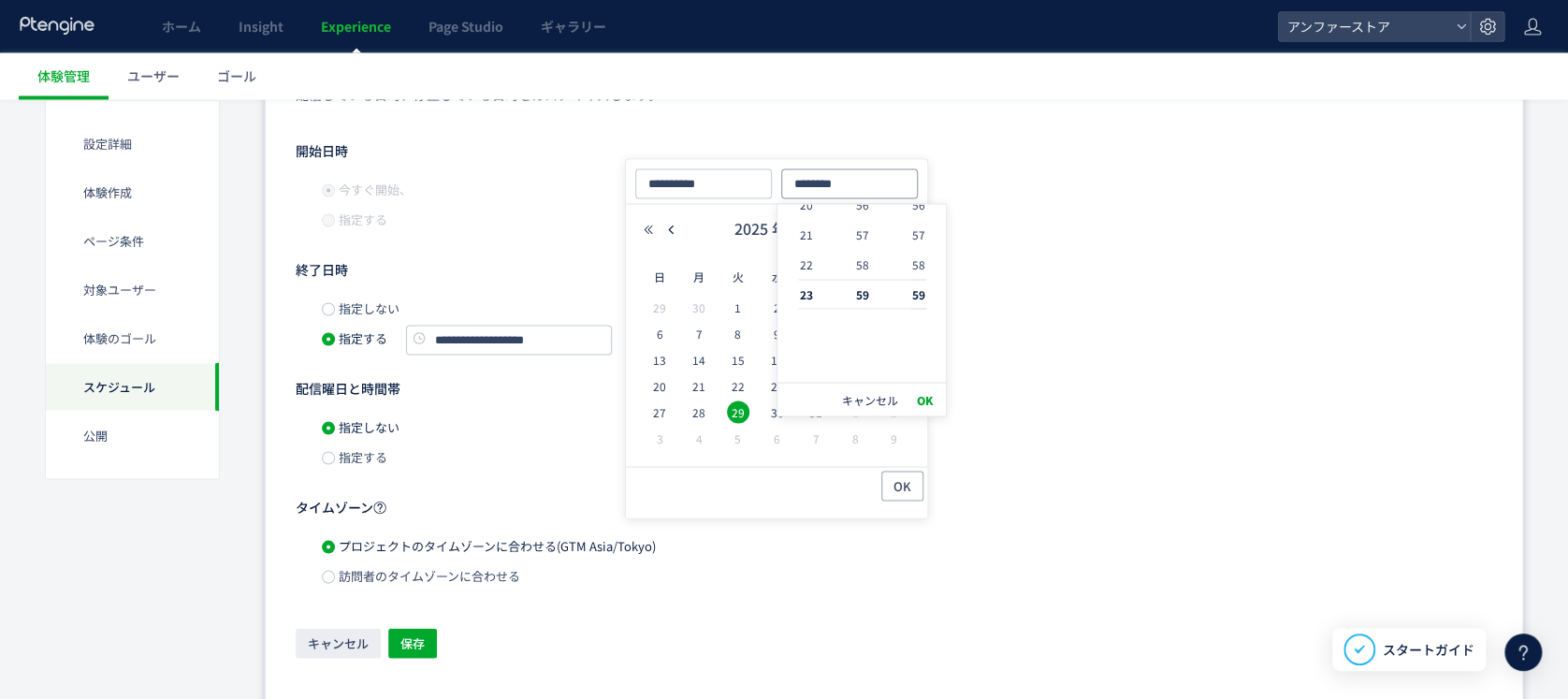 click on "********" 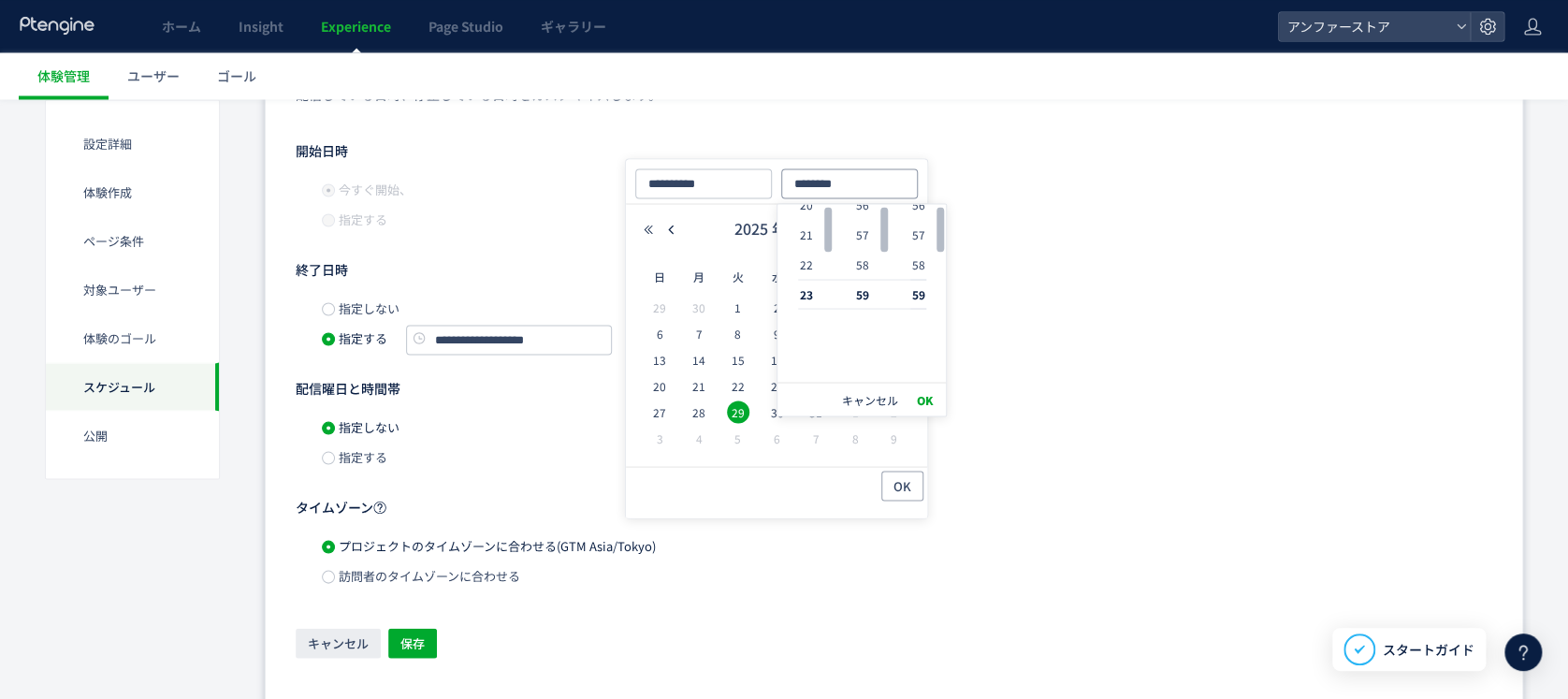 click on "********" 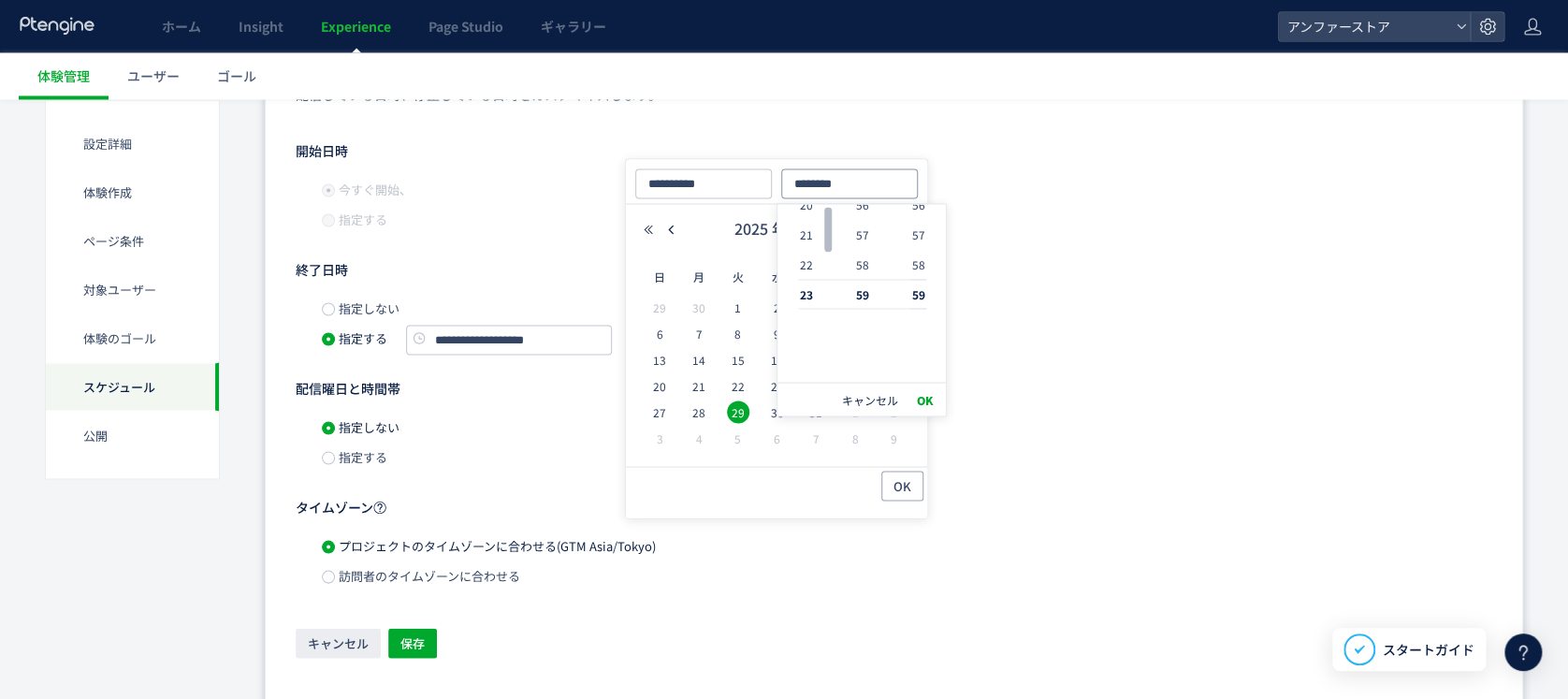 type on "********" 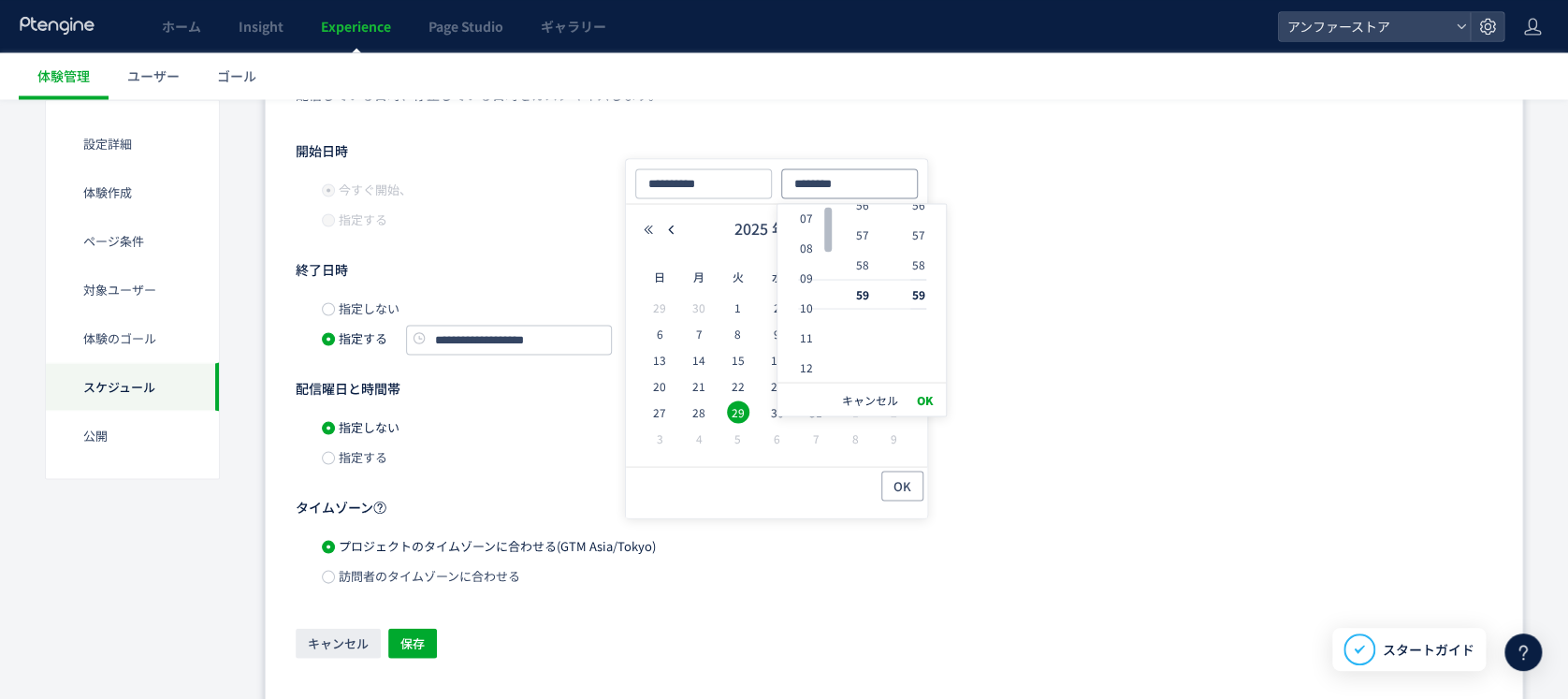 type on "********" 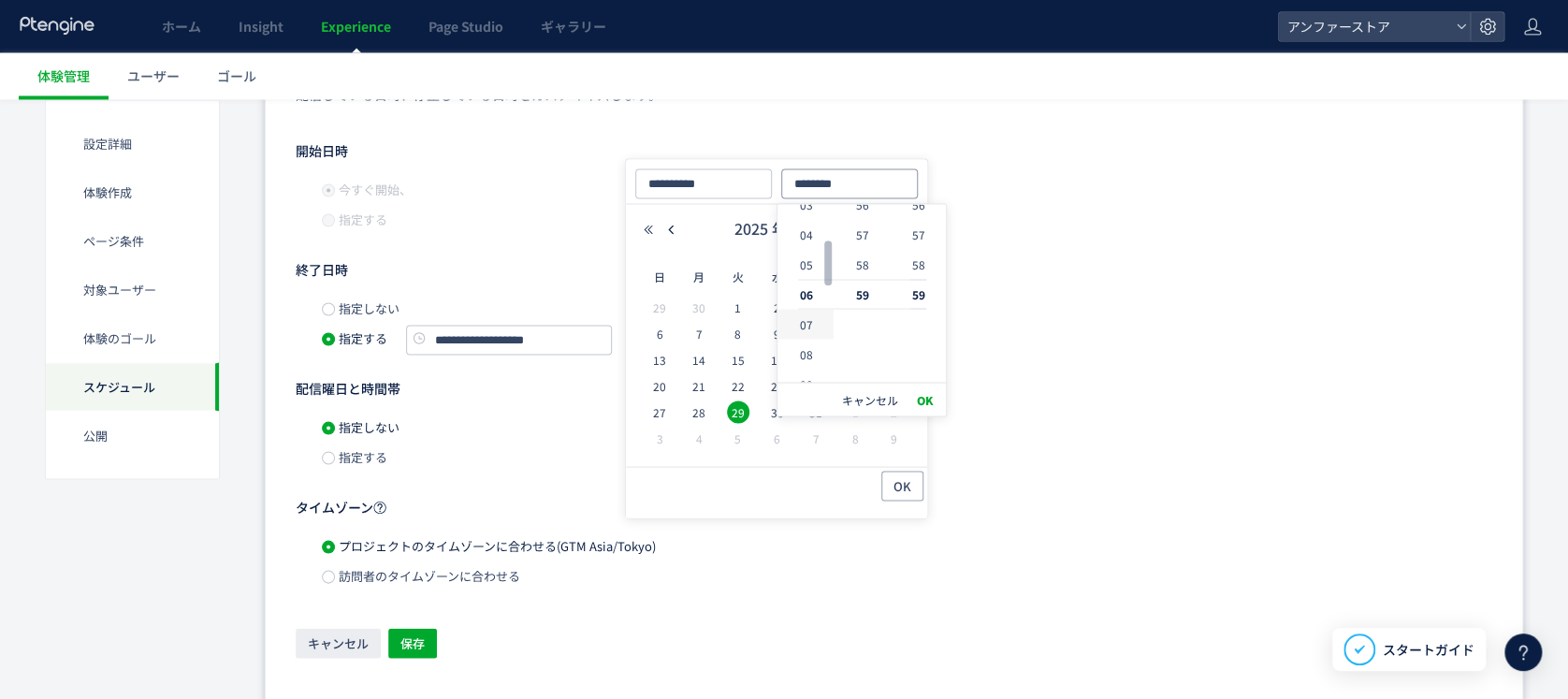 type on "********" 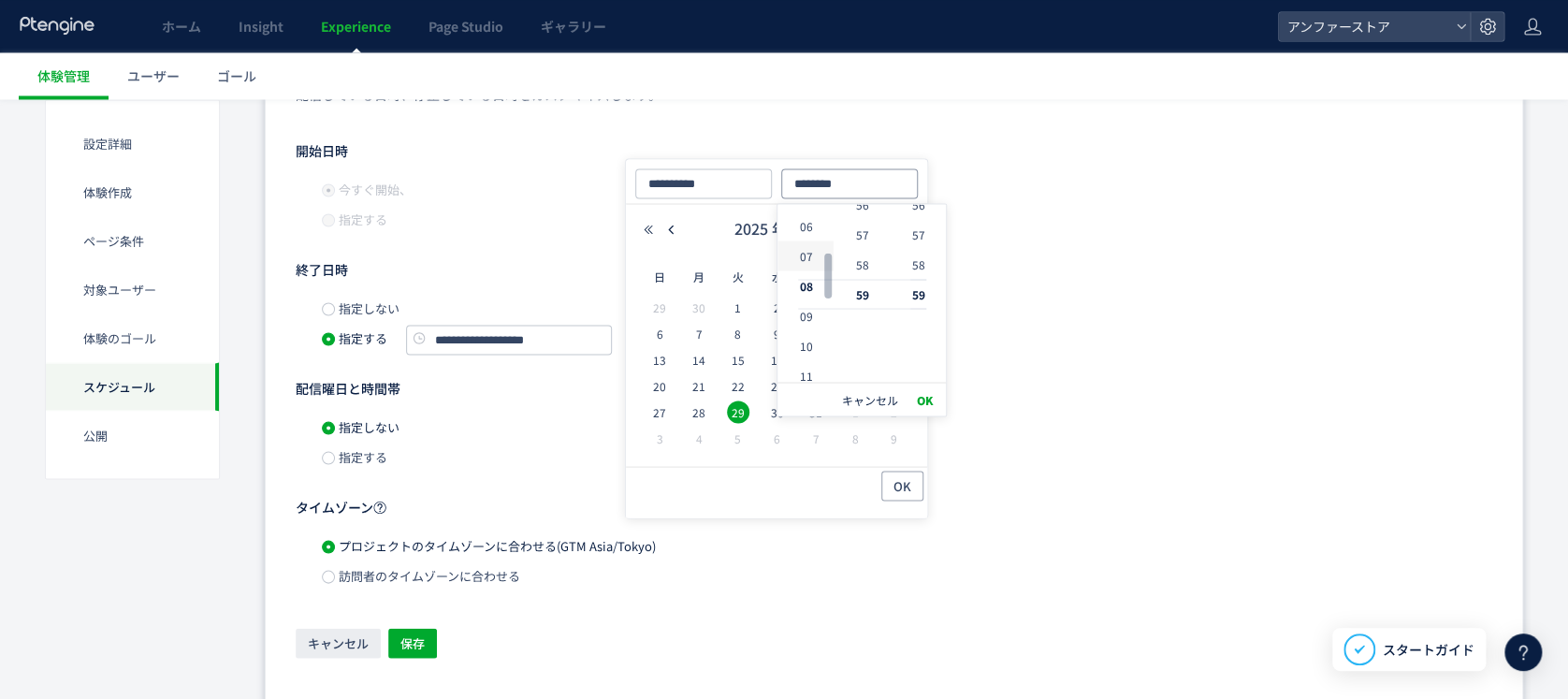 type on "********" 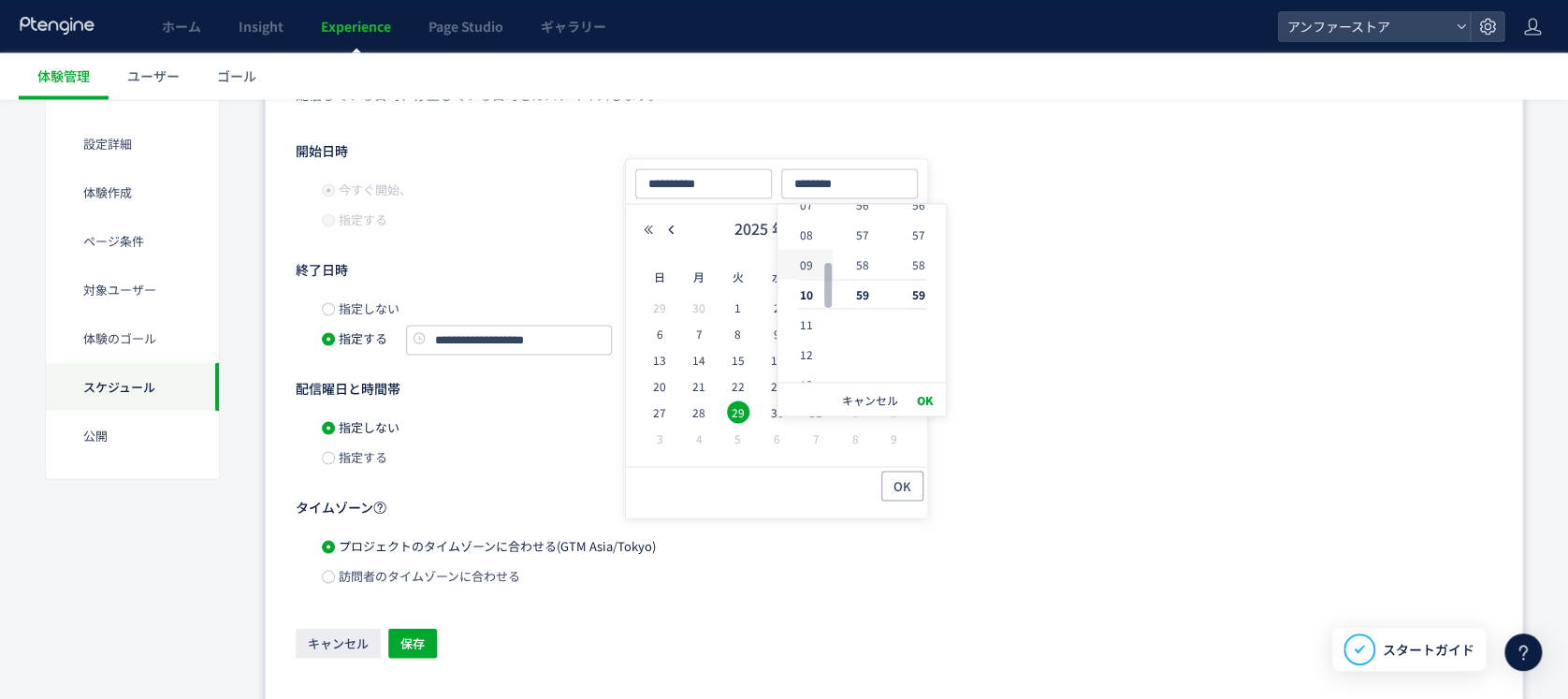 click on "09" 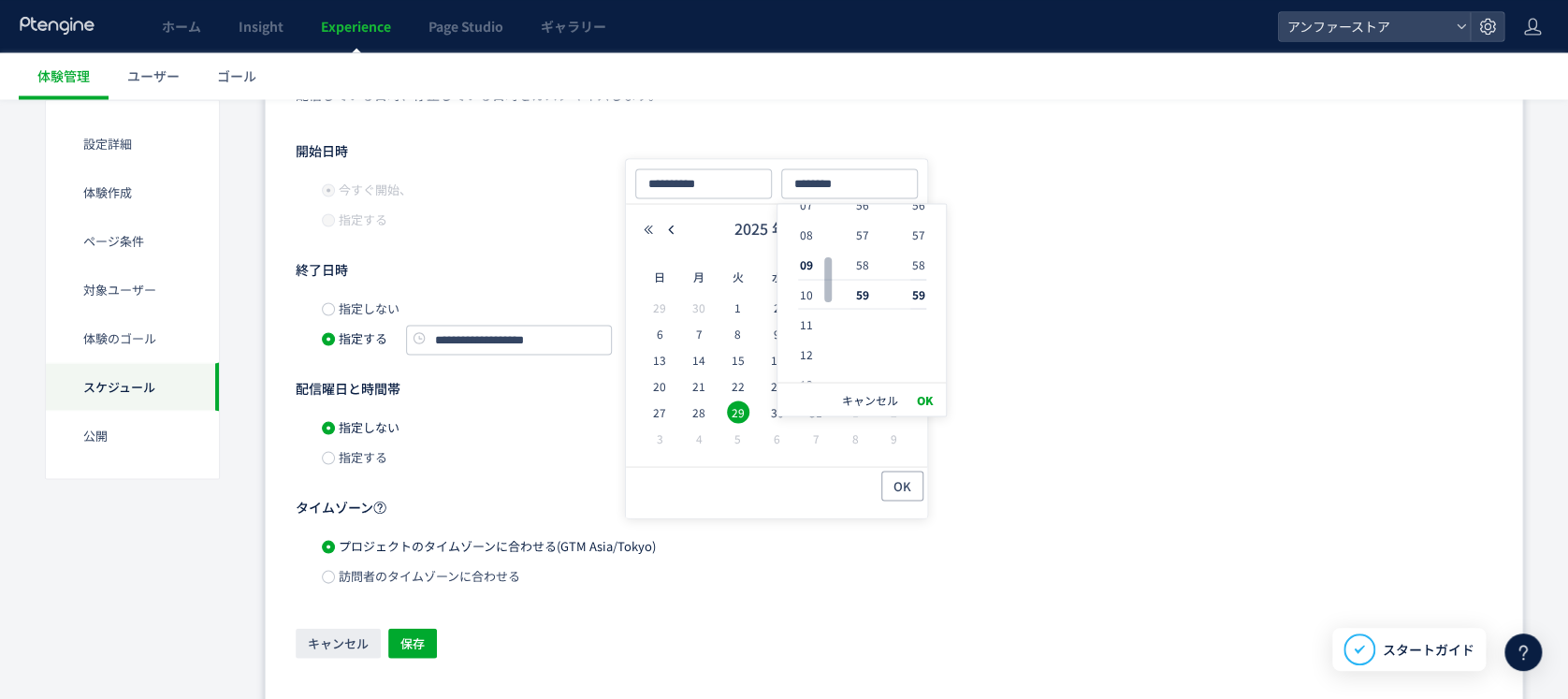 scroll, scrollTop: 269, scrollLeft: 0, axis: vertical 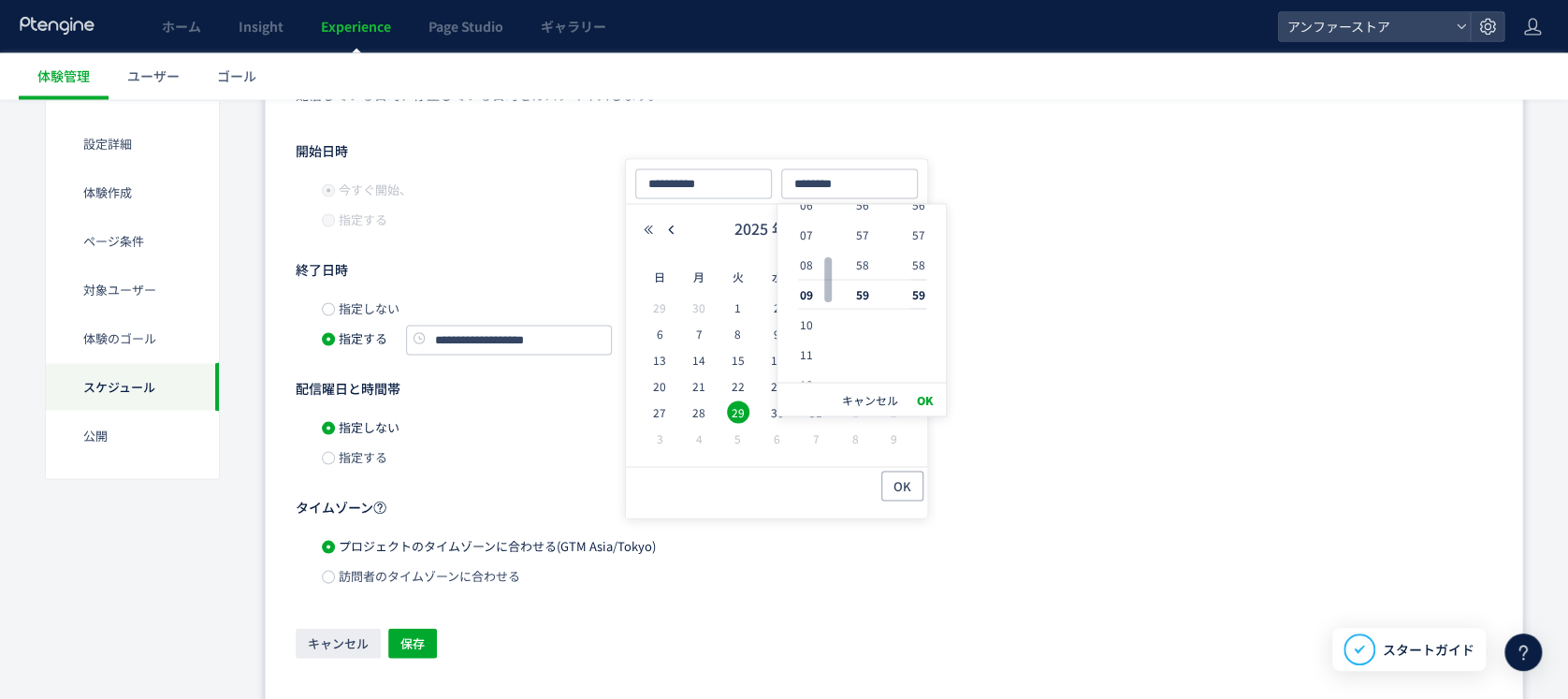 click on "OK" at bounding box center (924, 400) 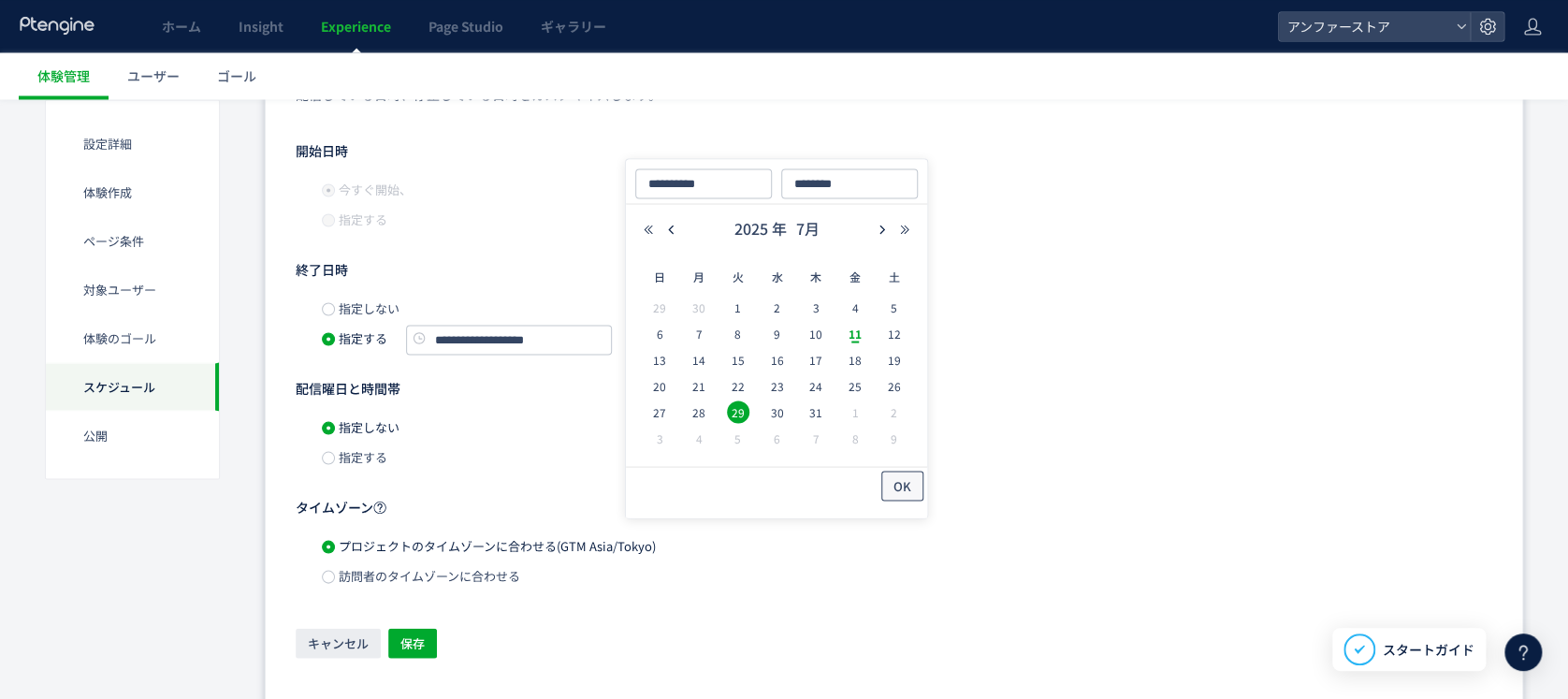 click on "OK" at bounding box center [902, 486] 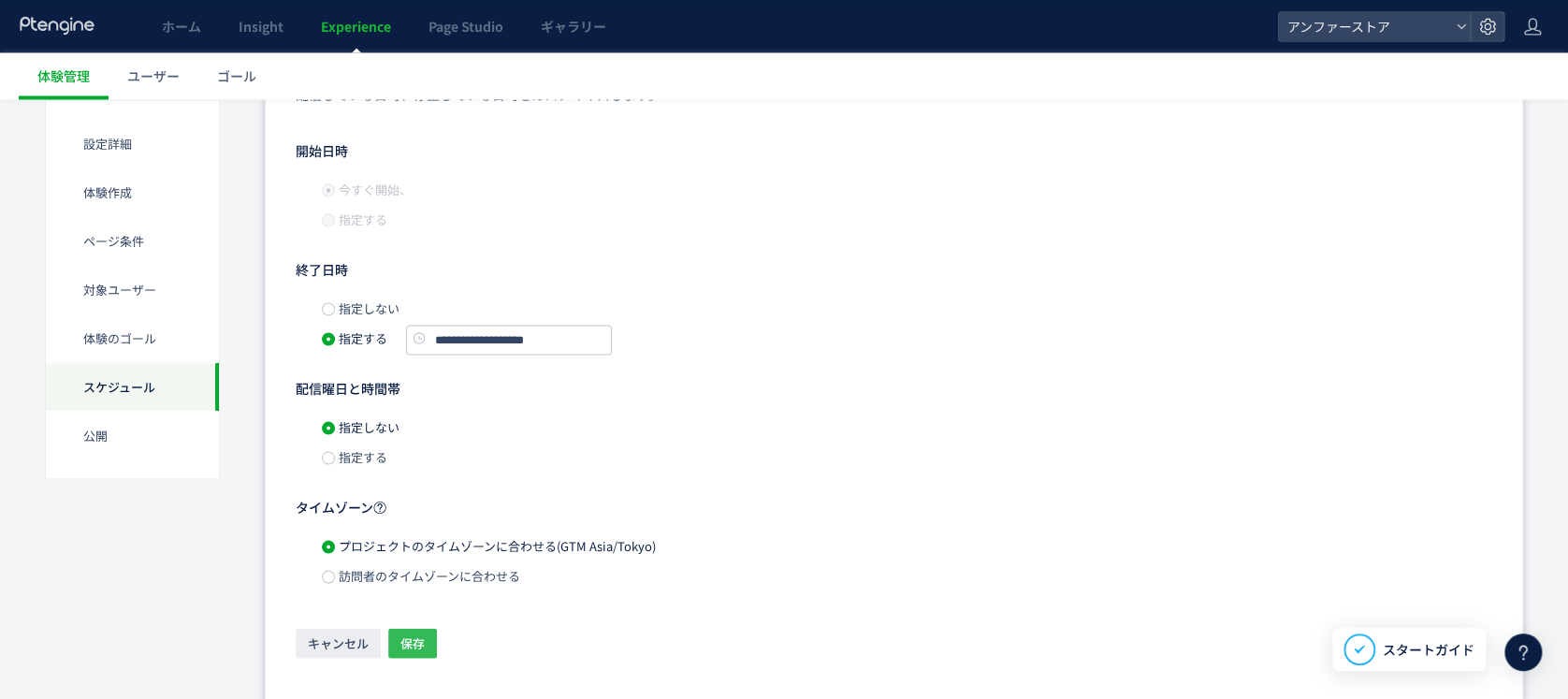 click on "保存" at bounding box center (413, 643) 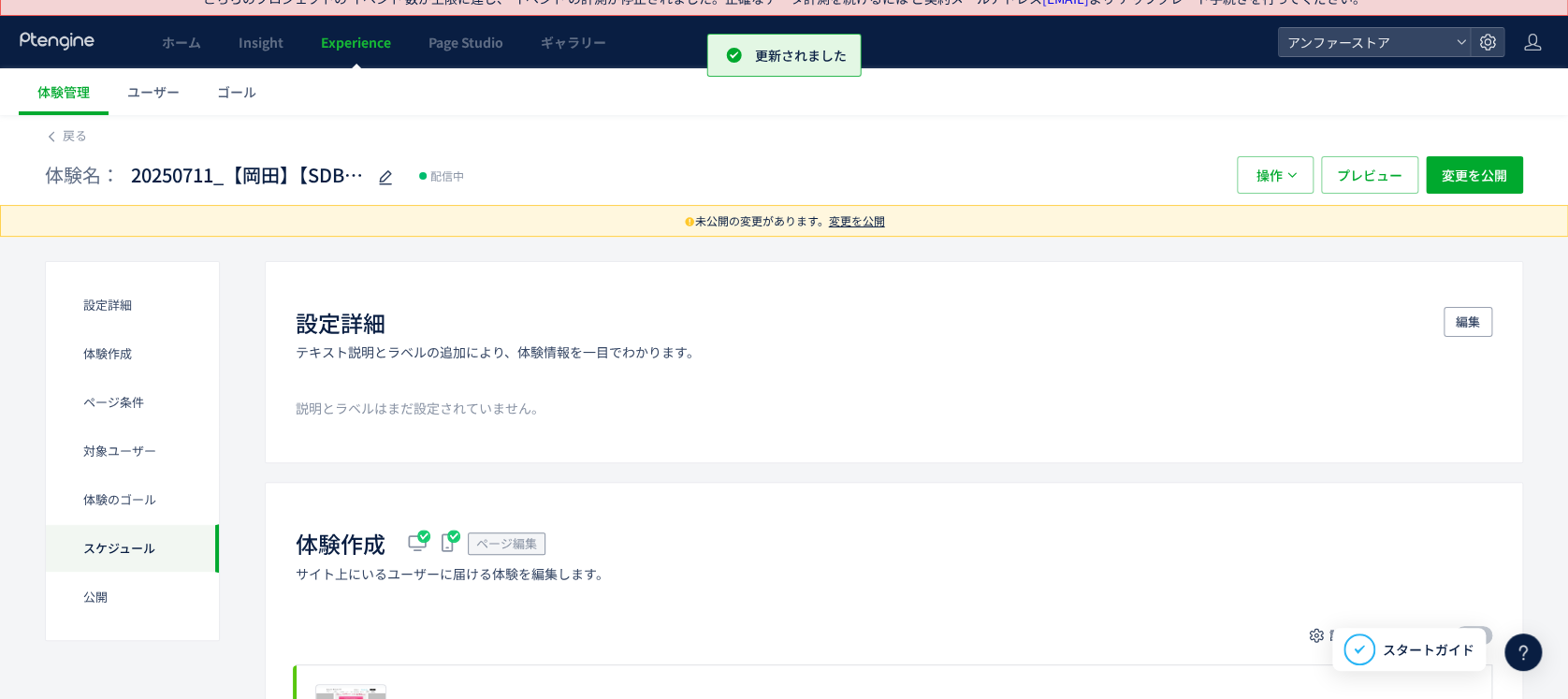 scroll, scrollTop: 0, scrollLeft: 0, axis: both 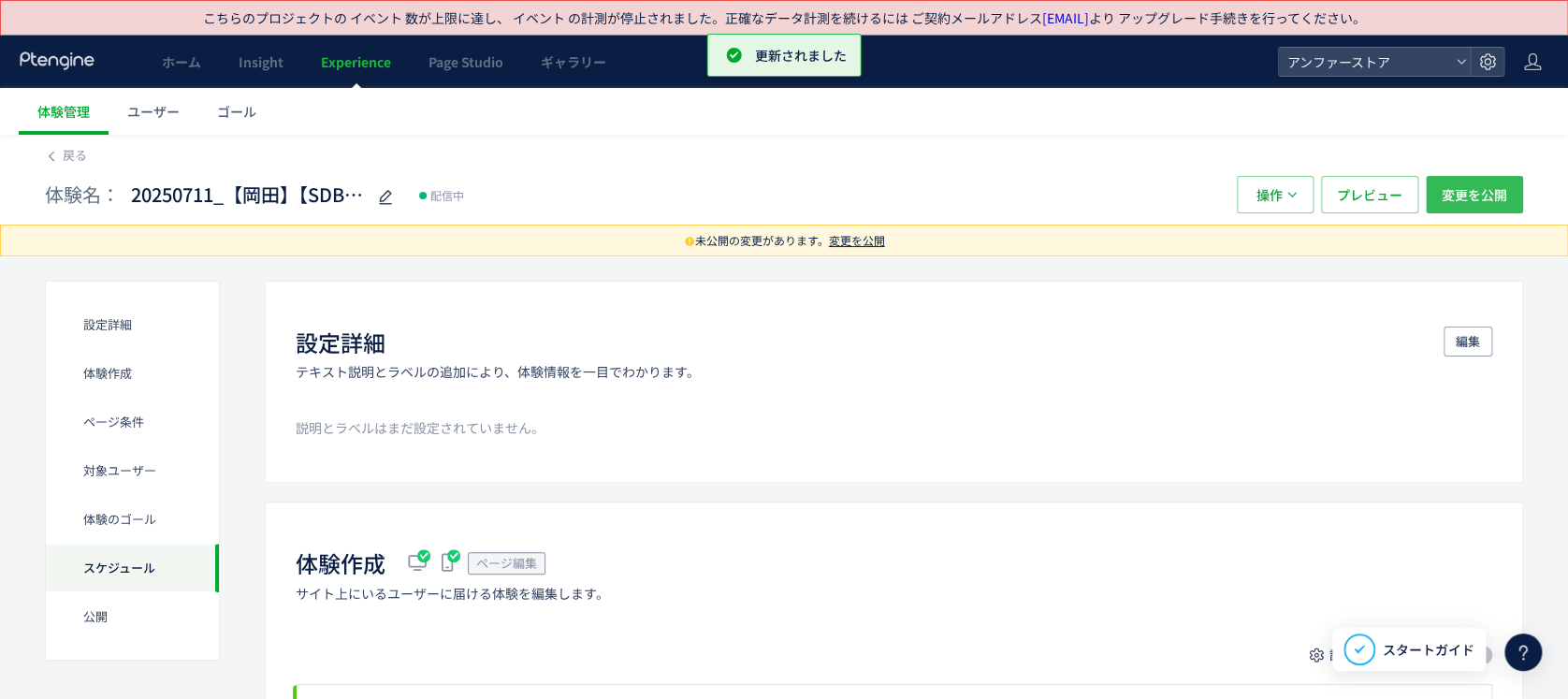 click on "変更を公開" at bounding box center [1474, 195] 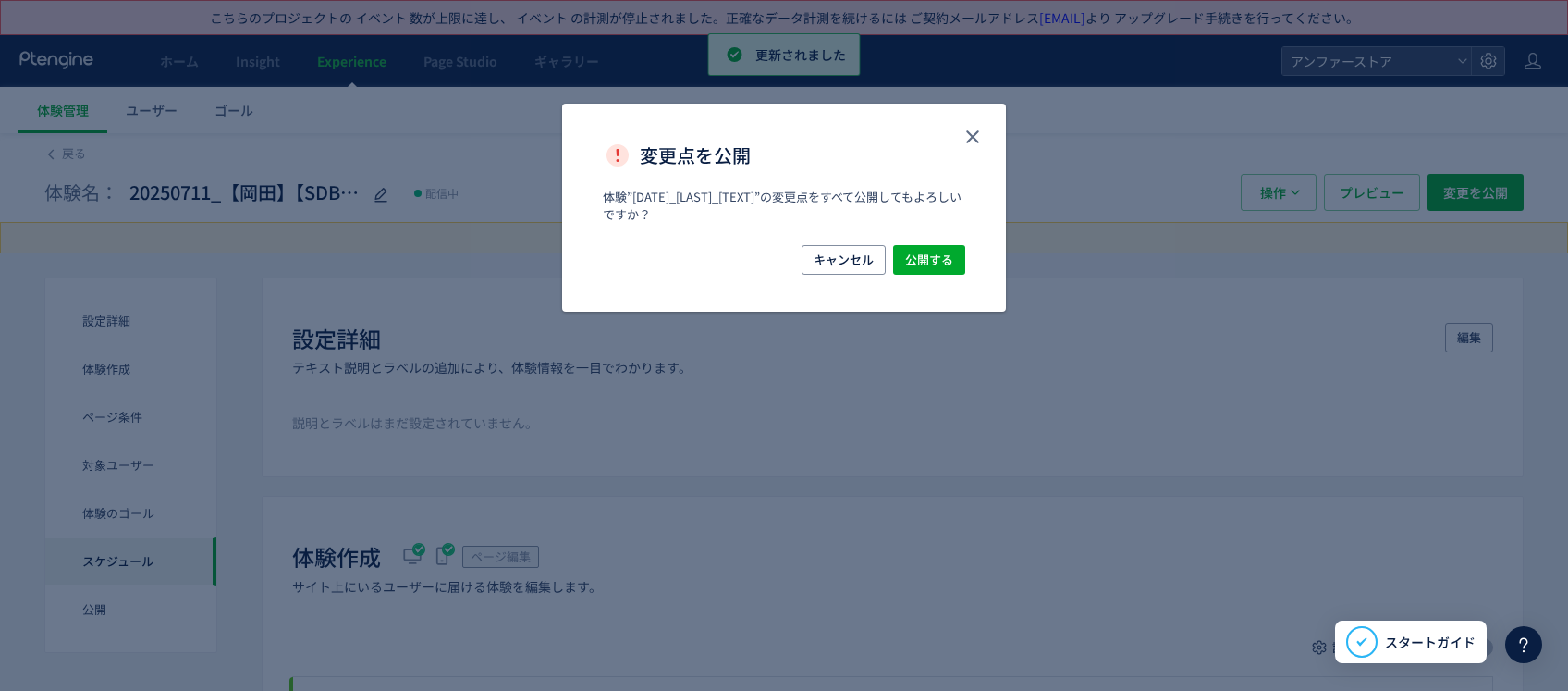 click on "体験”[DATE]_【[LAST]】【SDB】タオルCP”の変更点をすべて公開してもよろしいですか？​" at bounding box center [784, 216] 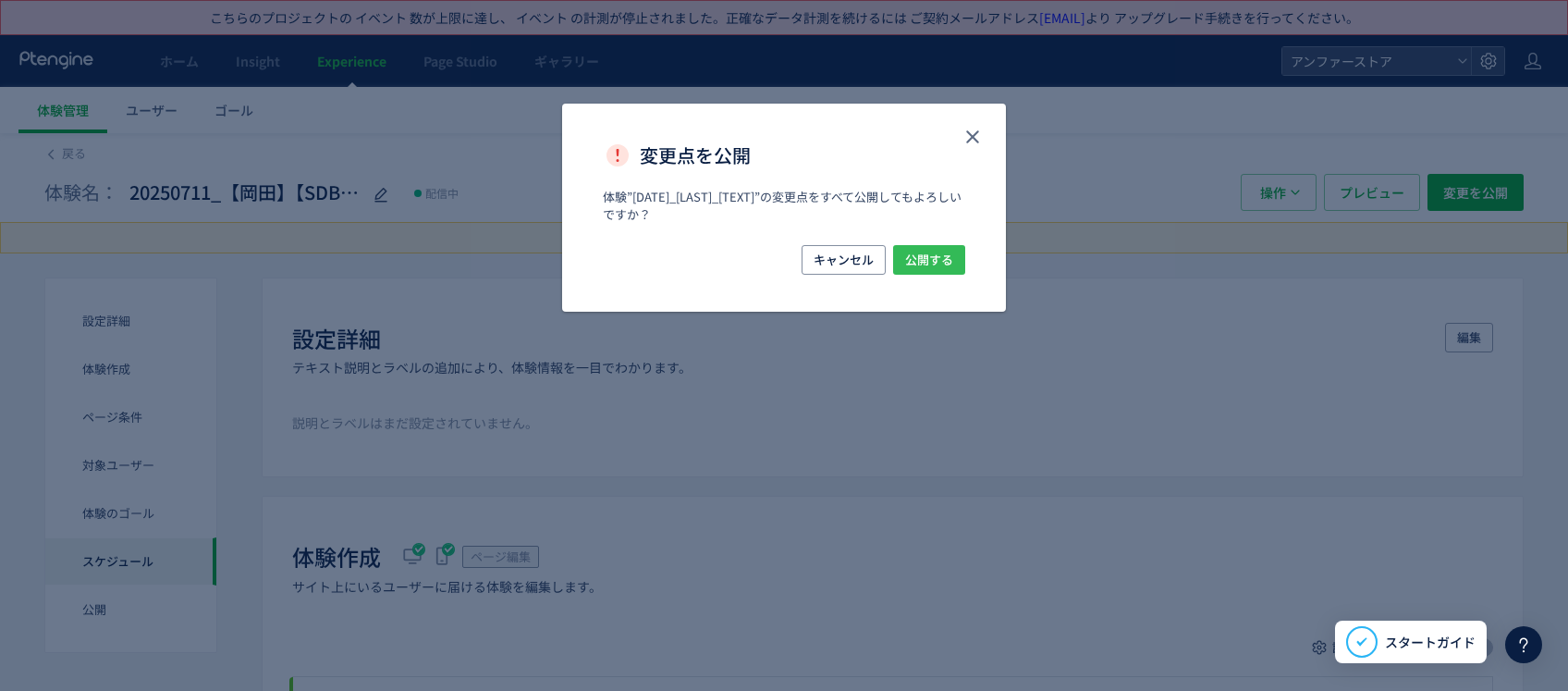 click on "公開する" at bounding box center (929, 260) 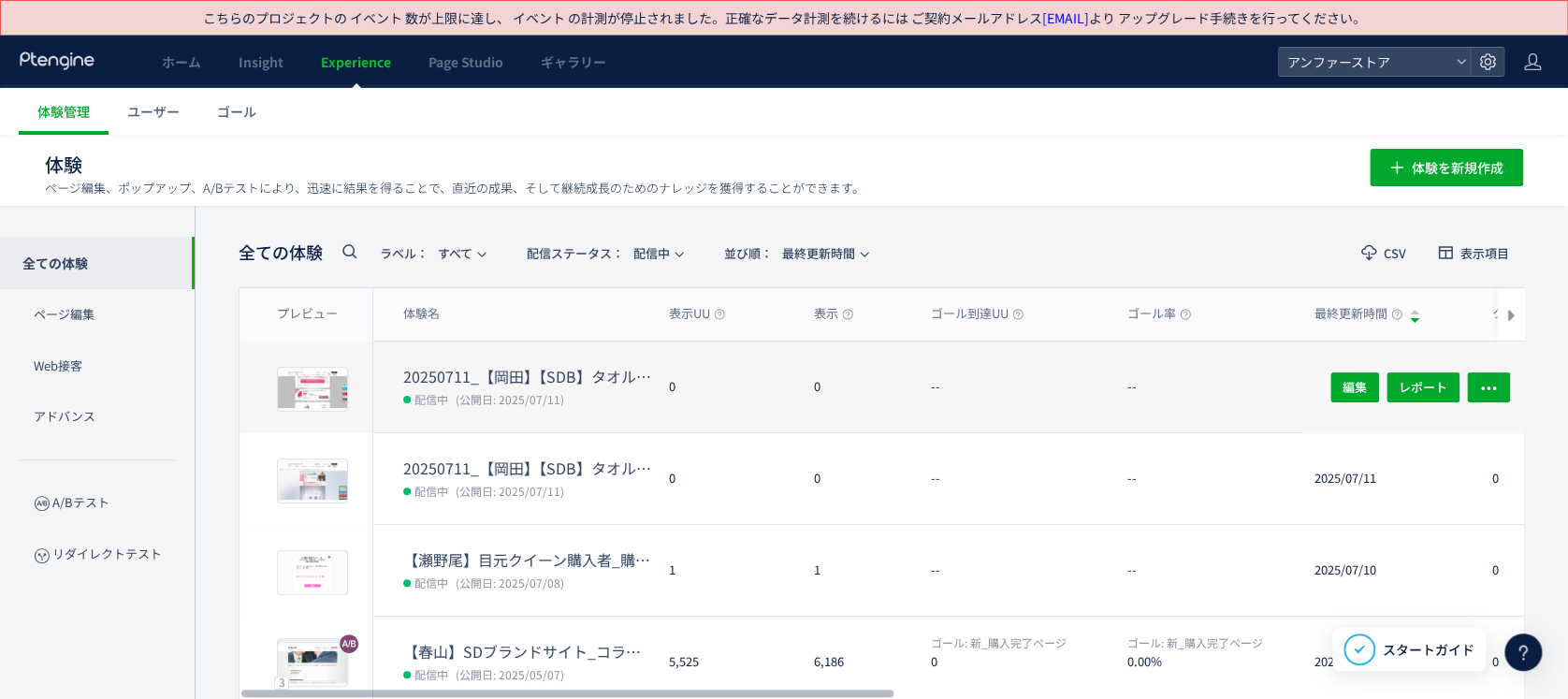 click on "配信中 (公開日: 2025/07/11)" at bounding box center [529, 399] 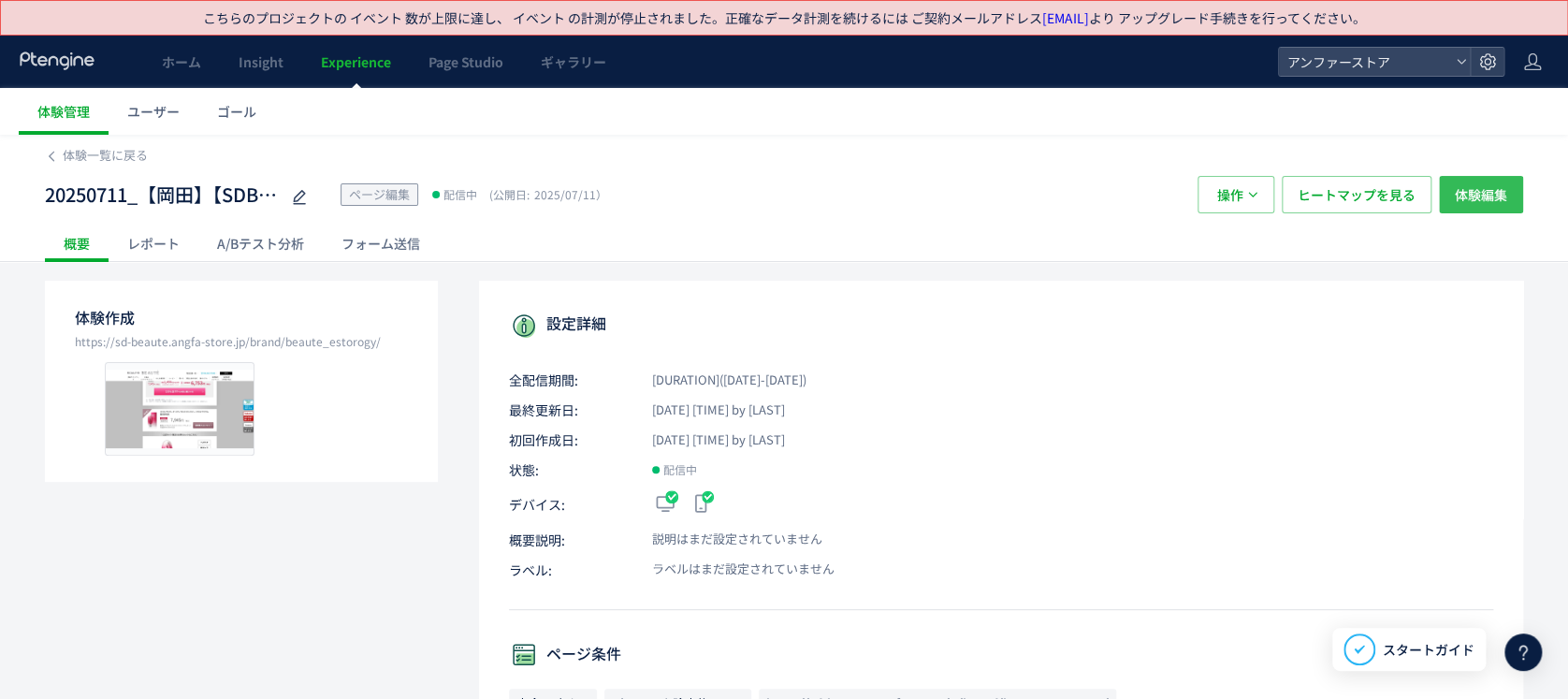 click on "体験編集" 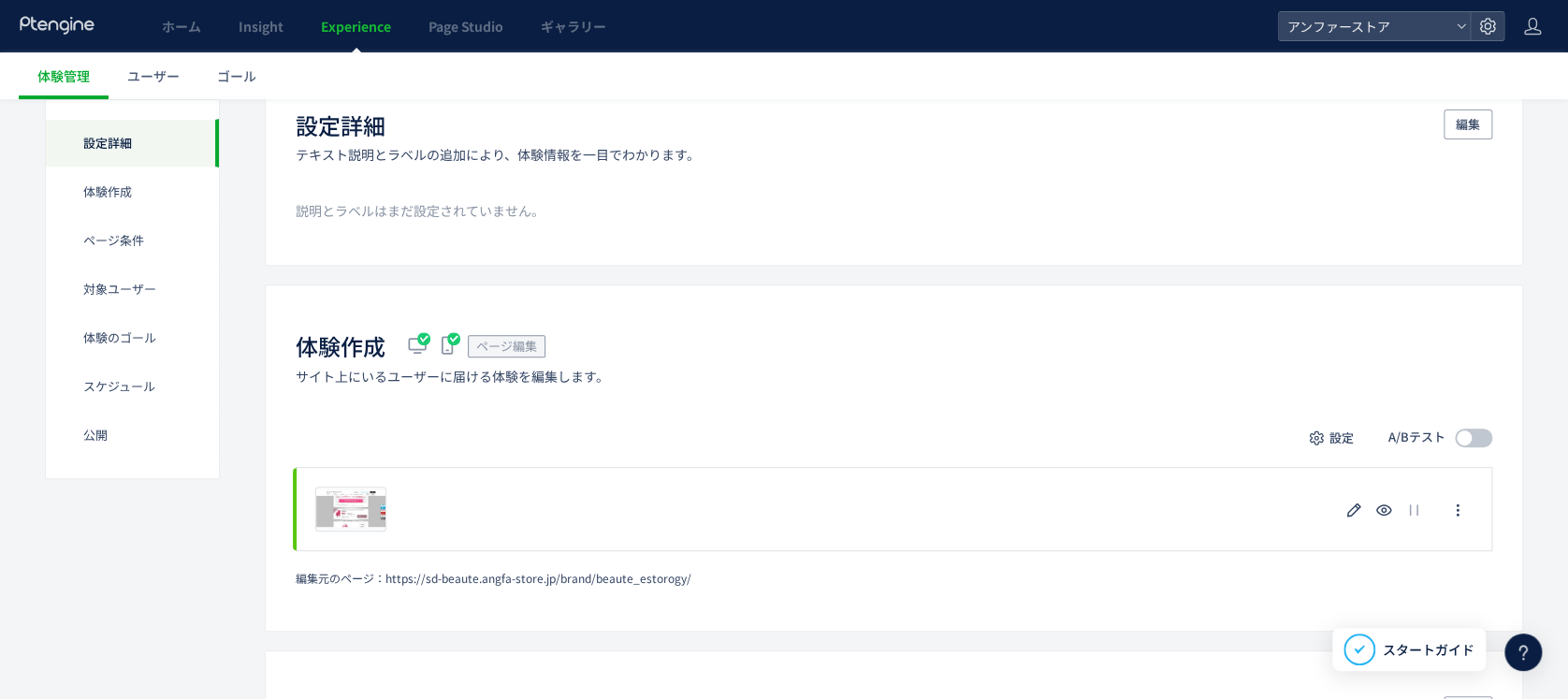 scroll, scrollTop: 374, scrollLeft: 0, axis: vertical 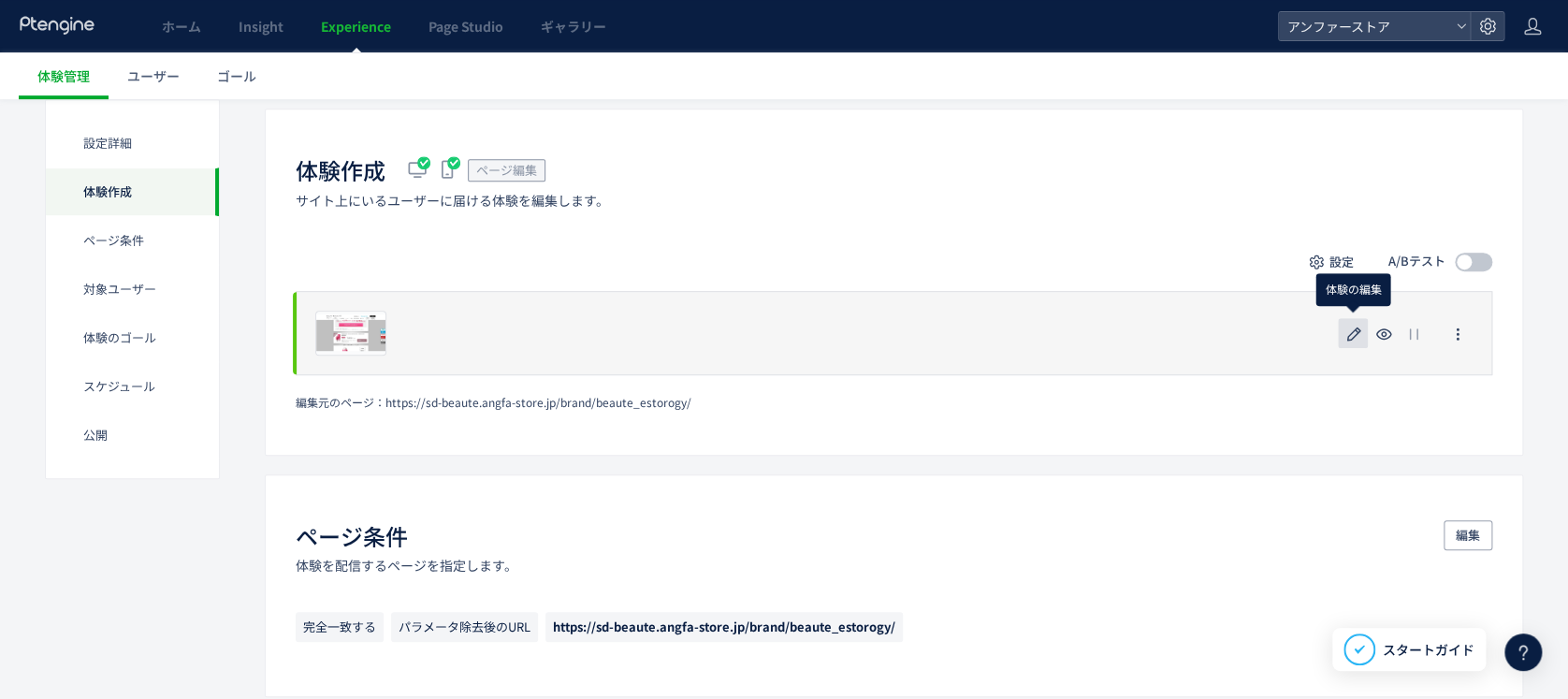 click 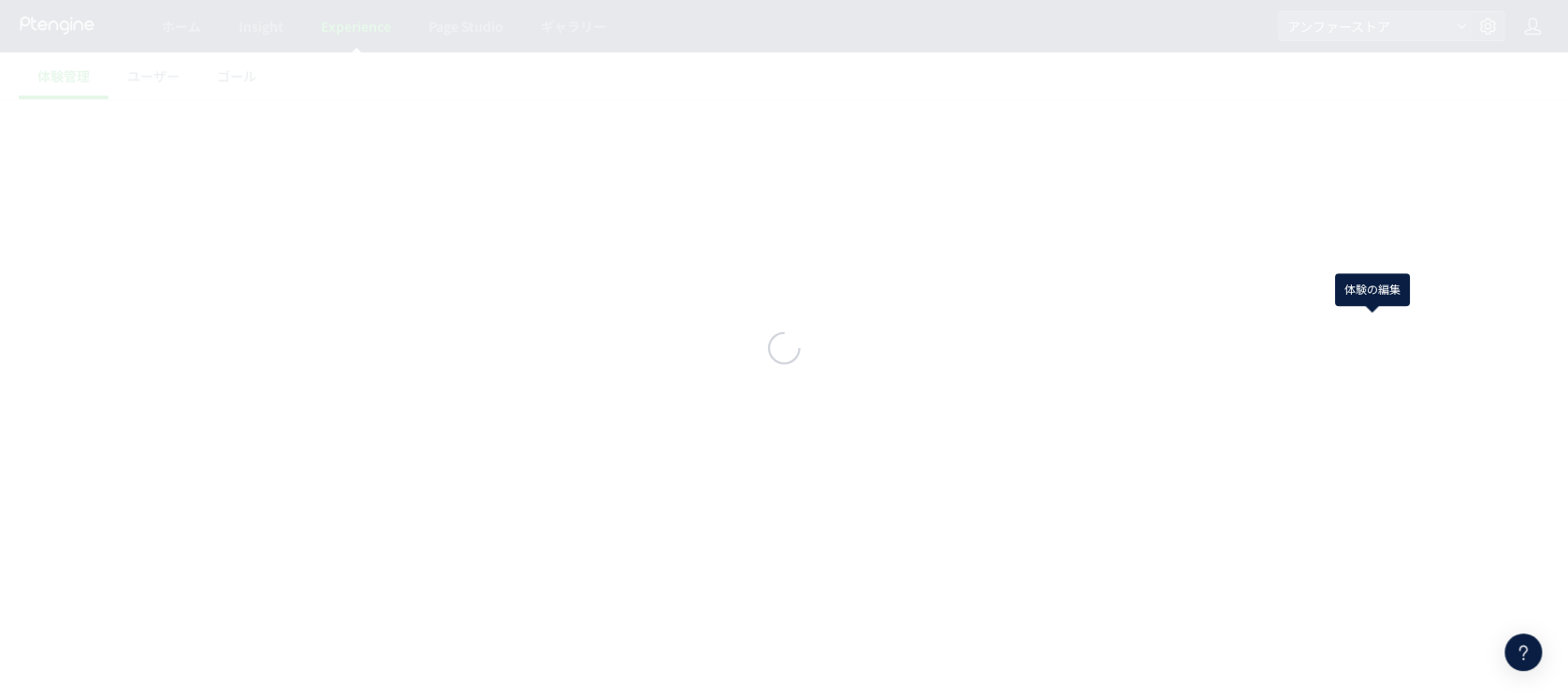 scroll, scrollTop: 0, scrollLeft: 0, axis: both 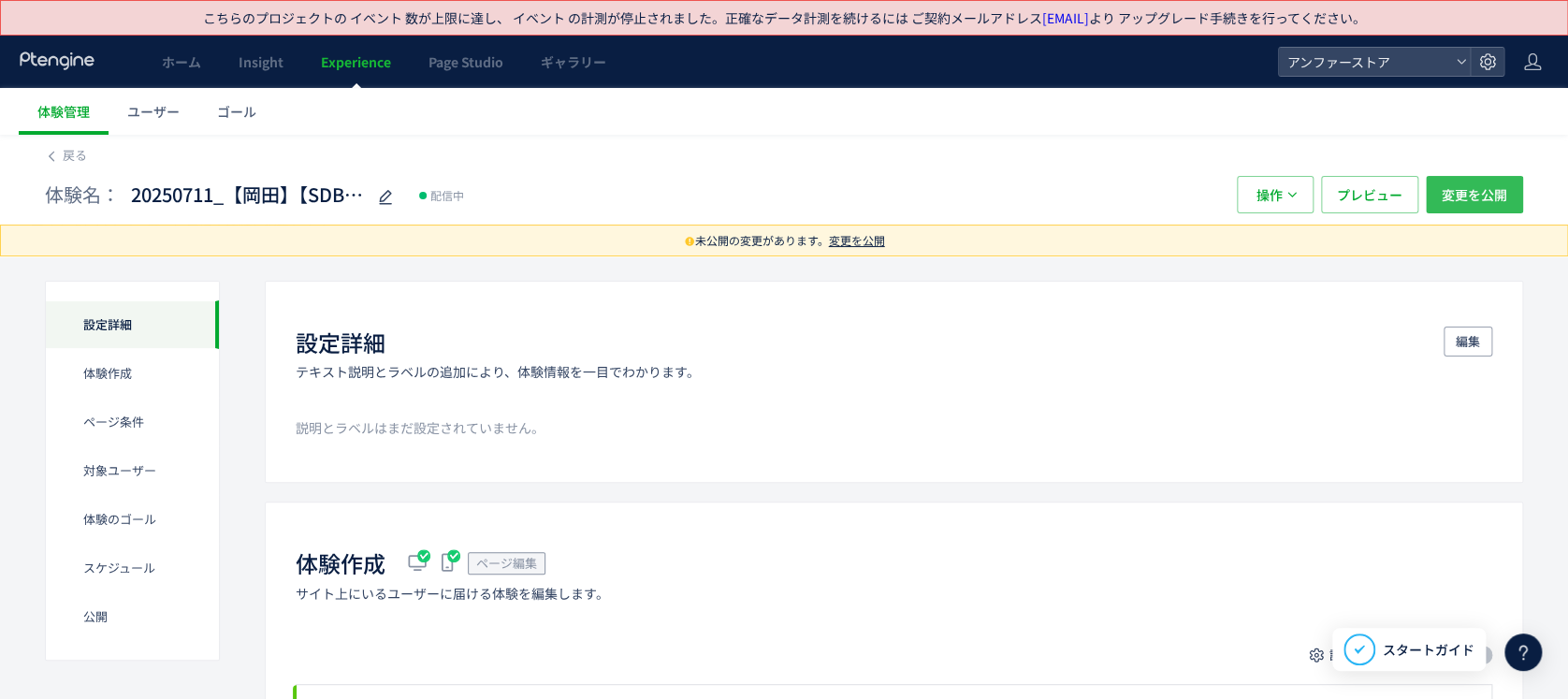 click on "変更を公開" at bounding box center [1474, 195] 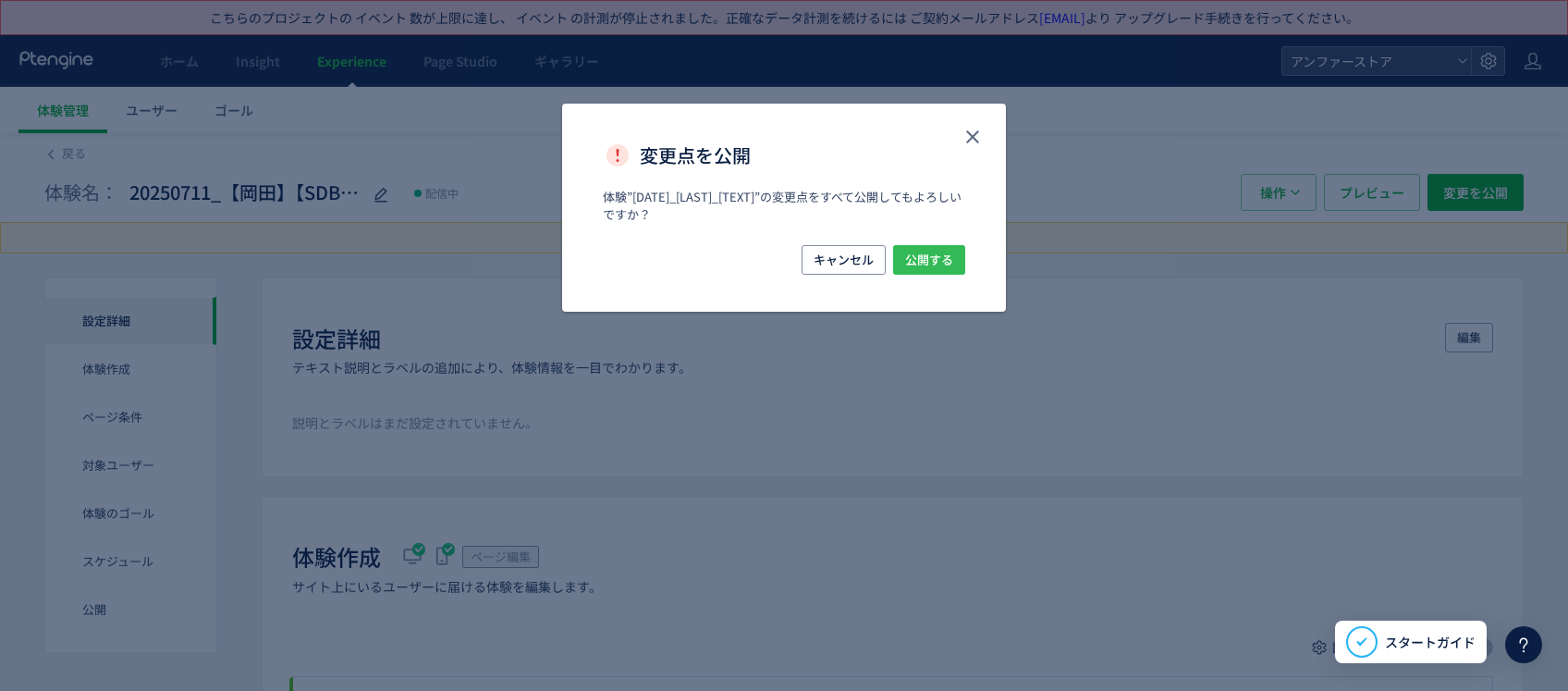 click on "キャンセル 公開する" 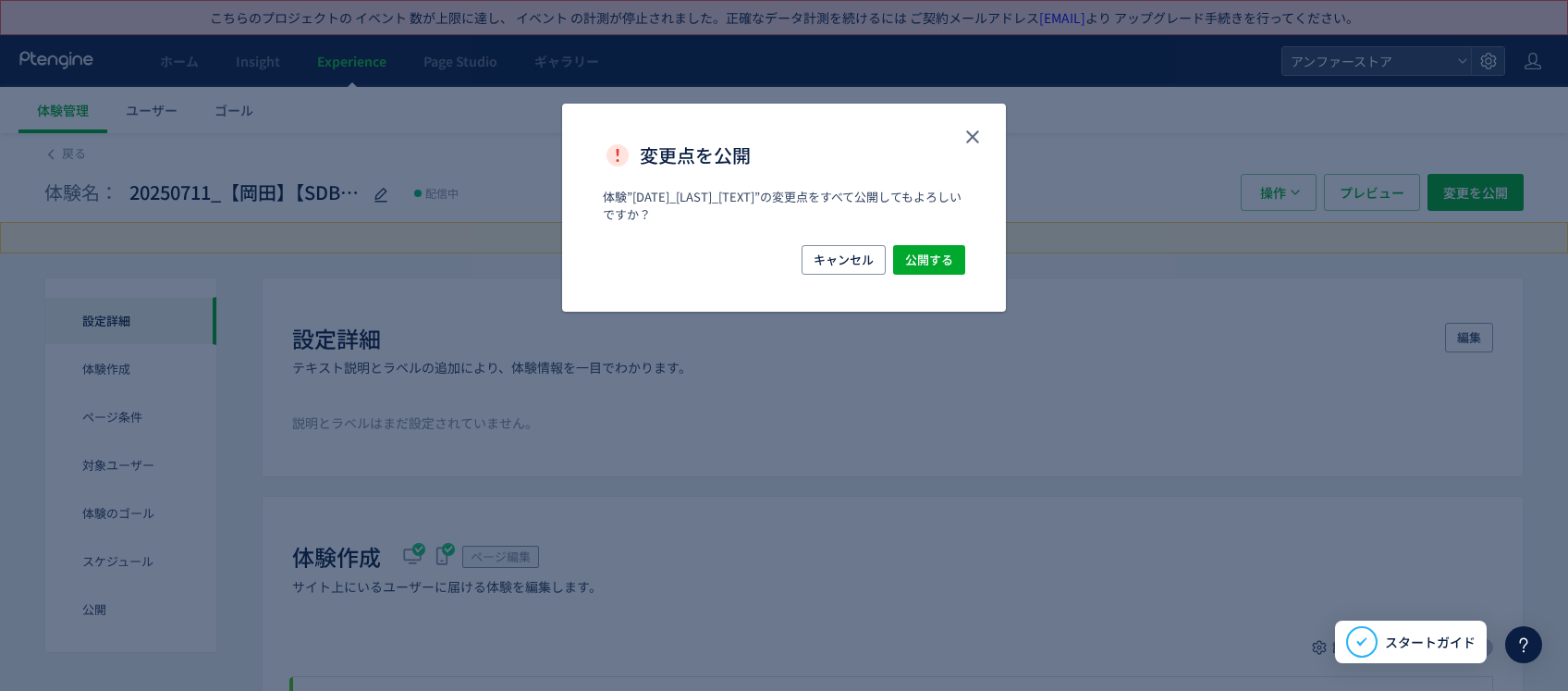 click on "体験”[DATE]_【[LAST]】【SDB】タオルCP”の変更点をすべて公開してもよろしいですか？​" at bounding box center (784, 216) 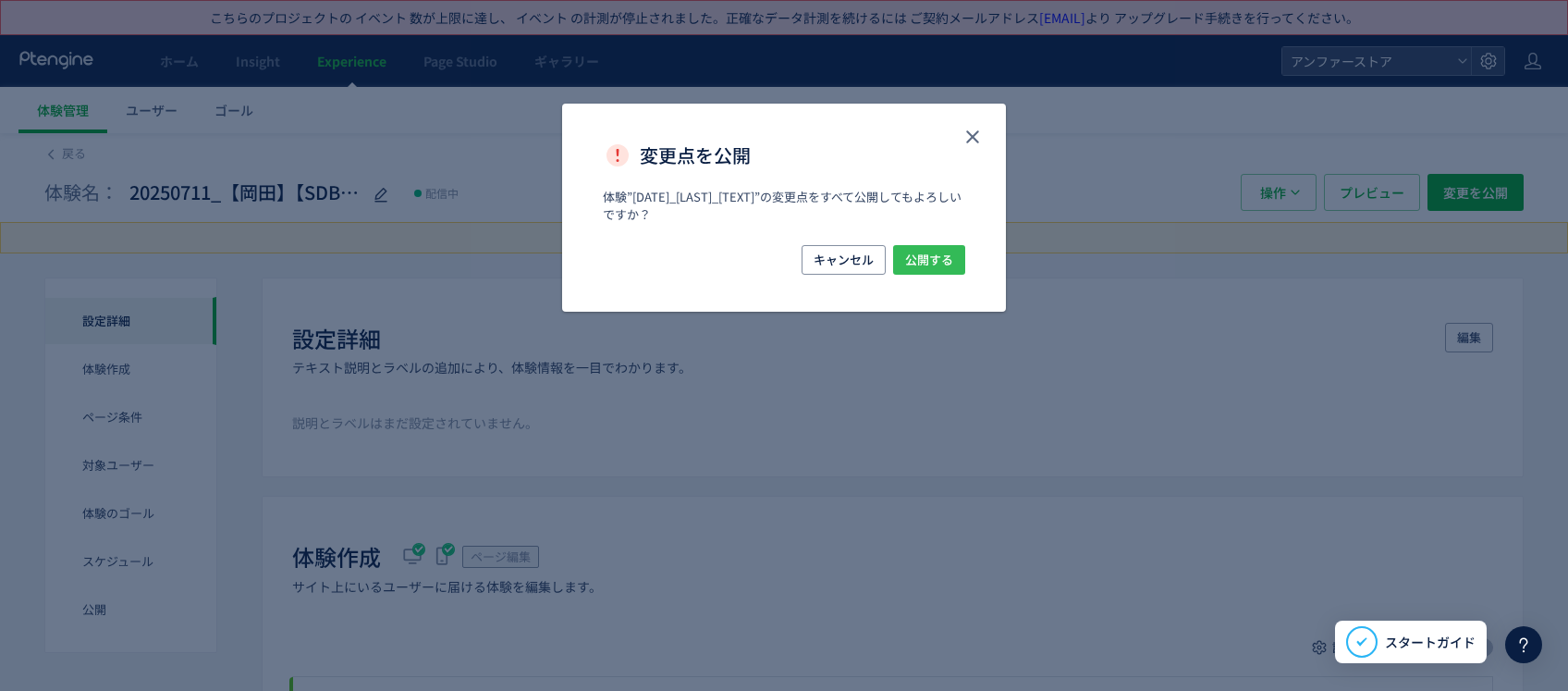 click on "公開する" at bounding box center [929, 260] 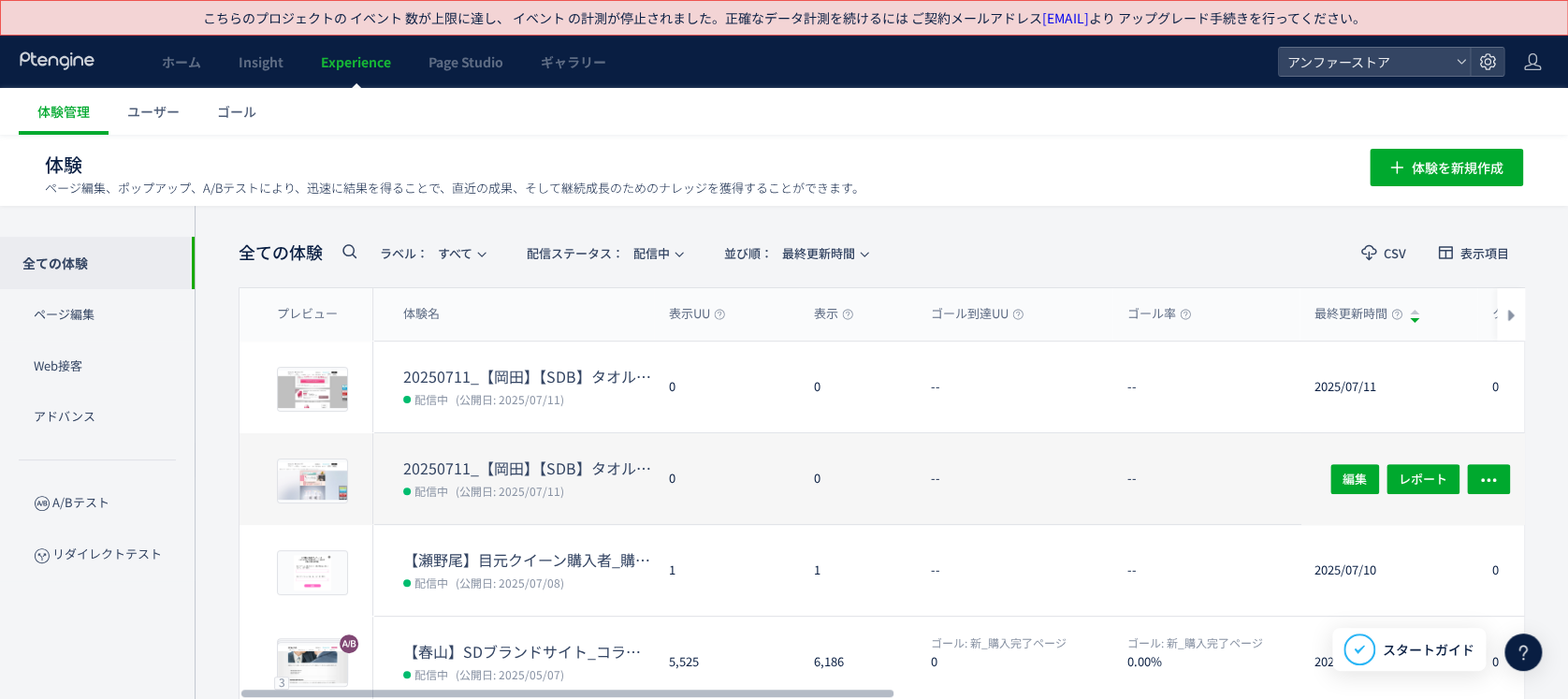 click on "20250711_【岡田】【SDB】タオルCP" at bounding box center (529, 468) 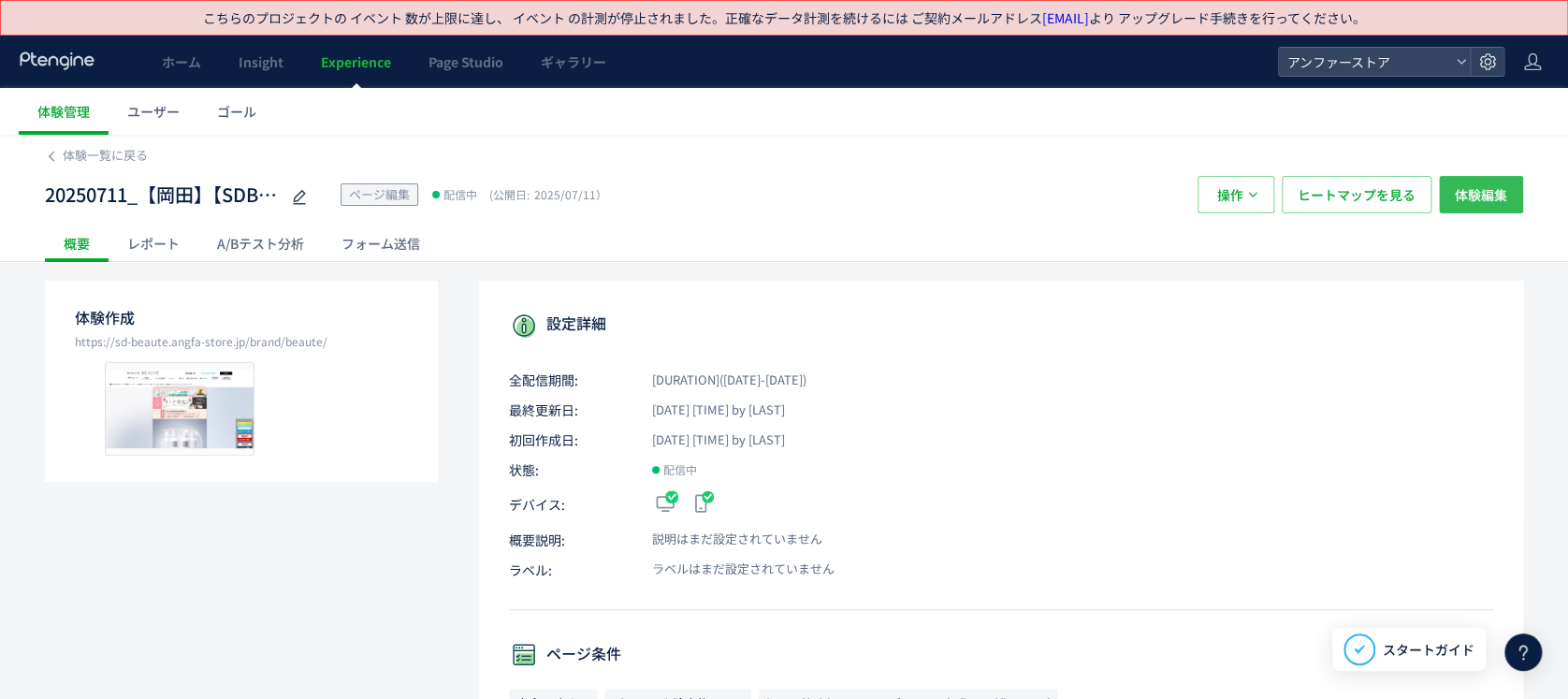 click on "体験編集" at bounding box center [1481, 195] 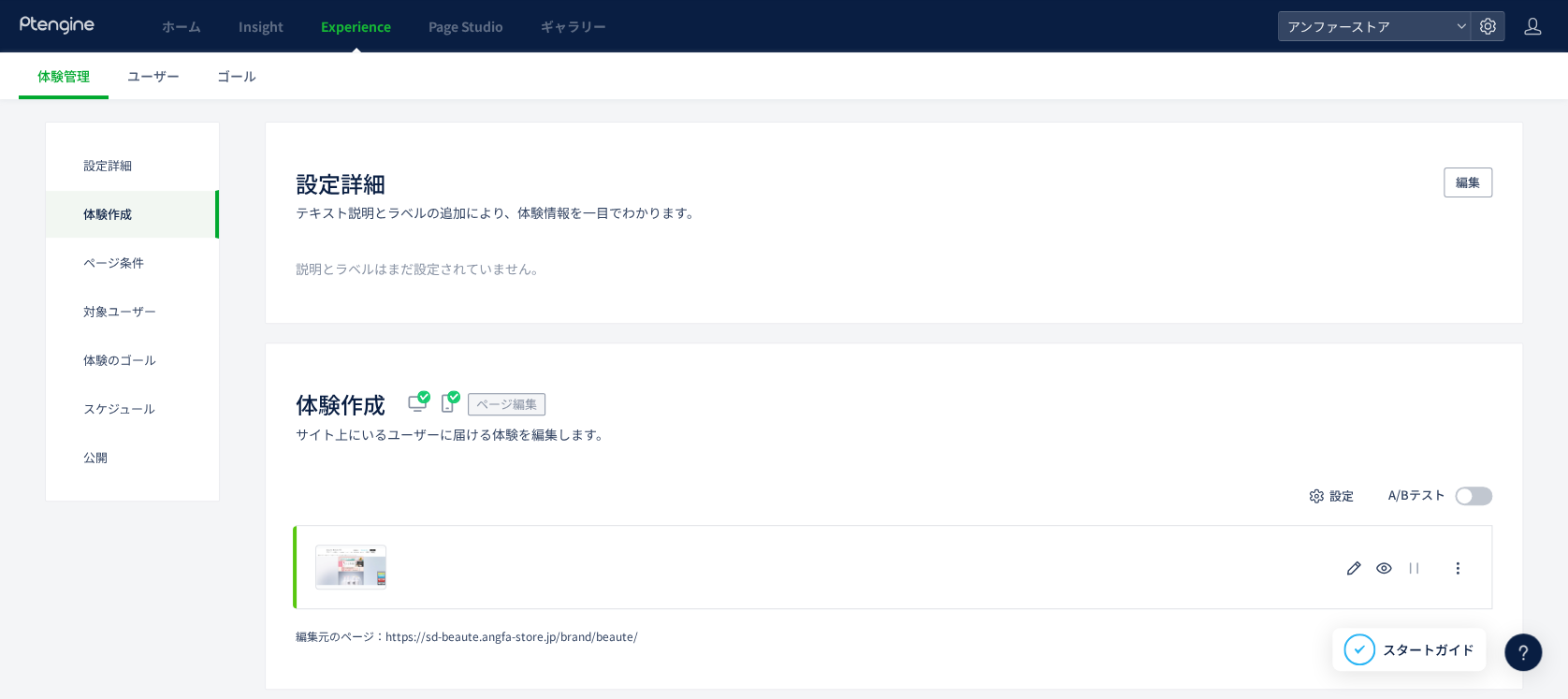 scroll, scrollTop: 249, scrollLeft: 0, axis: vertical 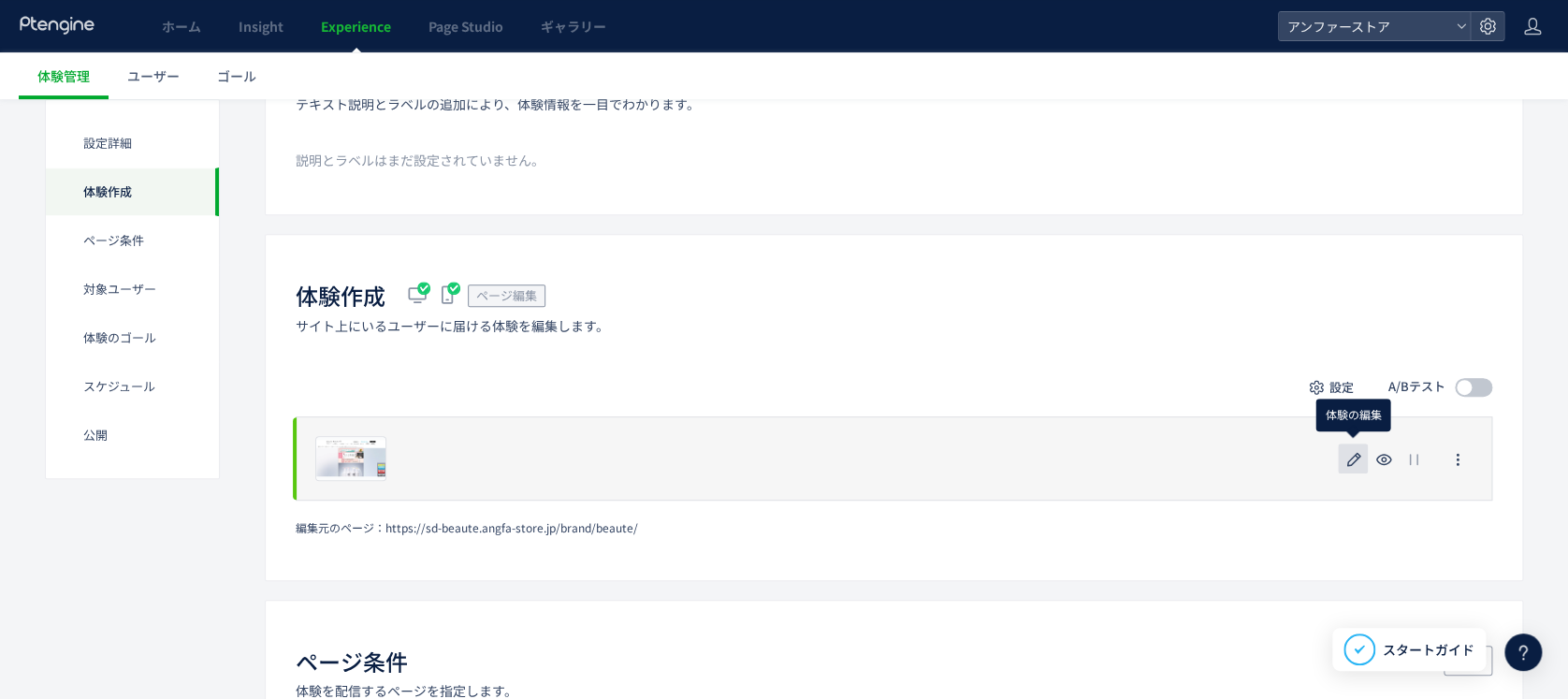 click 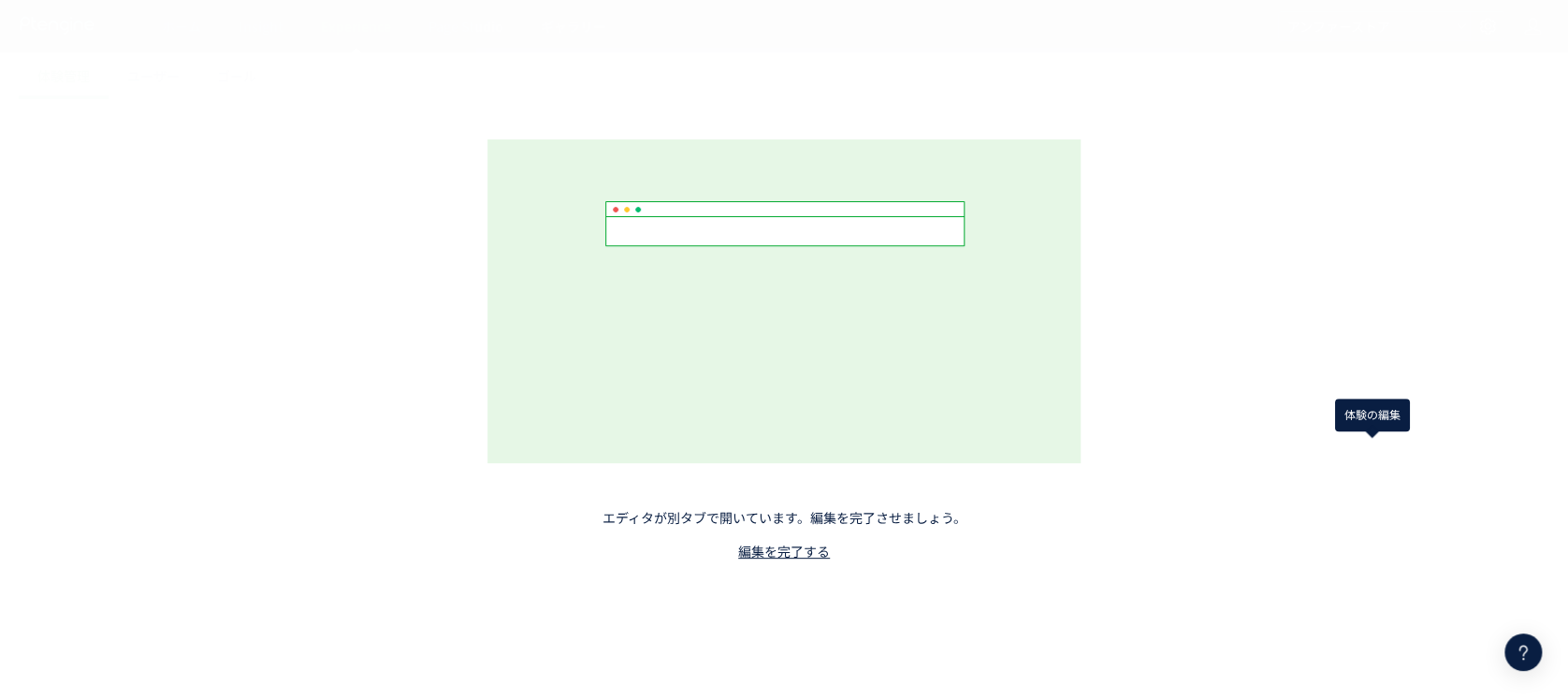 scroll, scrollTop: 0, scrollLeft: 0, axis: both 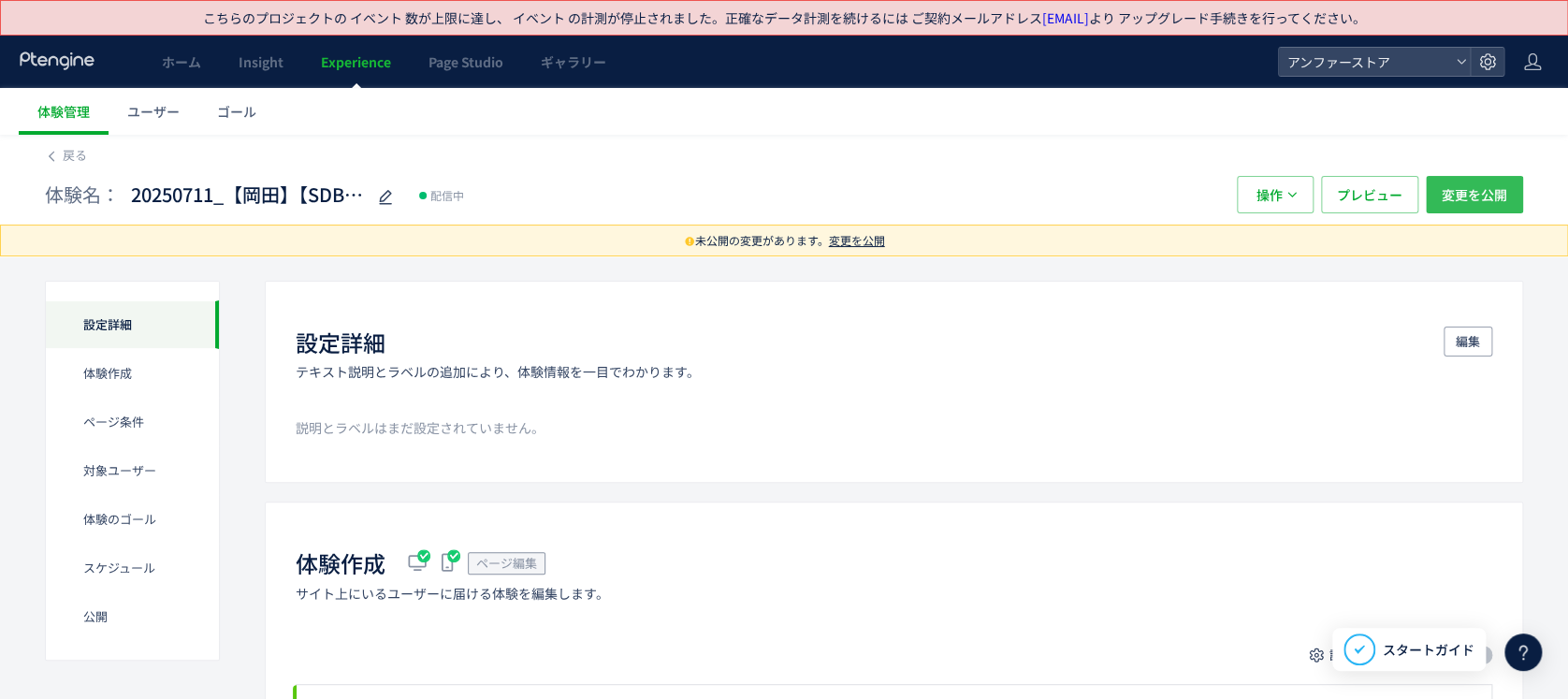 click on "変更を公開" at bounding box center (1474, 195) 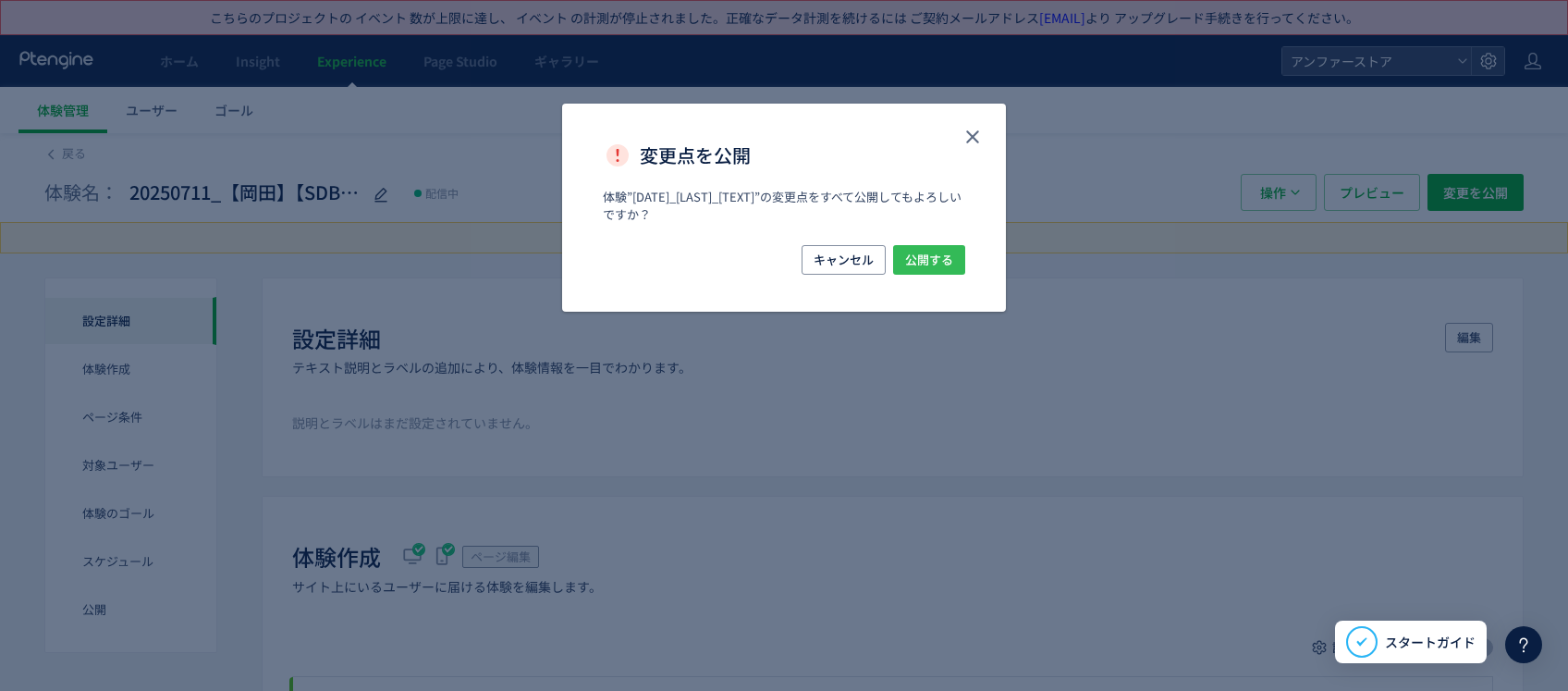click on "公開する" at bounding box center (929, 260) 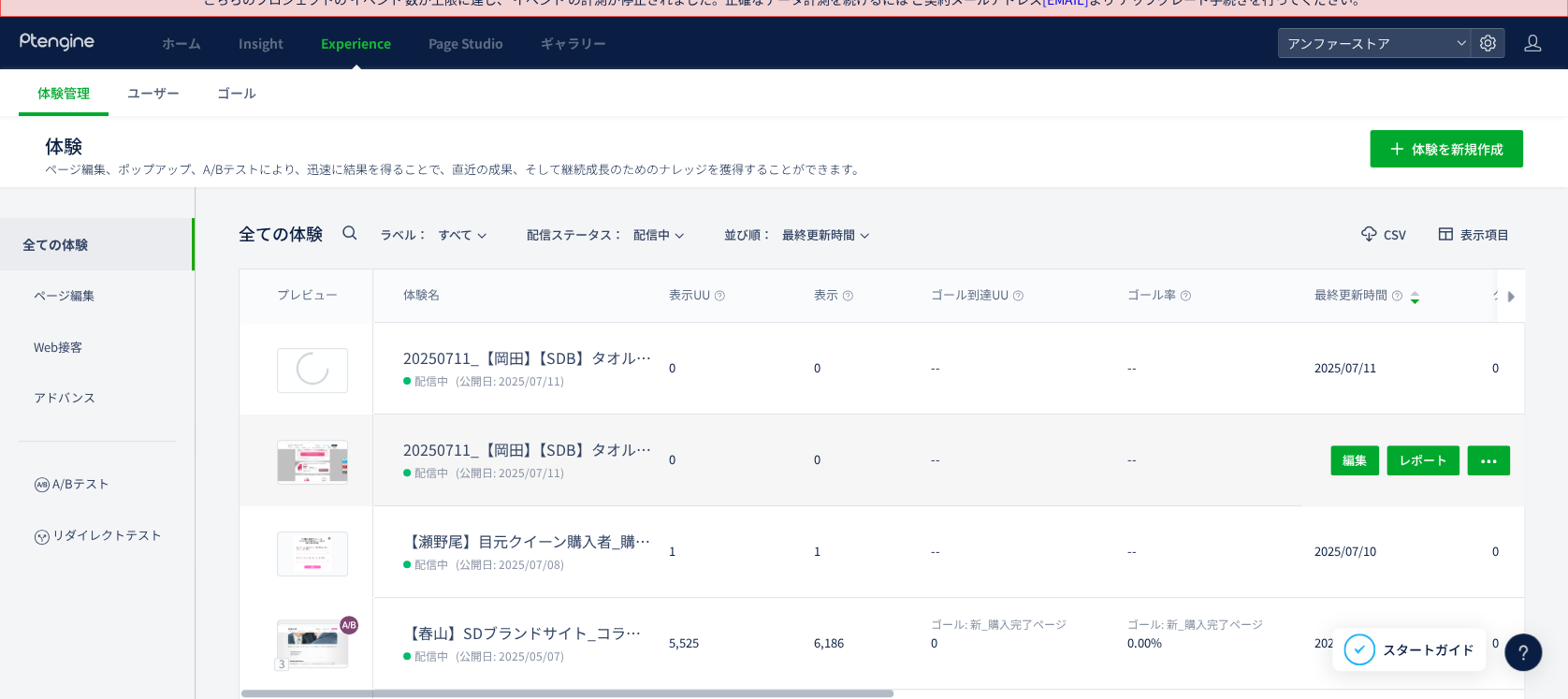 scroll, scrollTop: 0, scrollLeft: 0, axis: both 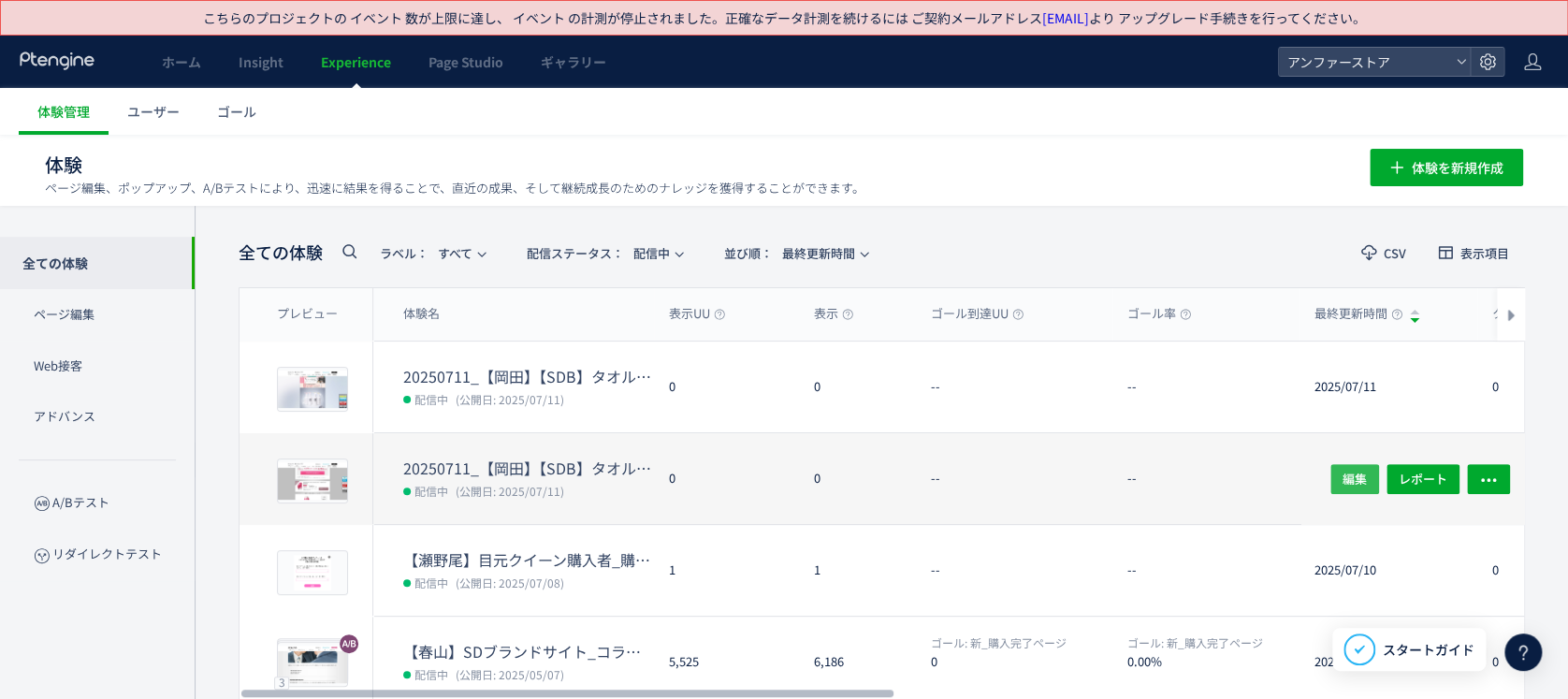 click on "編集" at bounding box center [1355, 478] 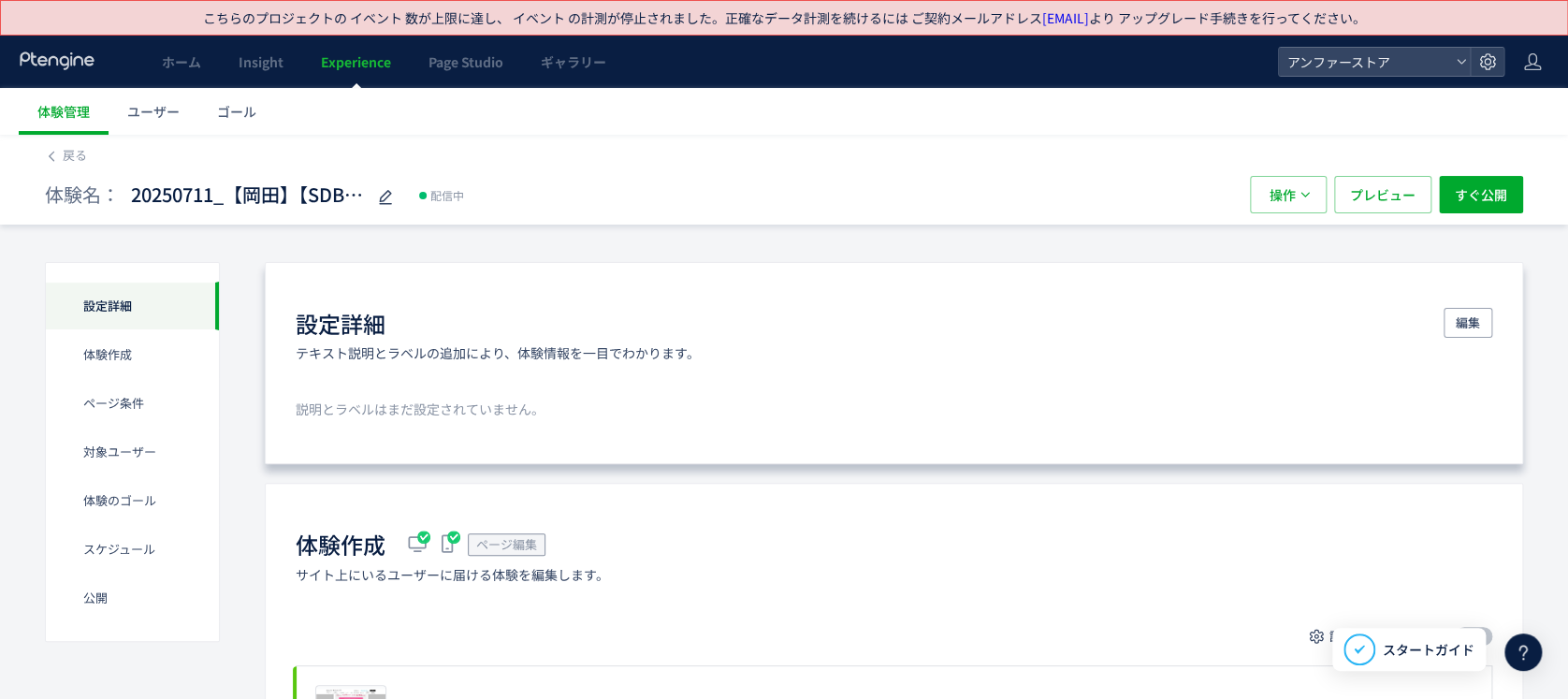 scroll, scrollTop: 374, scrollLeft: 0, axis: vertical 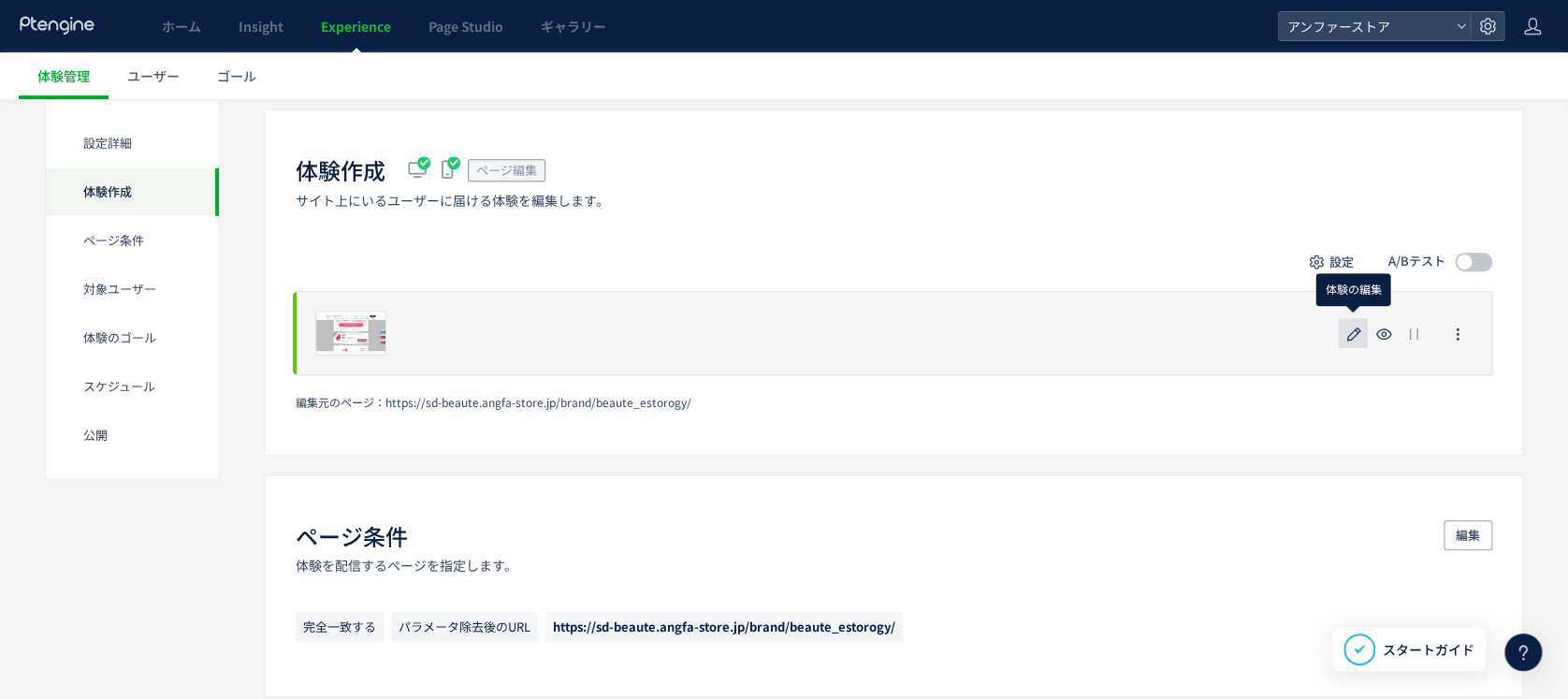 click 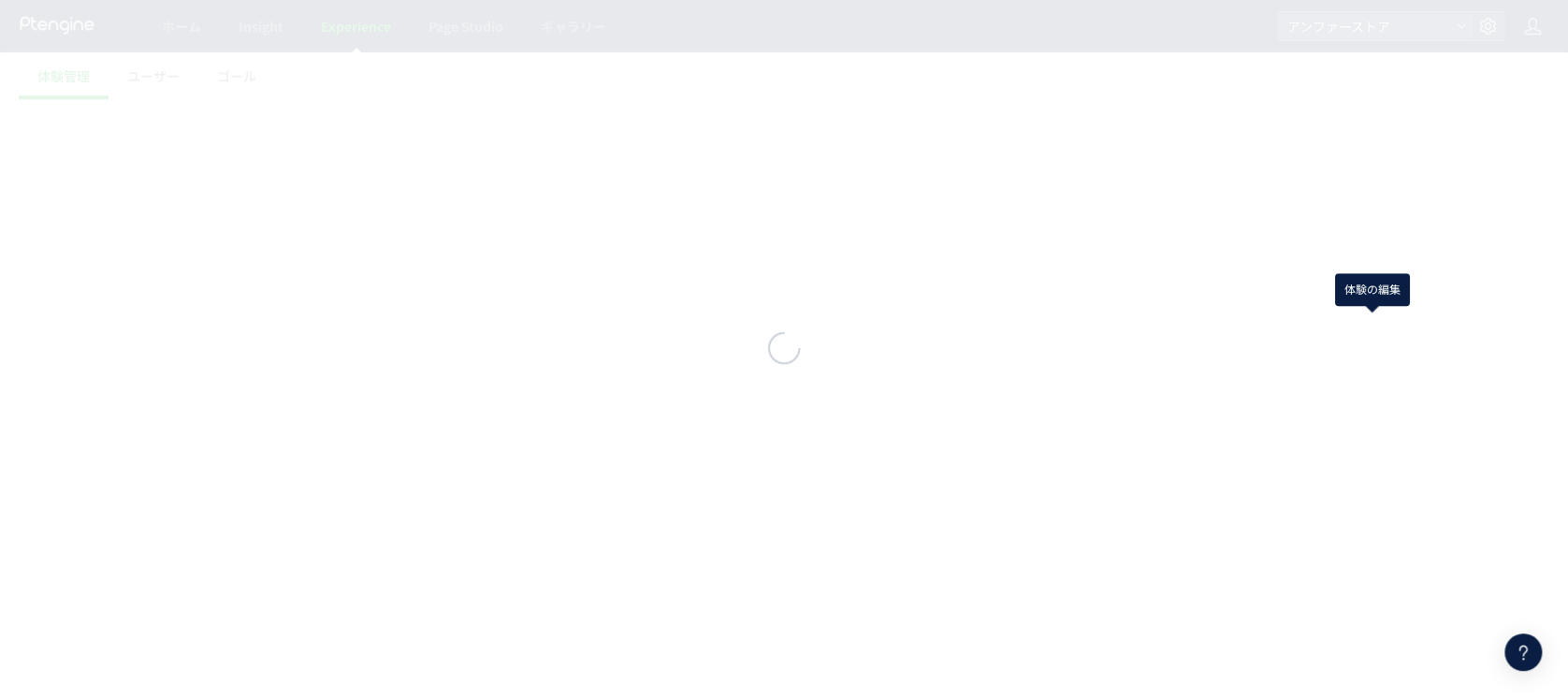 scroll, scrollTop: 0, scrollLeft: 0, axis: both 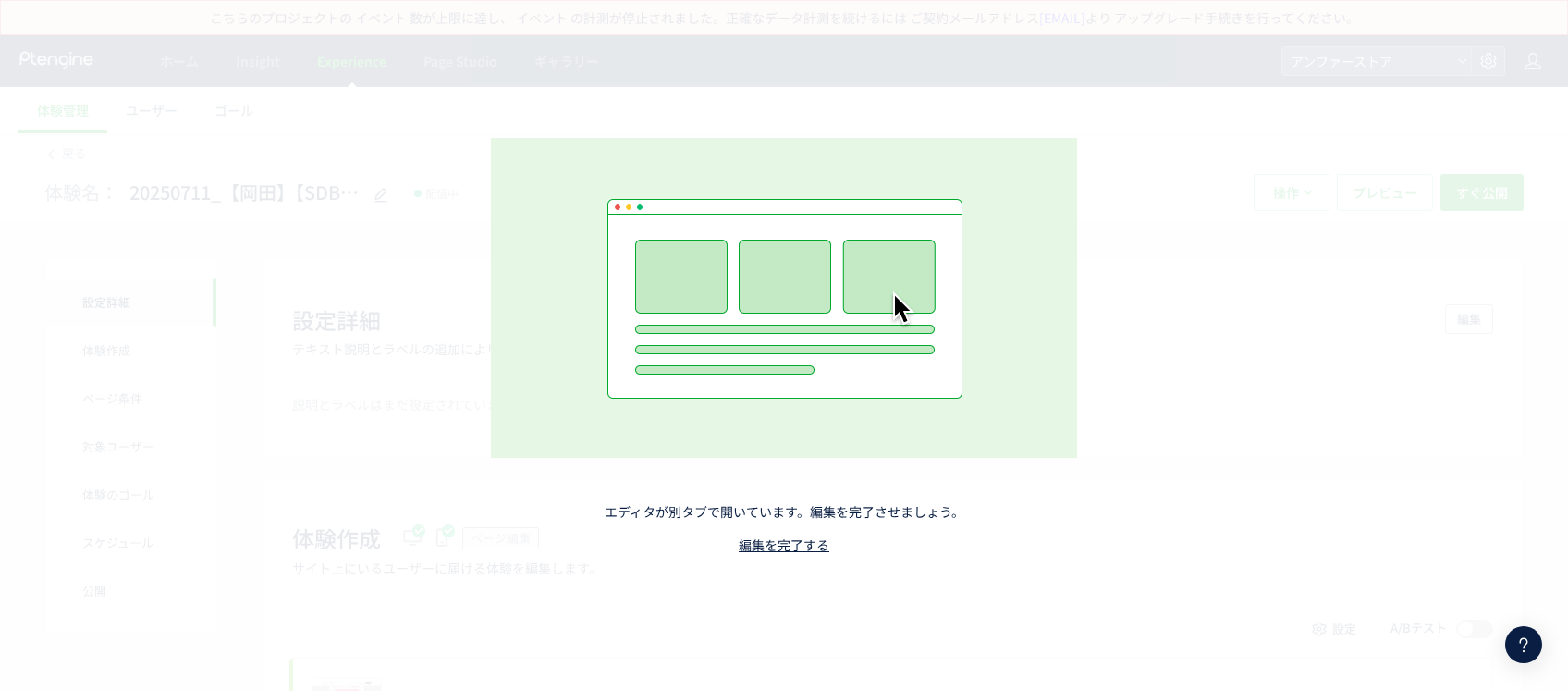 click on "エディタが別タブで開いています。編集を完了させましょう。 編集を完了する" at bounding box center (784, 346) 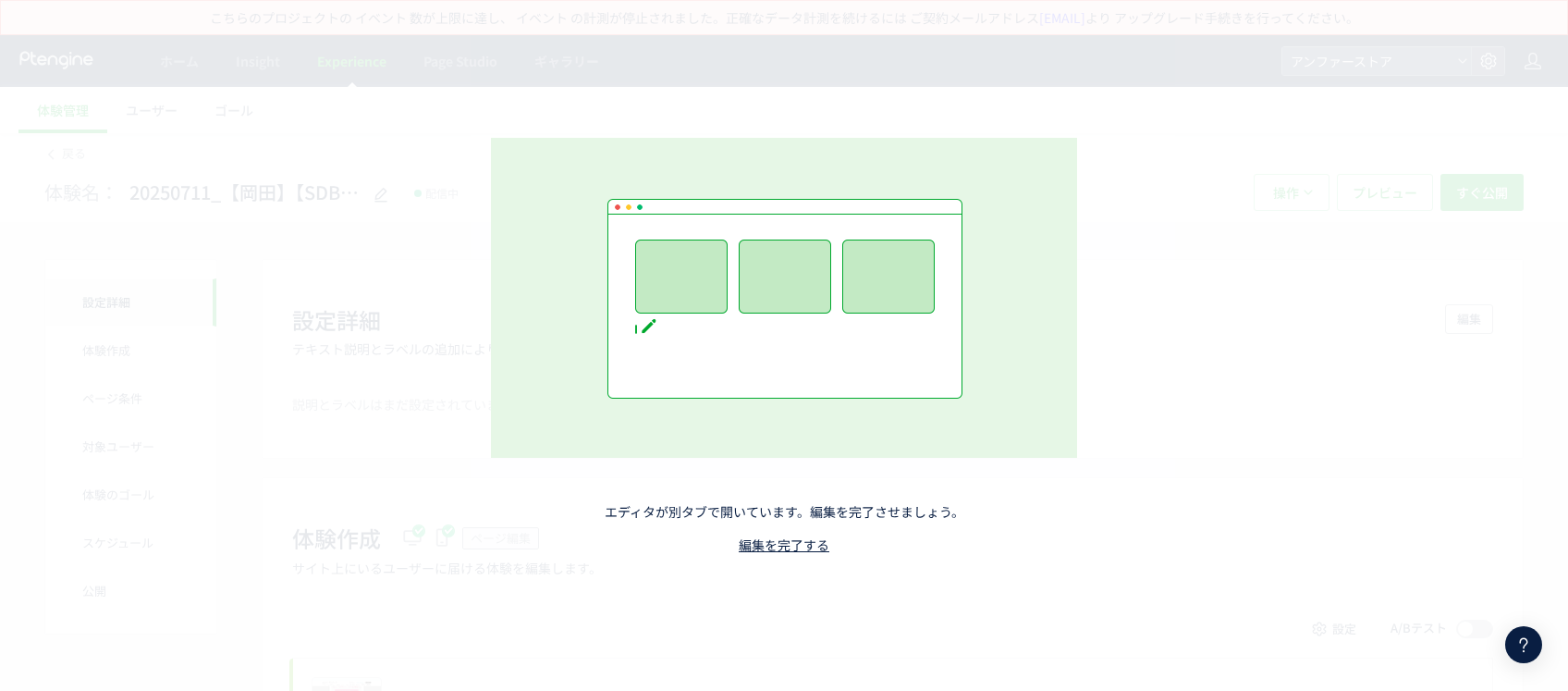 click on "エディタが別タブで開いています。編集を完了させましょう。 編集を完了する" at bounding box center (784, 346) 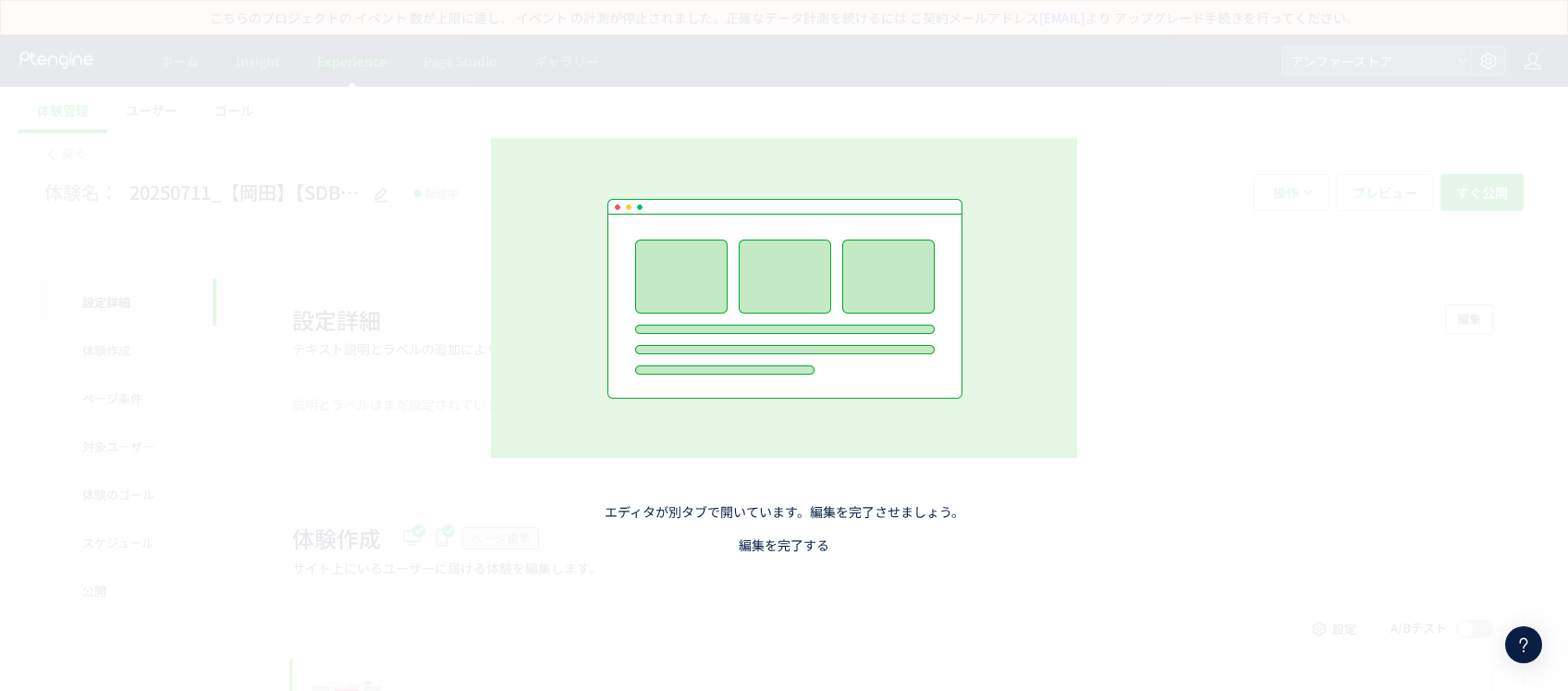 click on "編集を完了する" at bounding box center (784, 545) 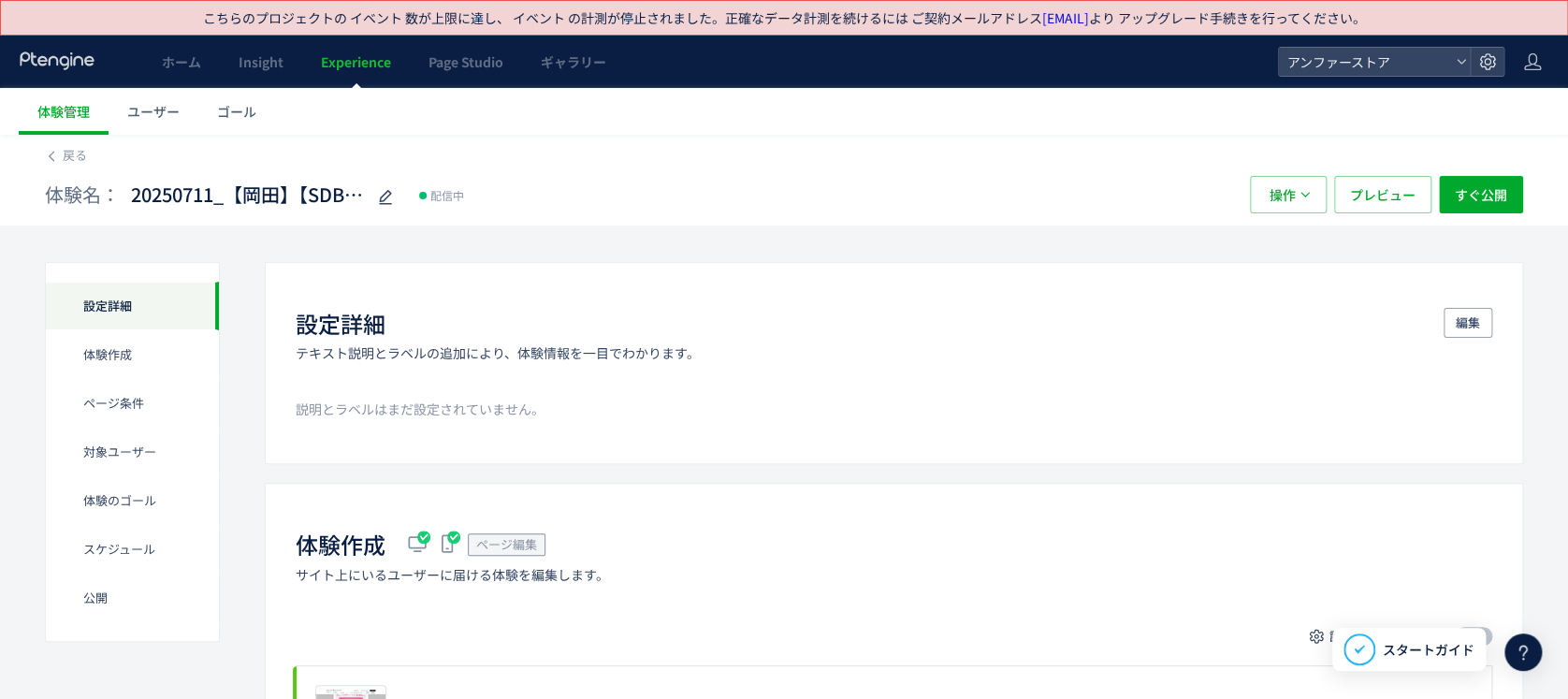 click on "戻る" at bounding box center (784, 150) 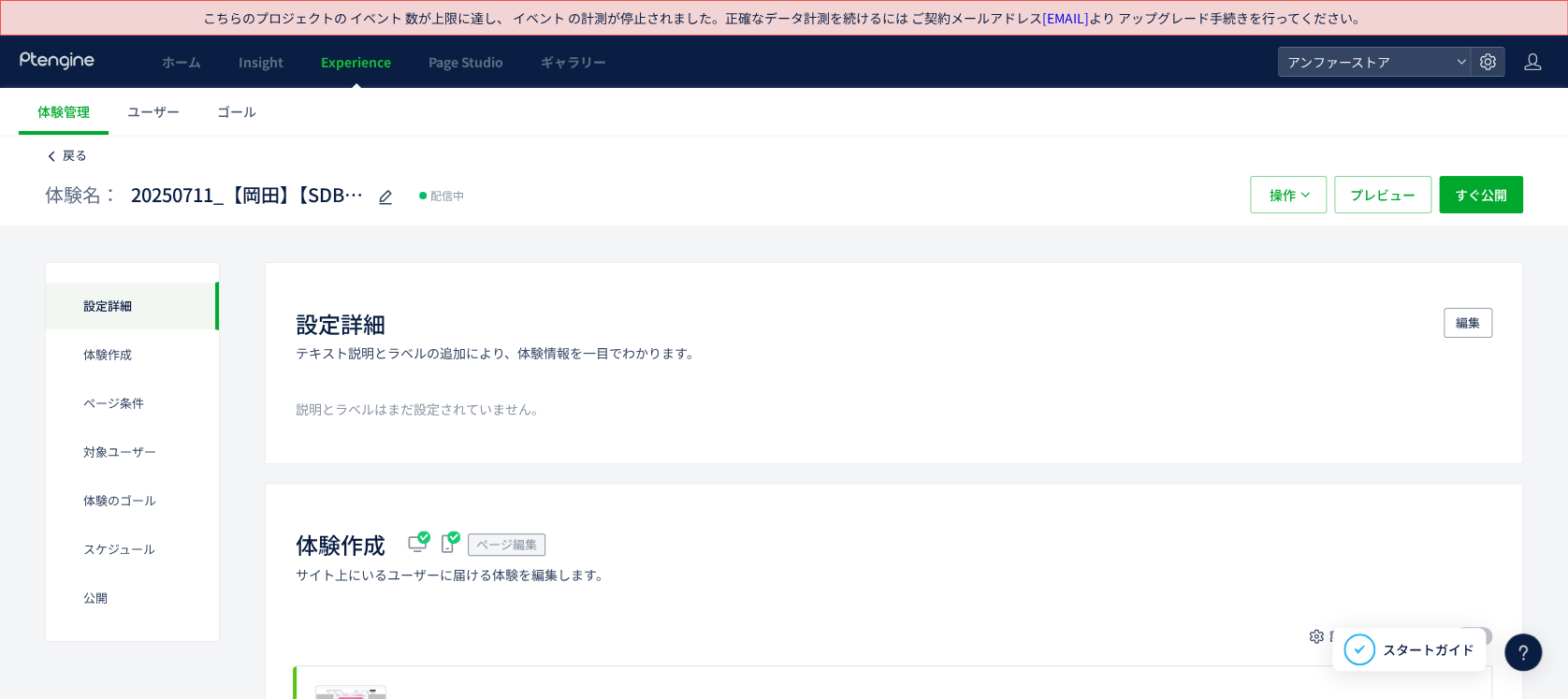 click on "戻る" 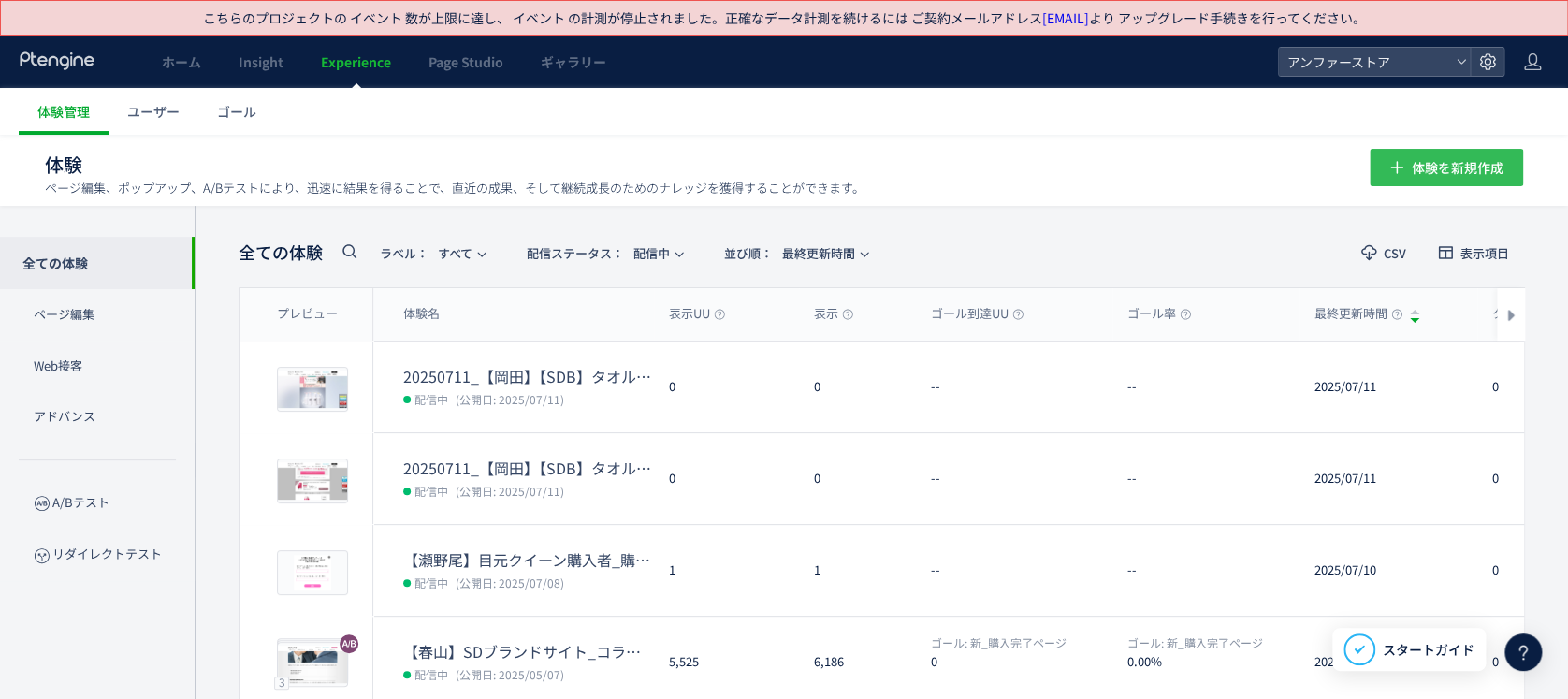 click on "体験を新規作成" 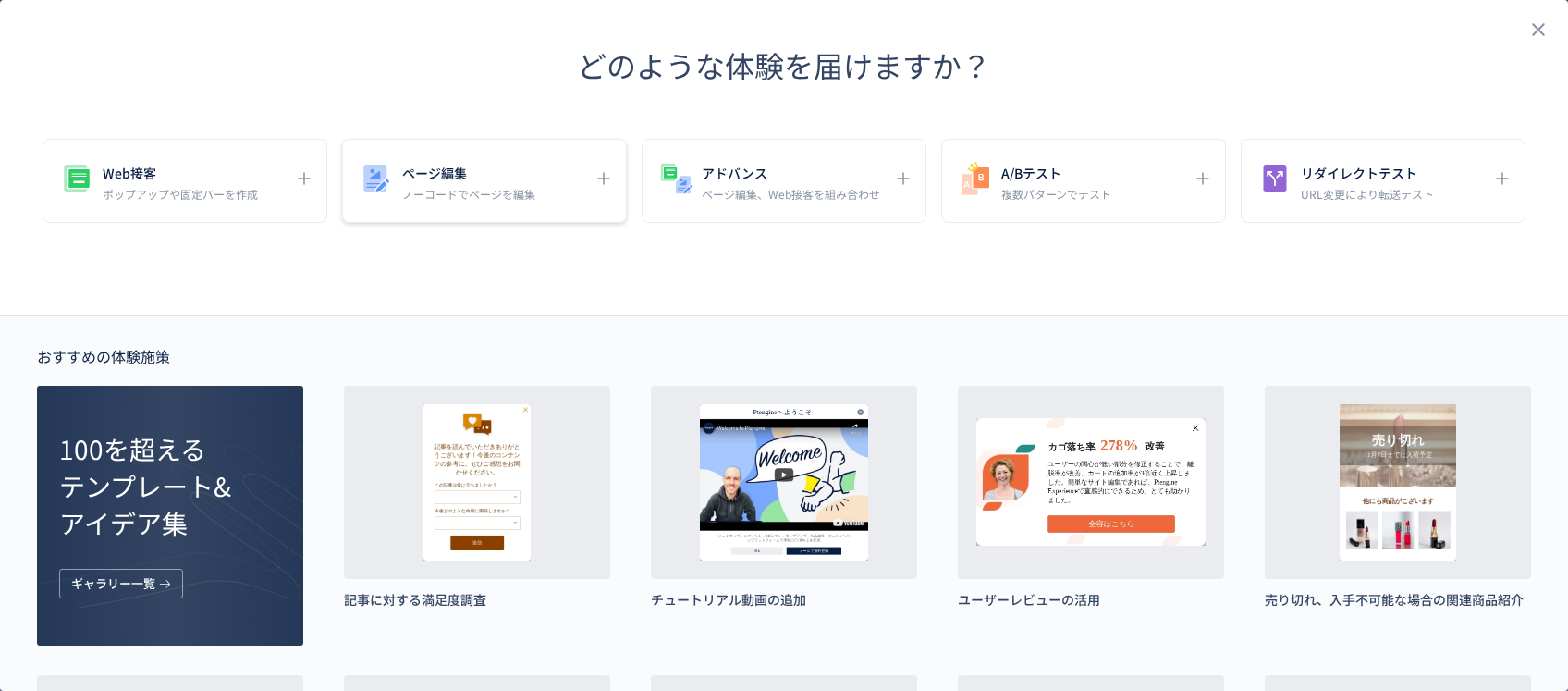 click 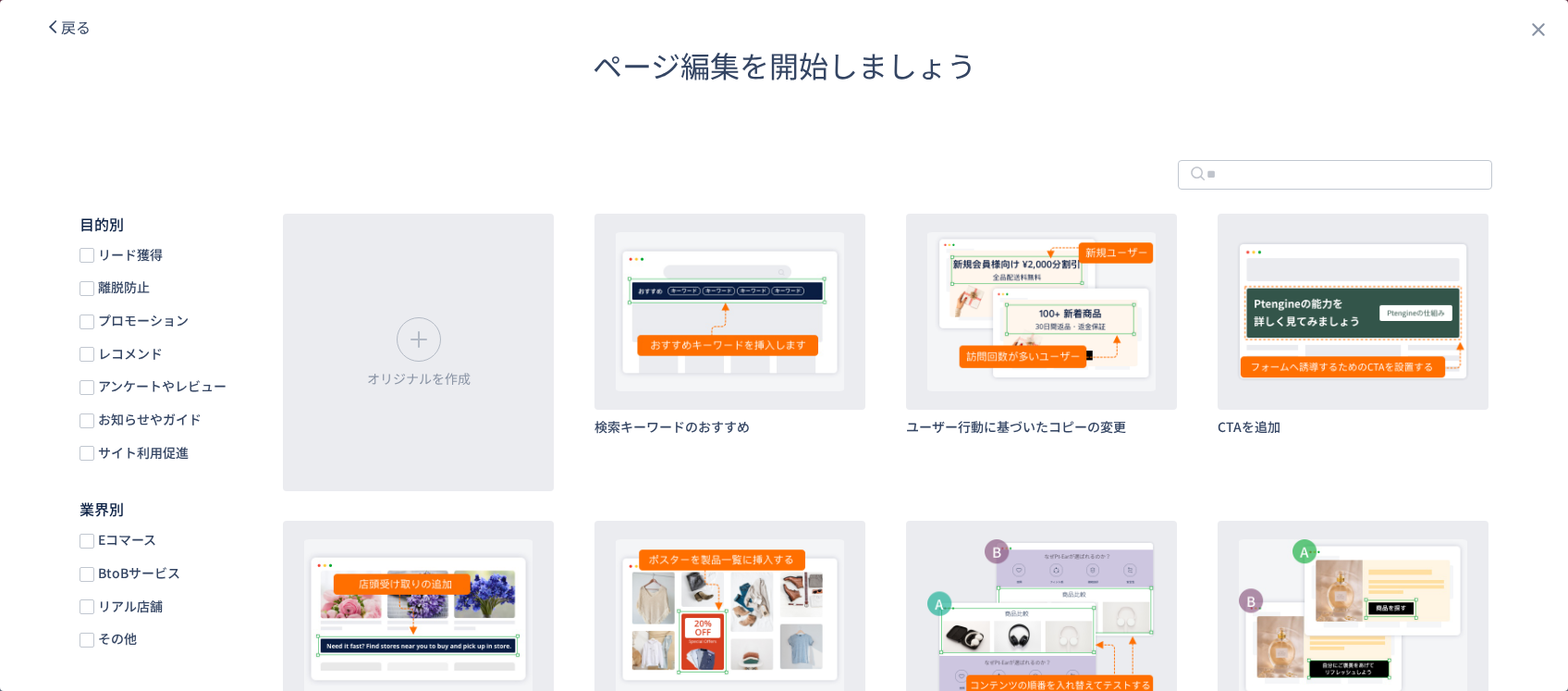 click on "オリジナルを作成" at bounding box center [418, 352] 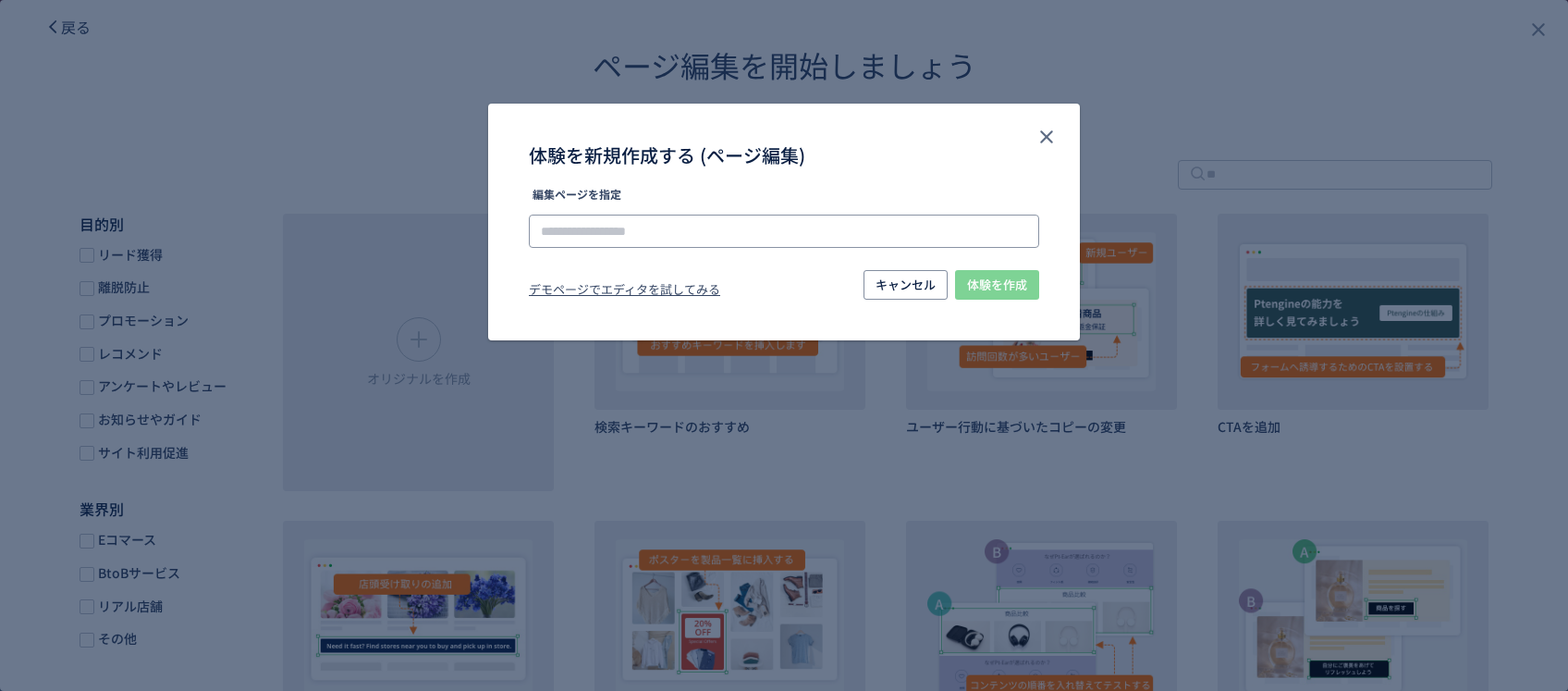 click 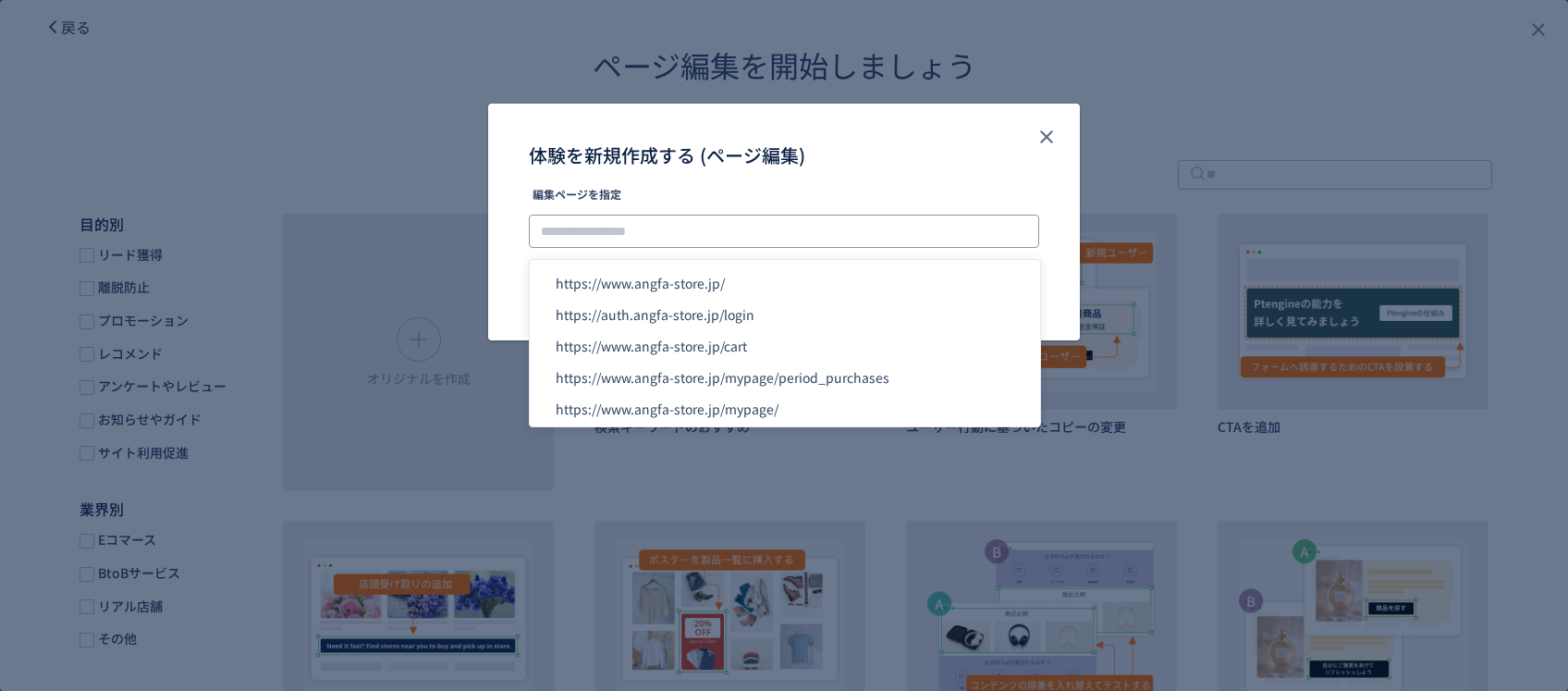 paste on "**********" 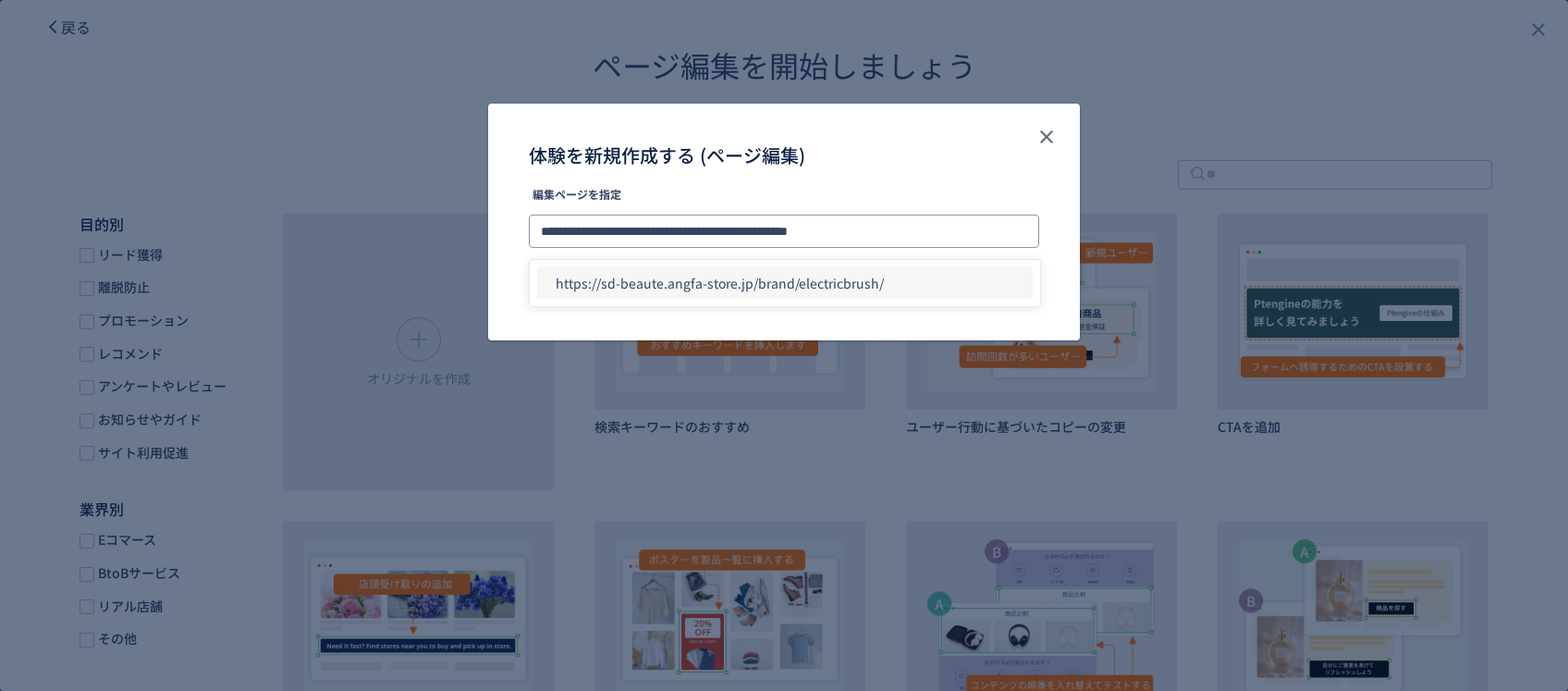 type on "**********" 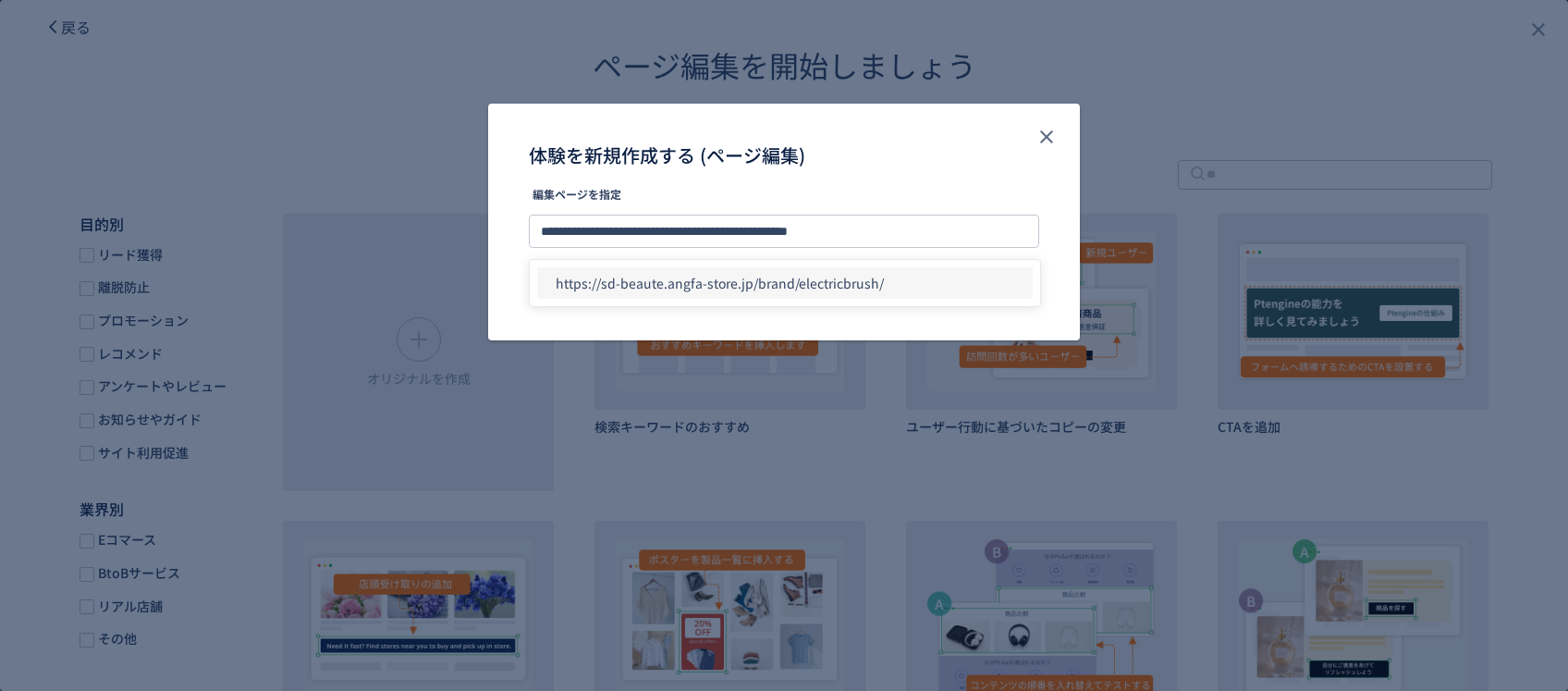 click on "https://sd-beaute.angfa-store.jp/brand/electricbrush/" 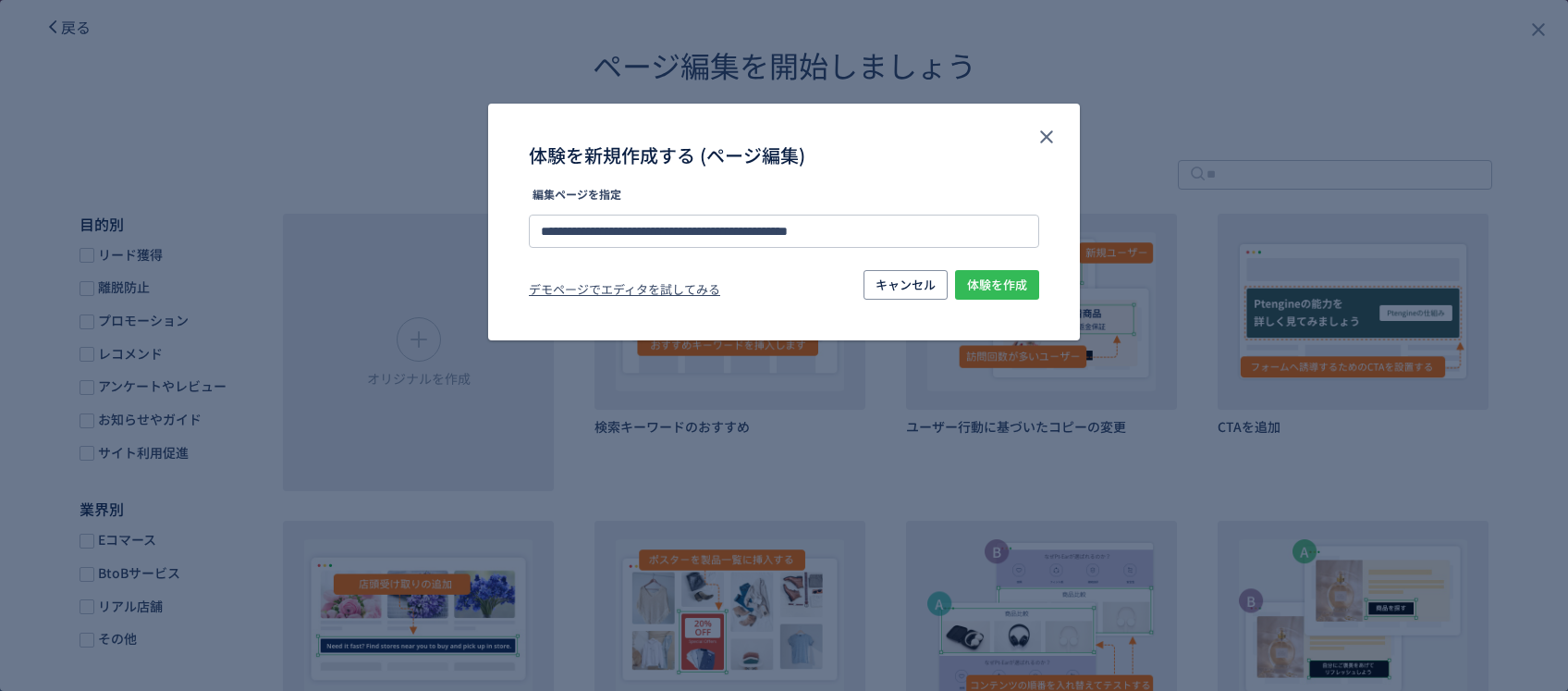 click on "体験を作成" at bounding box center (997, 285) 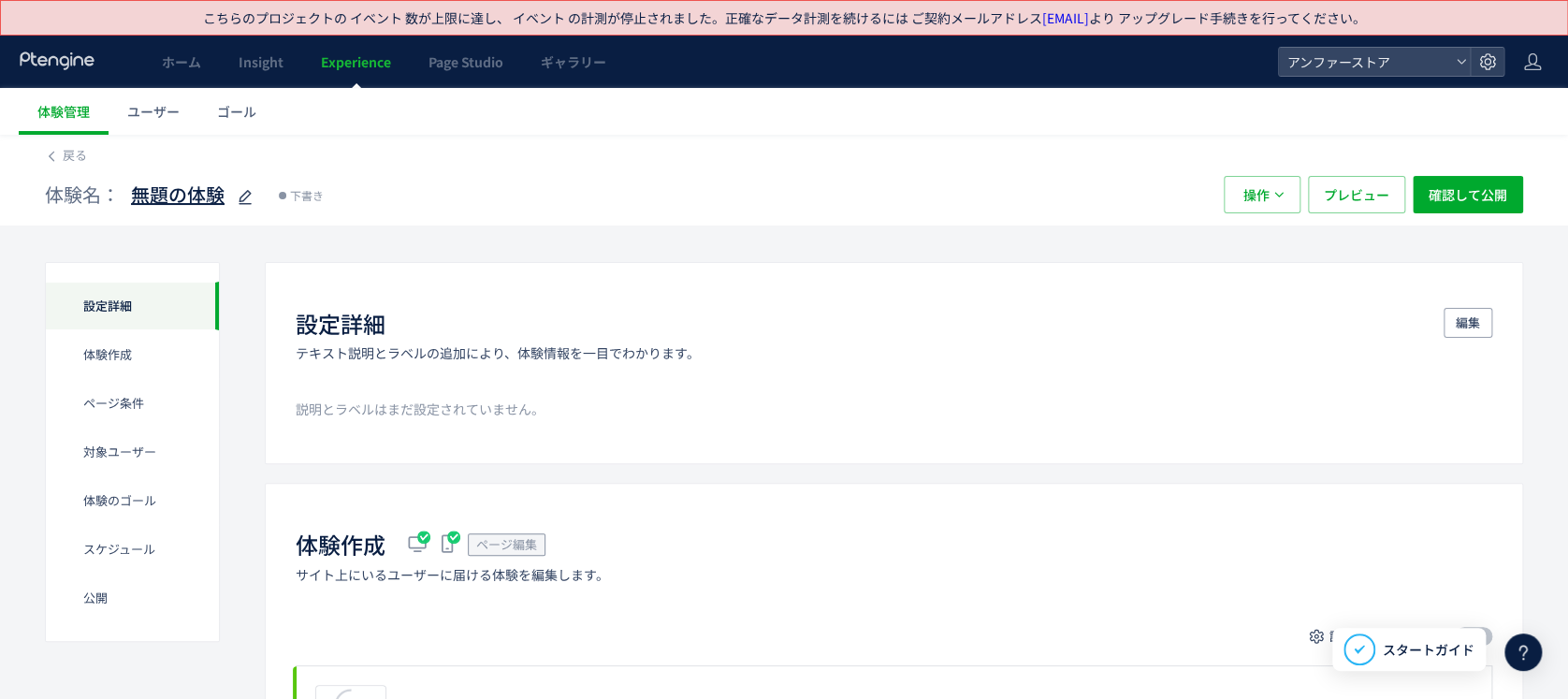 click on "無題の体験" at bounding box center (178, 195) 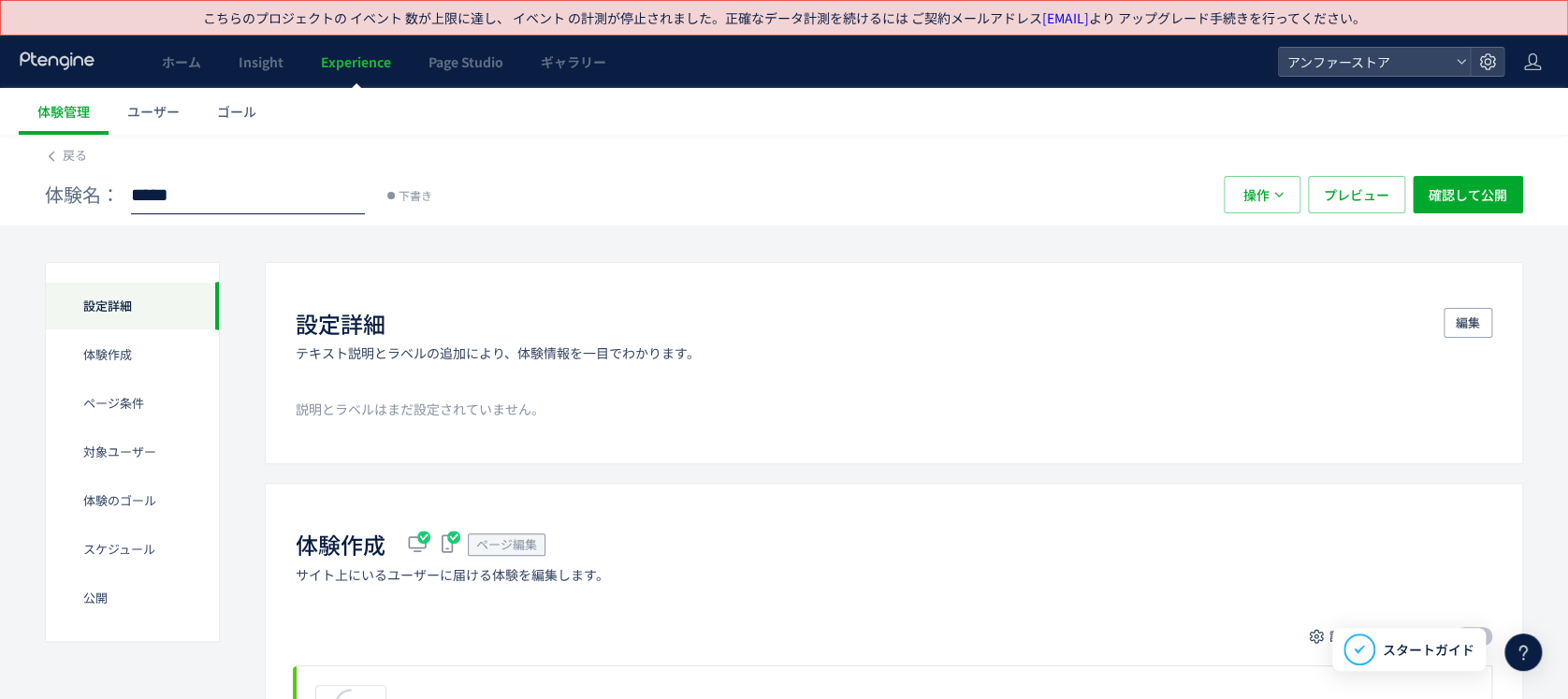 click on "*****" 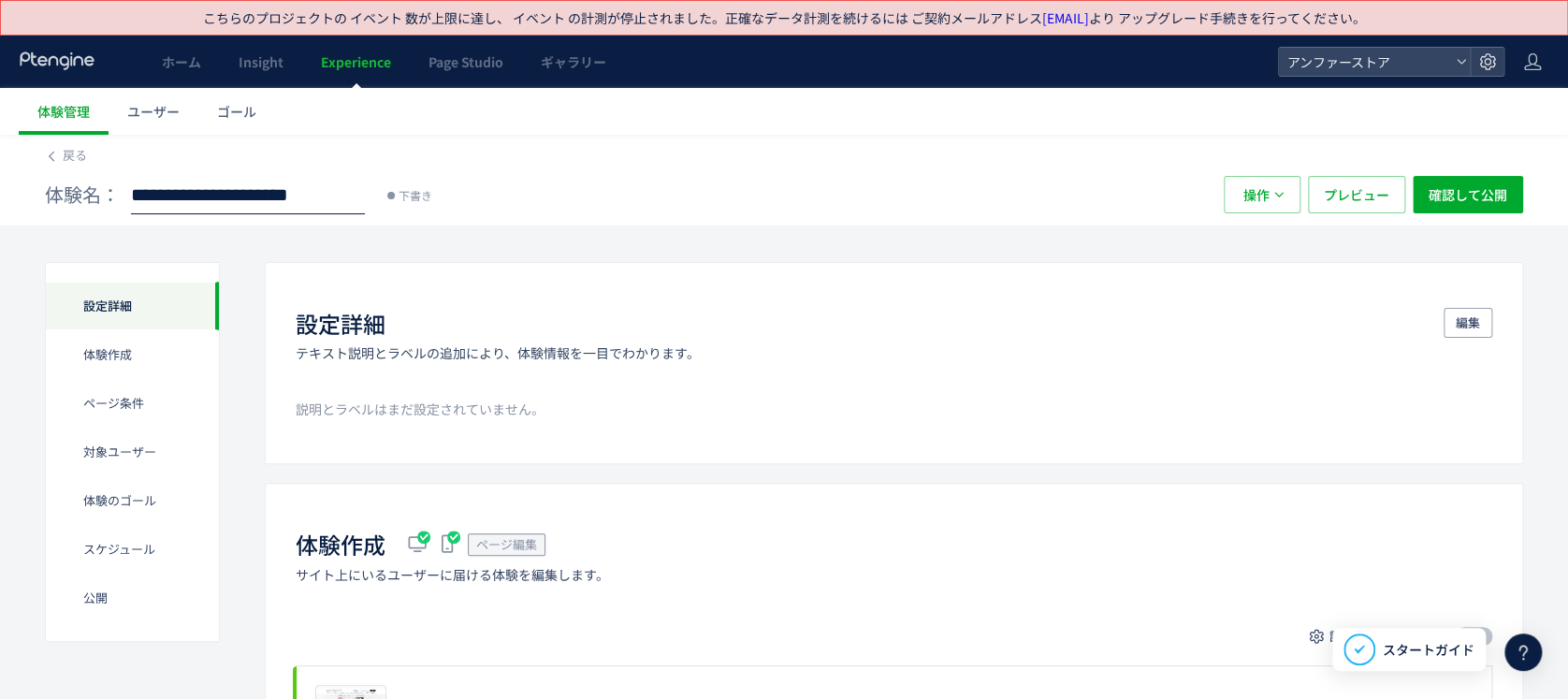 scroll, scrollTop: 0, scrollLeft: 57, axis: horizontal 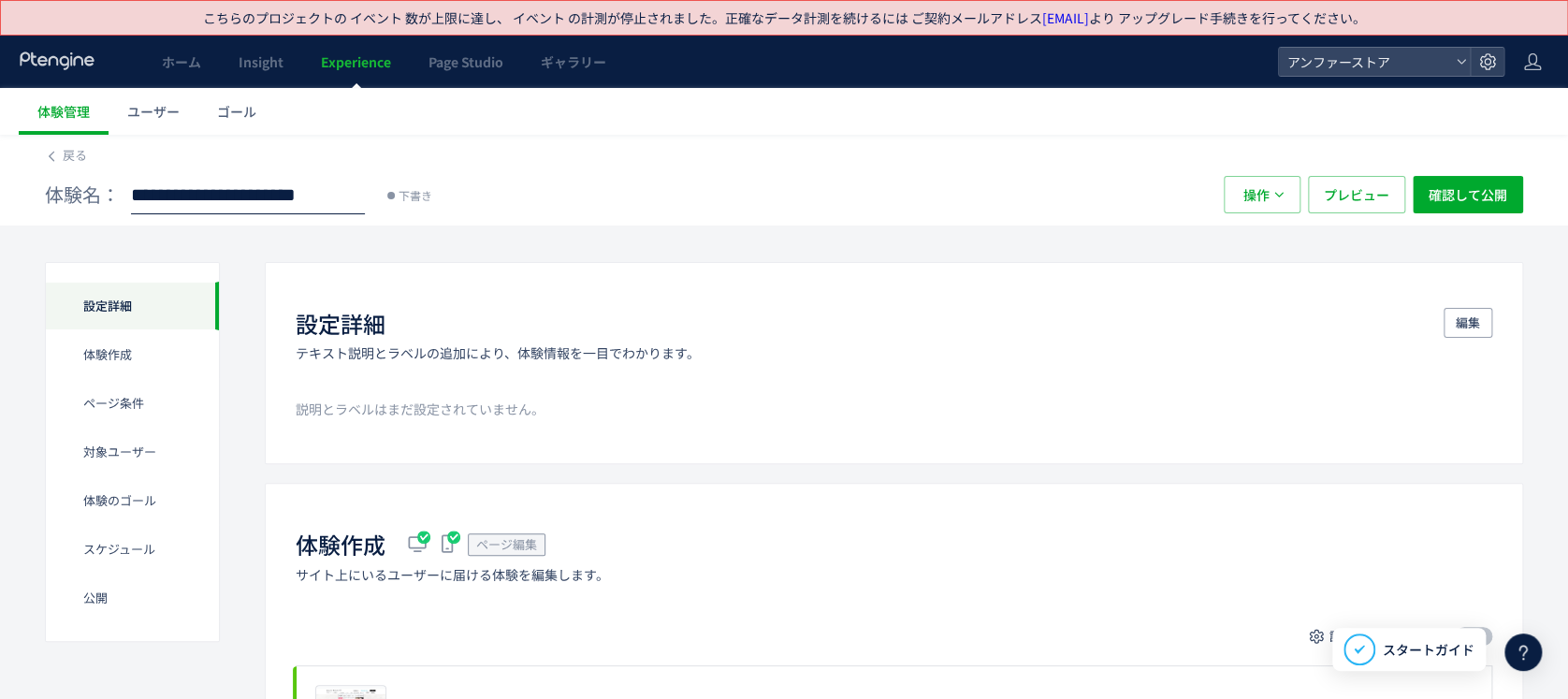 type on "**********" 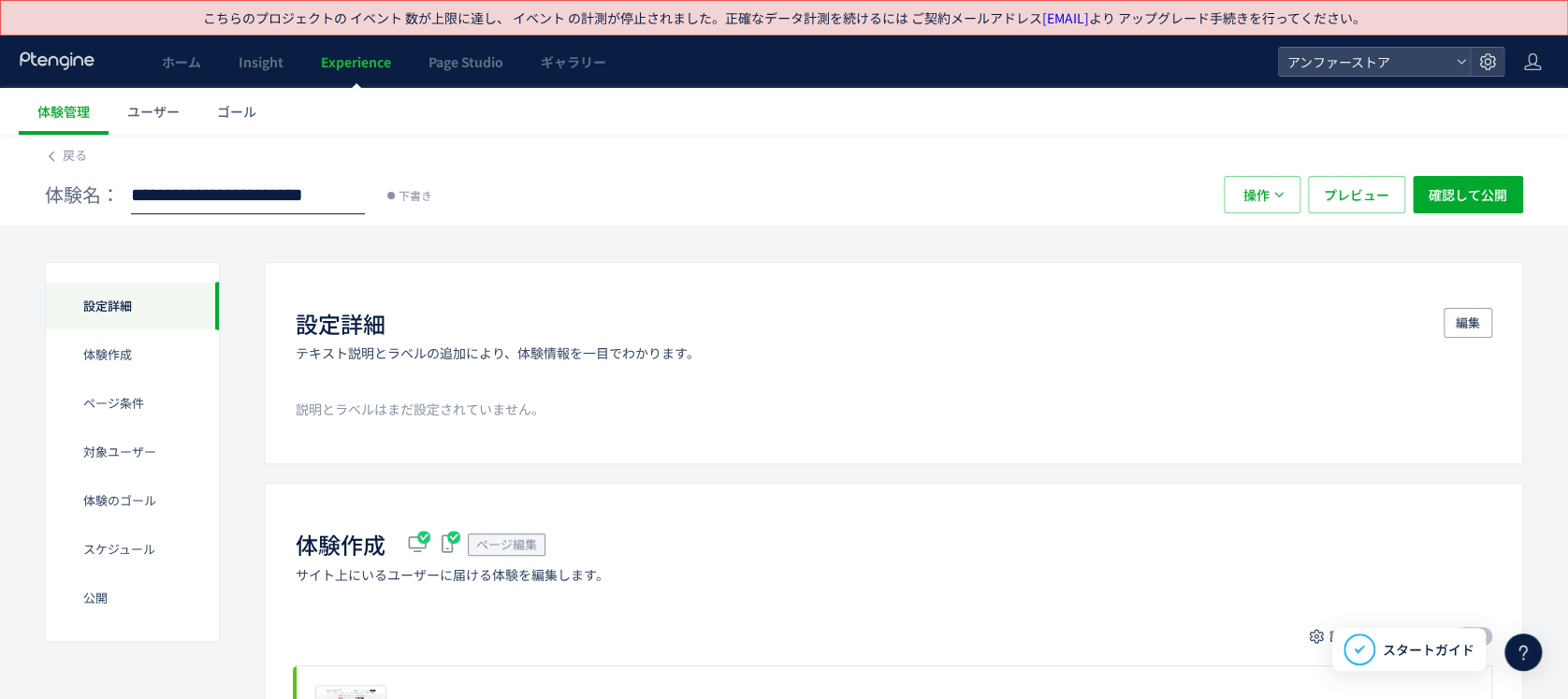 scroll, scrollTop: 0, scrollLeft: 81, axis: horizontal 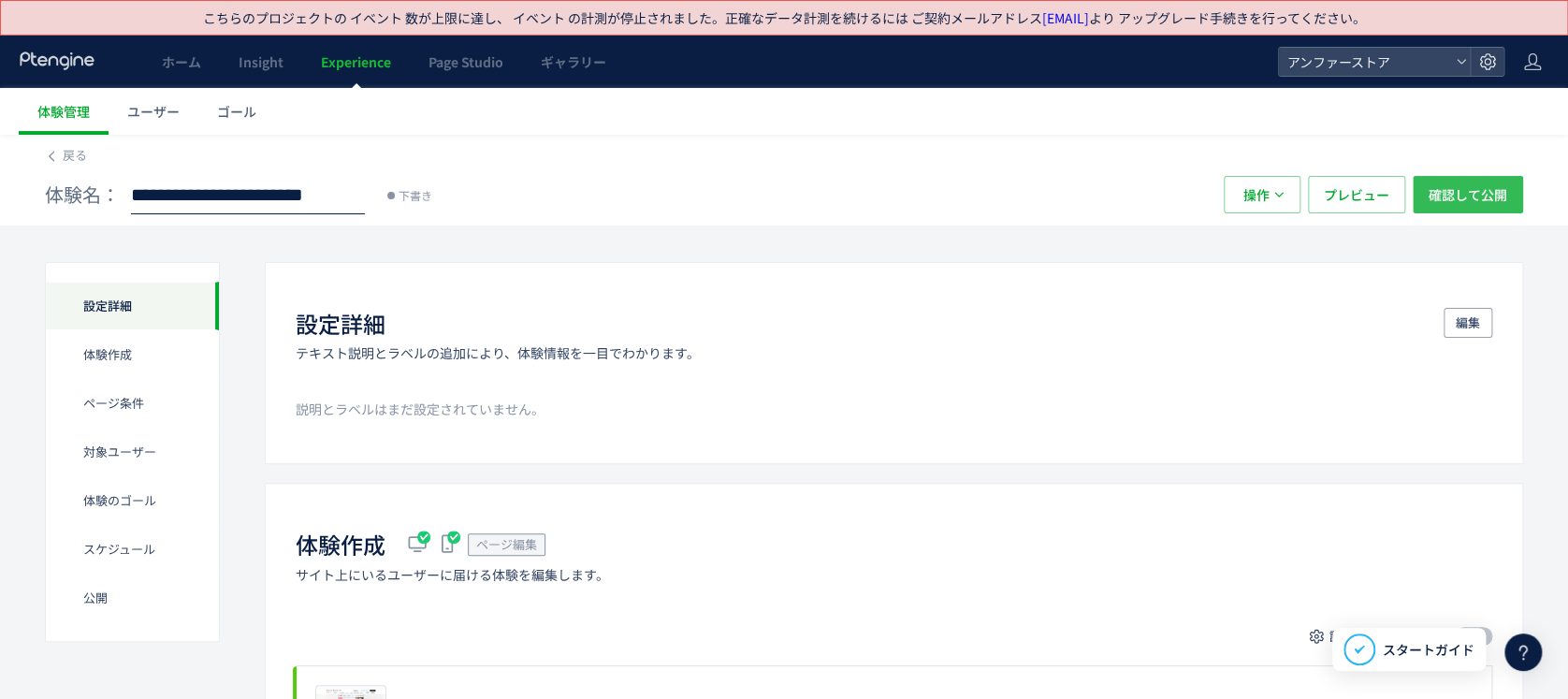 click on "確認して公開" at bounding box center [1468, 195] 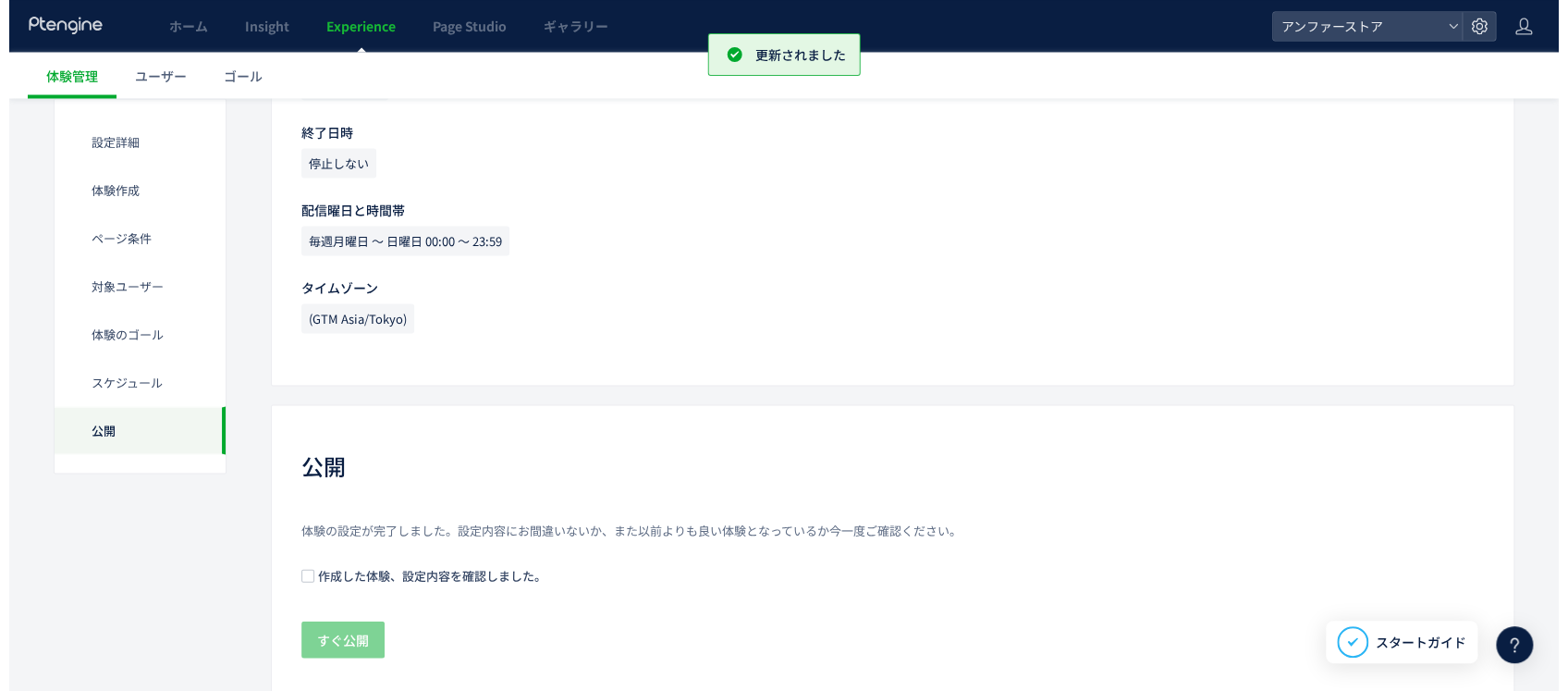 scroll, scrollTop: 1751, scrollLeft: 0, axis: vertical 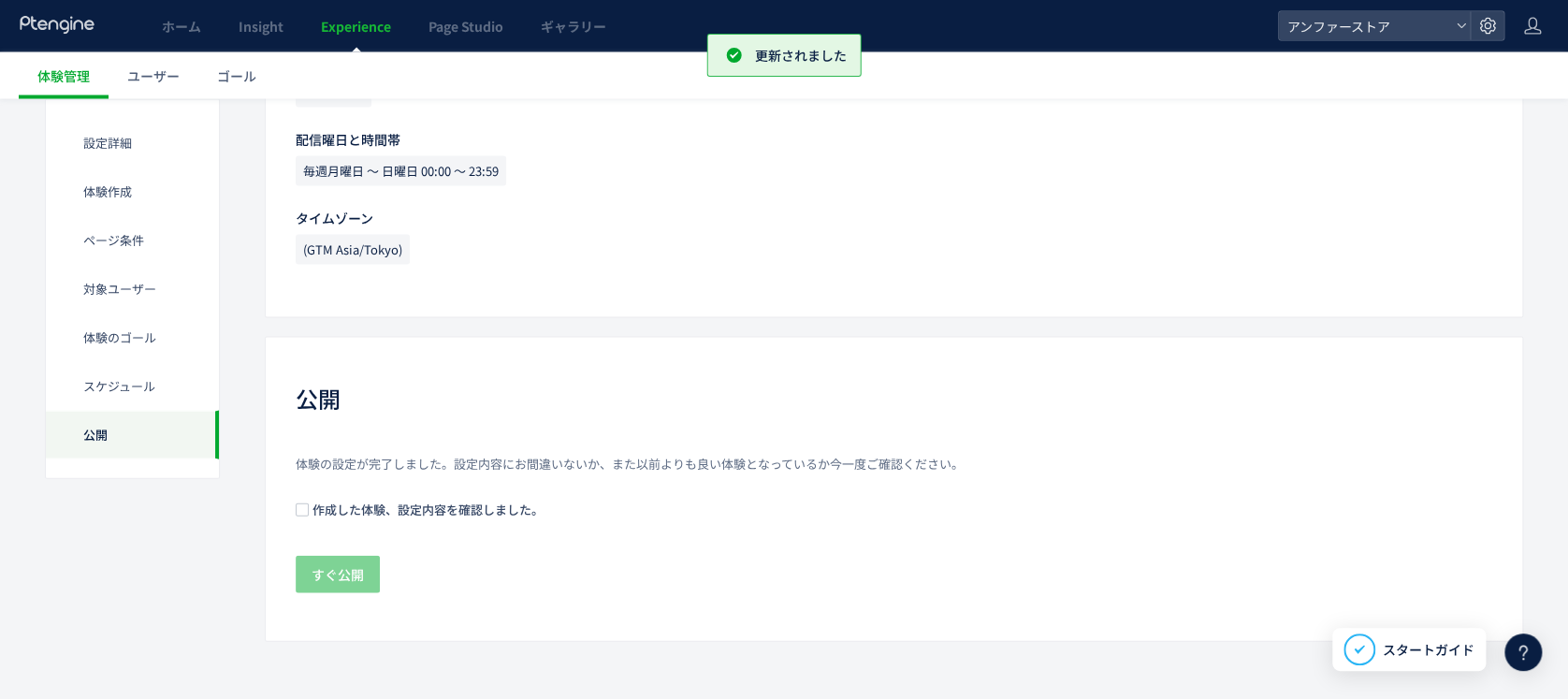 click on "作成した体験、設定内容を確認しました。" at bounding box center [426, 509] 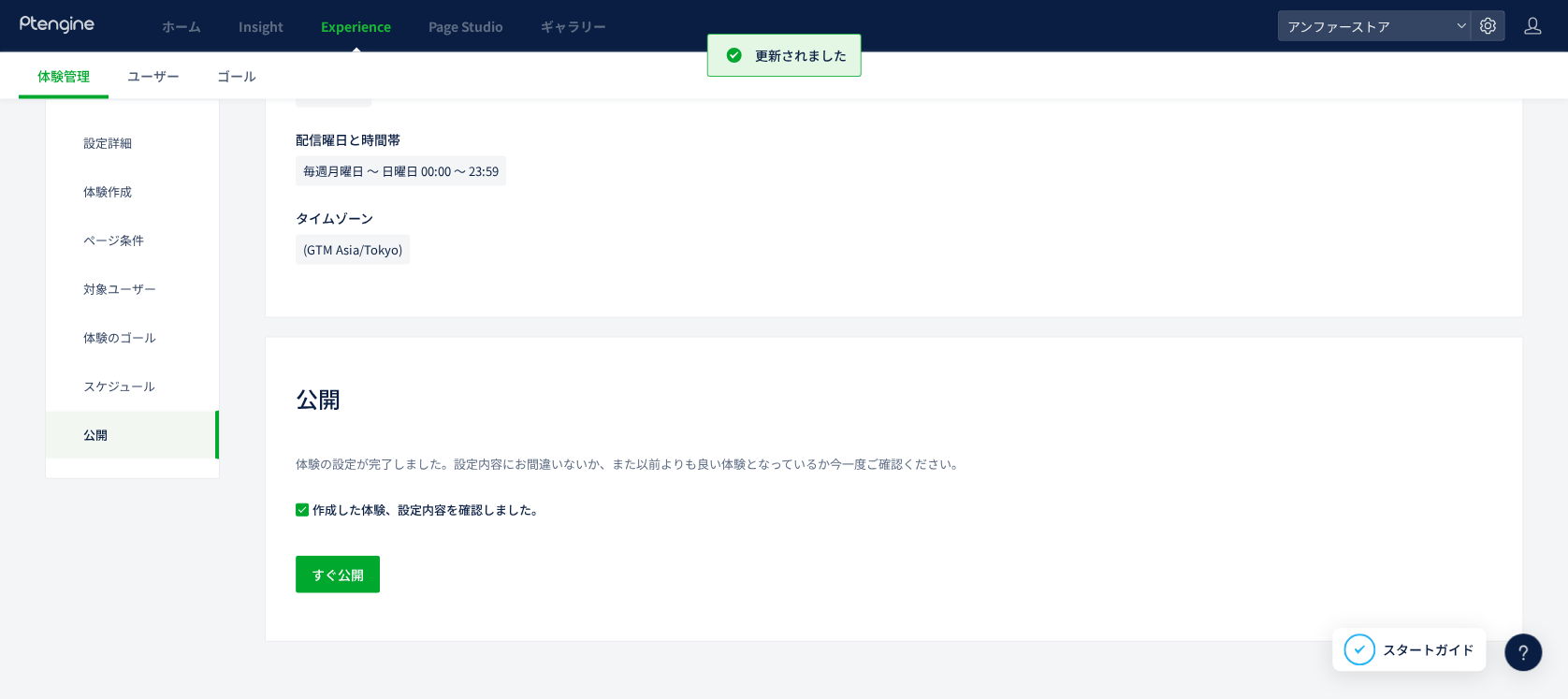 click on "体験の設定が完了しました。設定内容にお間違いないか、また以前よりも良い体験となっているか今一度ご確認ください。 作成した体験、設定内容を確認しました。 すぐ公開" at bounding box center (893, 526) 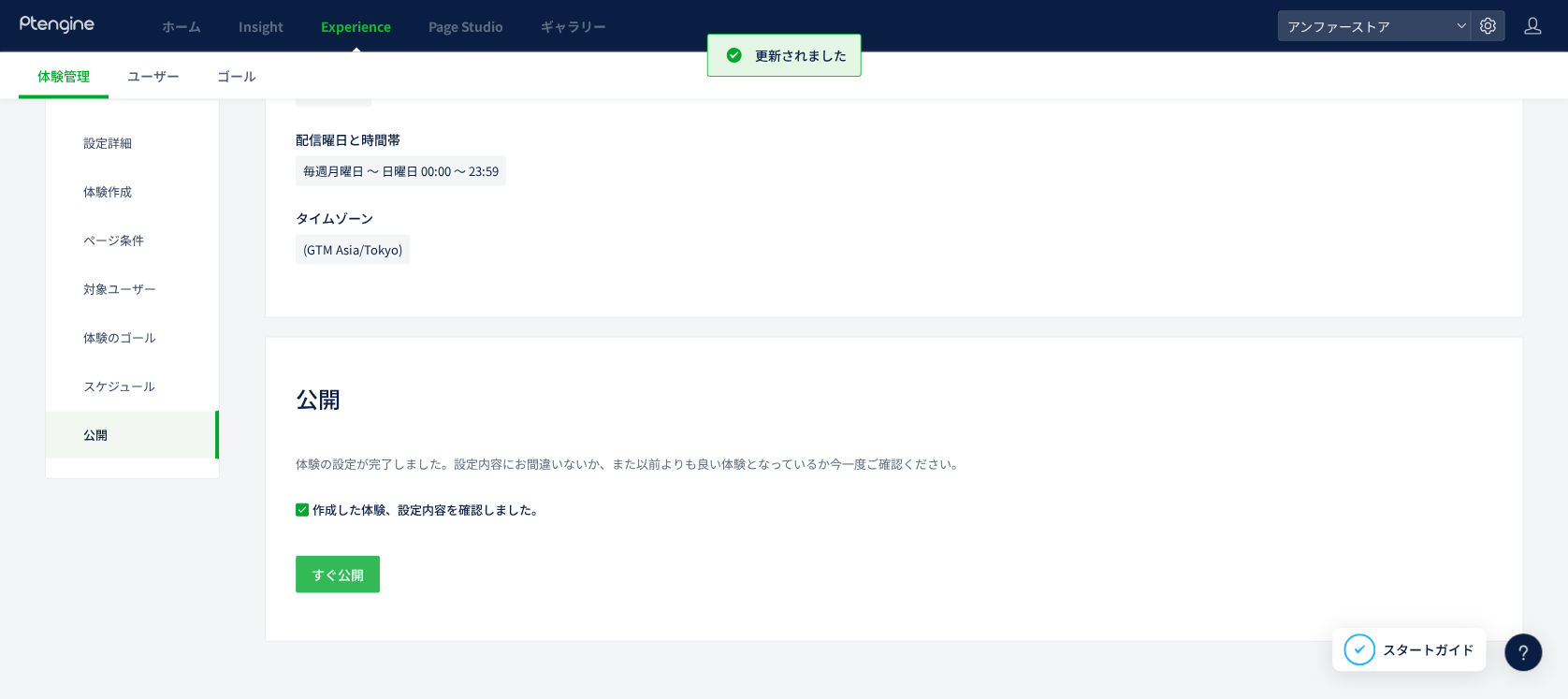 click on "すぐ公開" at bounding box center [338, 575] 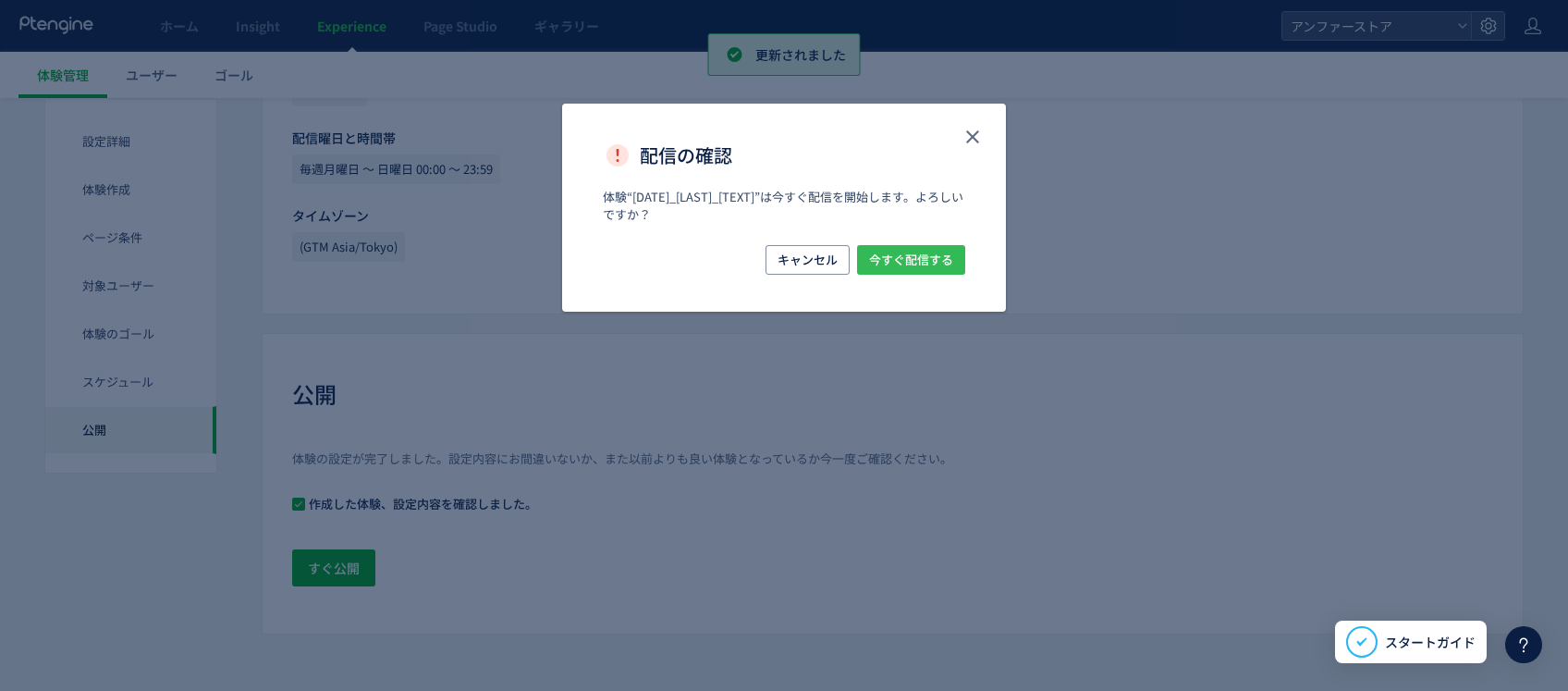 click on "今すぐ配信する" at bounding box center [911, 260] 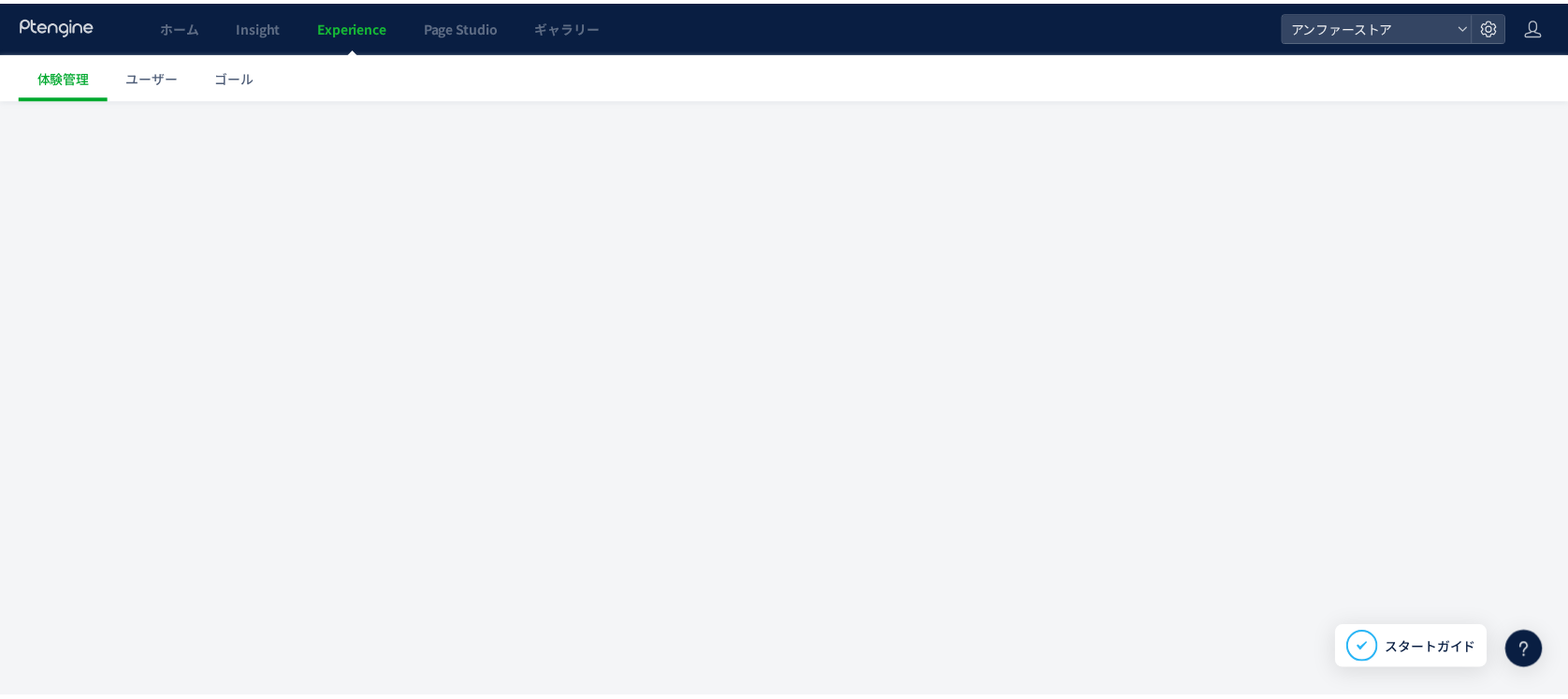 scroll, scrollTop: 0, scrollLeft: 0, axis: both 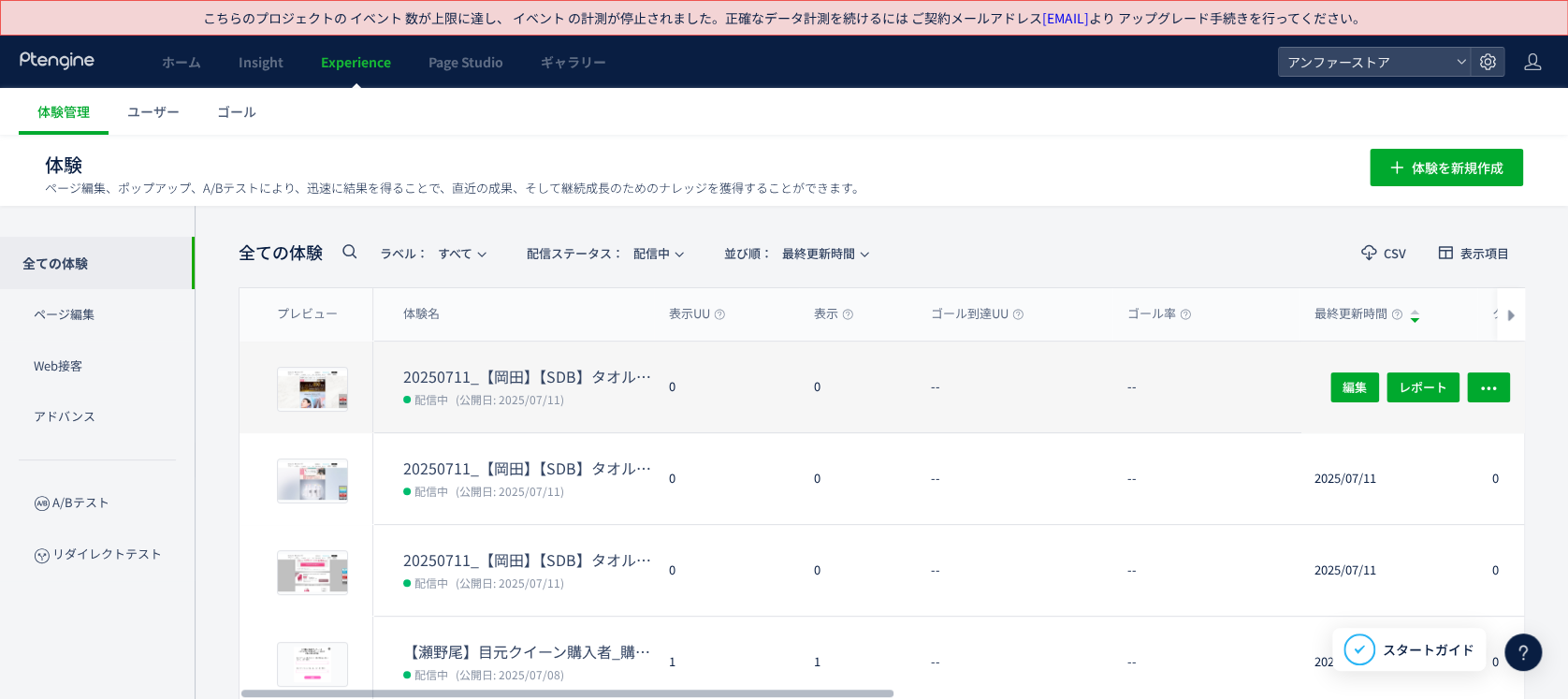 click on "20250711_【岡田】【SDB】タオルCP" at bounding box center (529, 376) 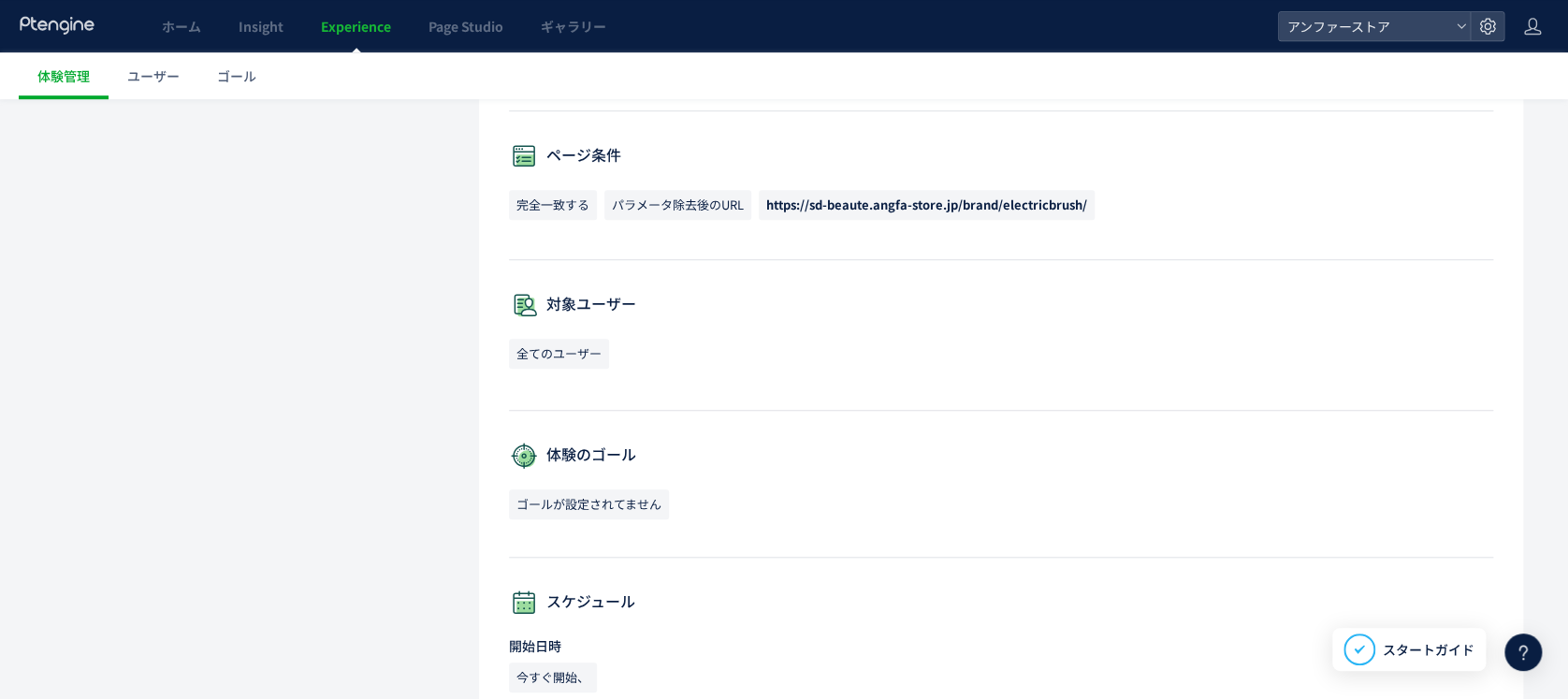 scroll, scrollTop: 0, scrollLeft: 0, axis: both 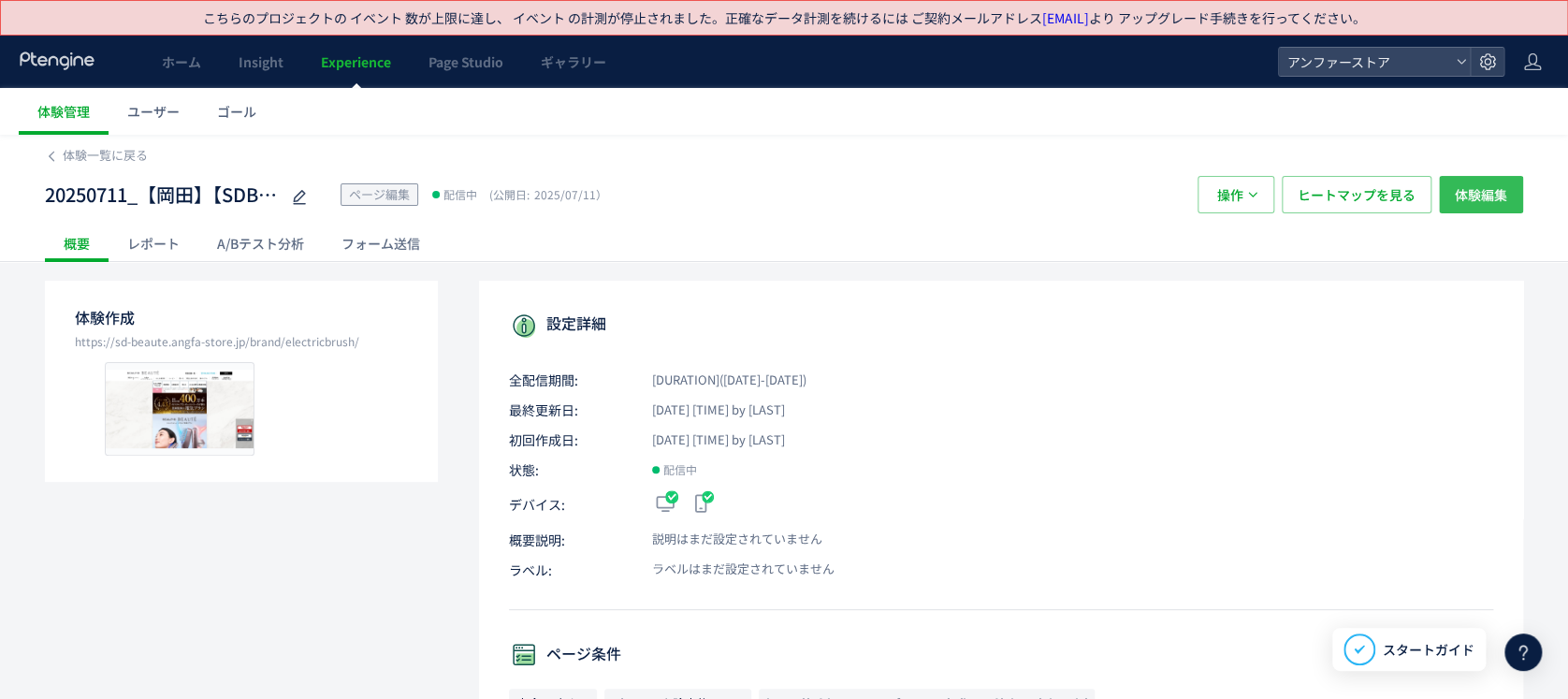 click on "体験編集" at bounding box center (1481, 195) 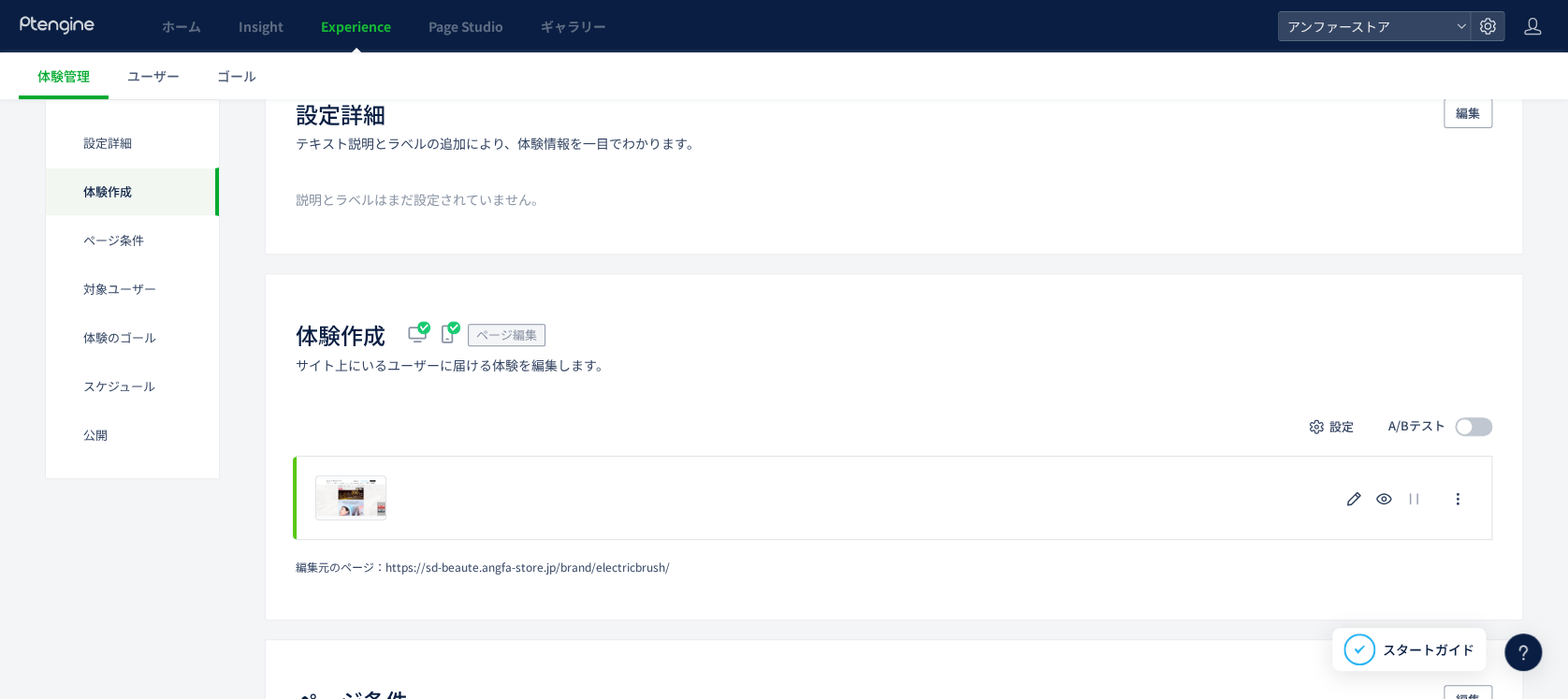 scroll, scrollTop: 249, scrollLeft: 0, axis: vertical 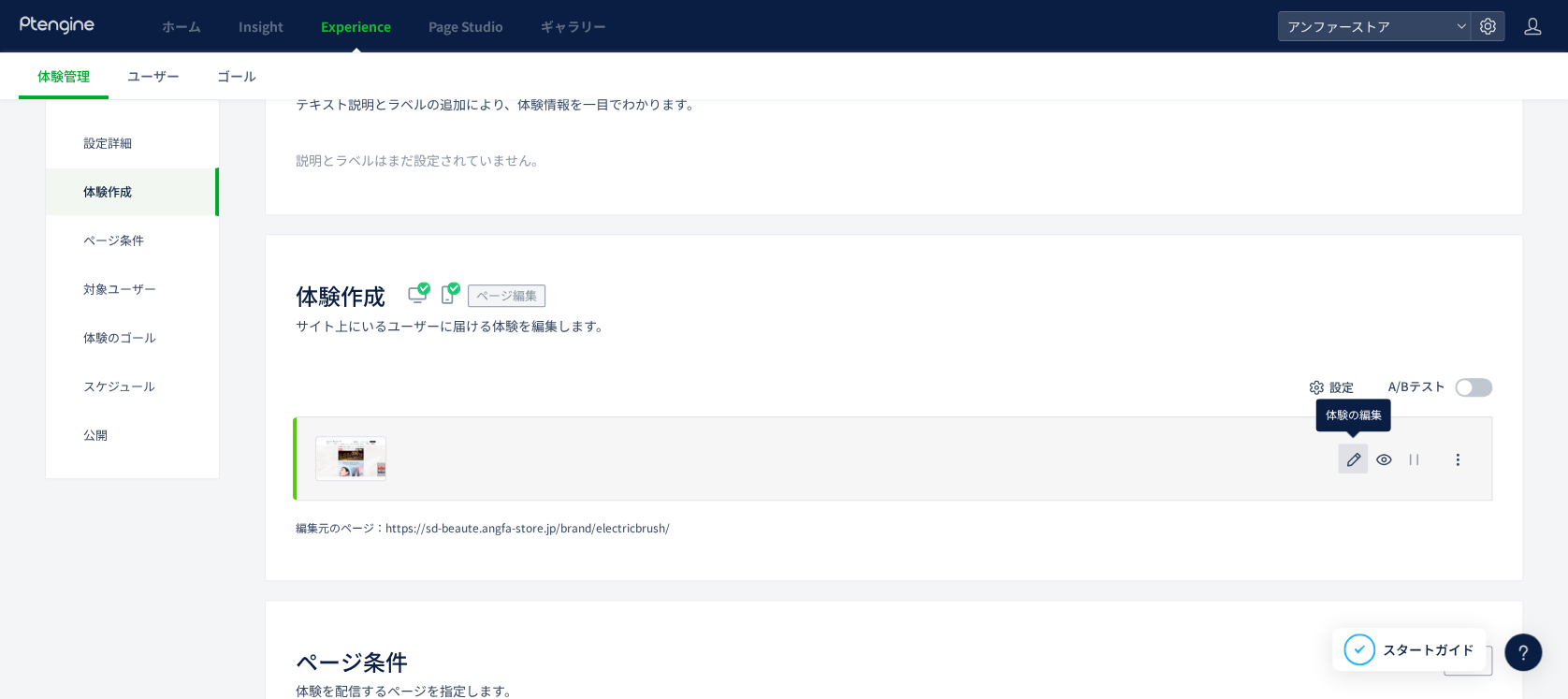 click 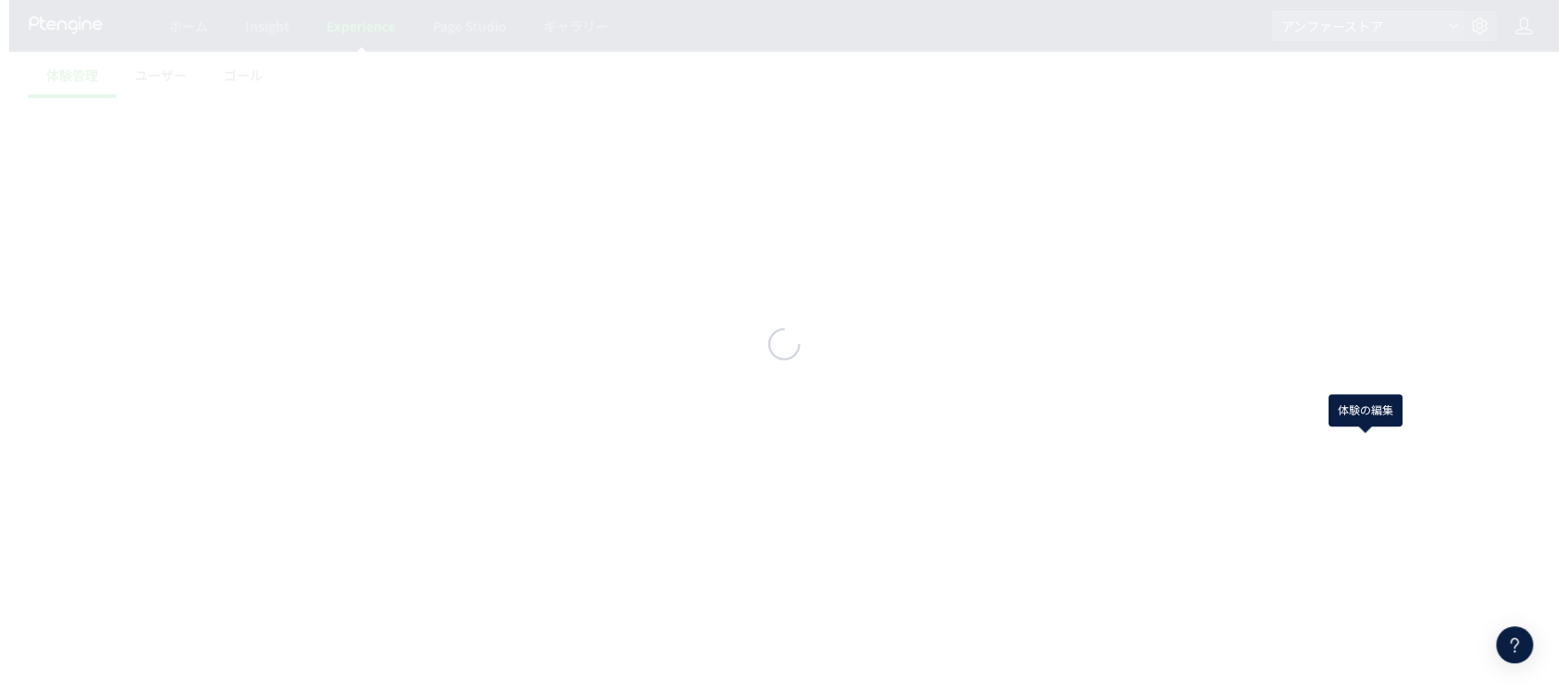 scroll, scrollTop: 0, scrollLeft: 0, axis: both 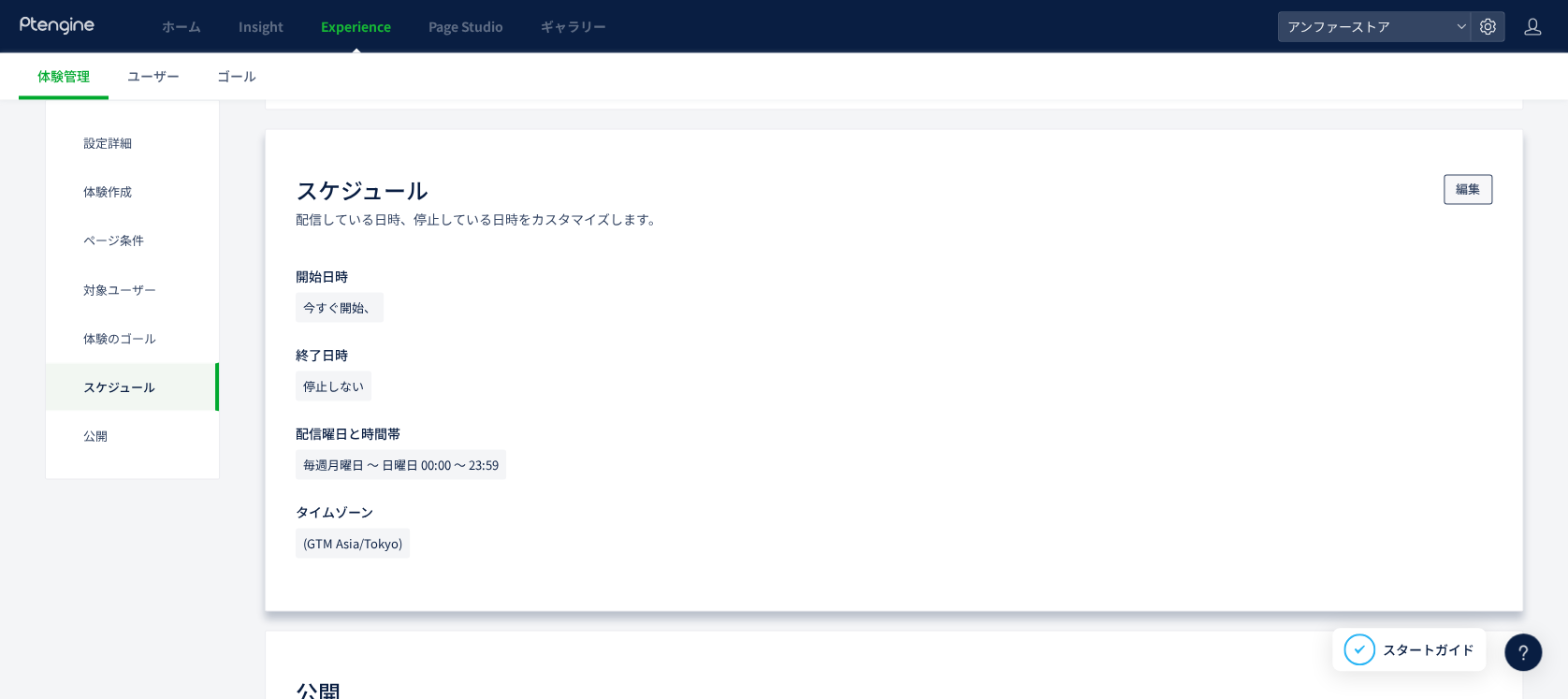 click on "編集" at bounding box center (1468, 189) 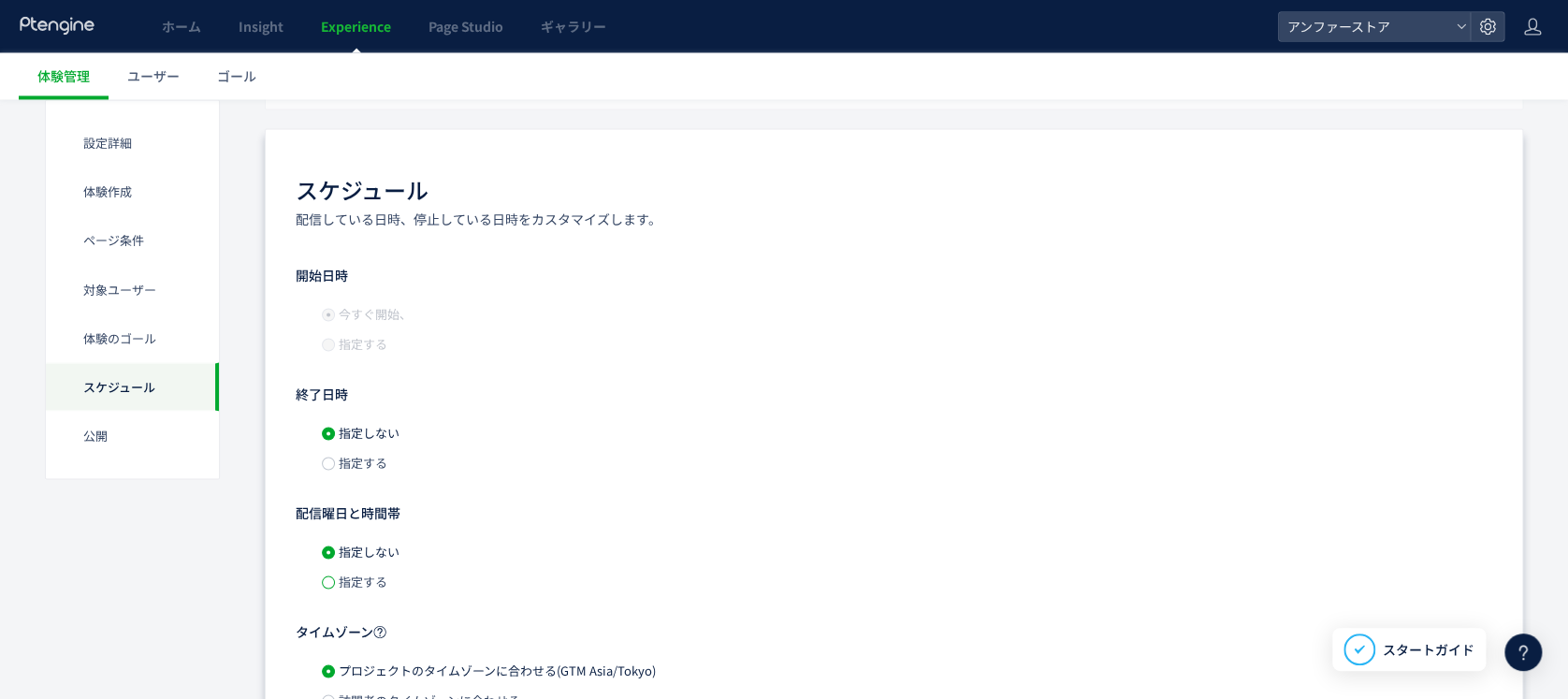 click at bounding box center [328, 582] 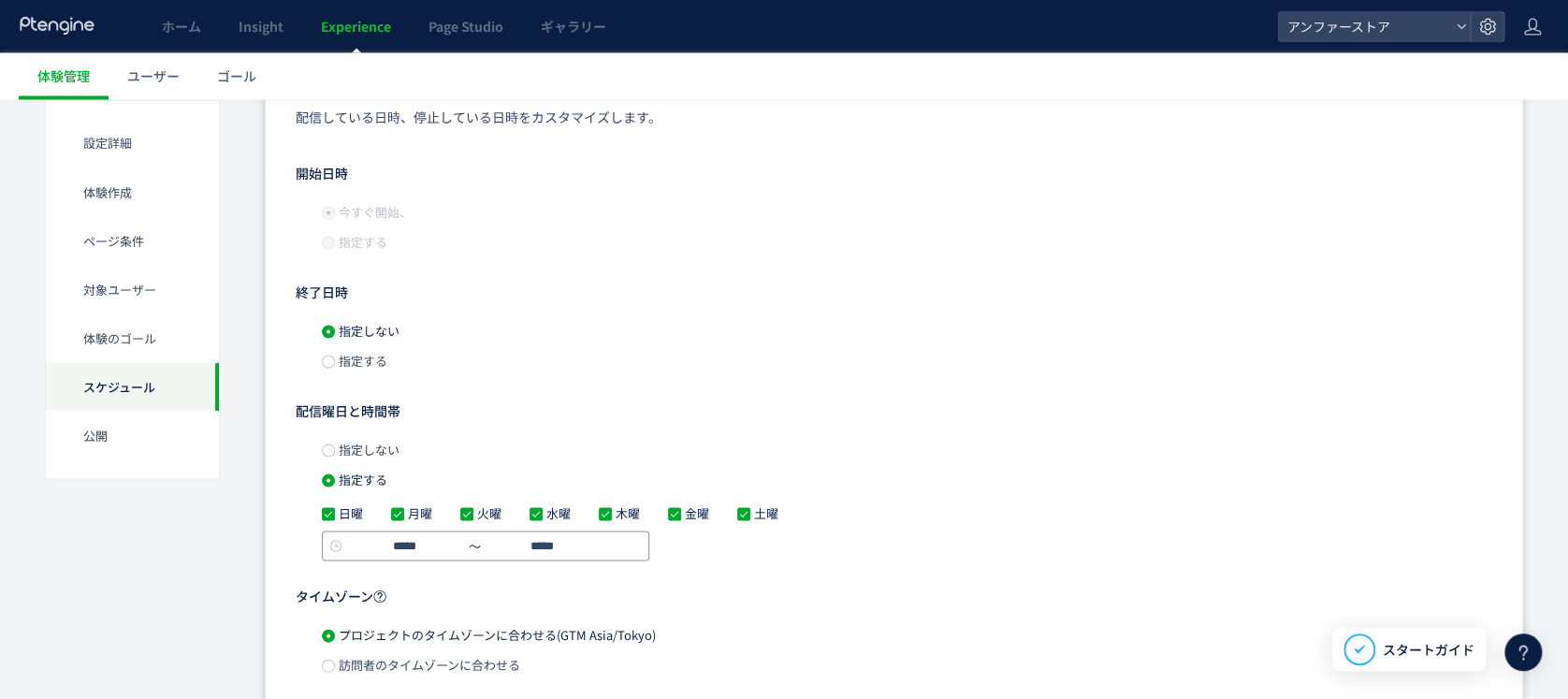 scroll, scrollTop: 1622, scrollLeft: 0, axis: vertical 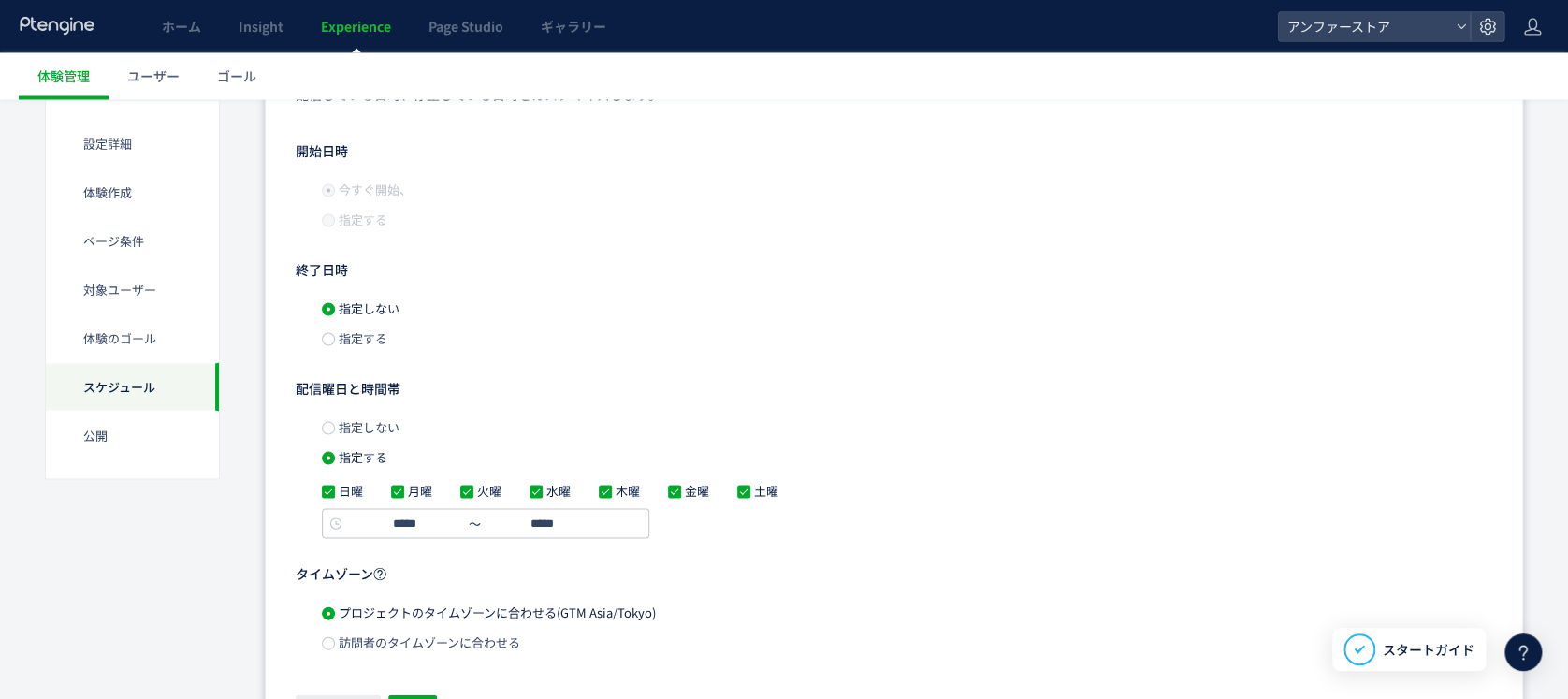 click on "指定しない" at bounding box center [367, 426] 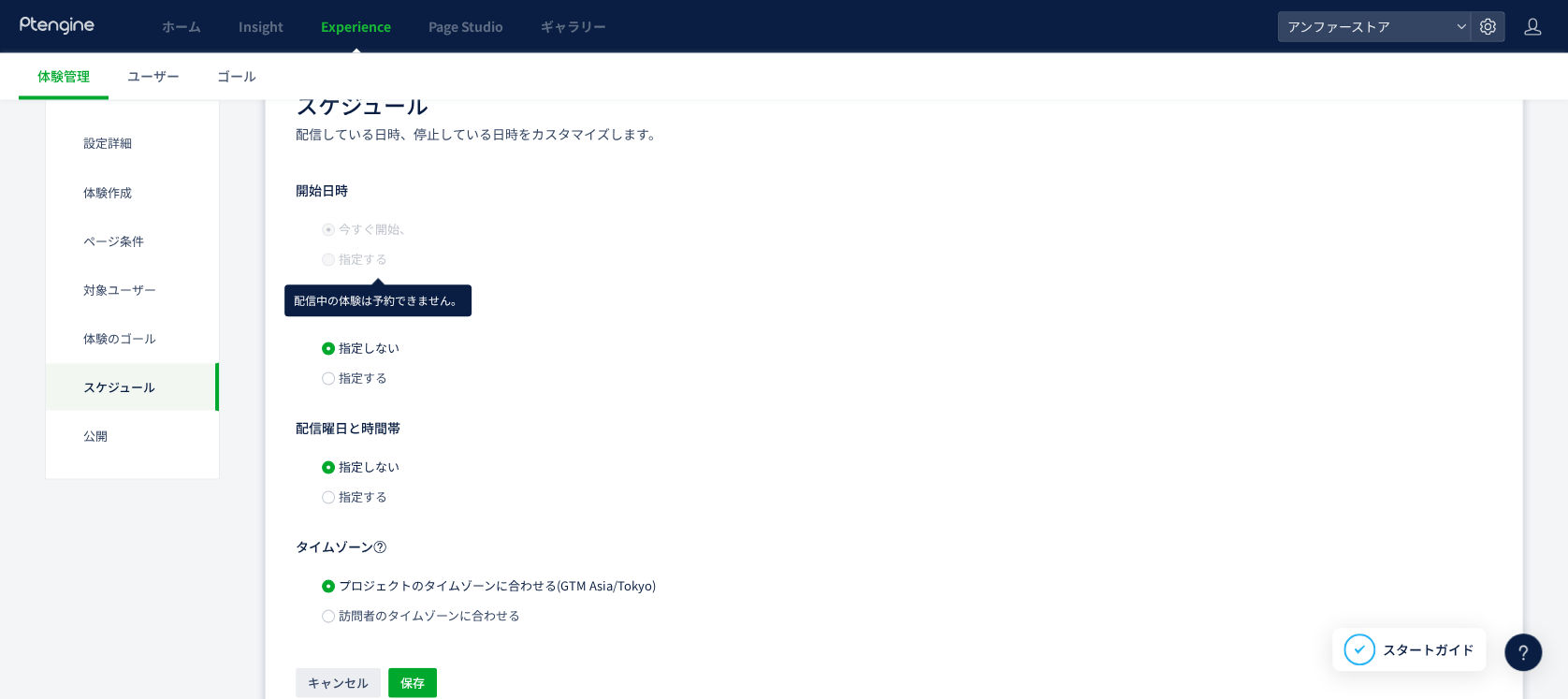 scroll, scrollTop: 1622, scrollLeft: 0, axis: vertical 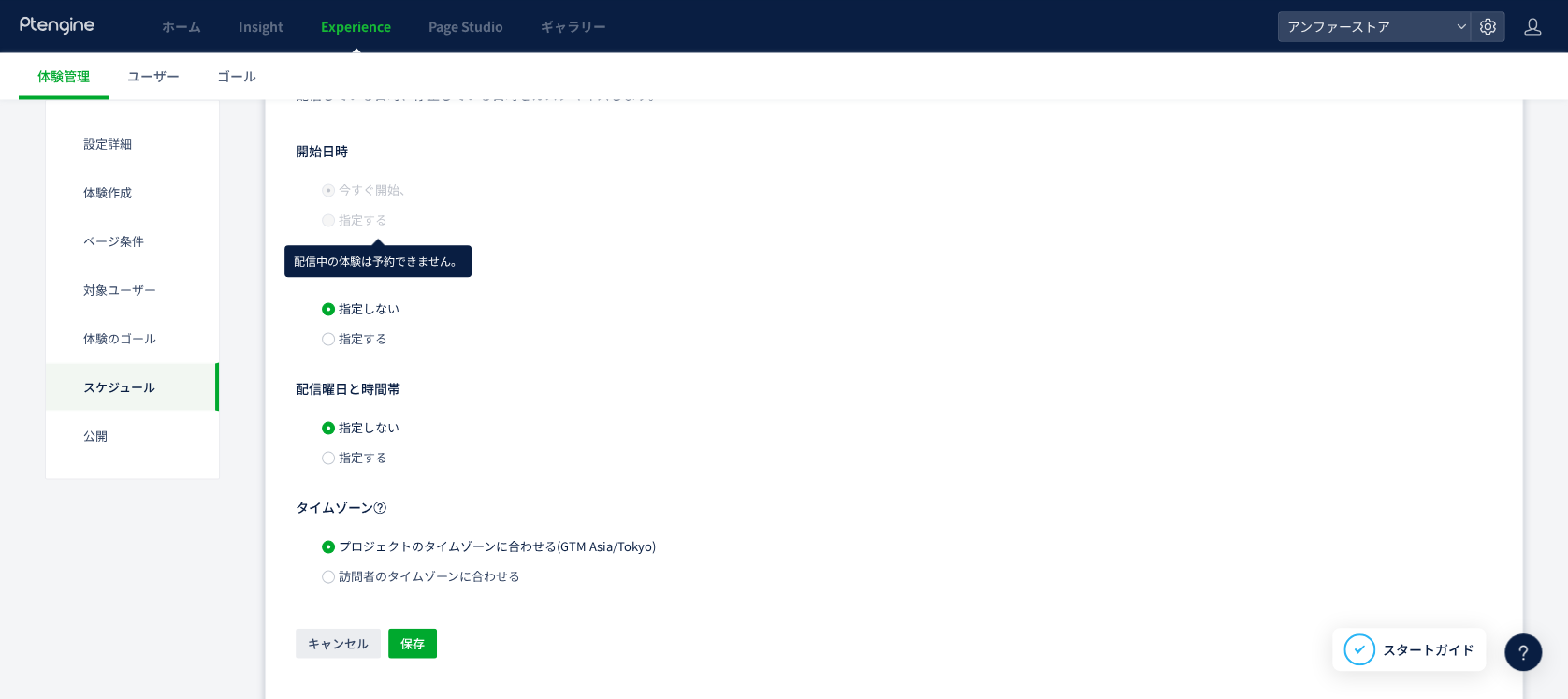 click on "指定する" at bounding box center (361, 337) 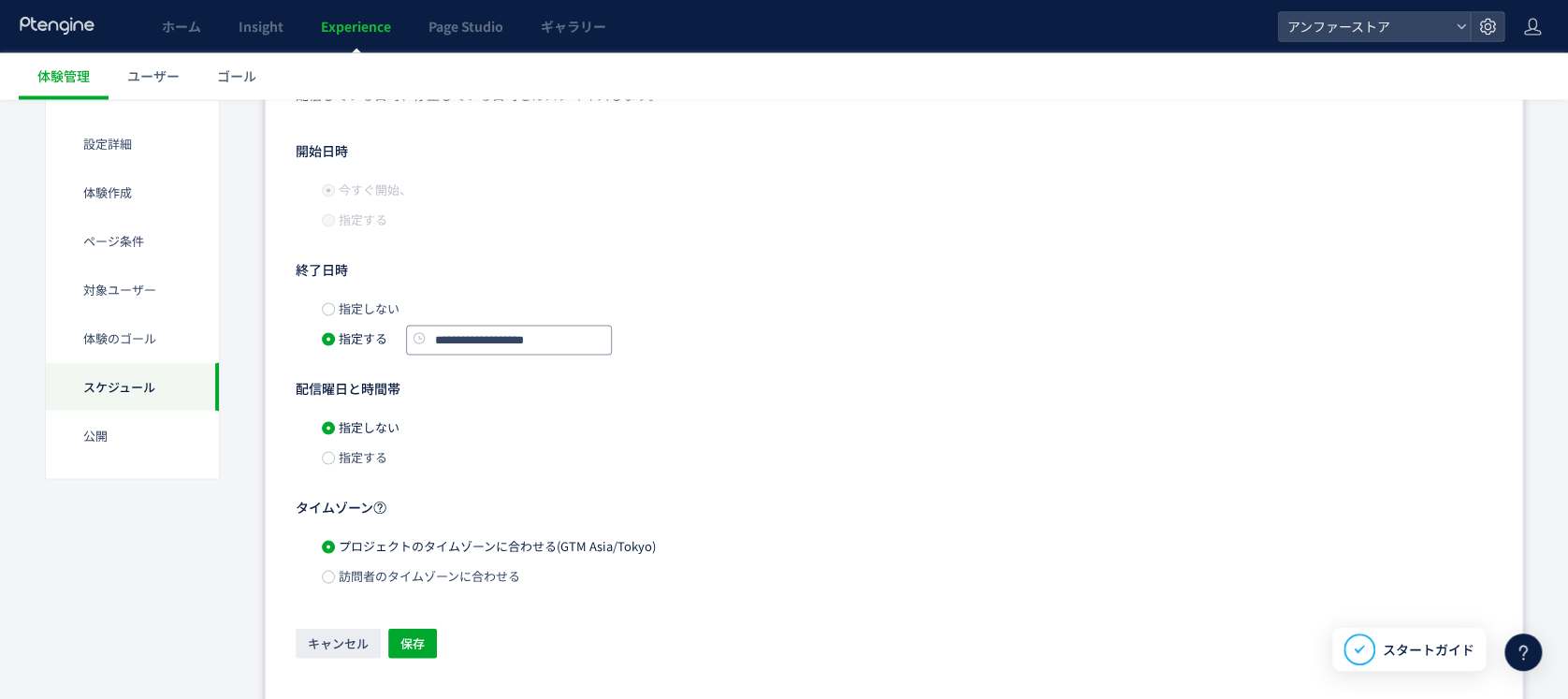 click on "**********" 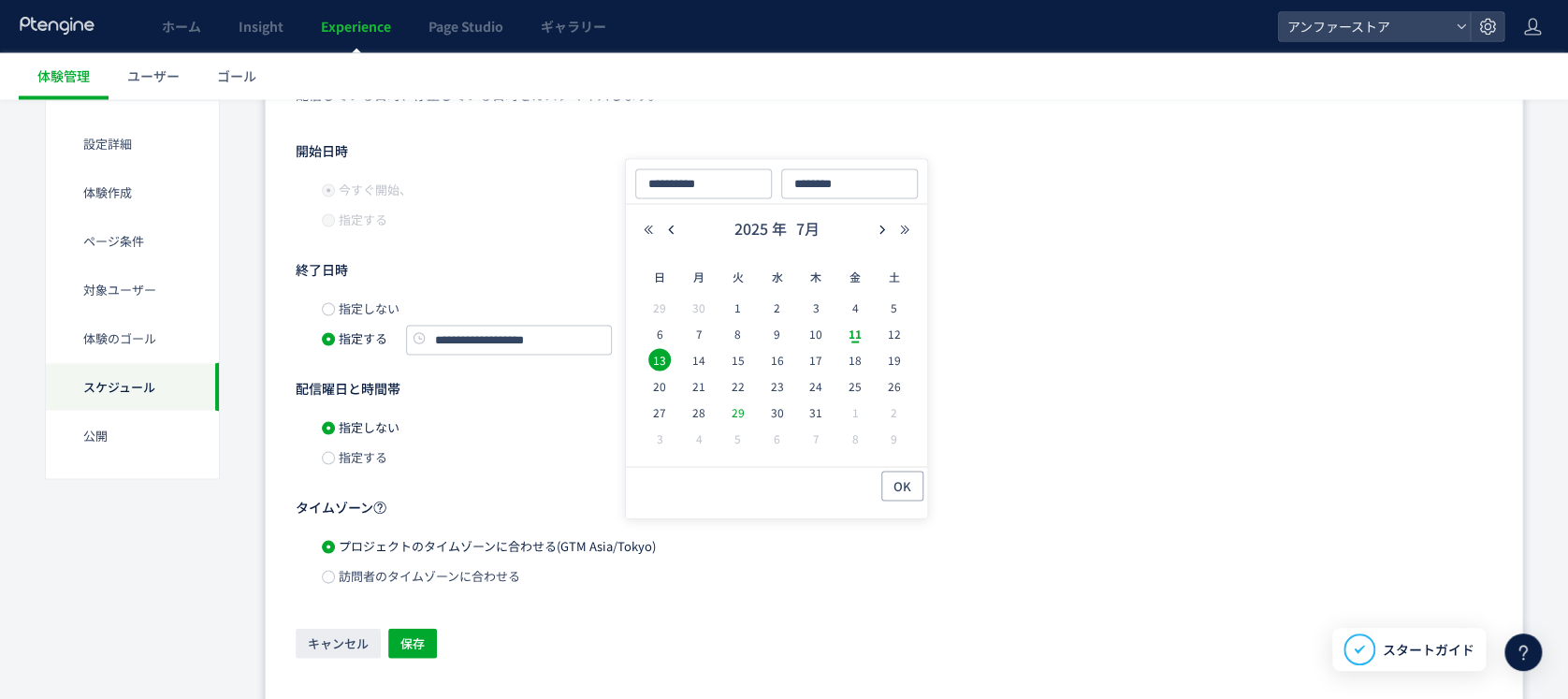 click on "29" at bounding box center (738, 412) 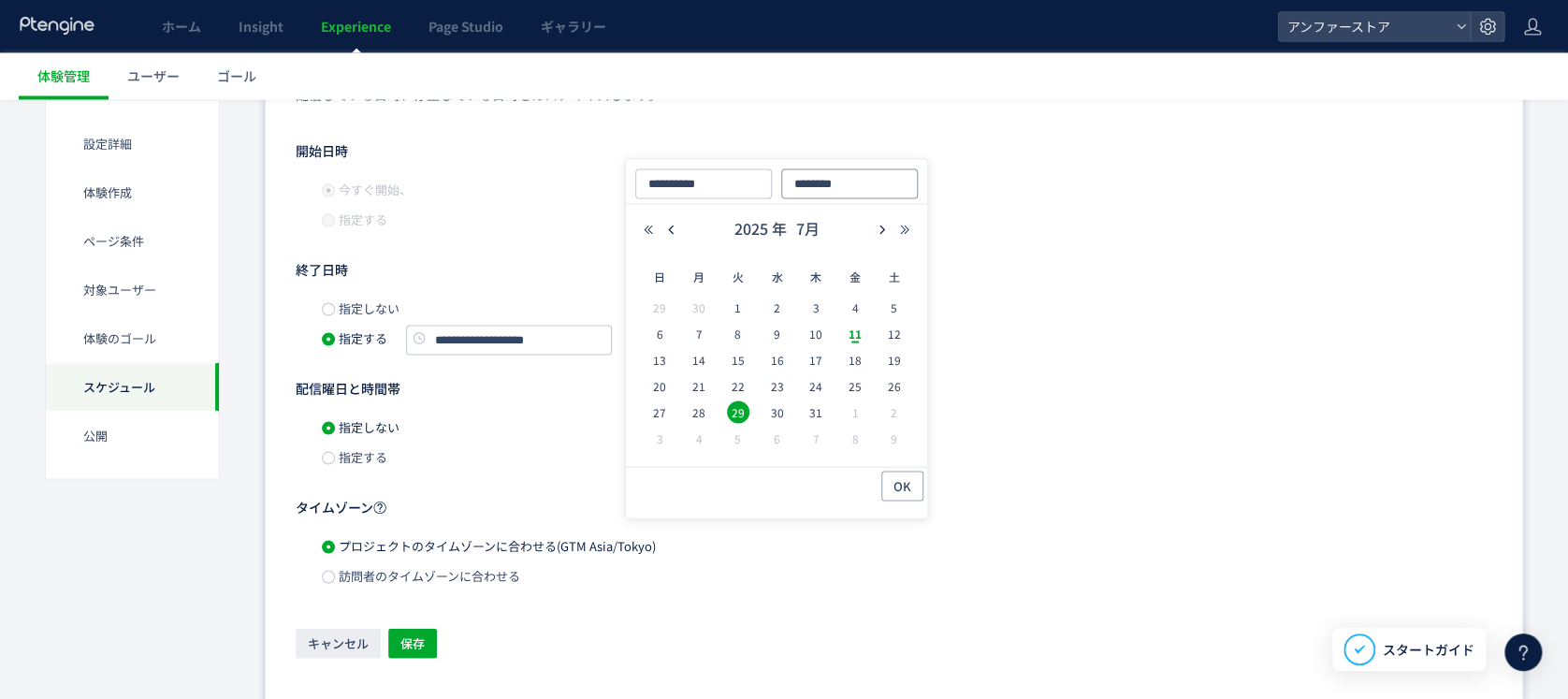 click on "********" 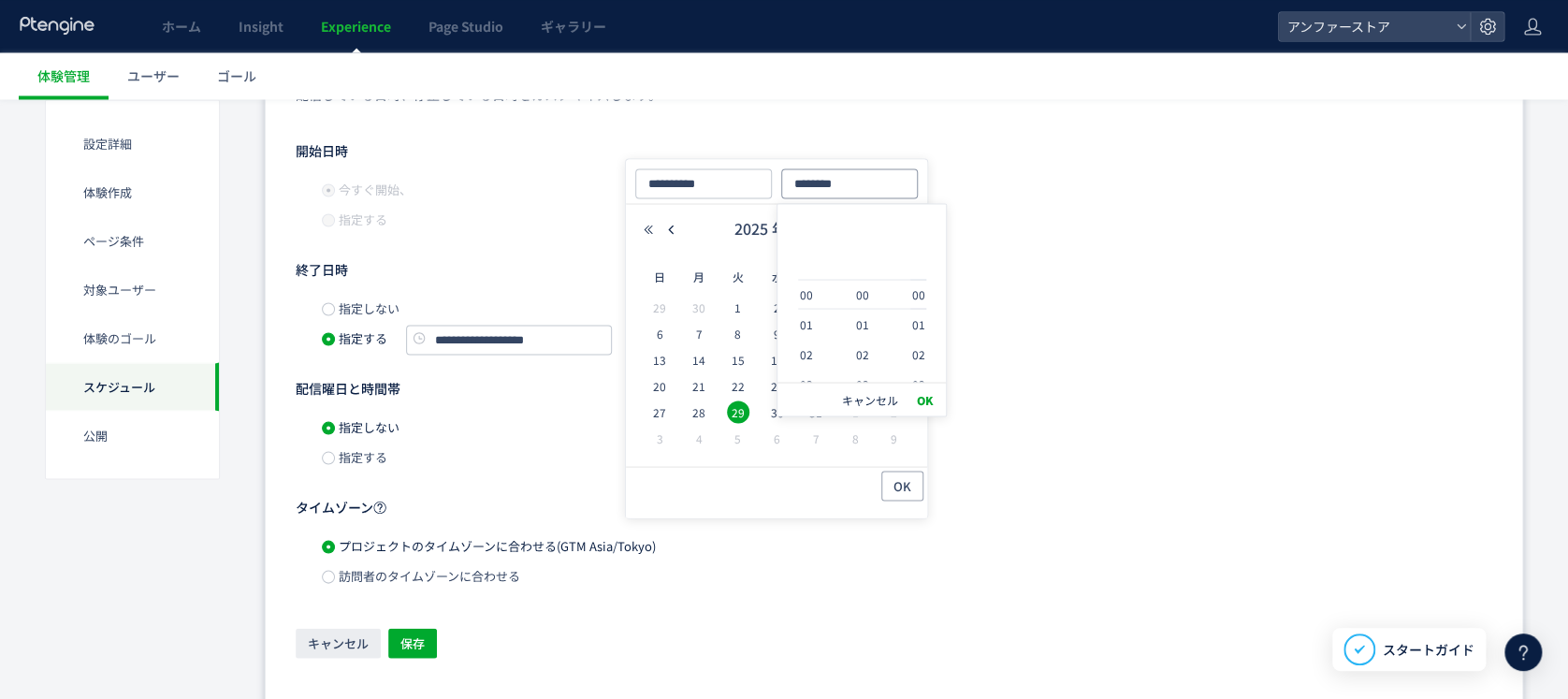 scroll, scrollTop: 689, scrollLeft: 0, axis: vertical 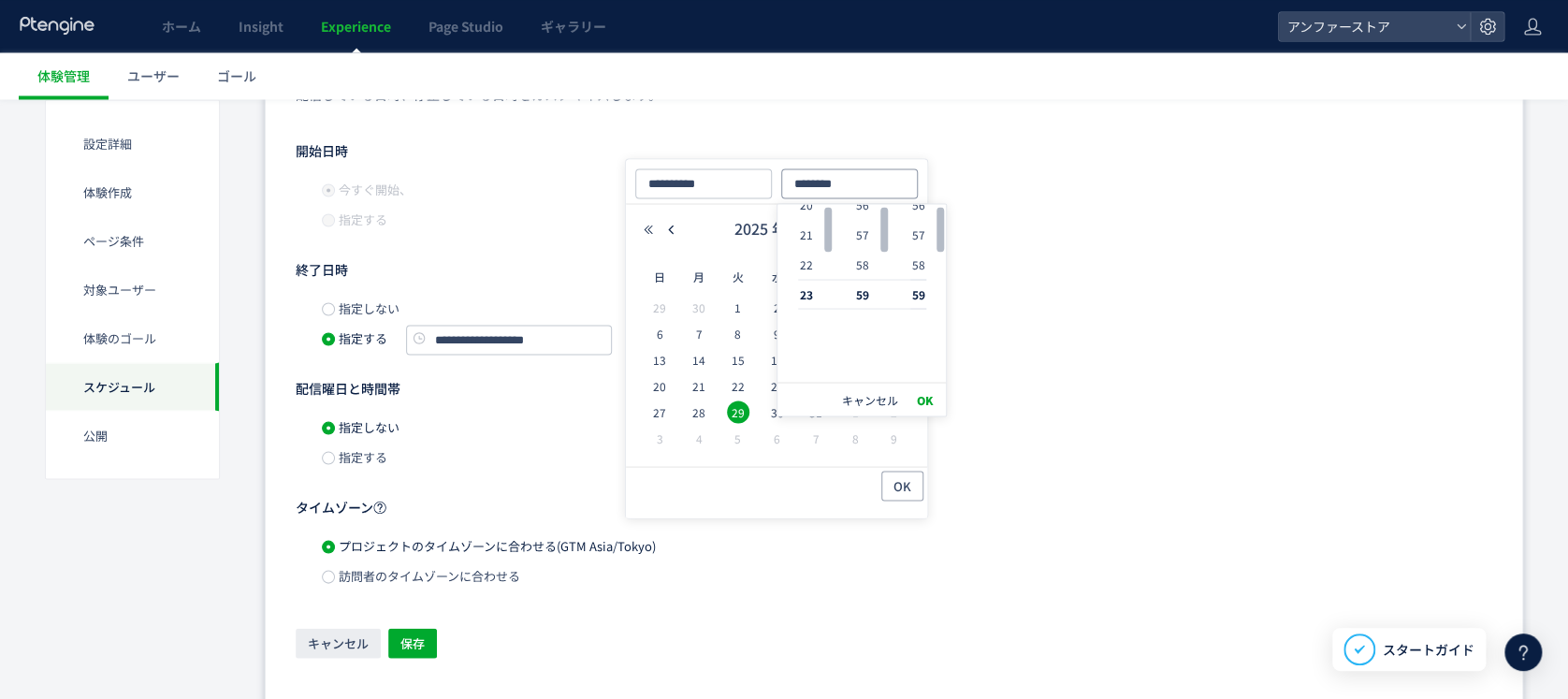 type on "********" 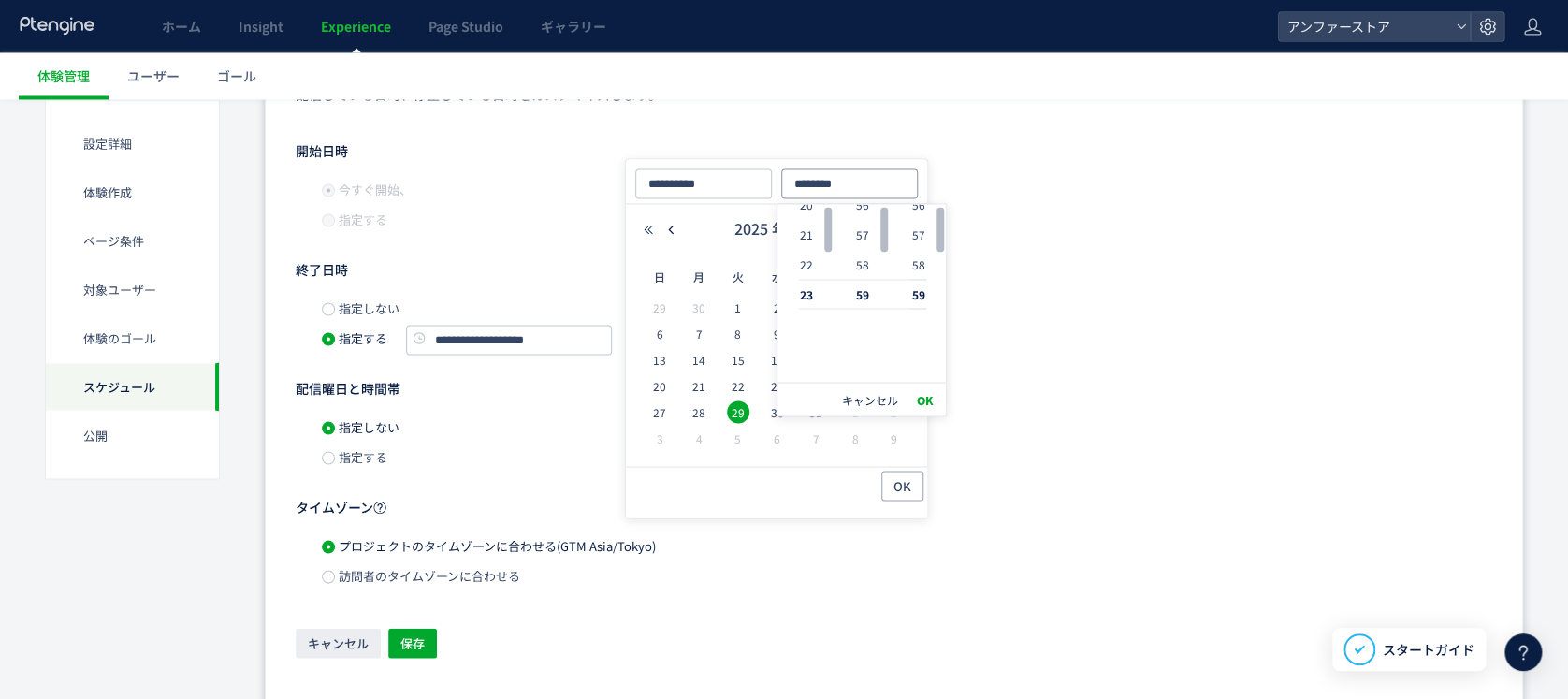 type on "**********" 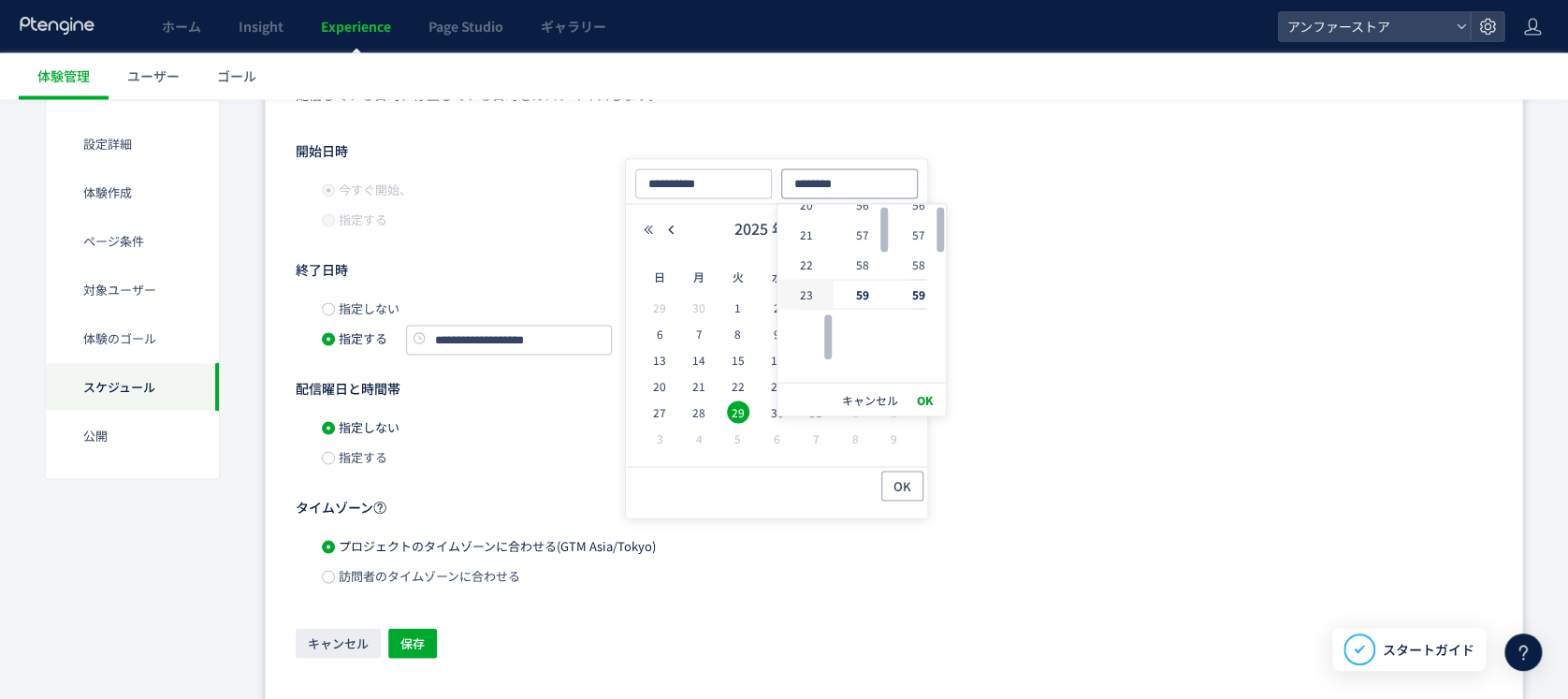 type on "********" 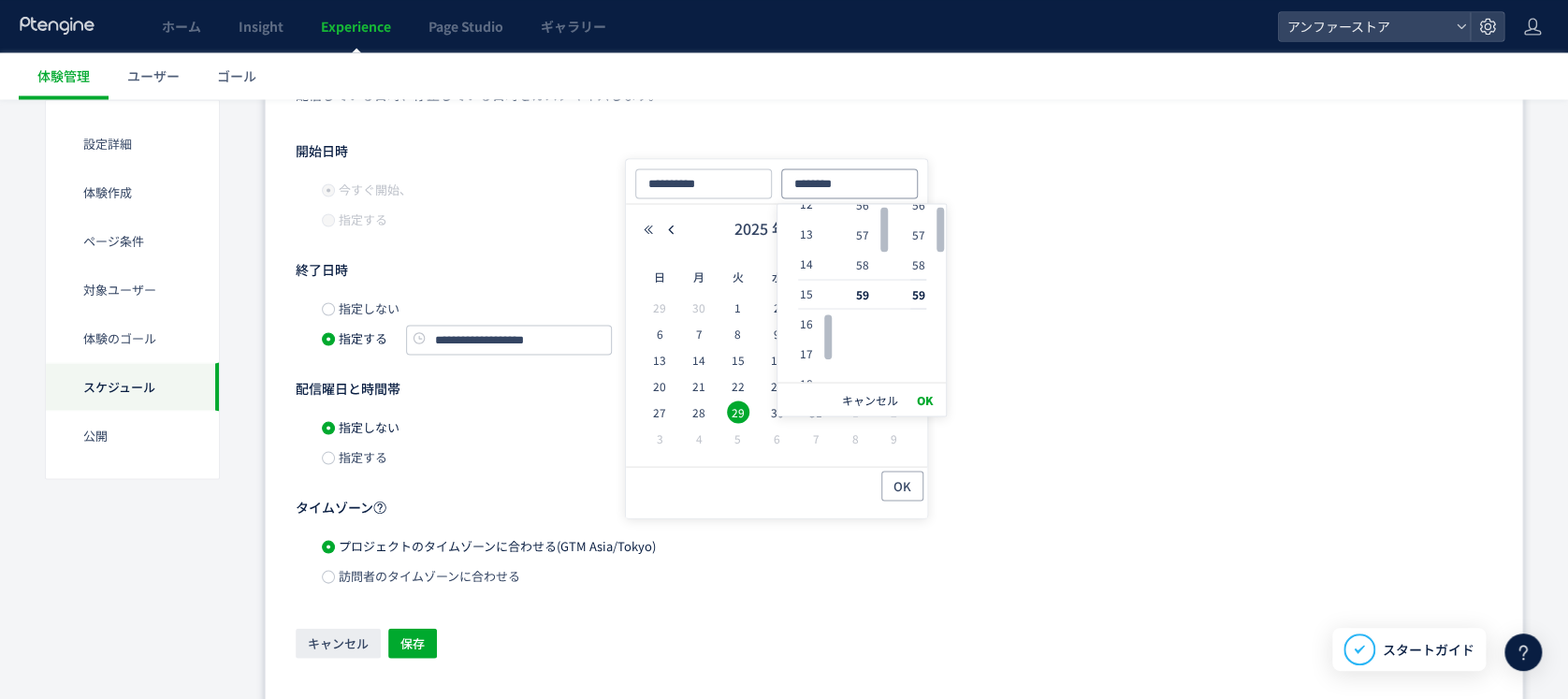 type on "********" 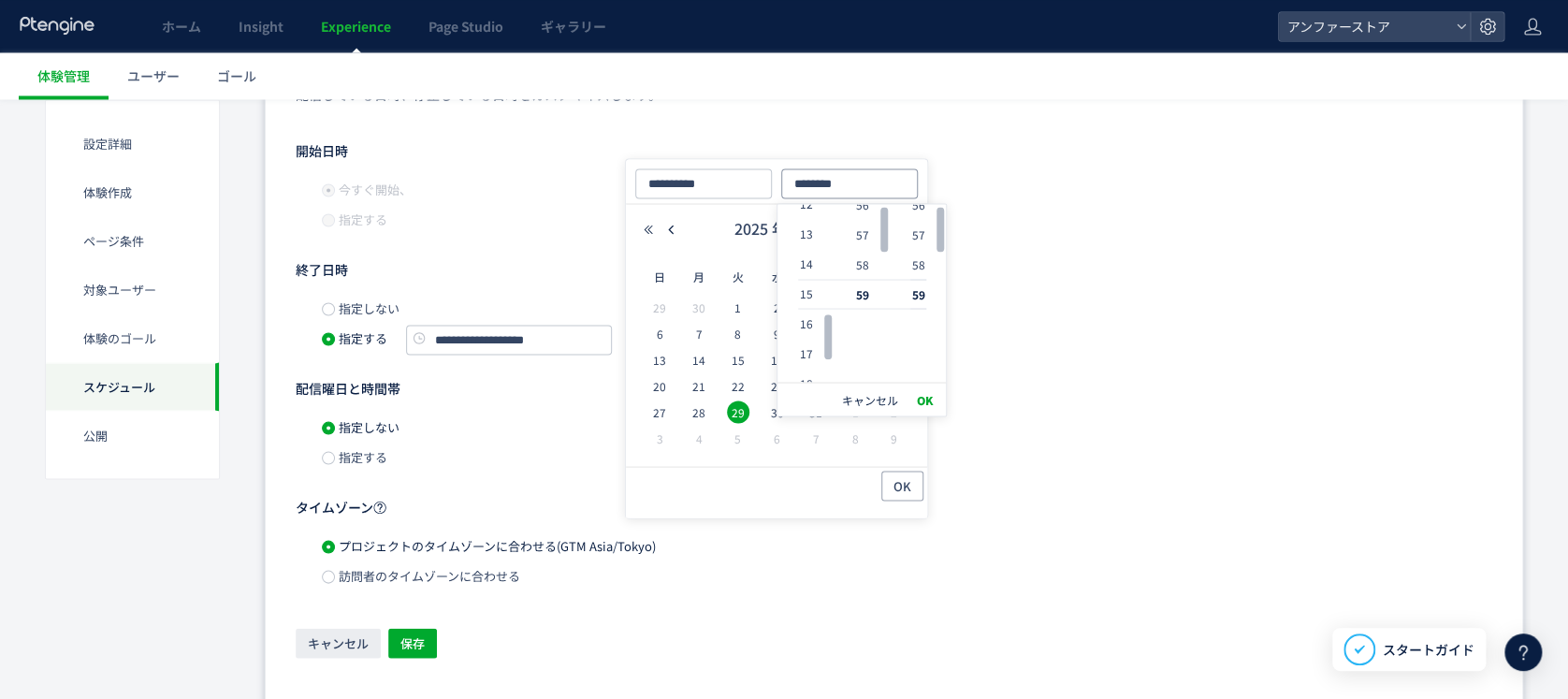 type on "**********" 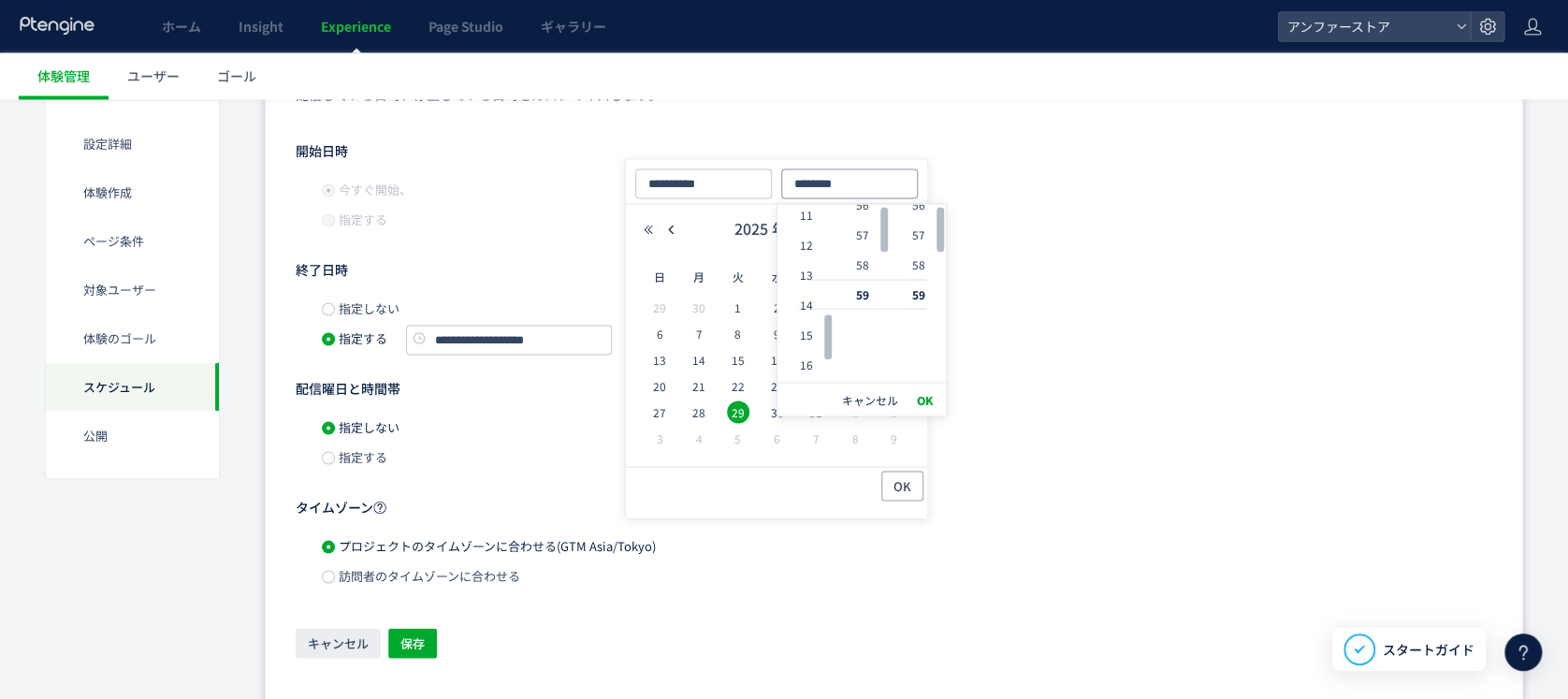 type on "********" 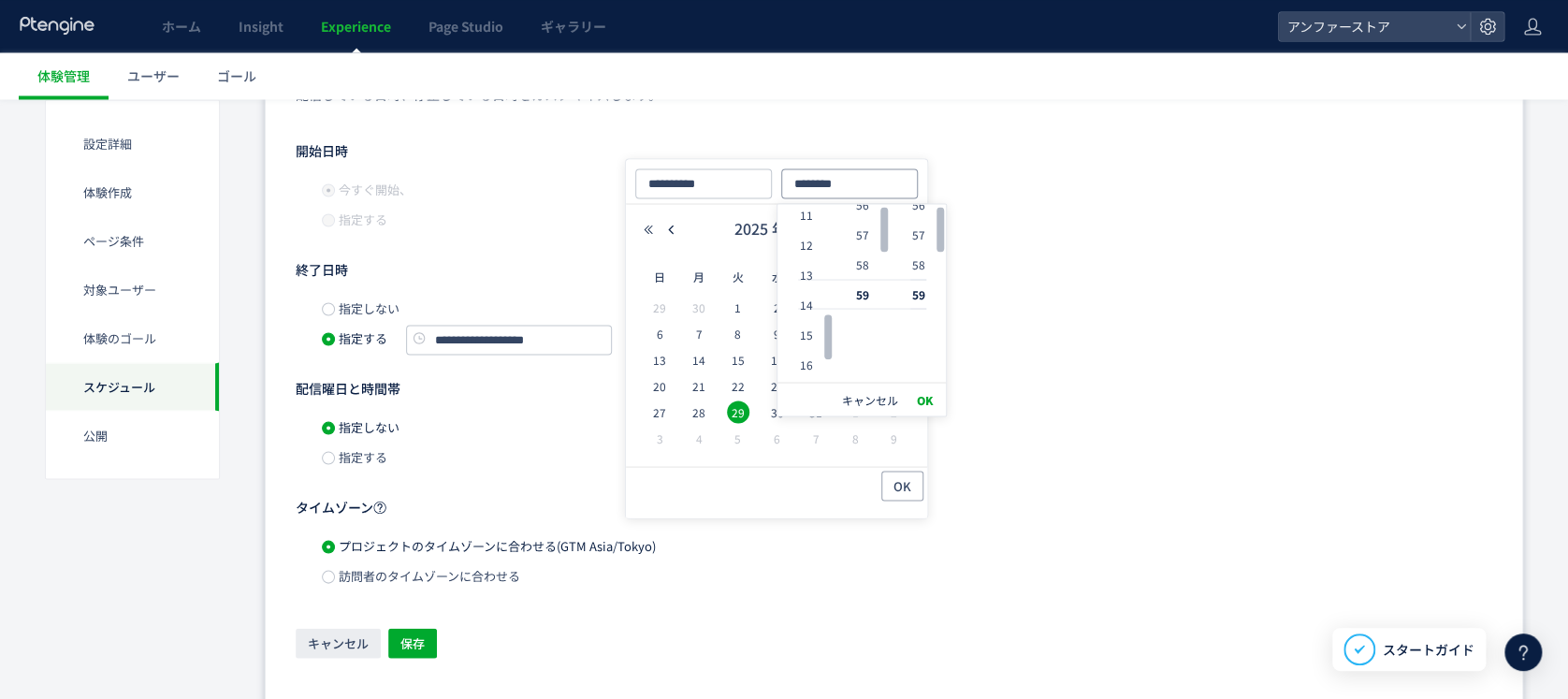 type on "**********" 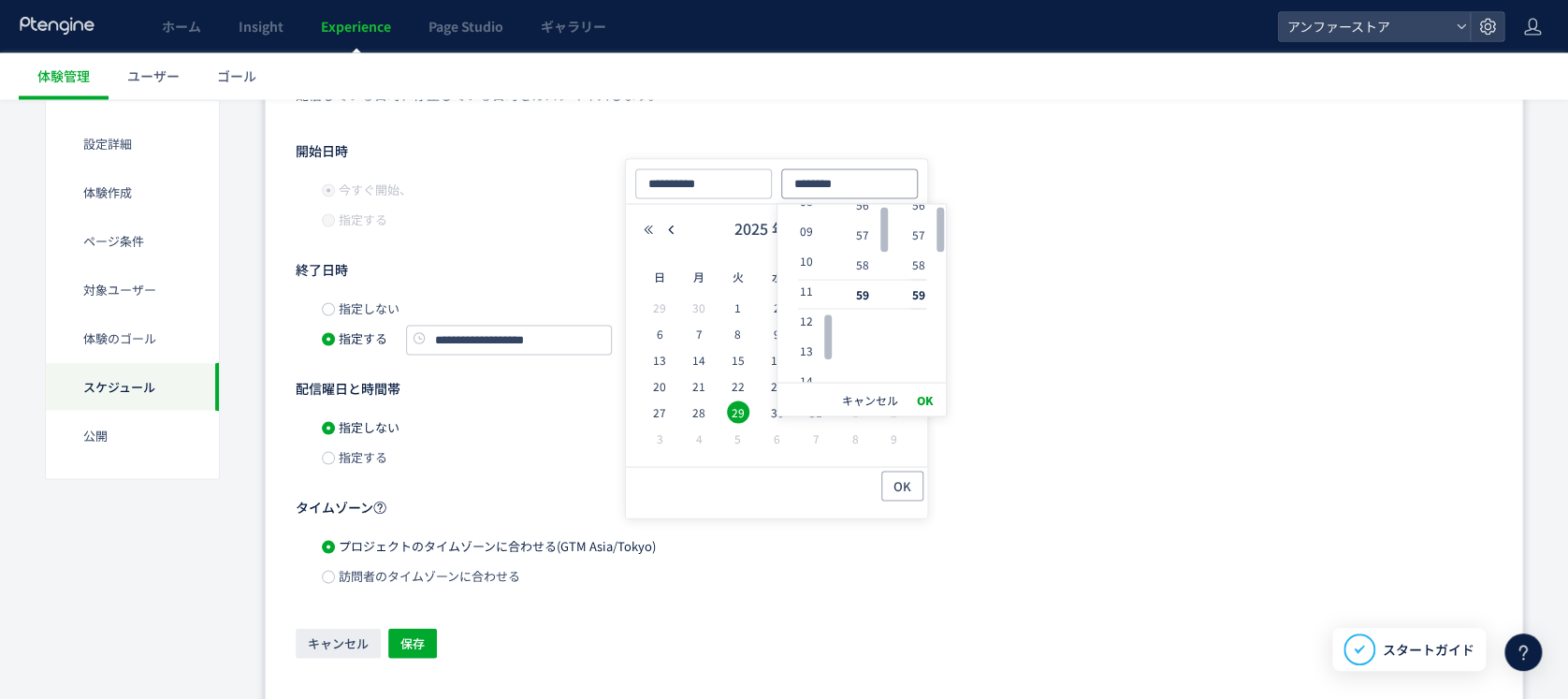 type on "********" 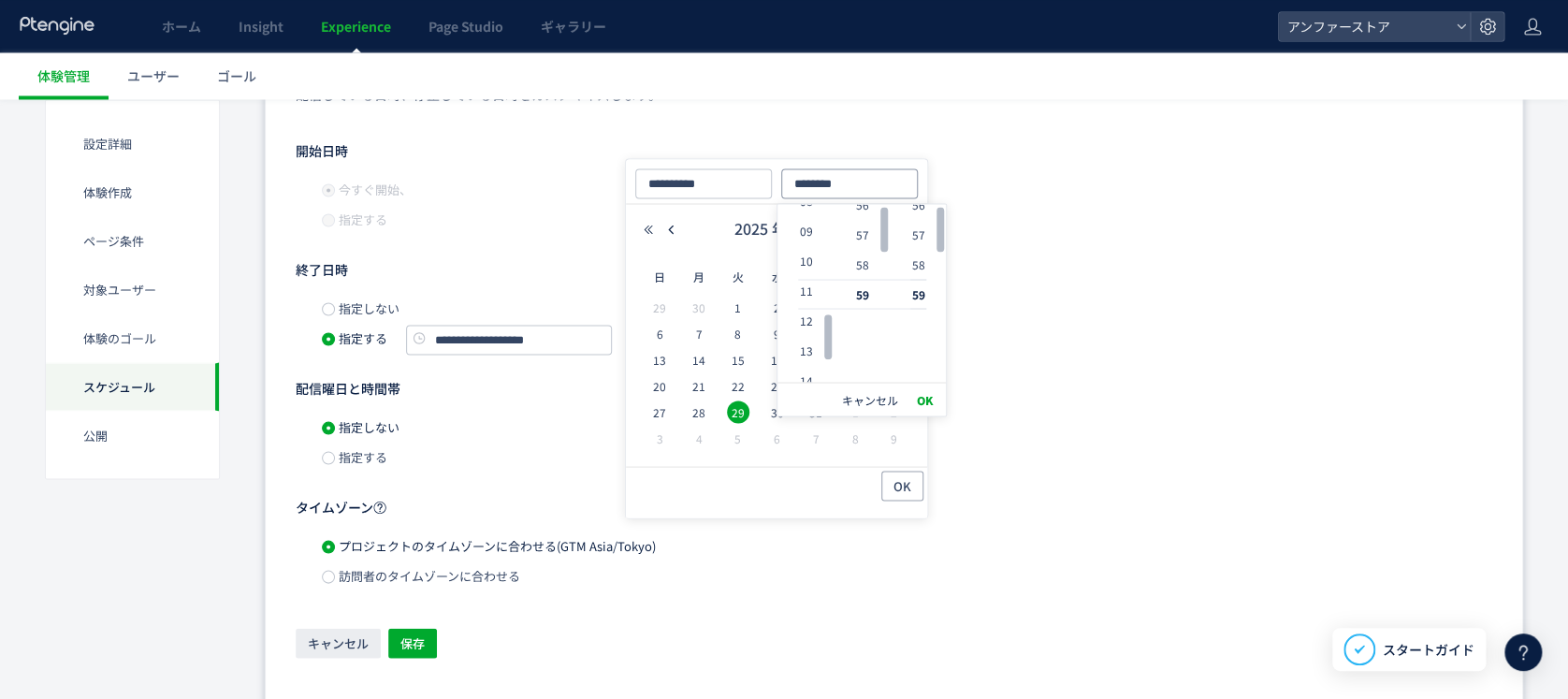 type on "**********" 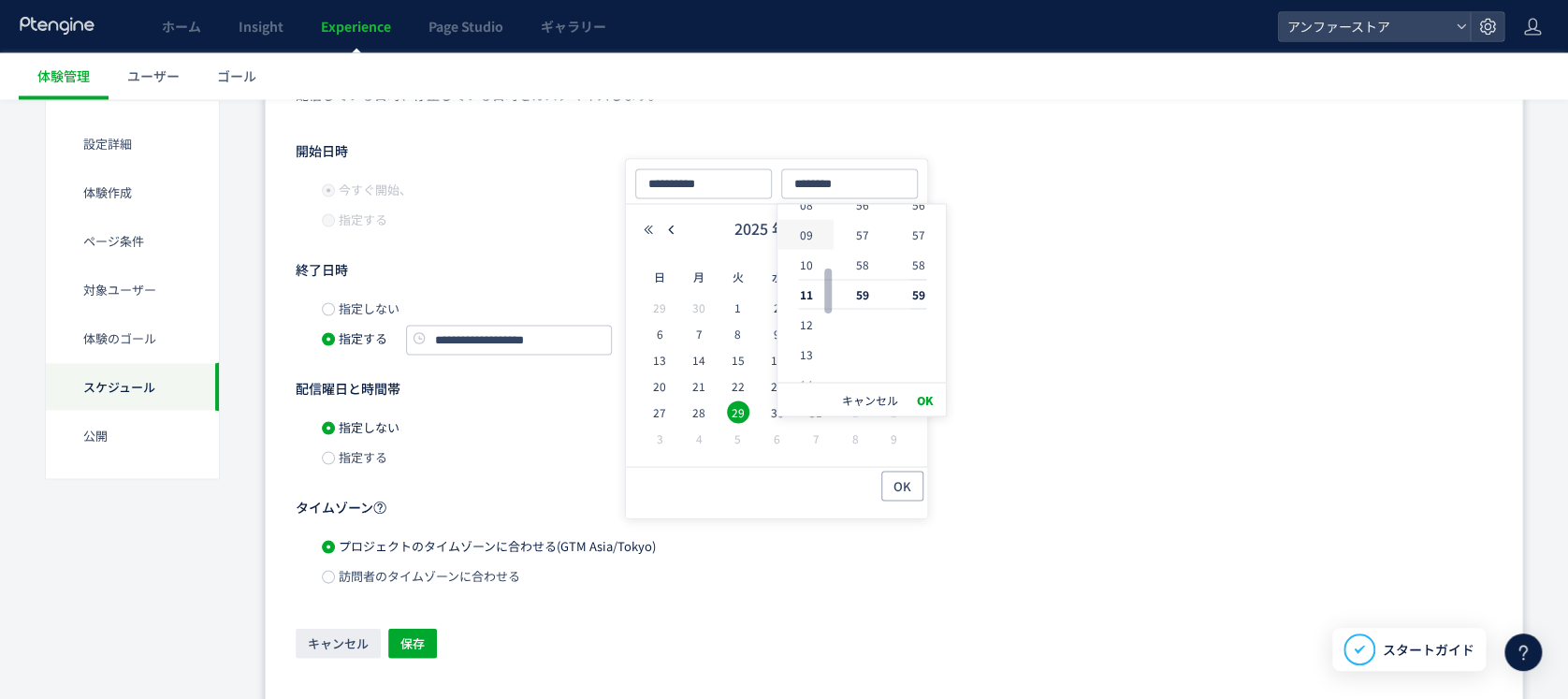 click on "09" 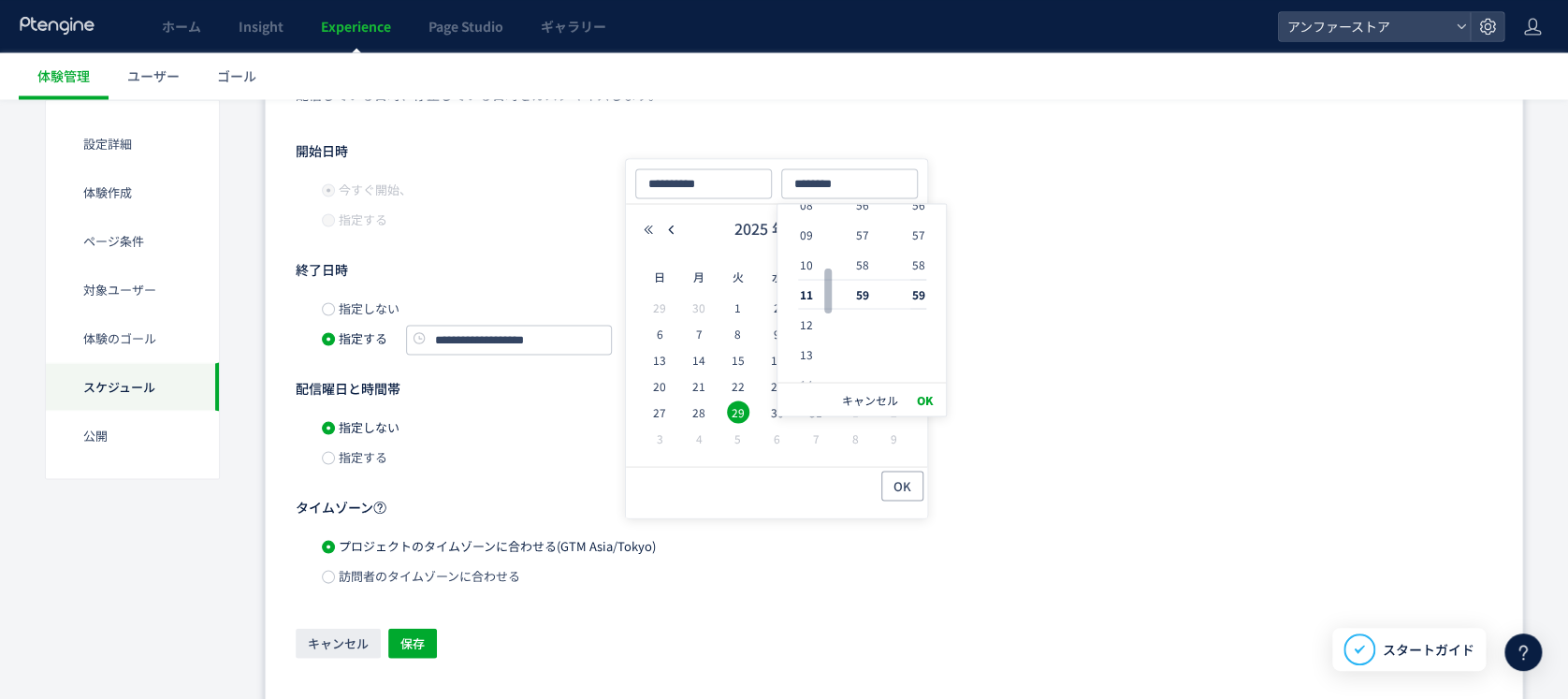 scroll, scrollTop: 269, scrollLeft: 0, axis: vertical 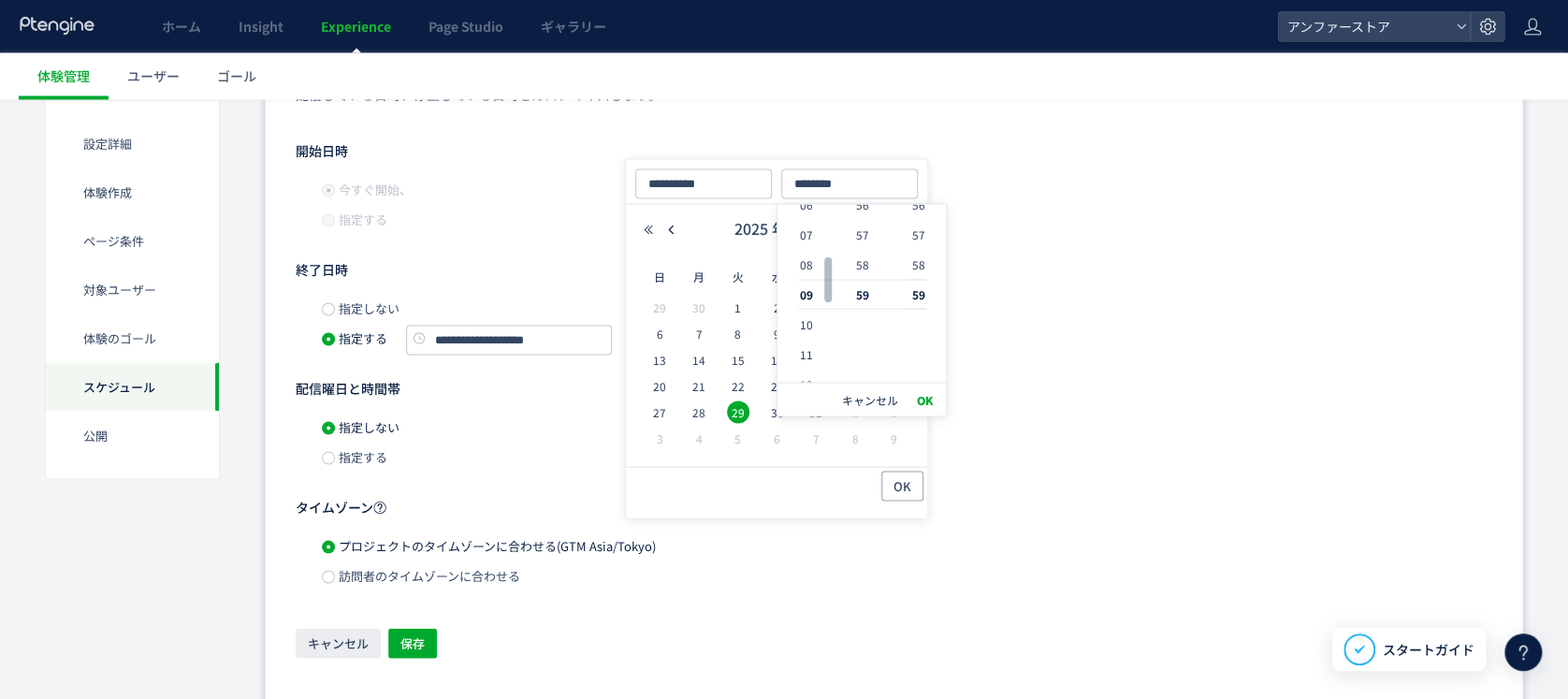 click on "OK" at bounding box center [924, 400] 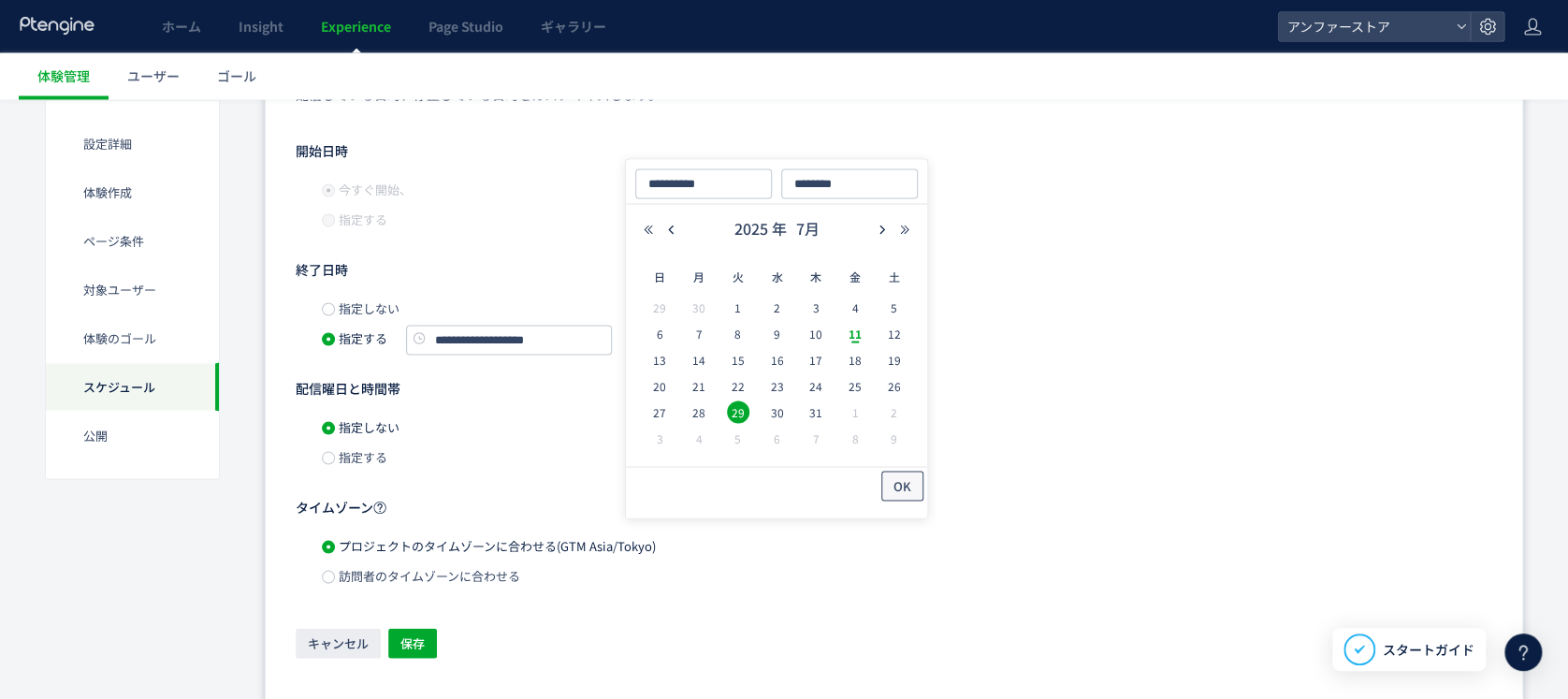 click on "OK" at bounding box center [902, 486] 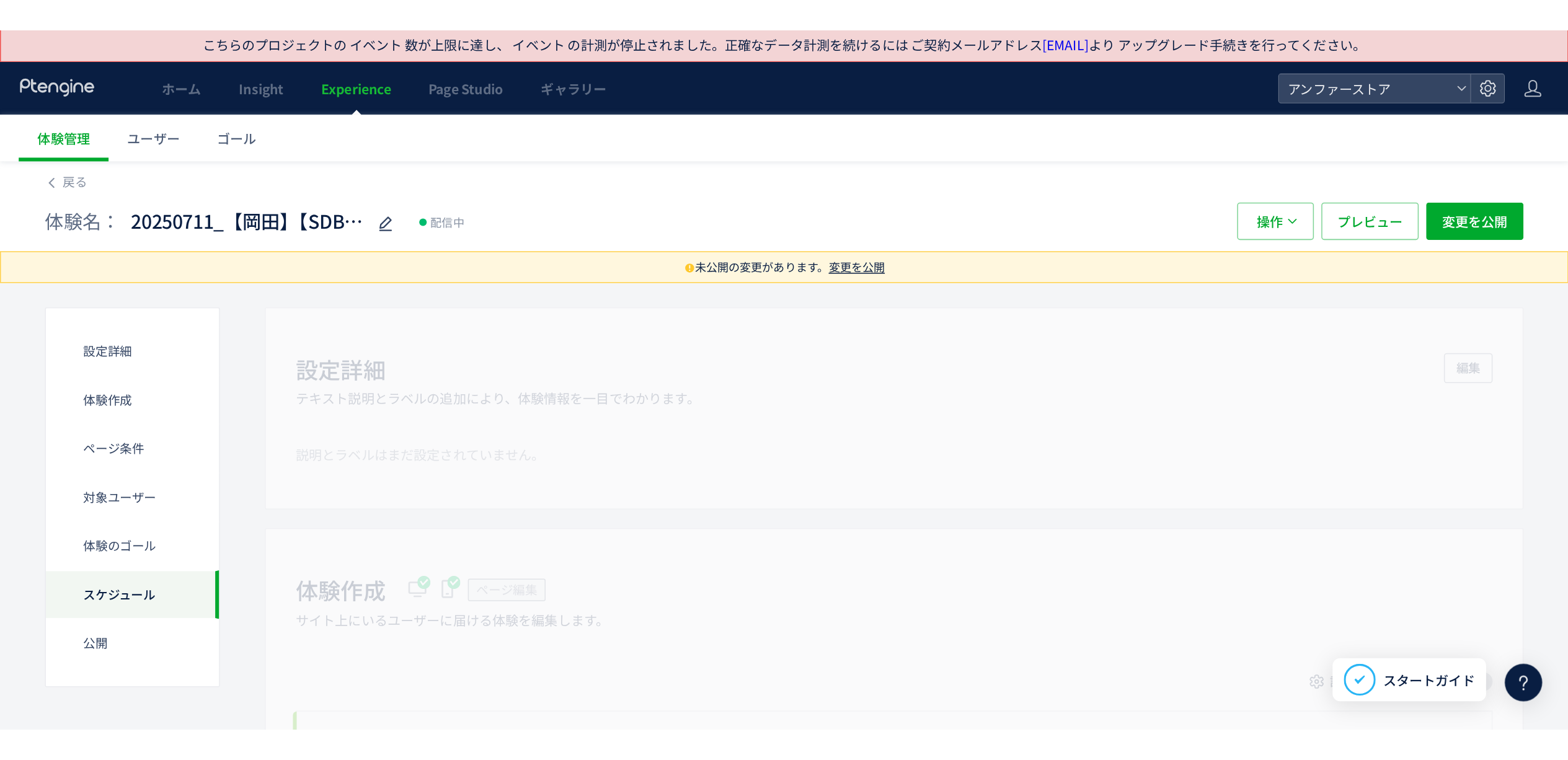 scroll, scrollTop: 0, scrollLeft: 0, axis: both 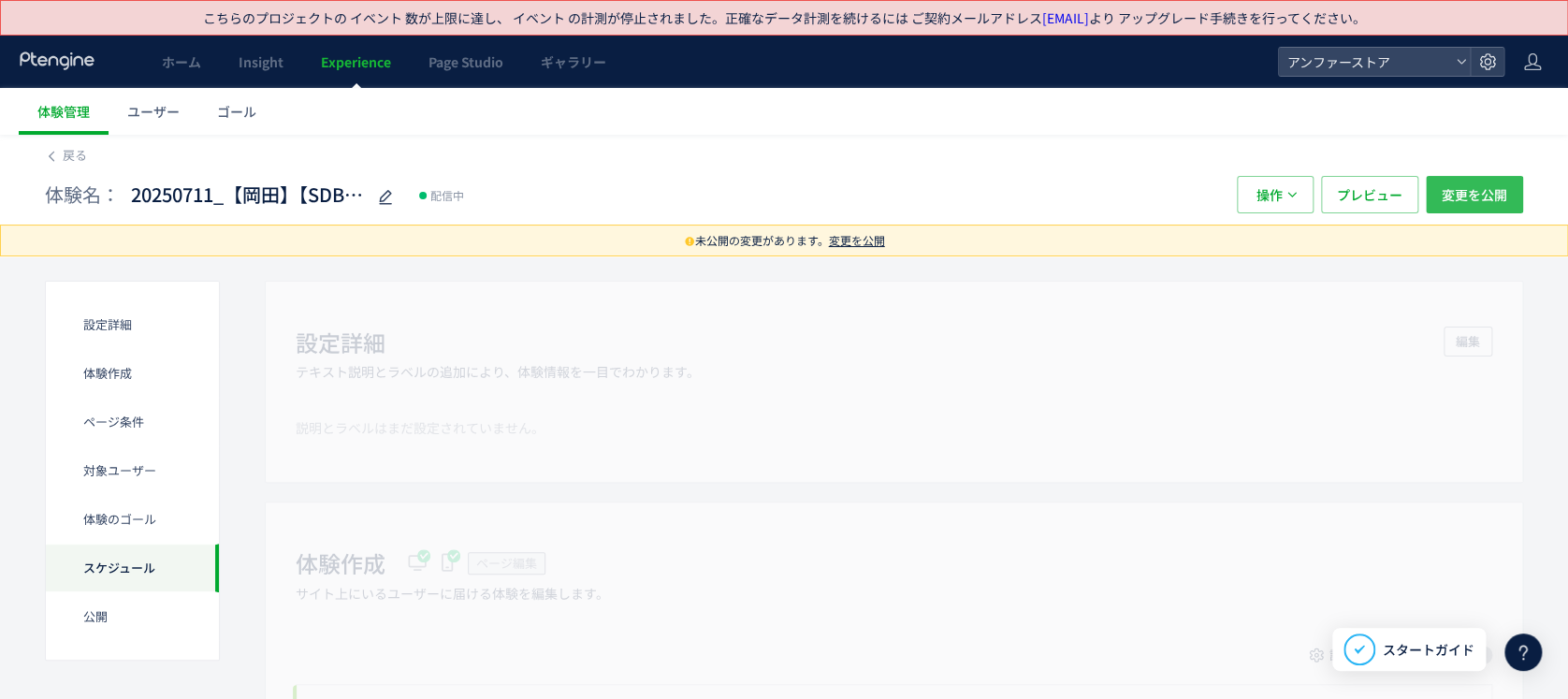 click on "変更を公開" at bounding box center (1474, 195) 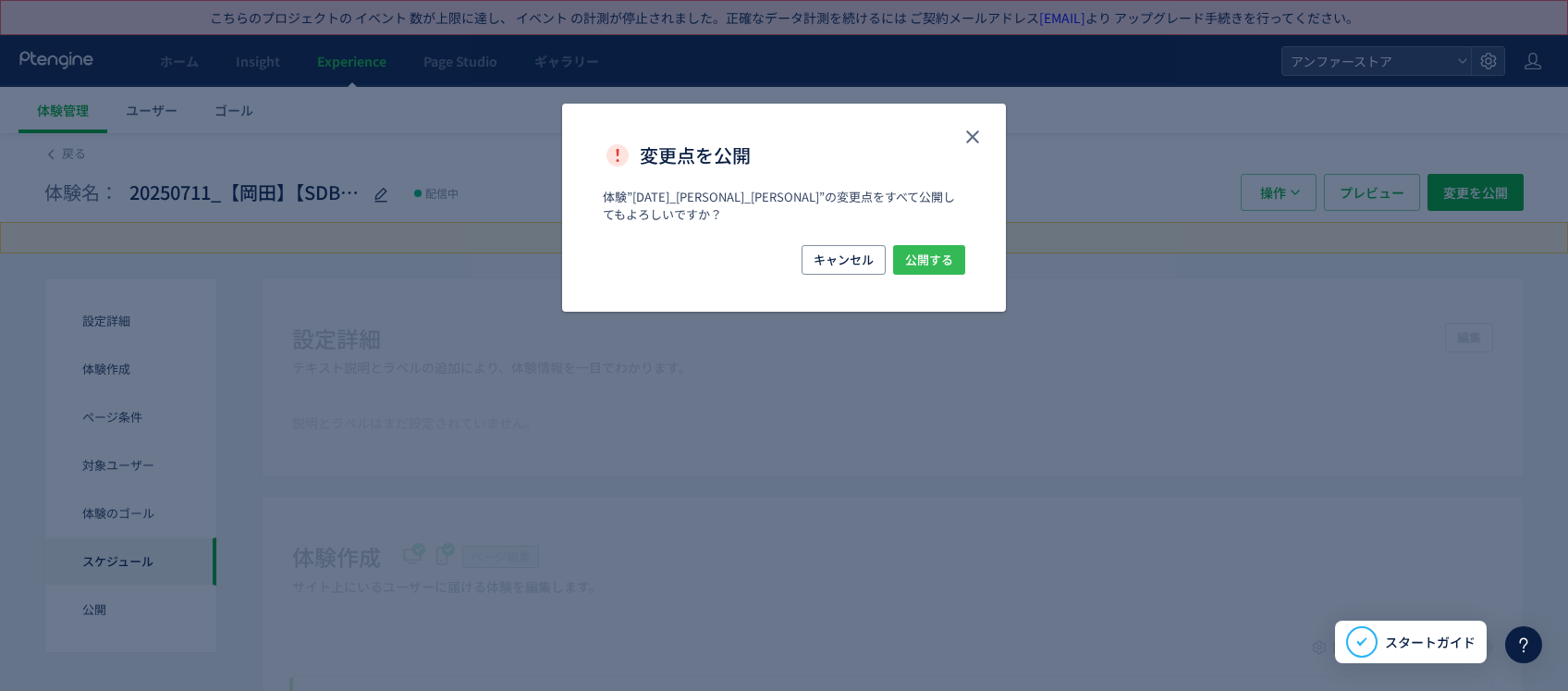 click on "公開する" at bounding box center [929, 260] 